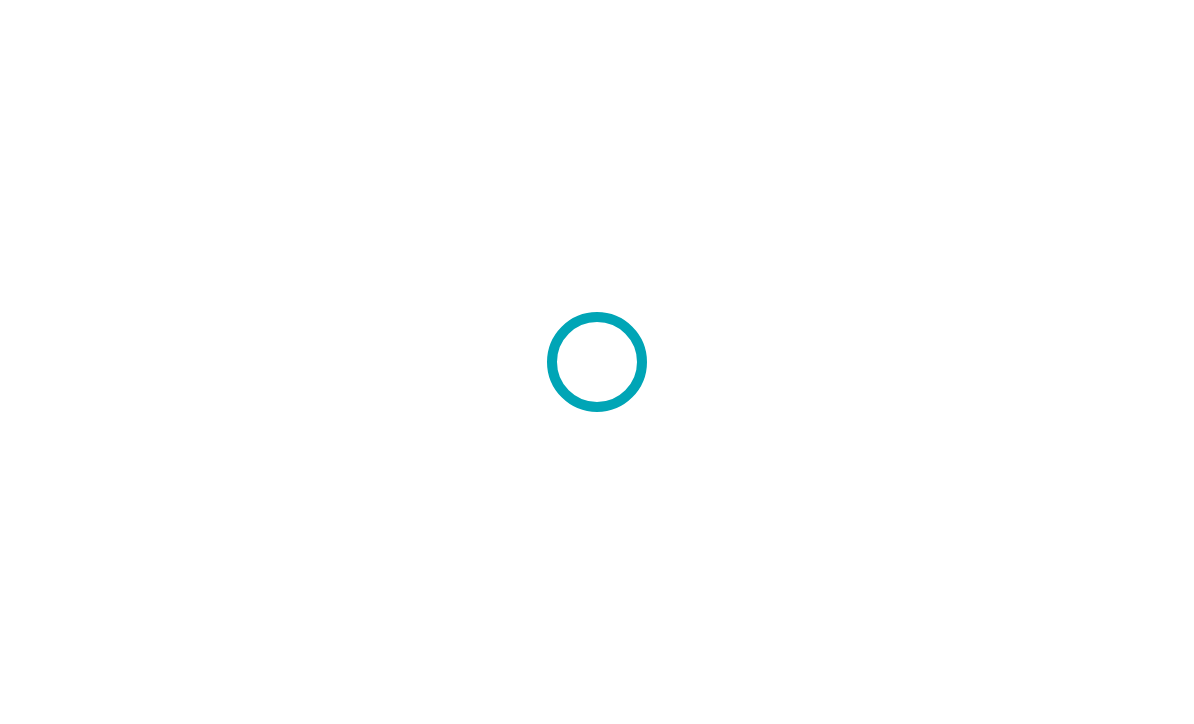 scroll, scrollTop: 0, scrollLeft: 0, axis: both 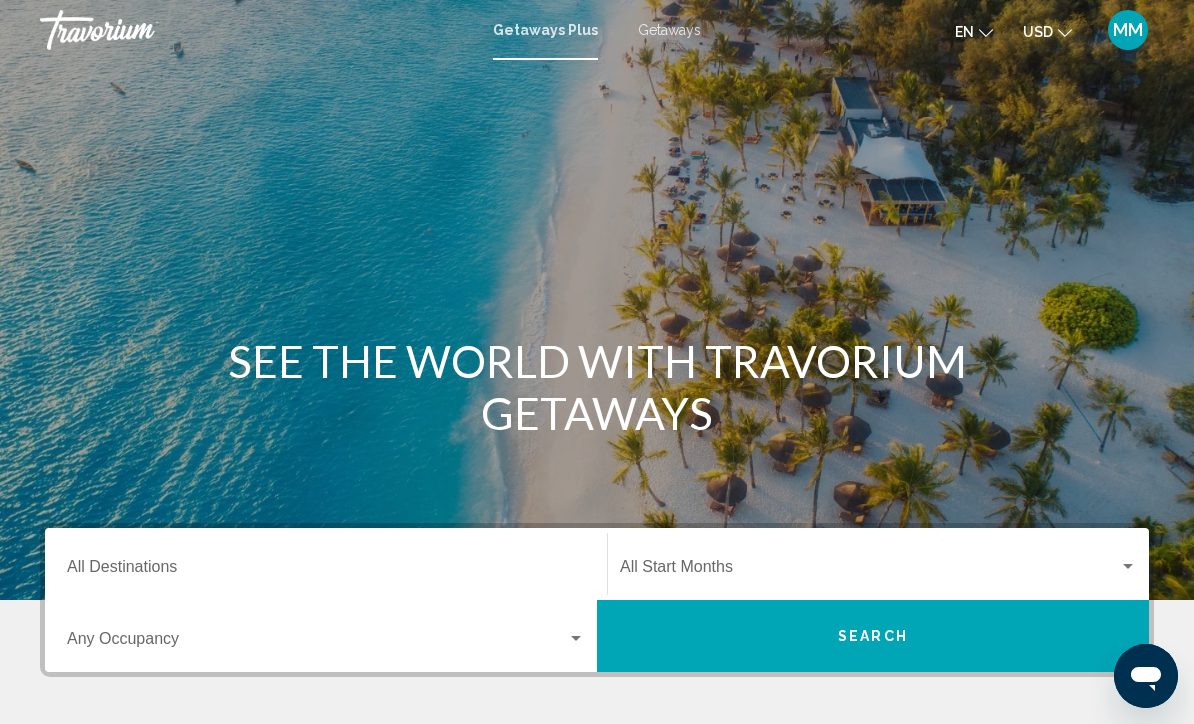 click on "Getaways" at bounding box center [669, 30] 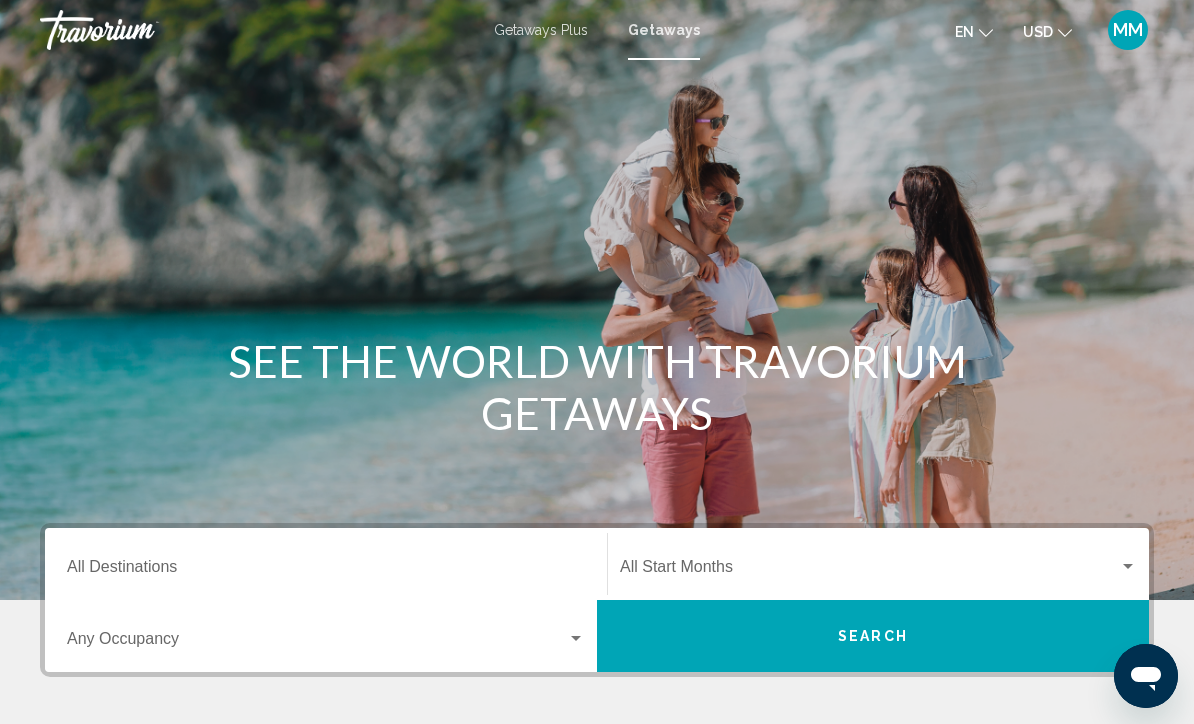 click on "Destination All Destinations" at bounding box center [326, 571] 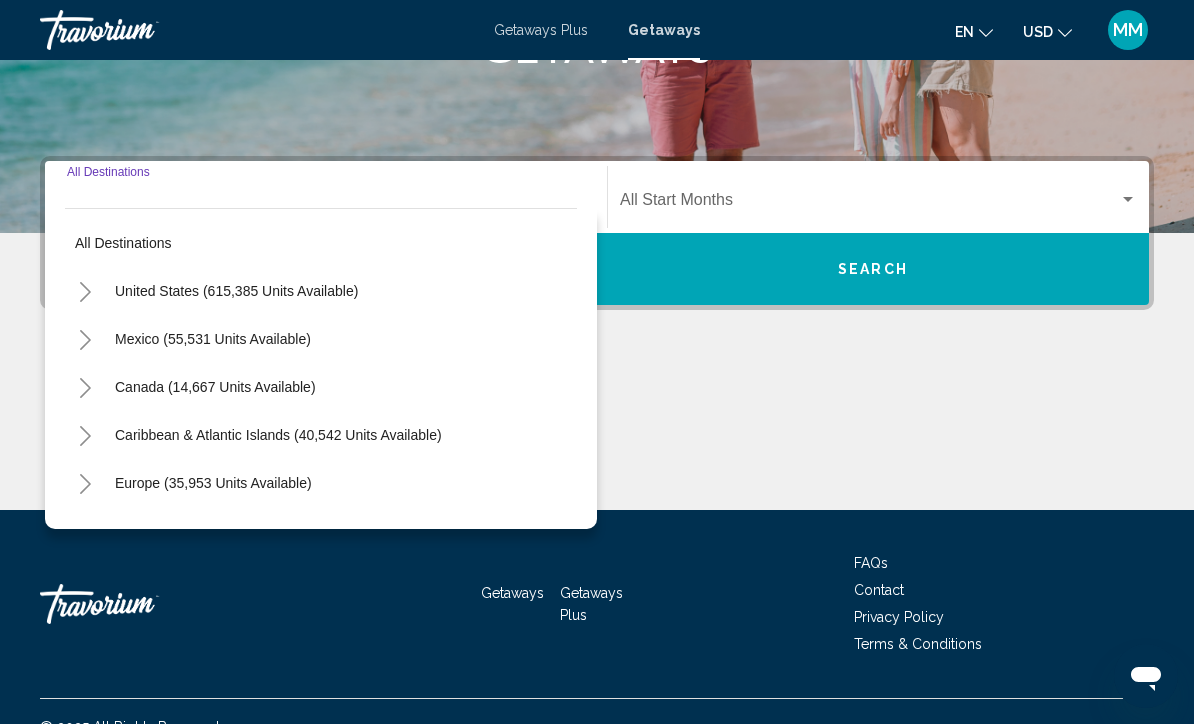 scroll, scrollTop: 398, scrollLeft: 0, axis: vertical 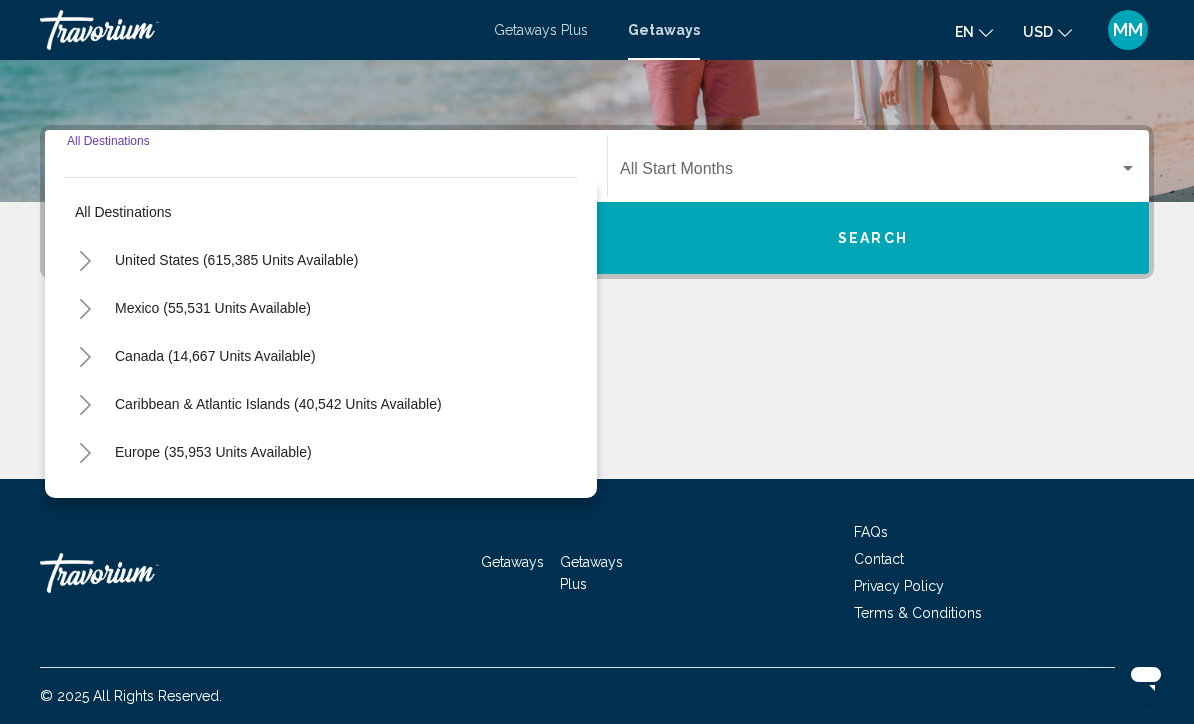 click 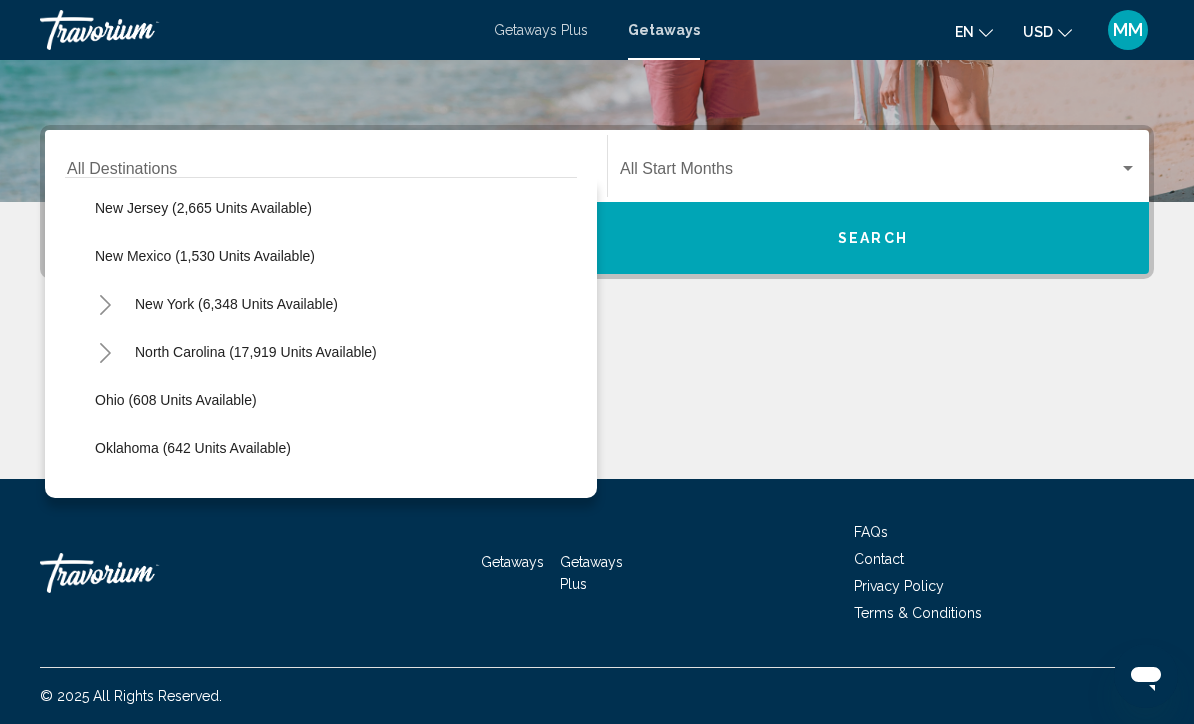 scroll, scrollTop: 1304, scrollLeft: 0, axis: vertical 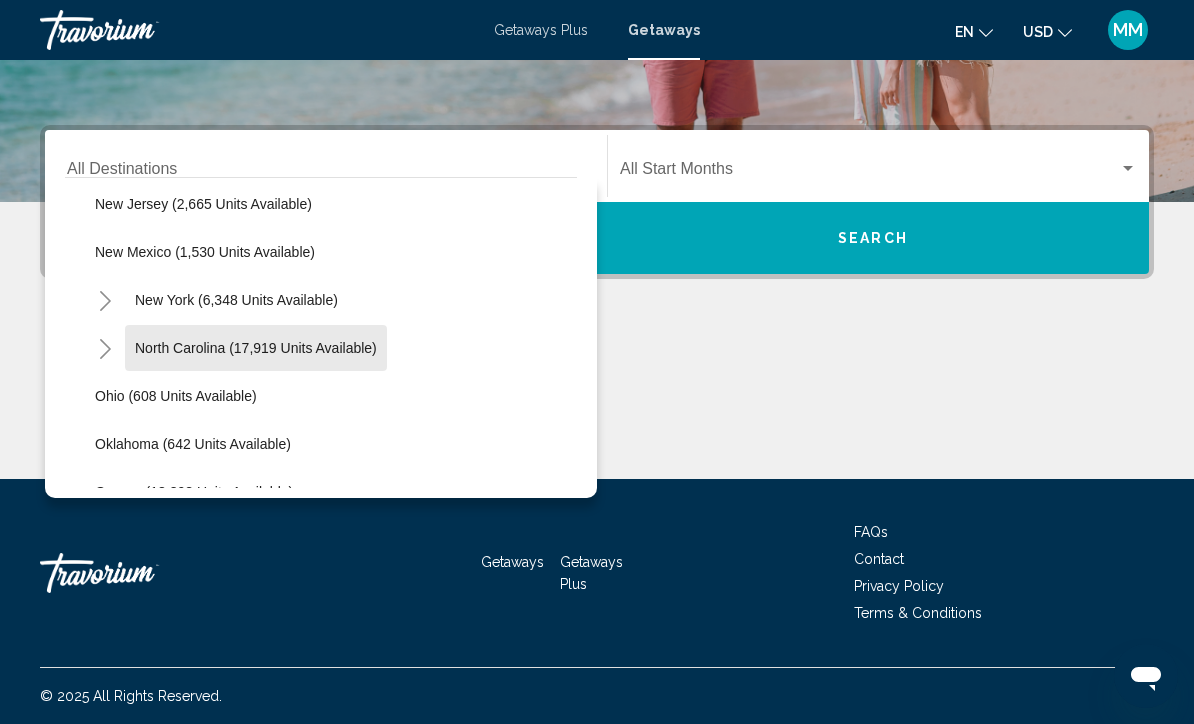 click on "North Carolina (17,919 units available)" 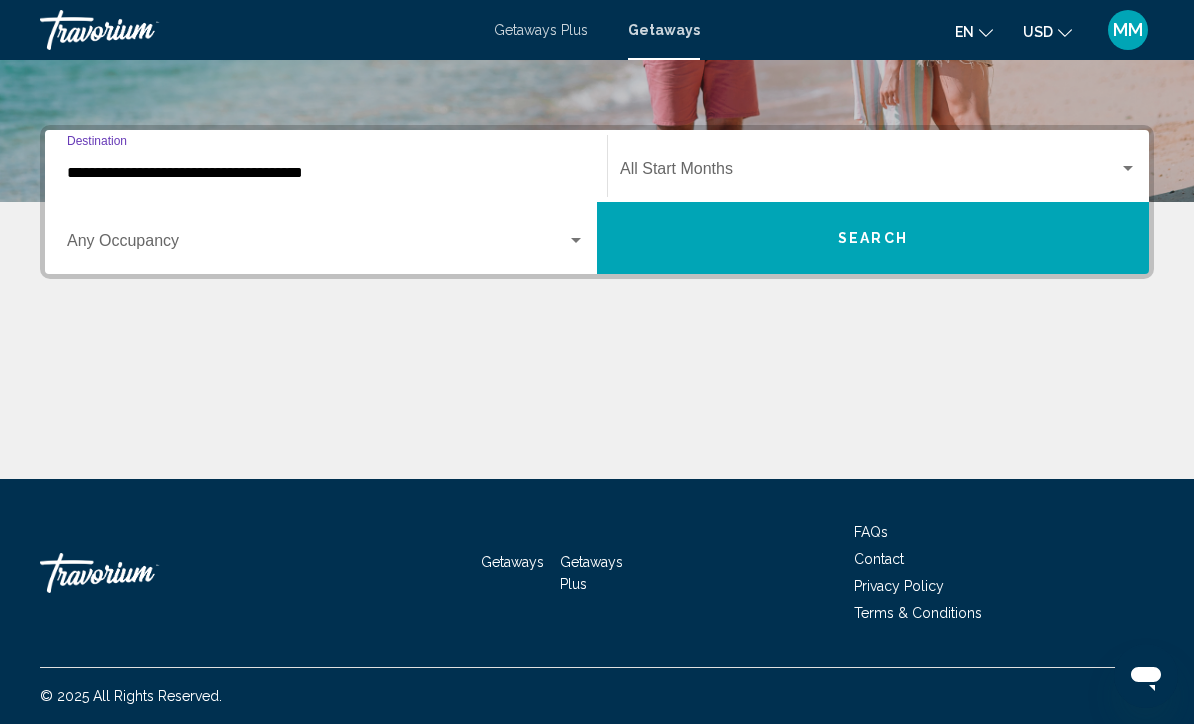 click on "Start Month All Start Months" 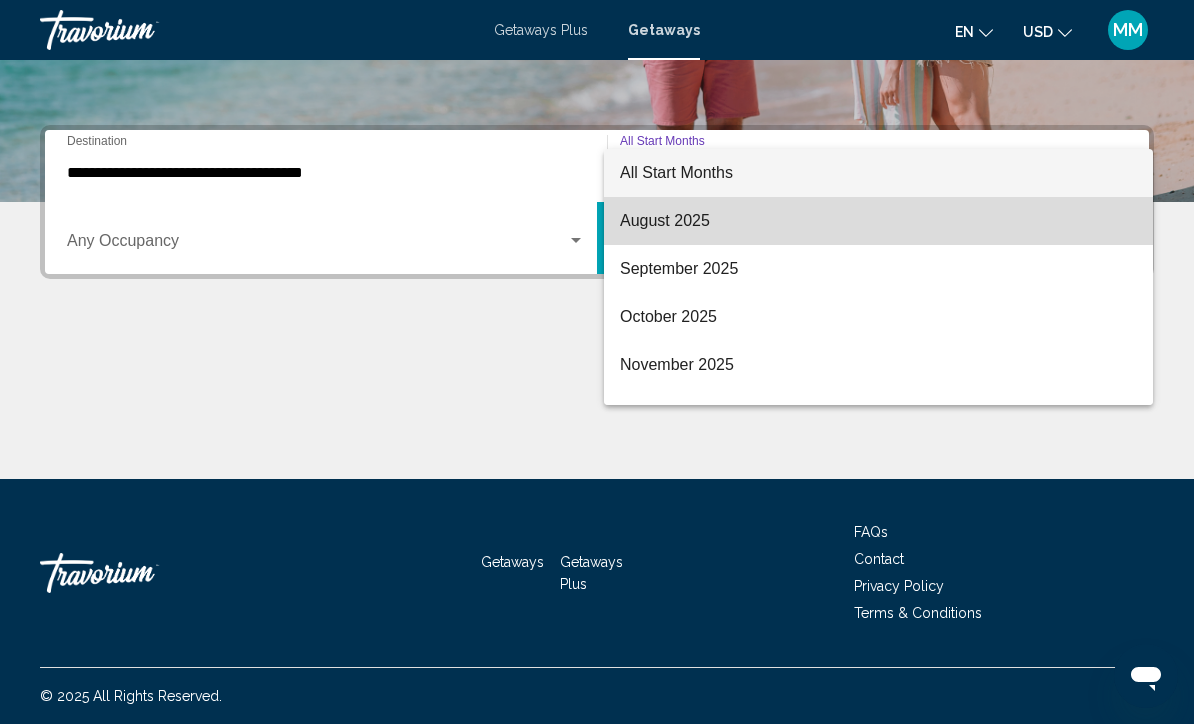 click on "August 2025" at bounding box center [878, 221] 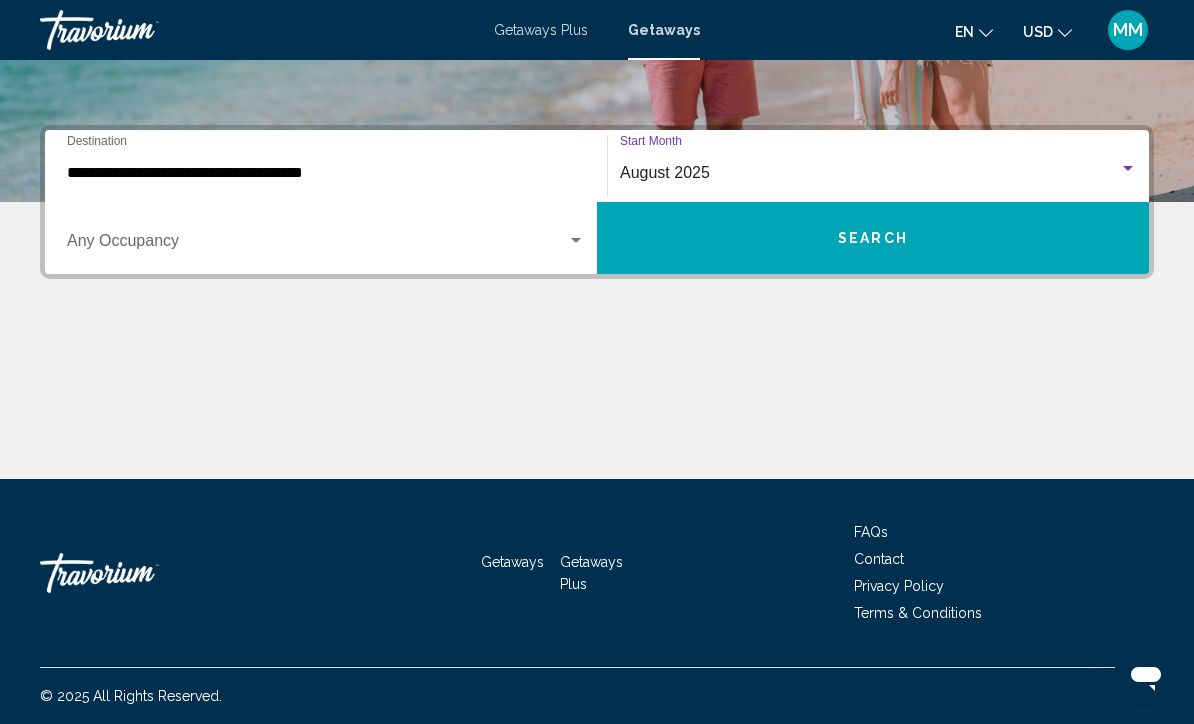 click on "Search" at bounding box center (873, 238) 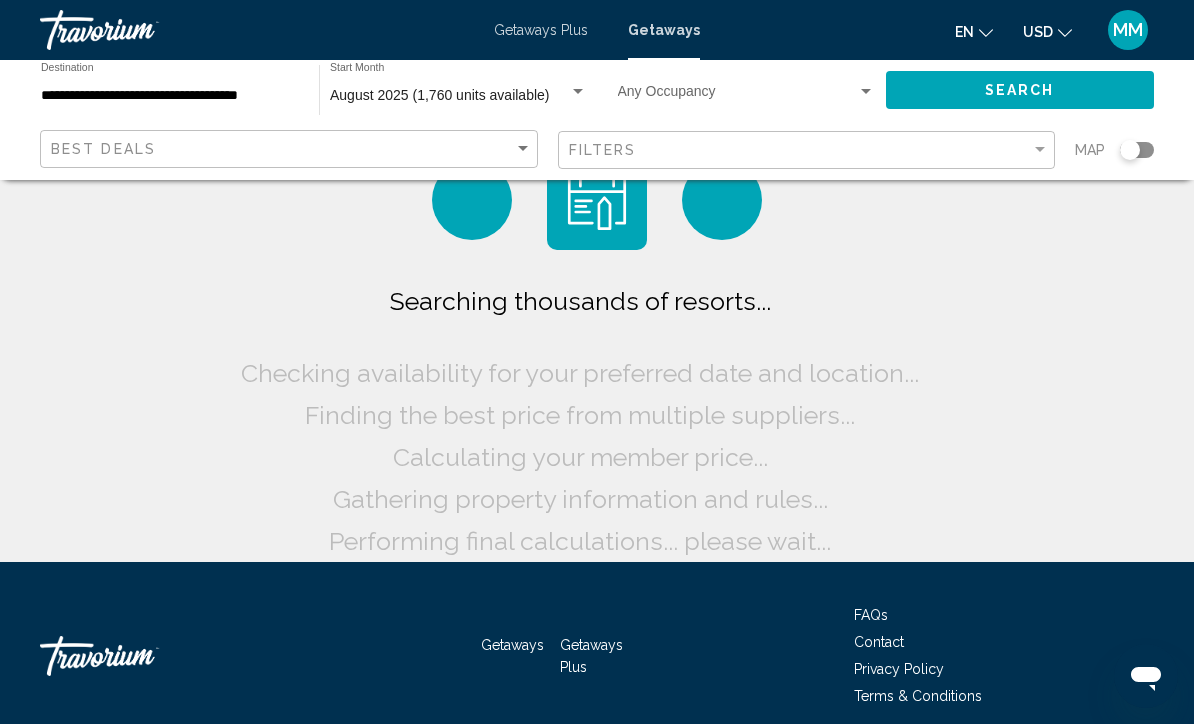 click on "Getaways Getaways Plus FAQs Contact Privacy Policy Terms & Conditions" at bounding box center [597, 656] 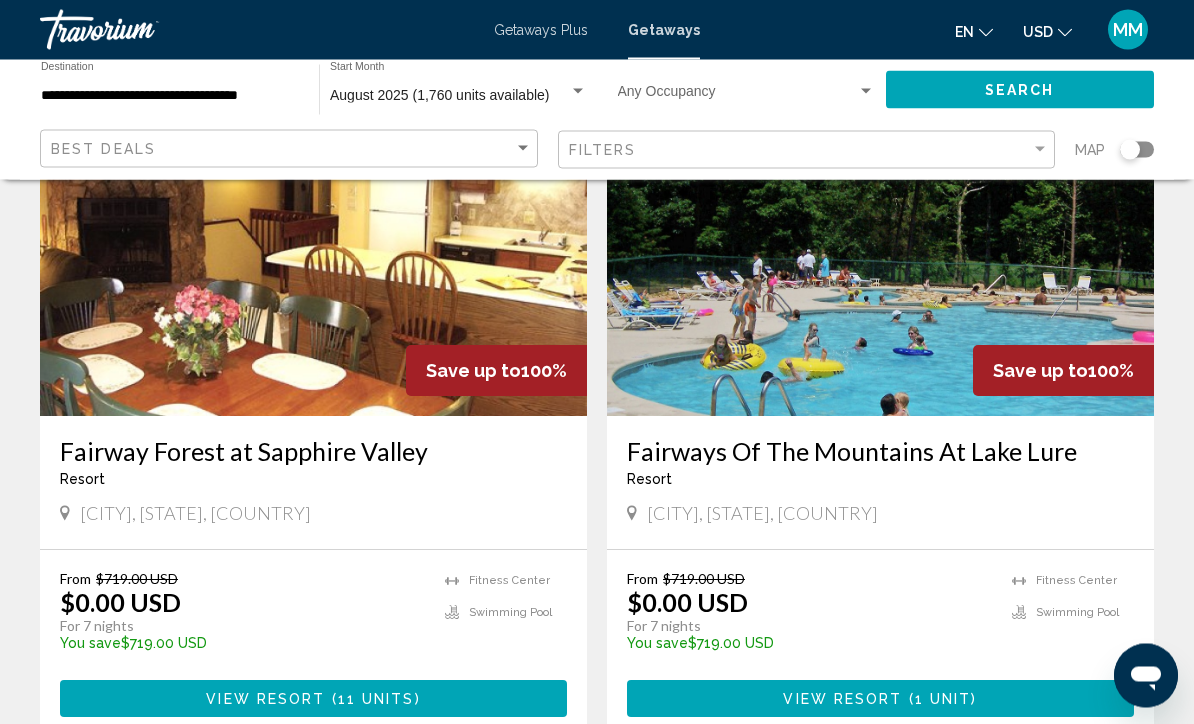 scroll, scrollTop: 158, scrollLeft: 0, axis: vertical 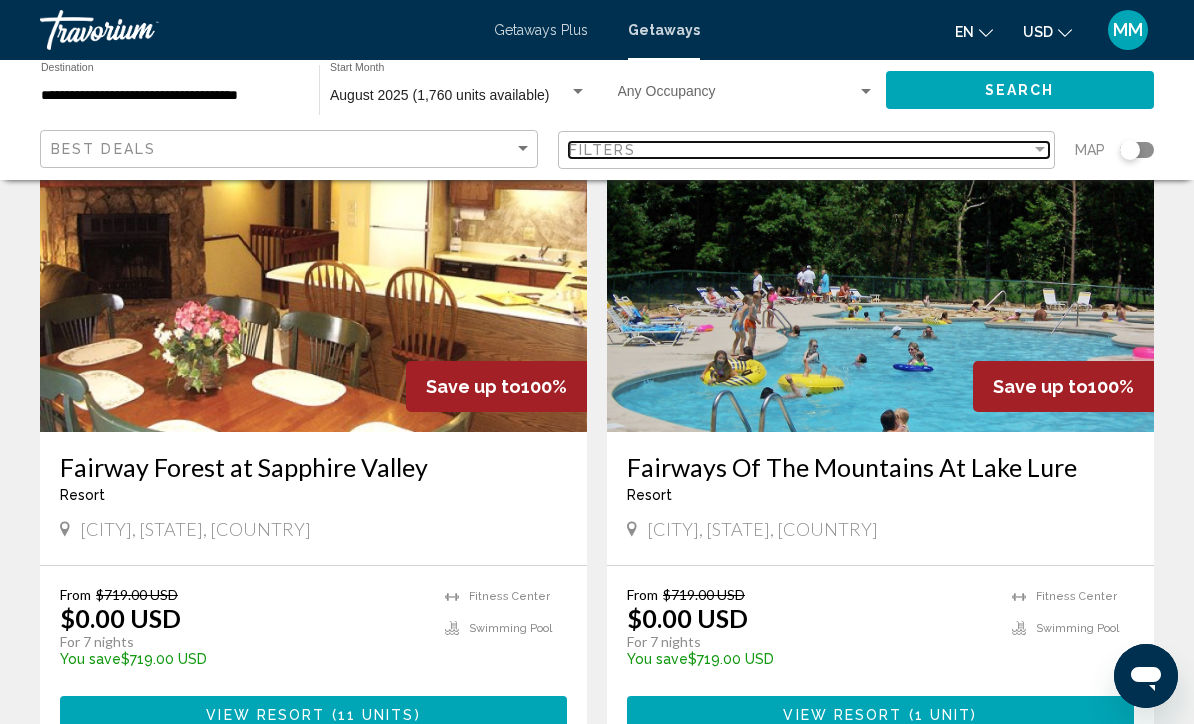 click on "Filters" at bounding box center [800, 150] 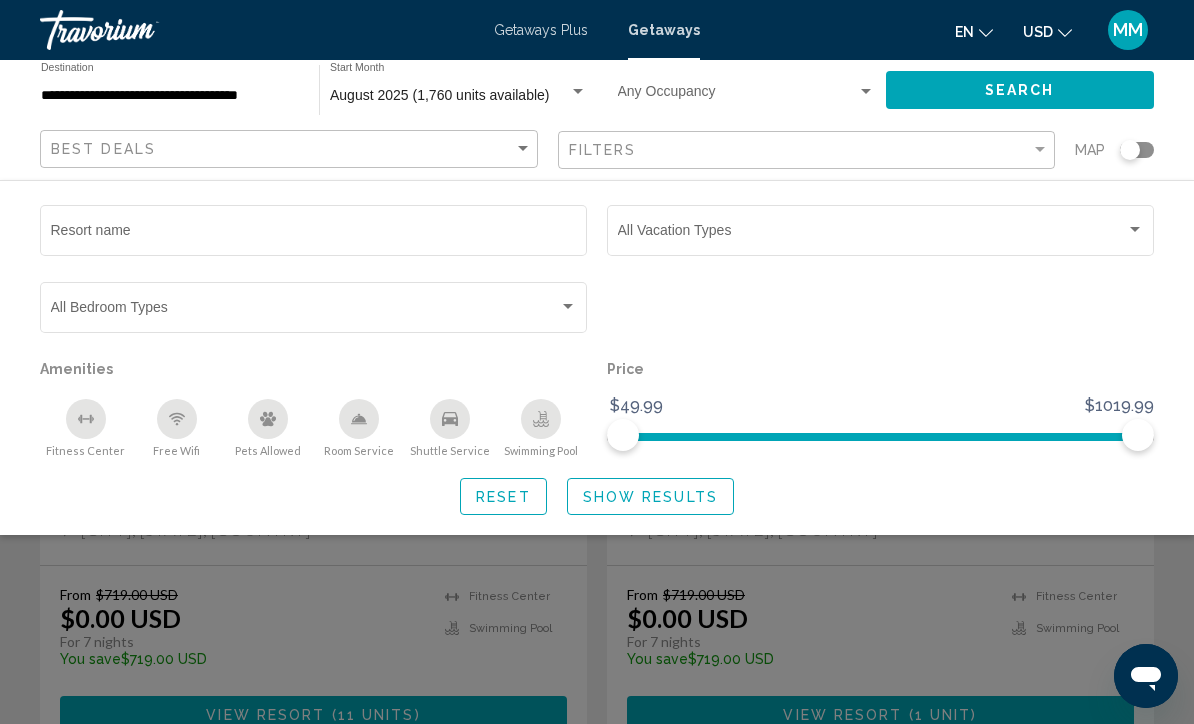 click on "Vacation Types All Vacation Types" 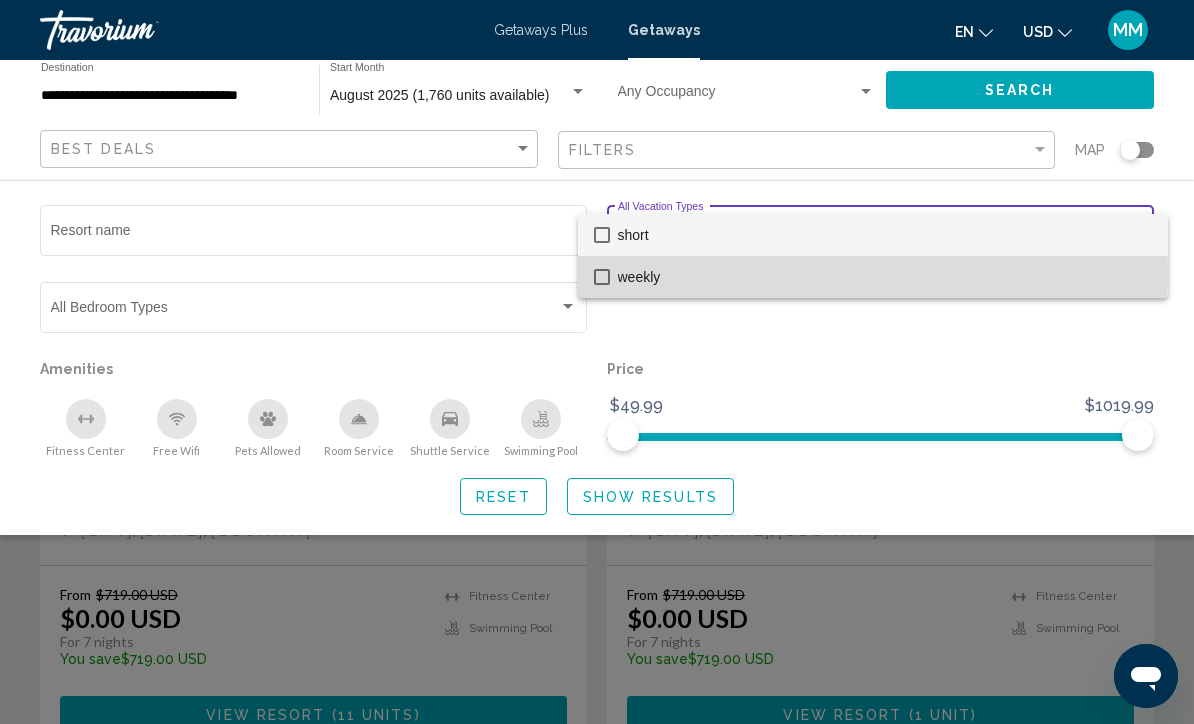 click on "weekly" at bounding box center [885, 277] 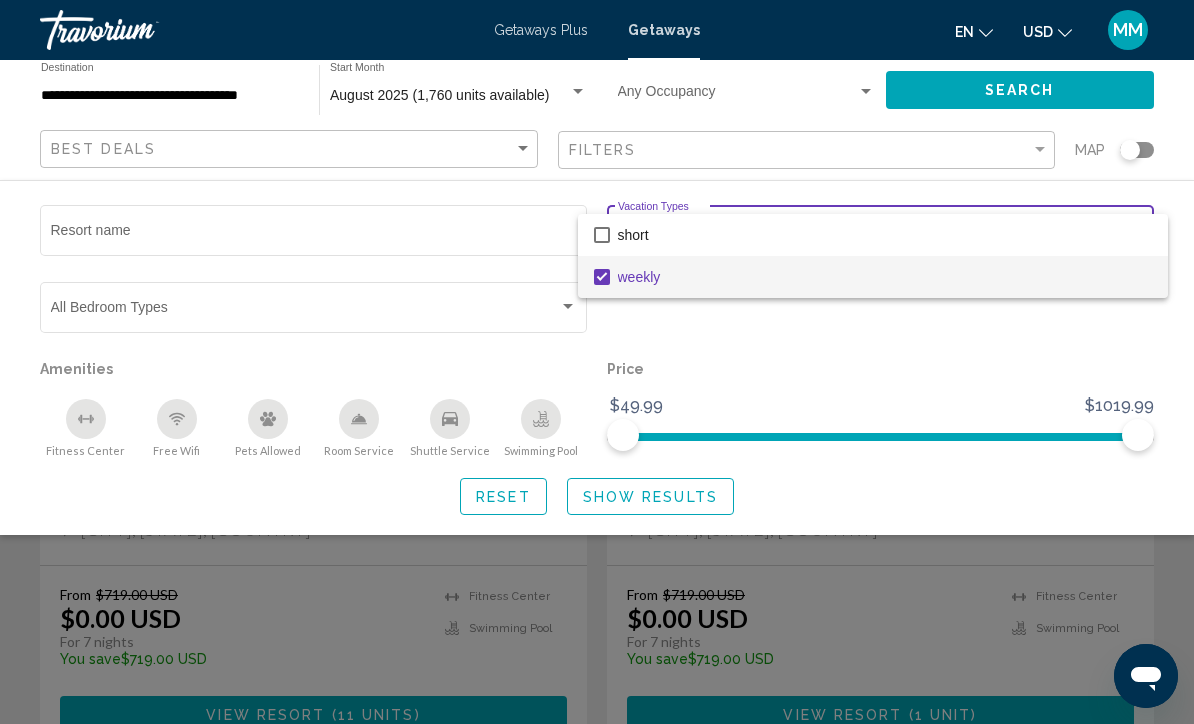 click at bounding box center (597, 362) 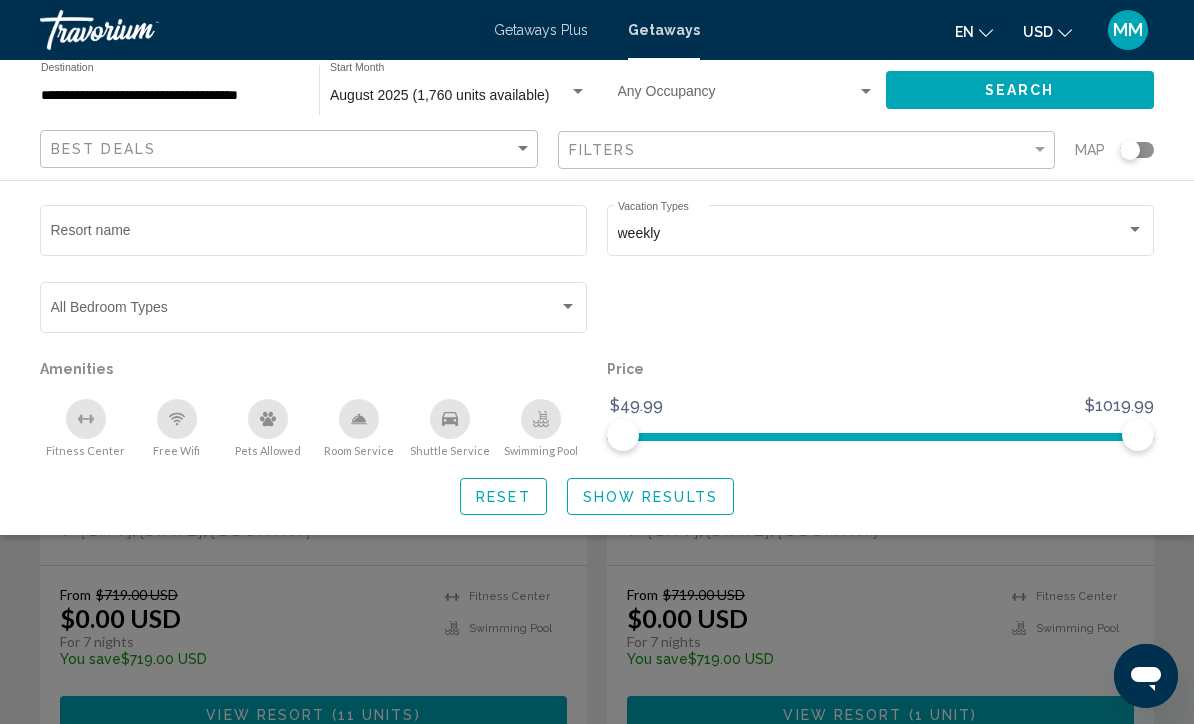 click on "Show Results" 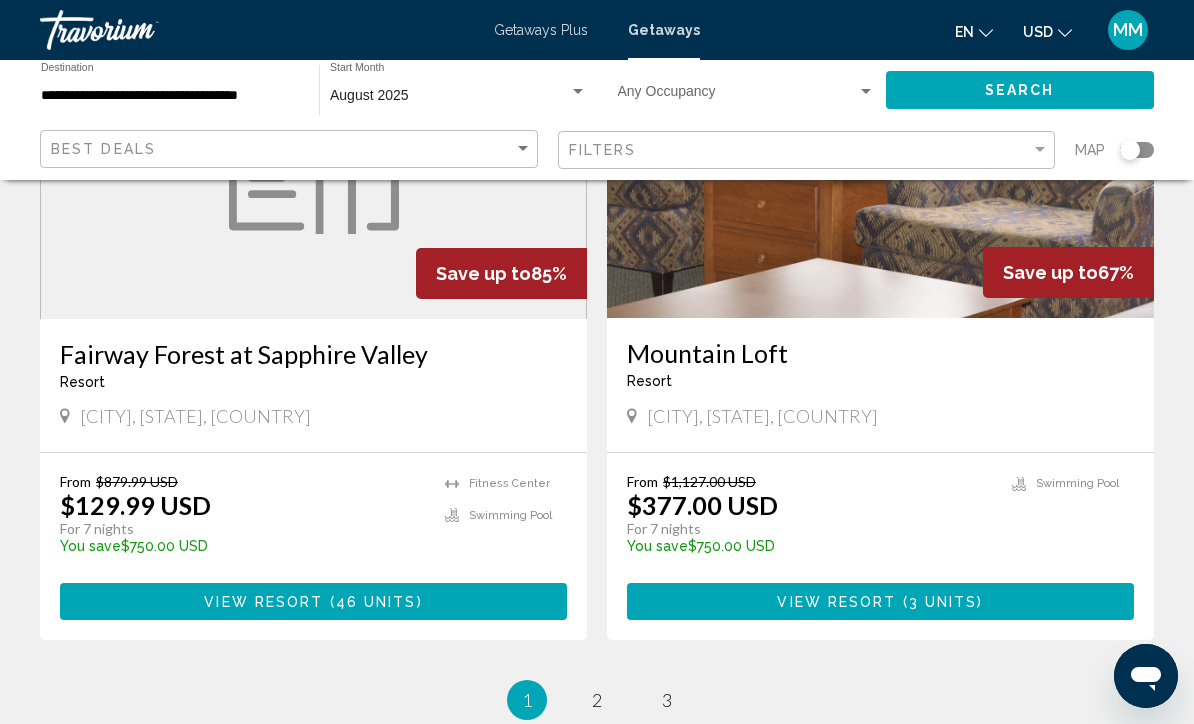 scroll, scrollTop: 3678, scrollLeft: 0, axis: vertical 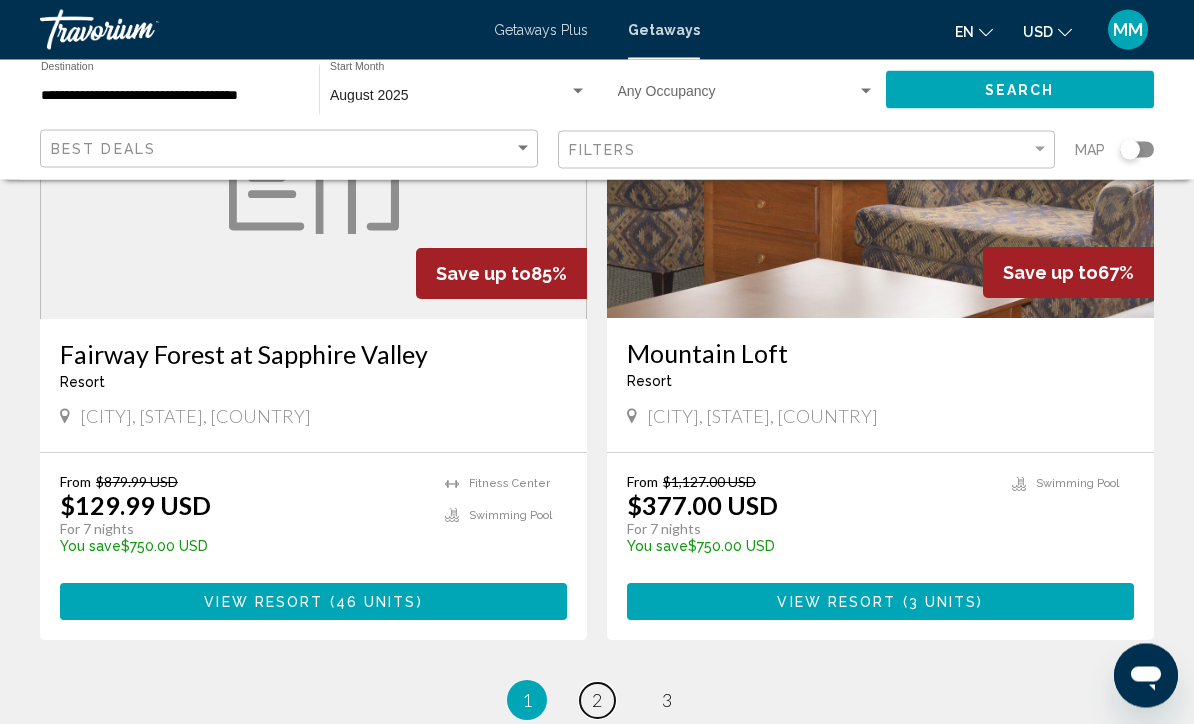 click on "2" at bounding box center [597, 701] 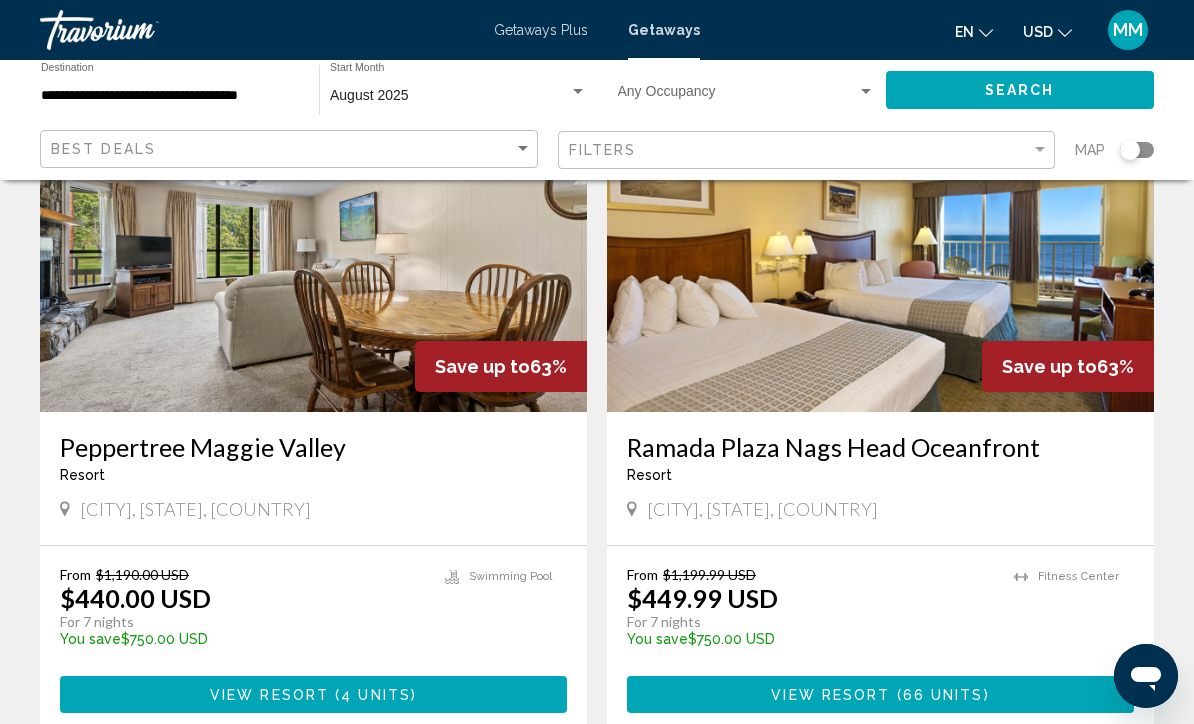 scroll, scrollTop: 180, scrollLeft: 0, axis: vertical 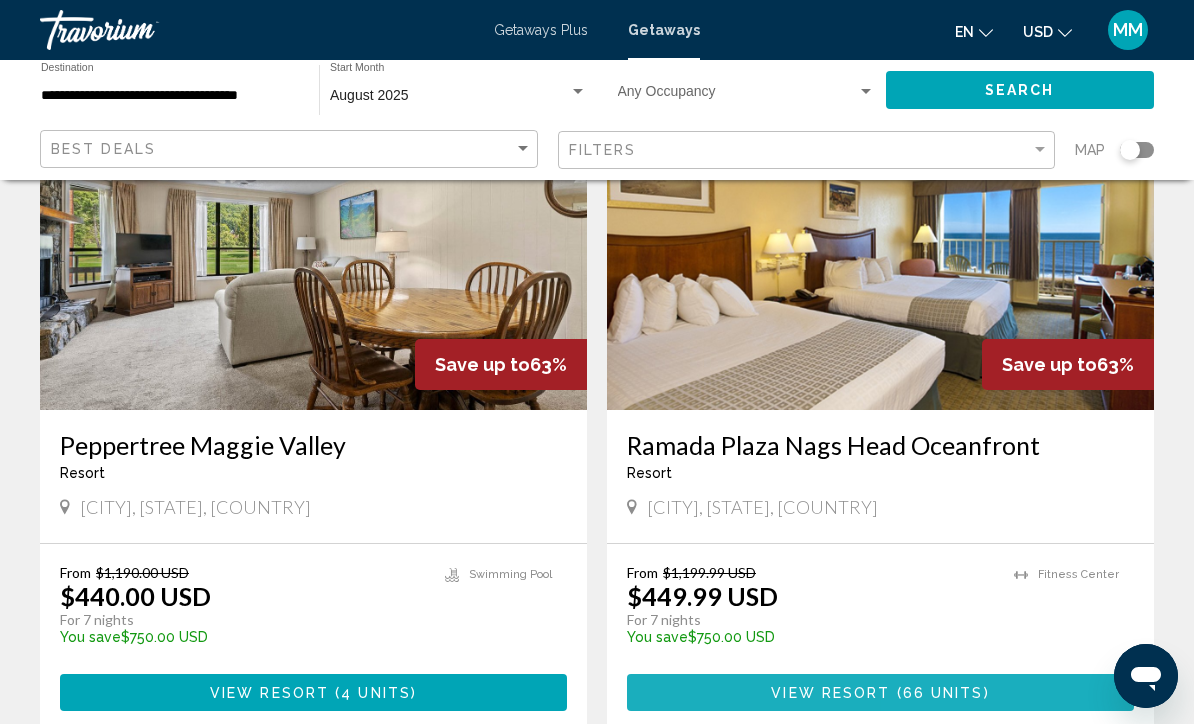 click on "View Resort    ( 66 units )" at bounding box center [880, 692] 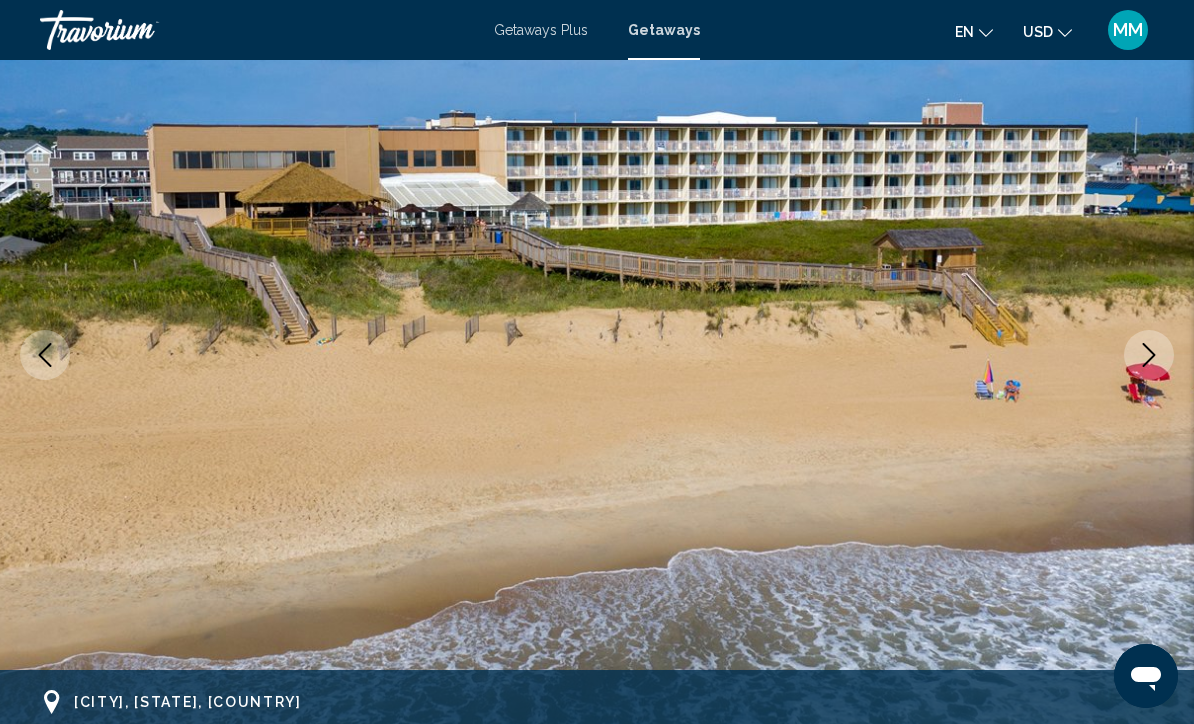 scroll, scrollTop: 0, scrollLeft: 0, axis: both 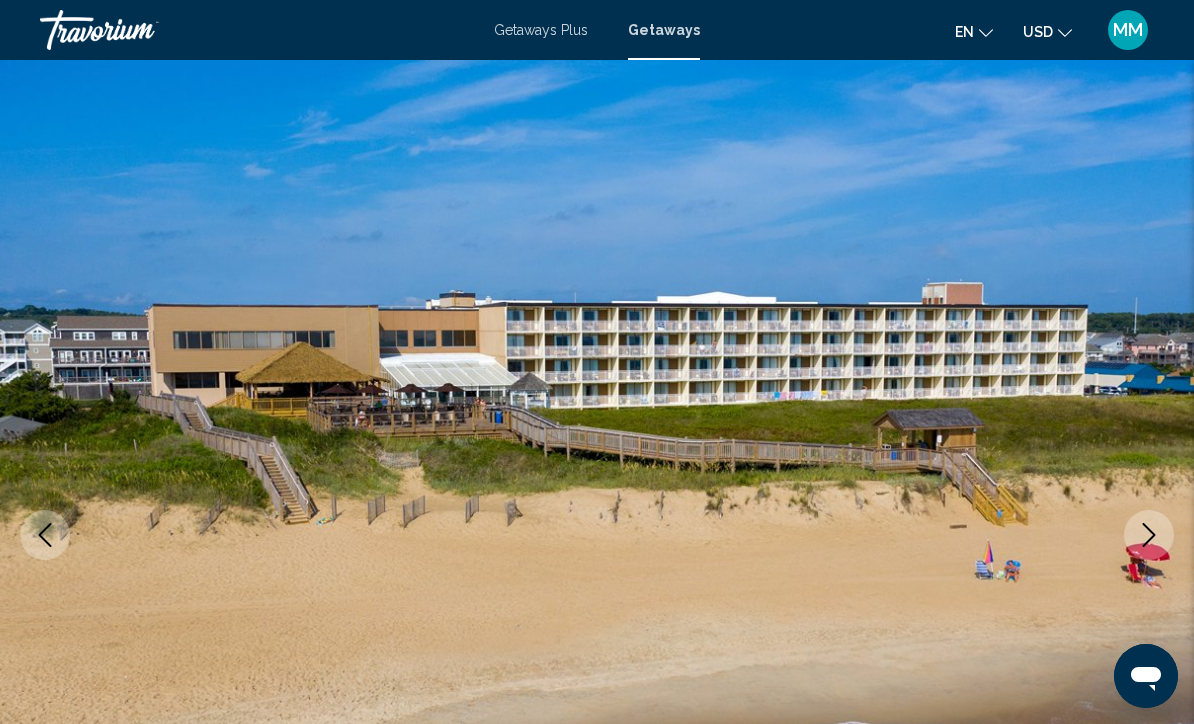 click 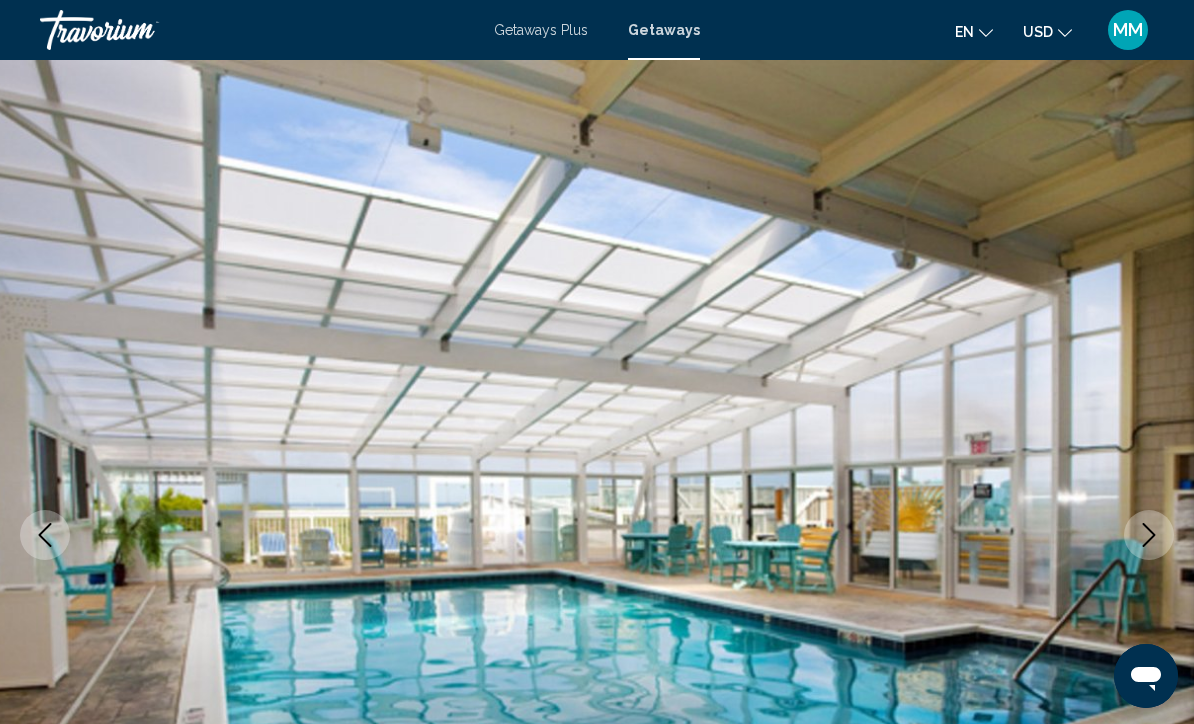 click 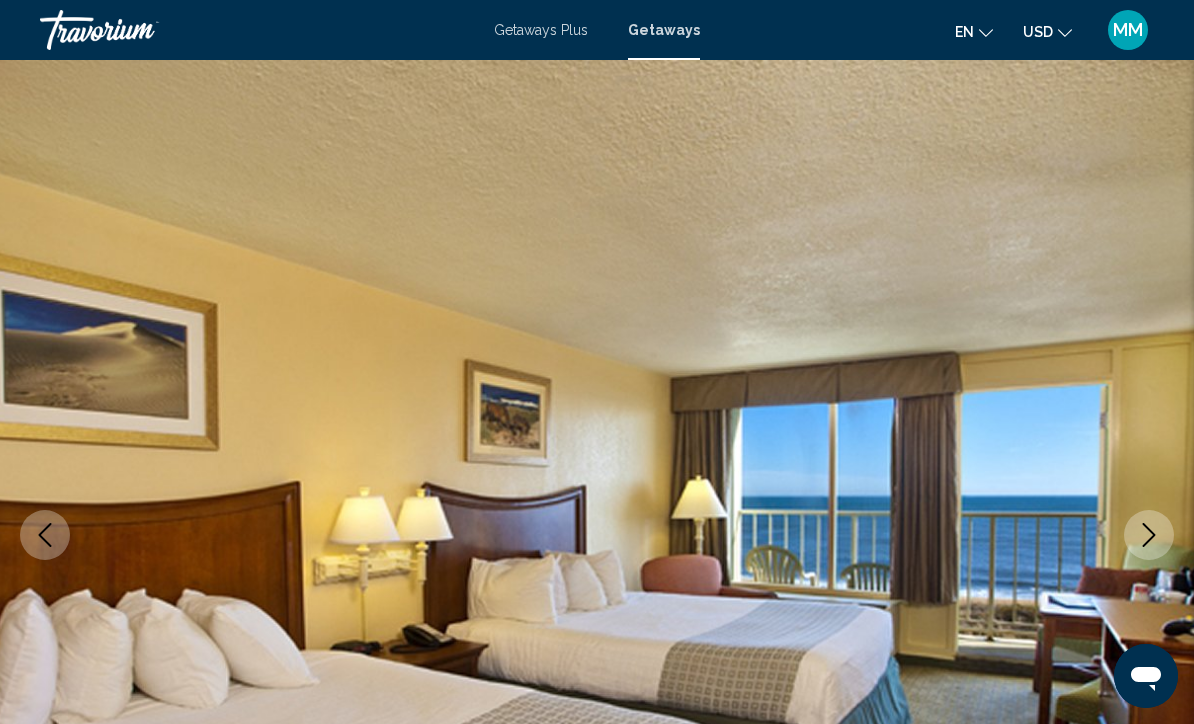 click 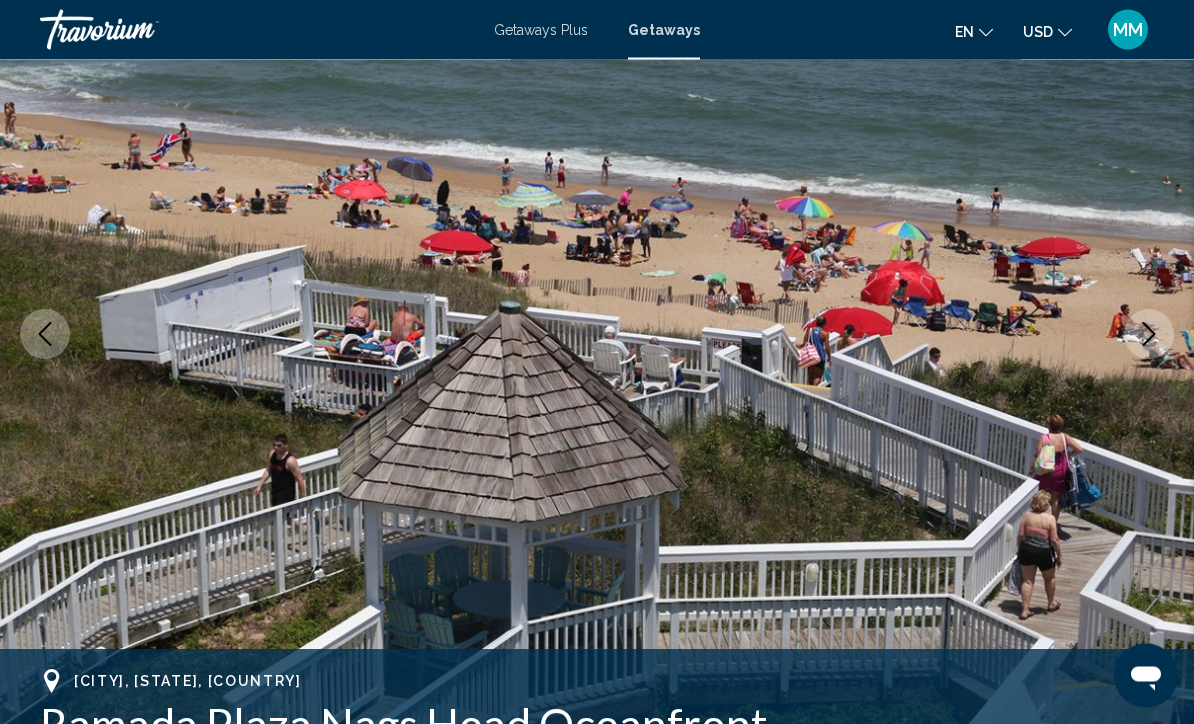 scroll, scrollTop: 0, scrollLeft: 0, axis: both 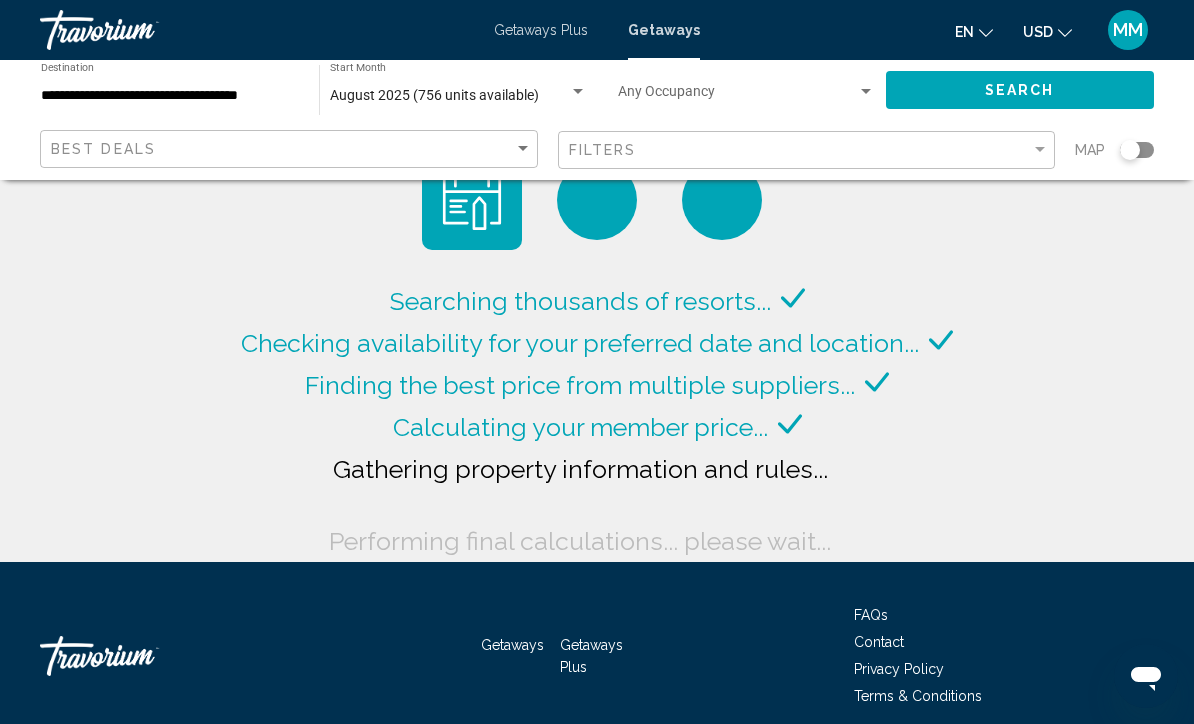 click on "**********" at bounding box center [170, 96] 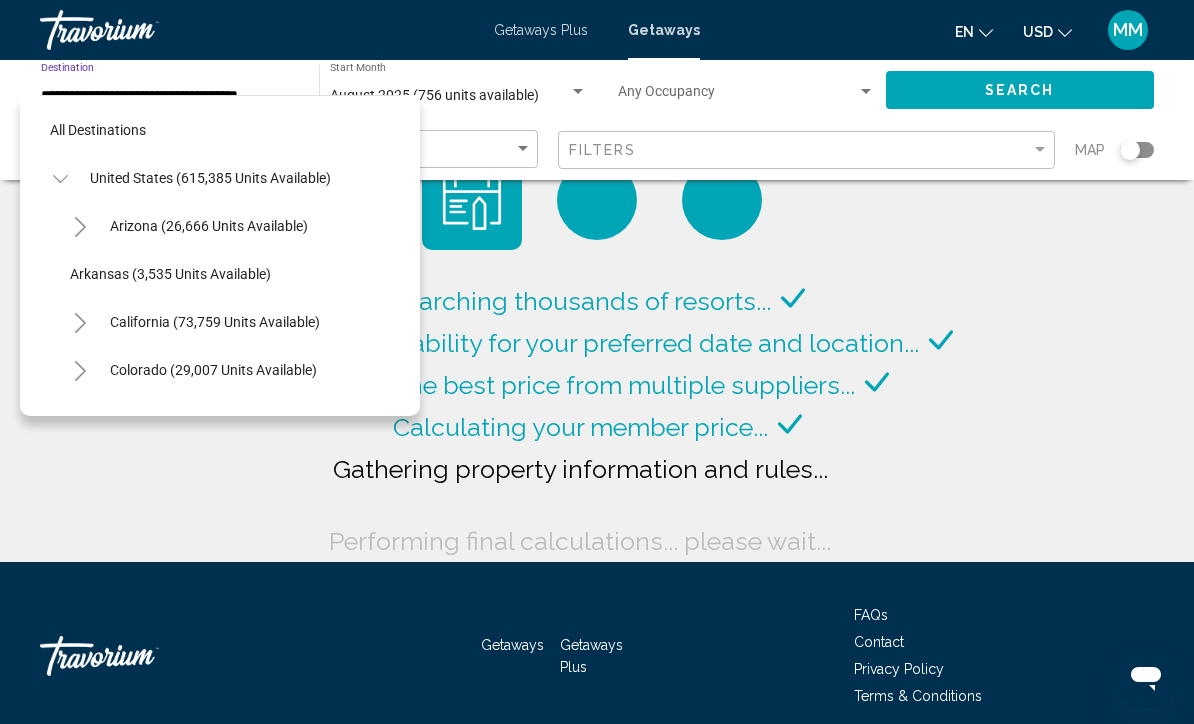 scroll, scrollTop: 1319, scrollLeft: 0, axis: vertical 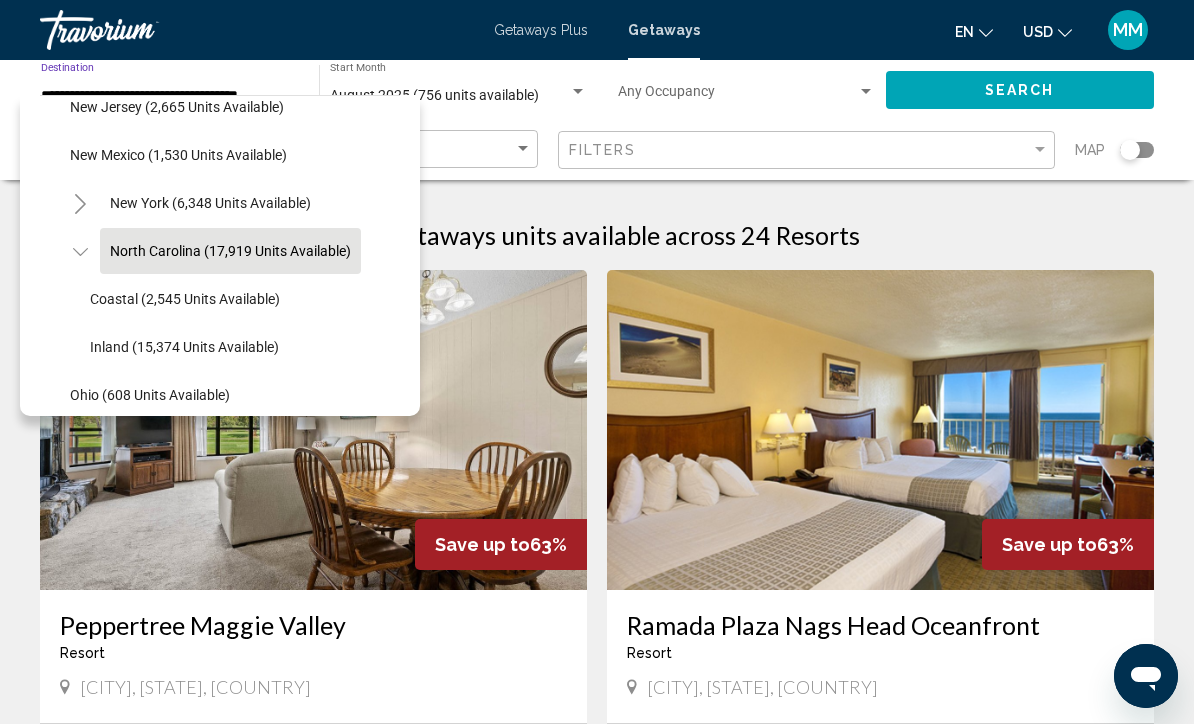 click on "Coastal (2,545 units available)" 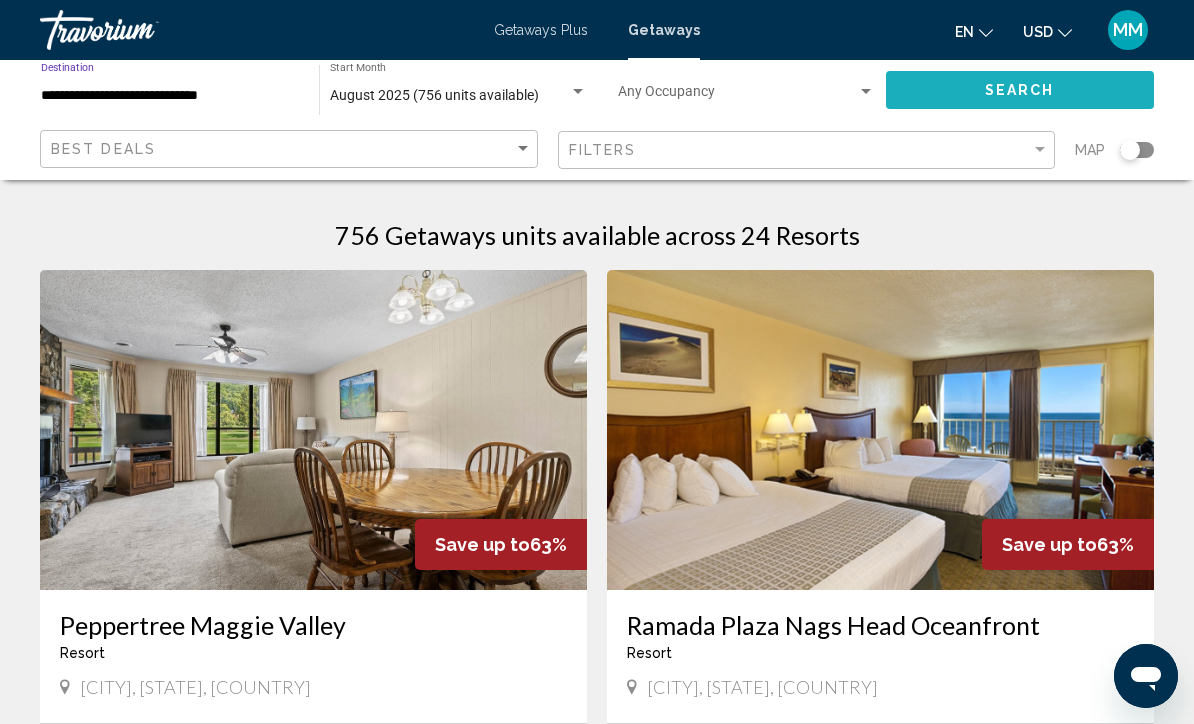 click on "Search" 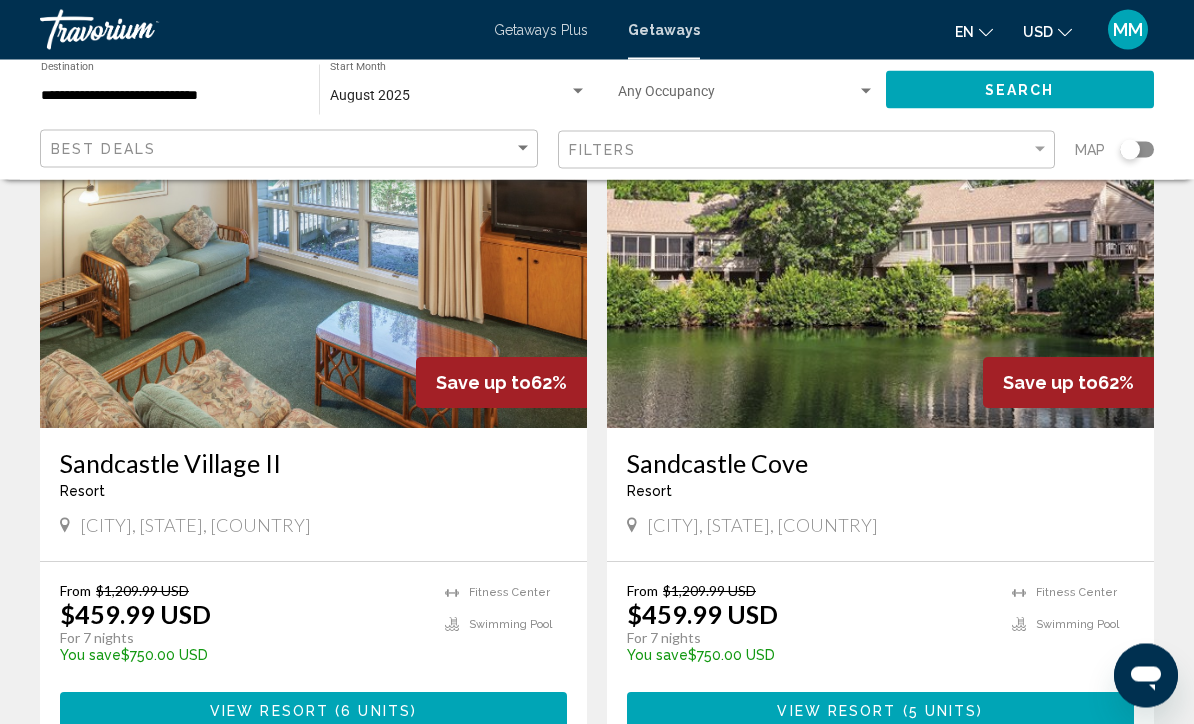 scroll, scrollTop: 1527, scrollLeft: 0, axis: vertical 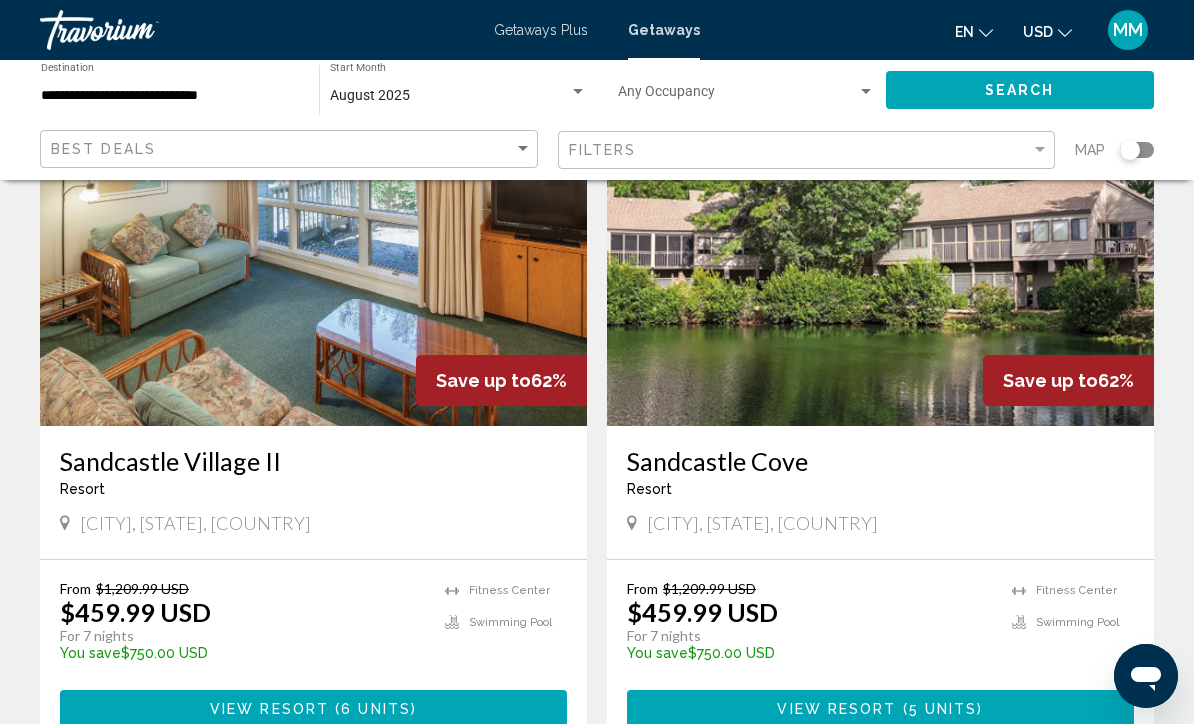 click at bounding box center [880, 266] 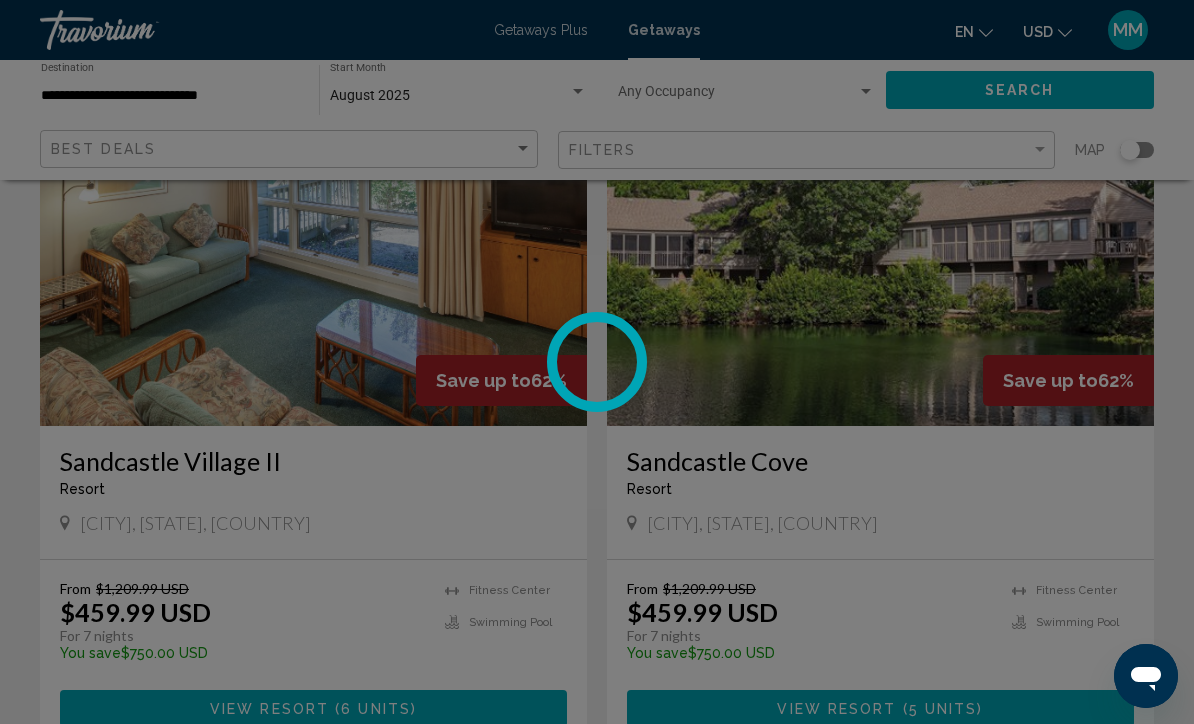 scroll, scrollTop: 0, scrollLeft: 0, axis: both 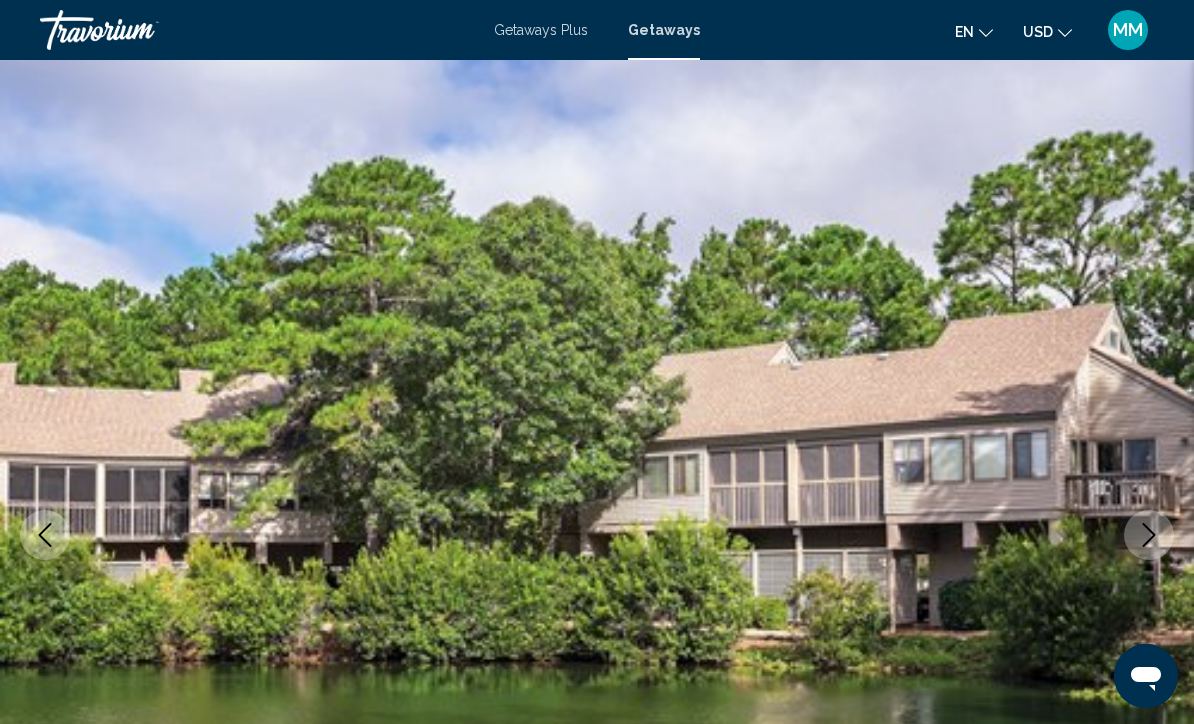 click 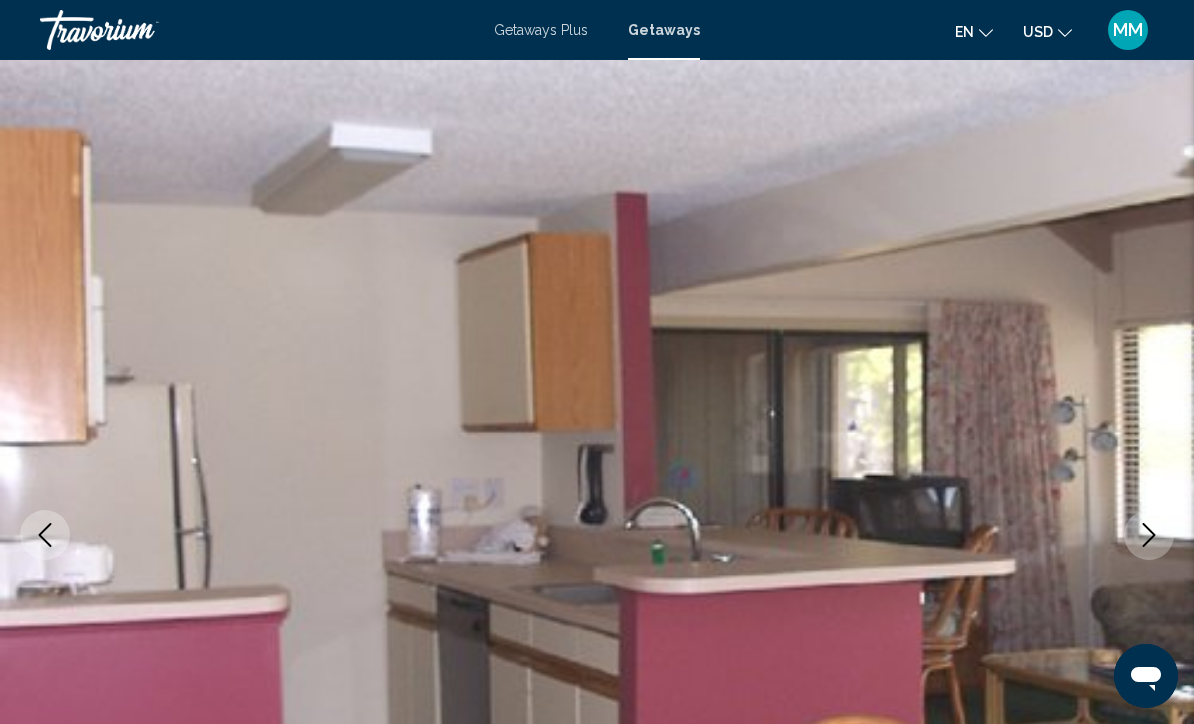 click 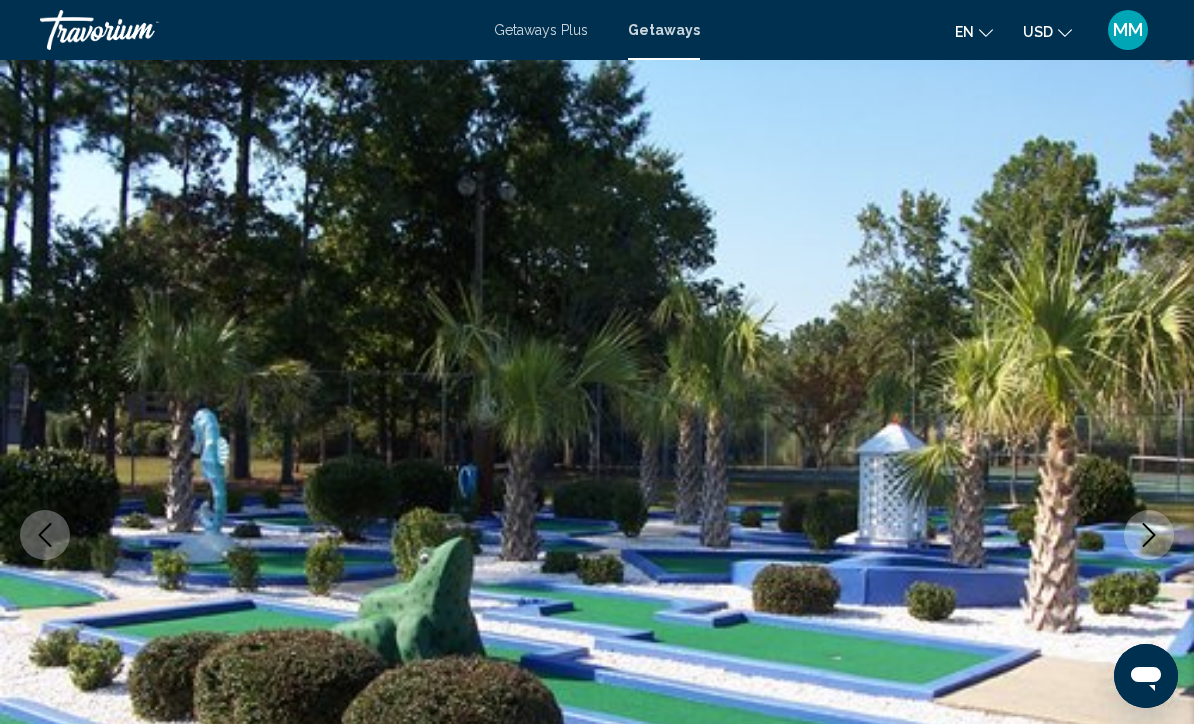 click 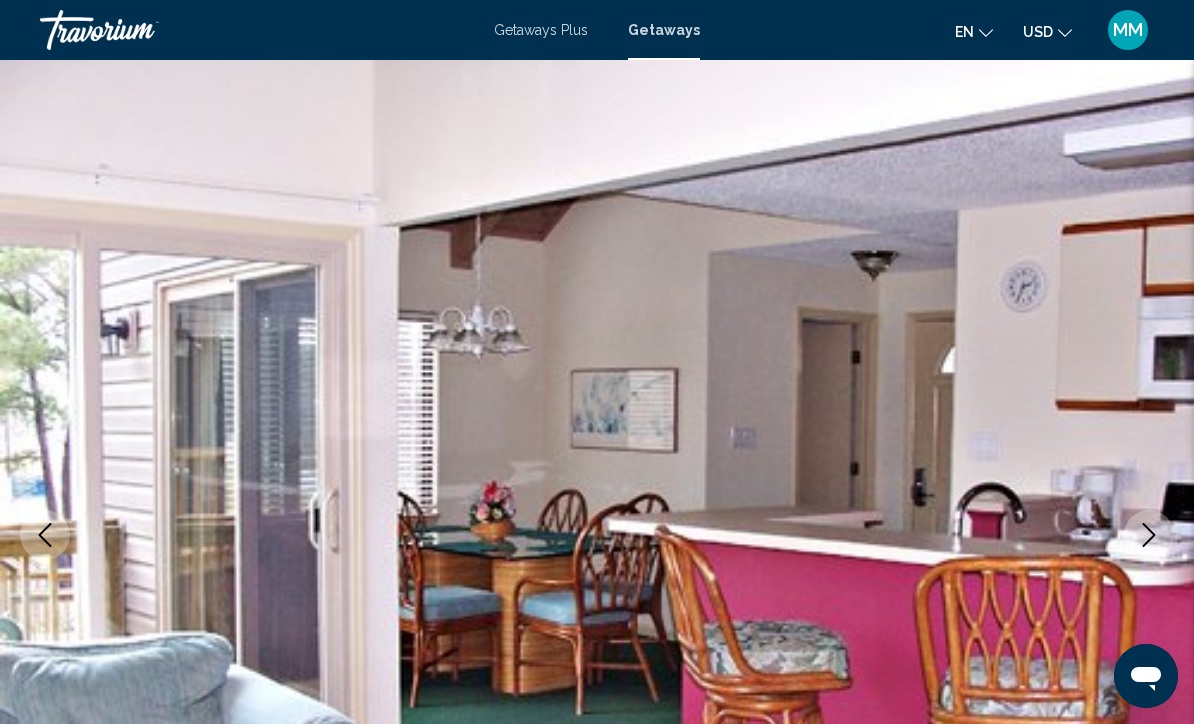 click 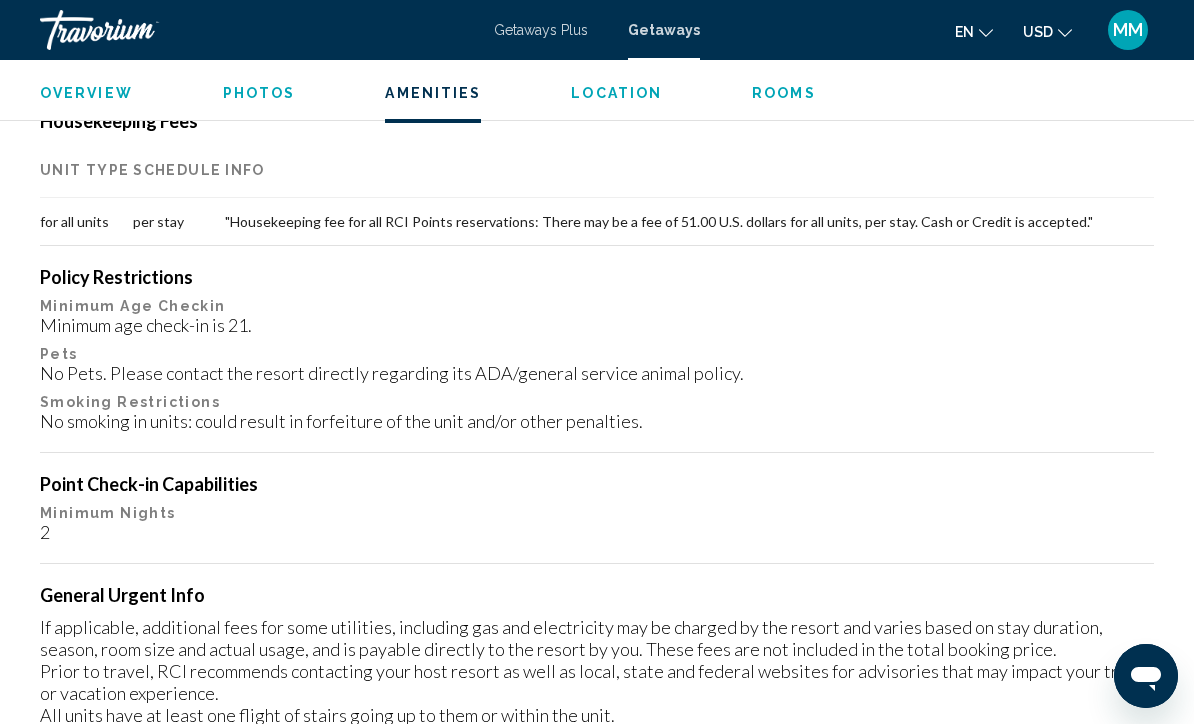 scroll, scrollTop: 2189, scrollLeft: 0, axis: vertical 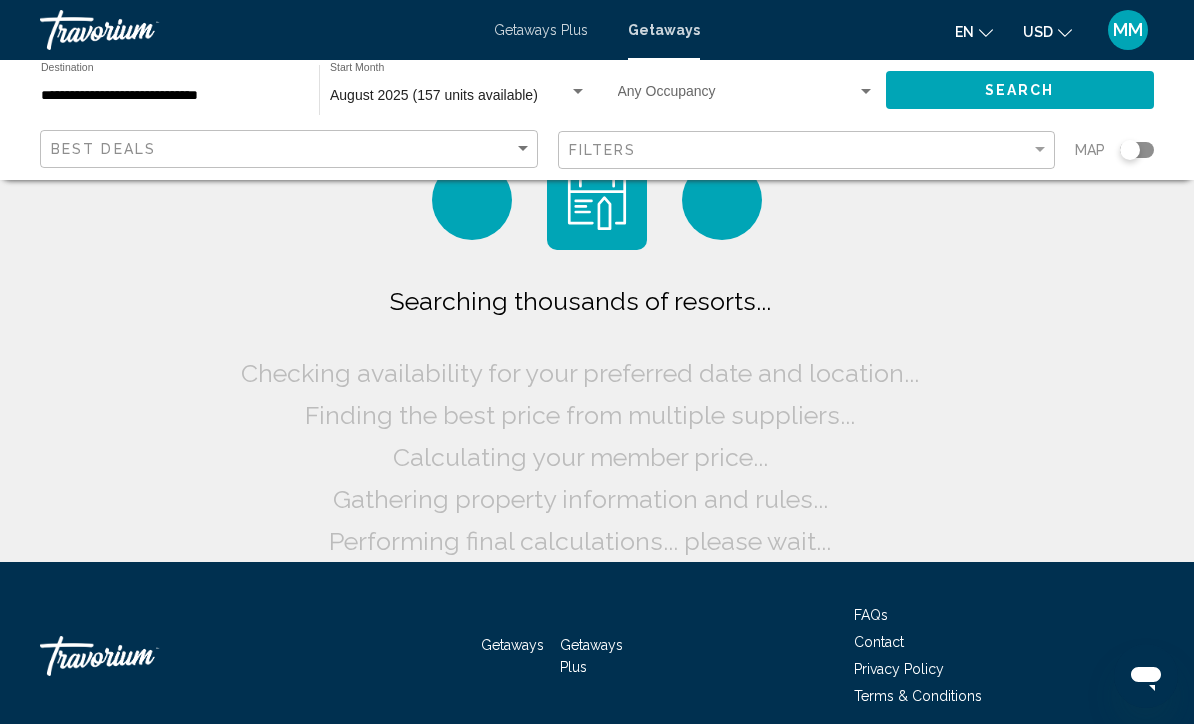 click on "**********" at bounding box center (170, 96) 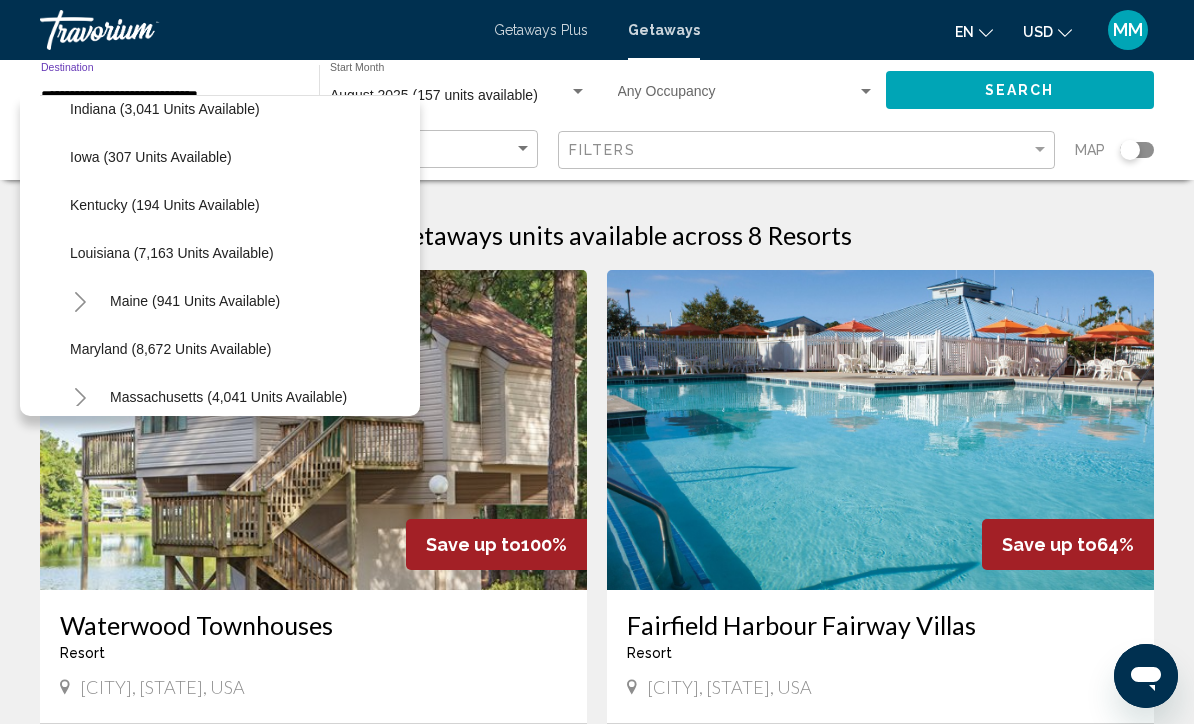 scroll, scrollTop: 646, scrollLeft: 0, axis: vertical 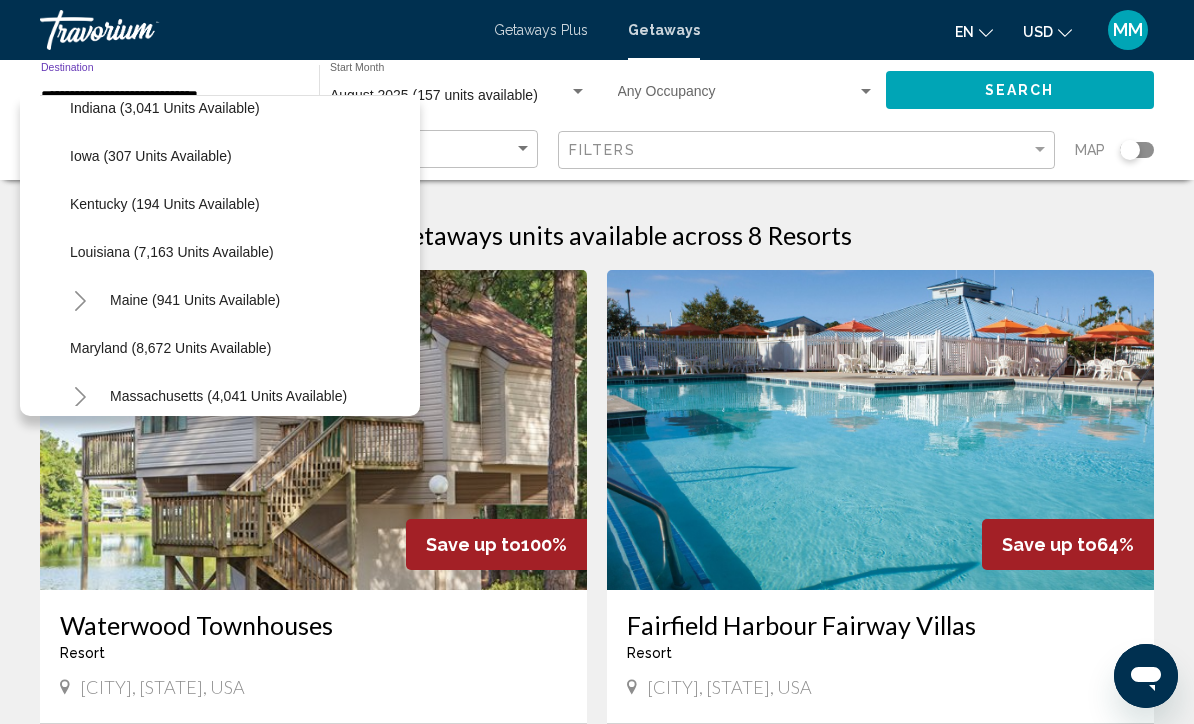 click on "Maine (941 units available)" 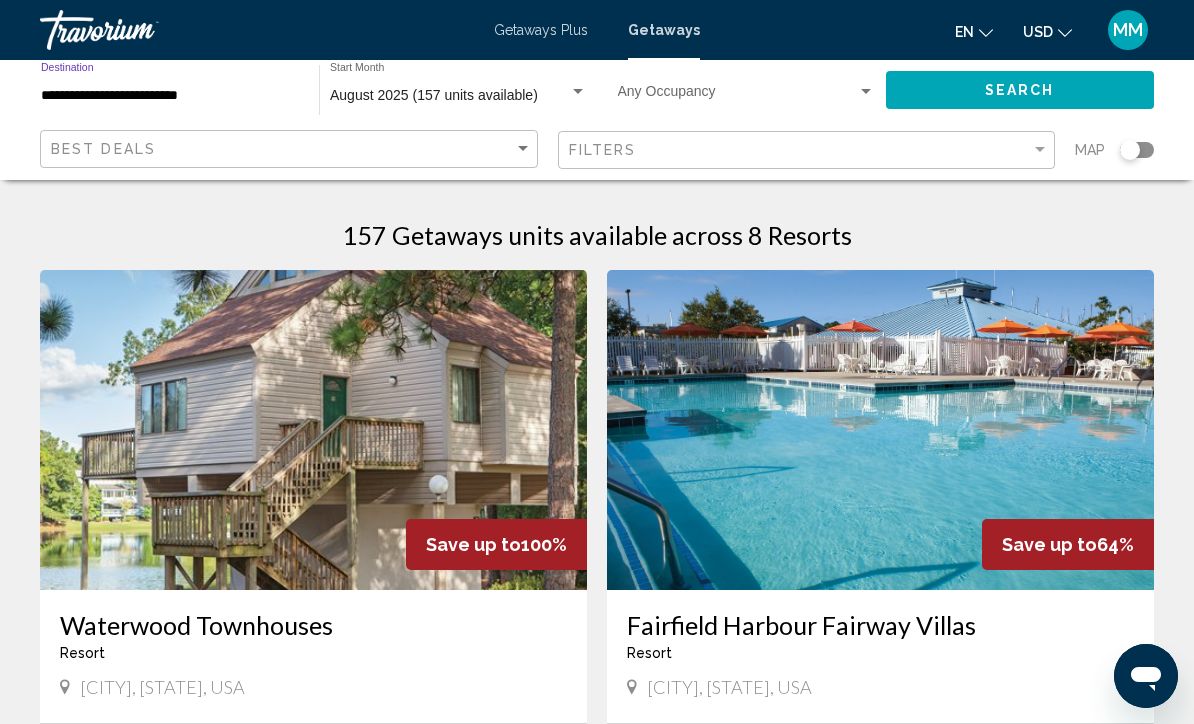click on "Search" 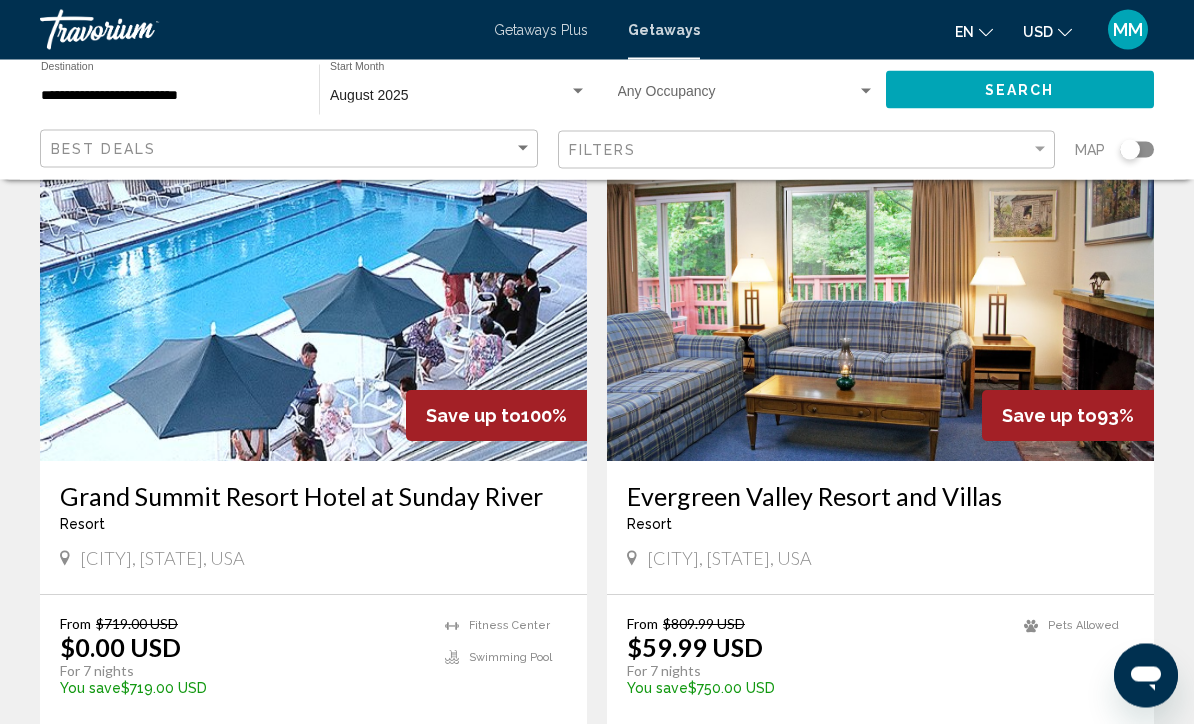 scroll, scrollTop: 129, scrollLeft: 0, axis: vertical 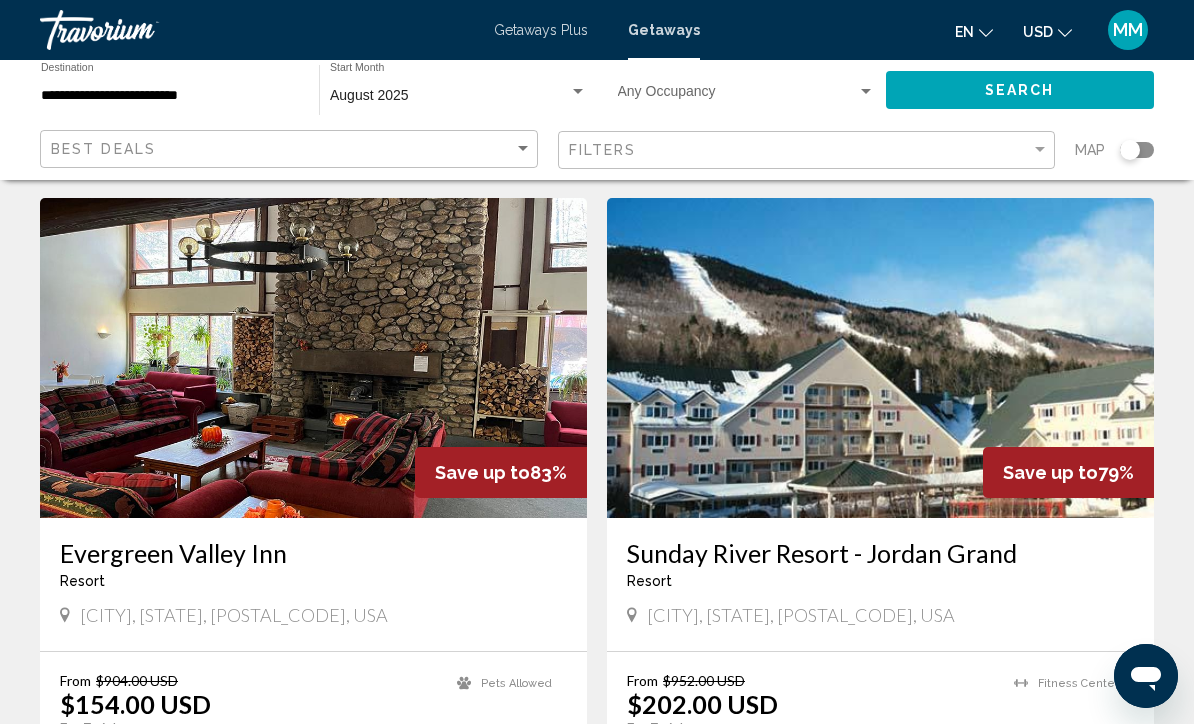 click at bounding box center [880, 358] 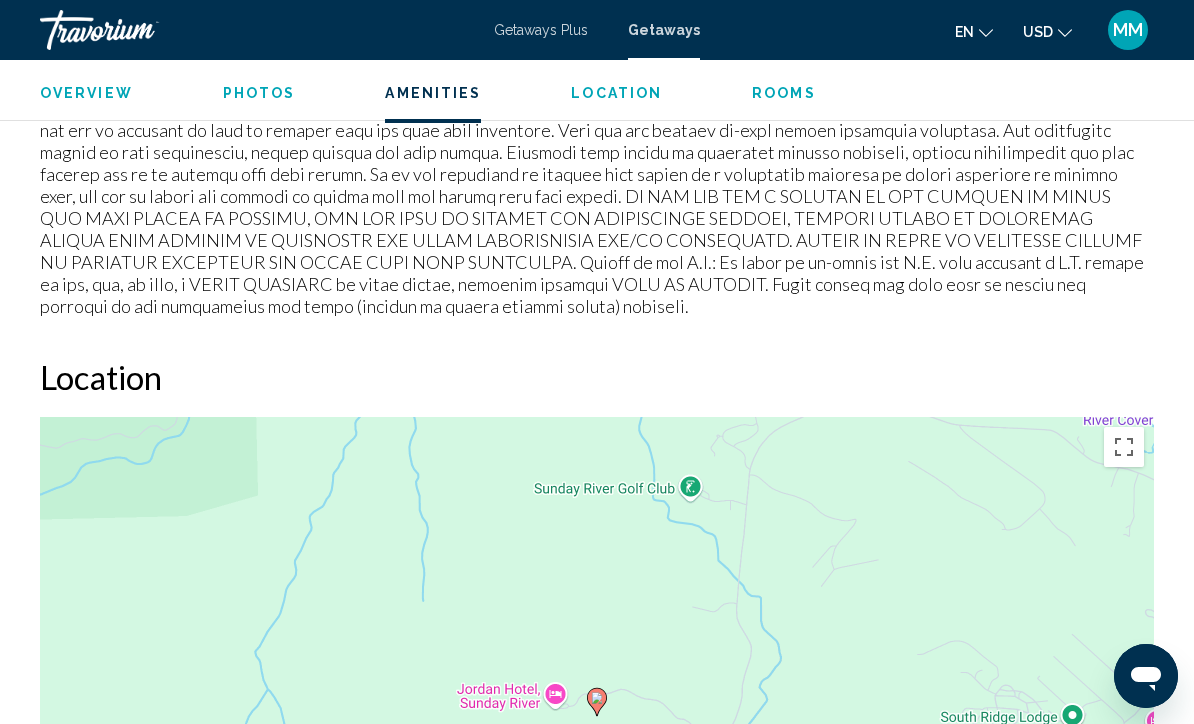 scroll, scrollTop: 2589, scrollLeft: 0, axis: vertical 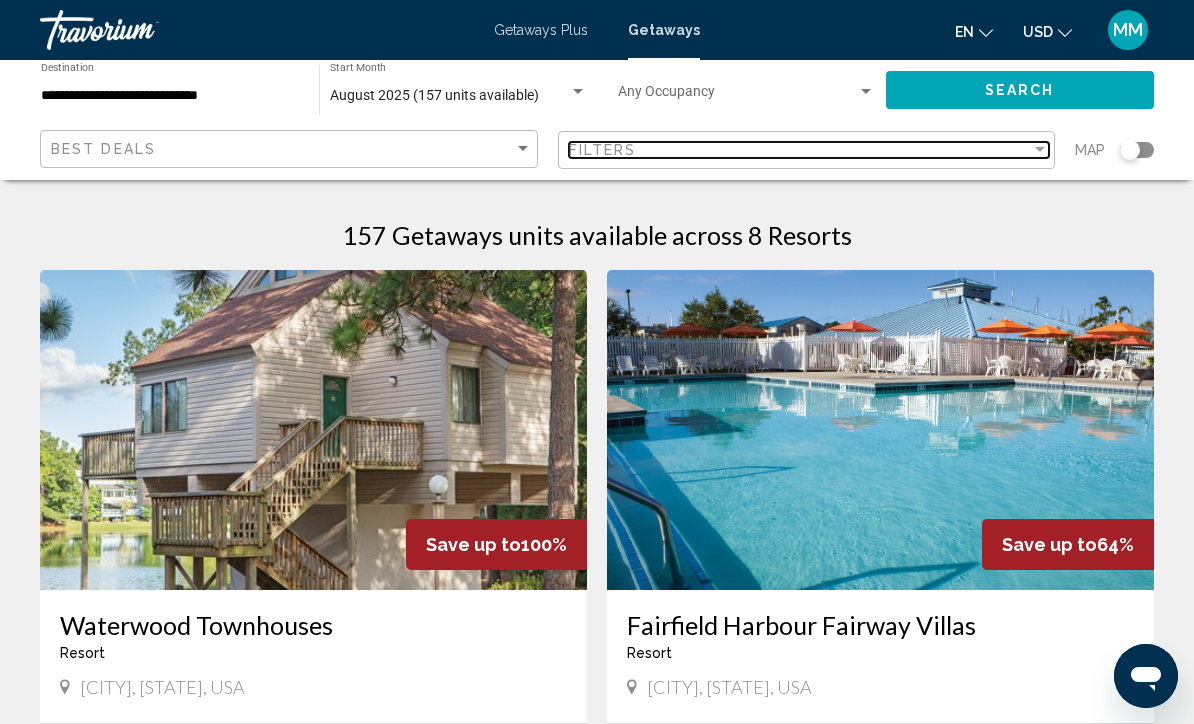 click on "Filters" at bounding box center [800, 150] 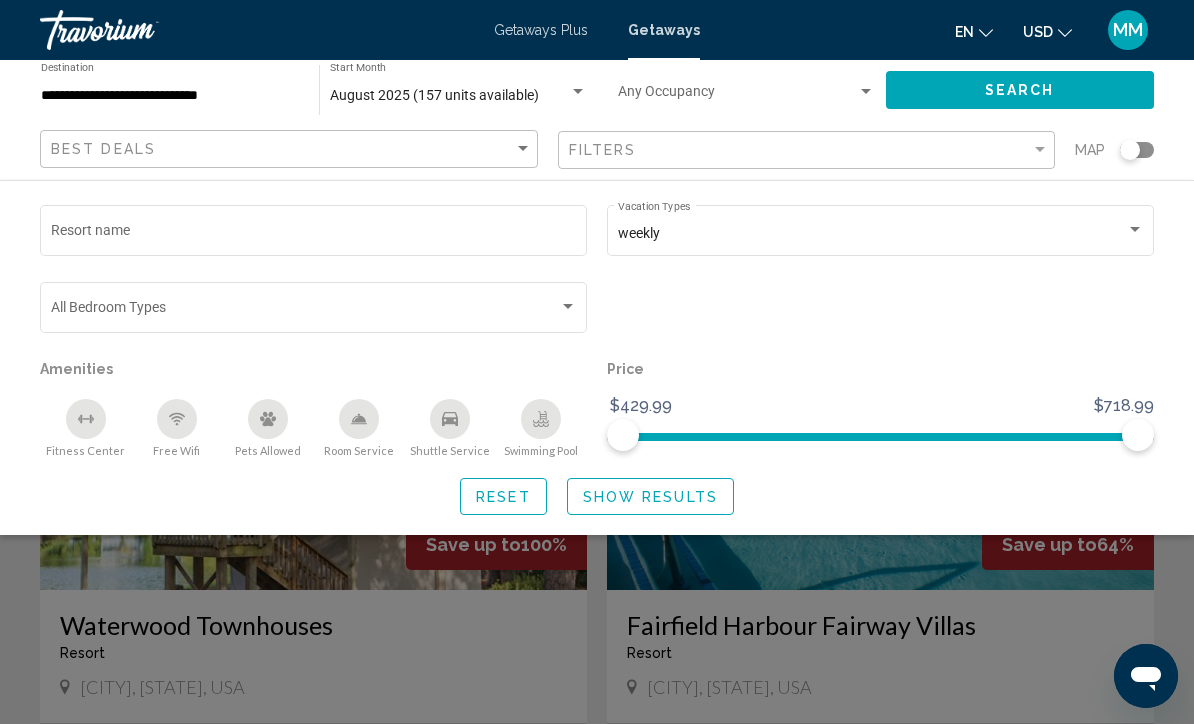 click 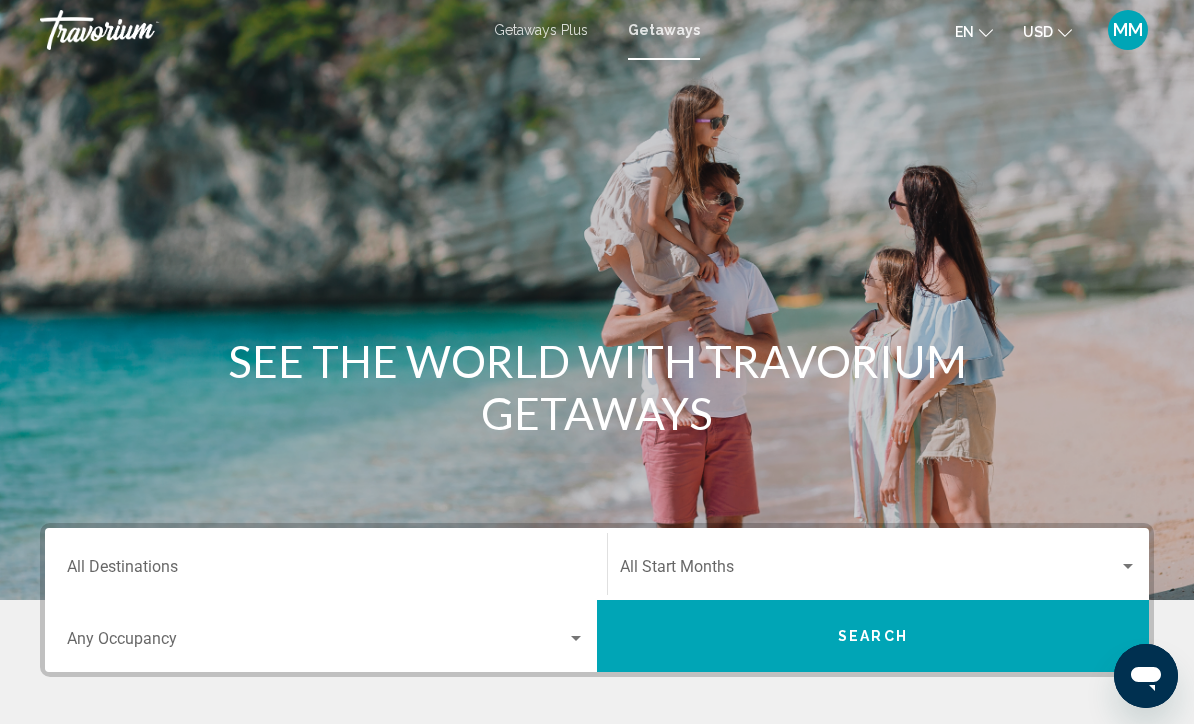 click on "Getaways" at bounding box center [664, 30] 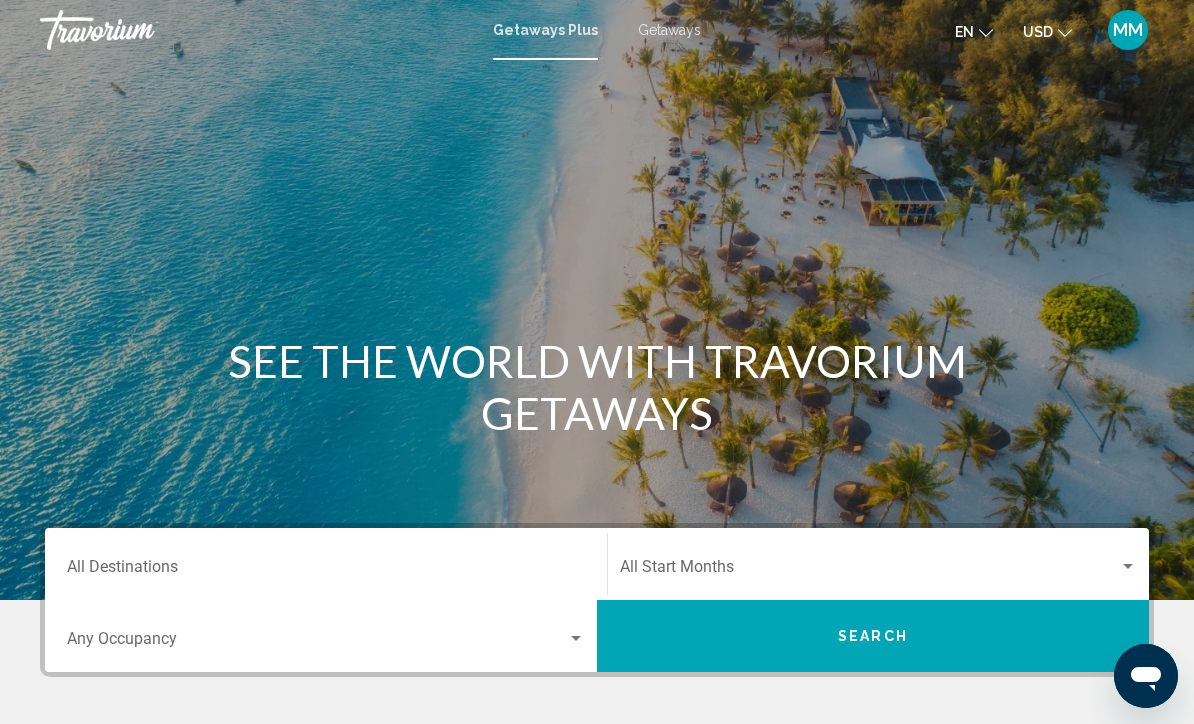 click on "Destination All Destinations" at bounding box center [326, 571] 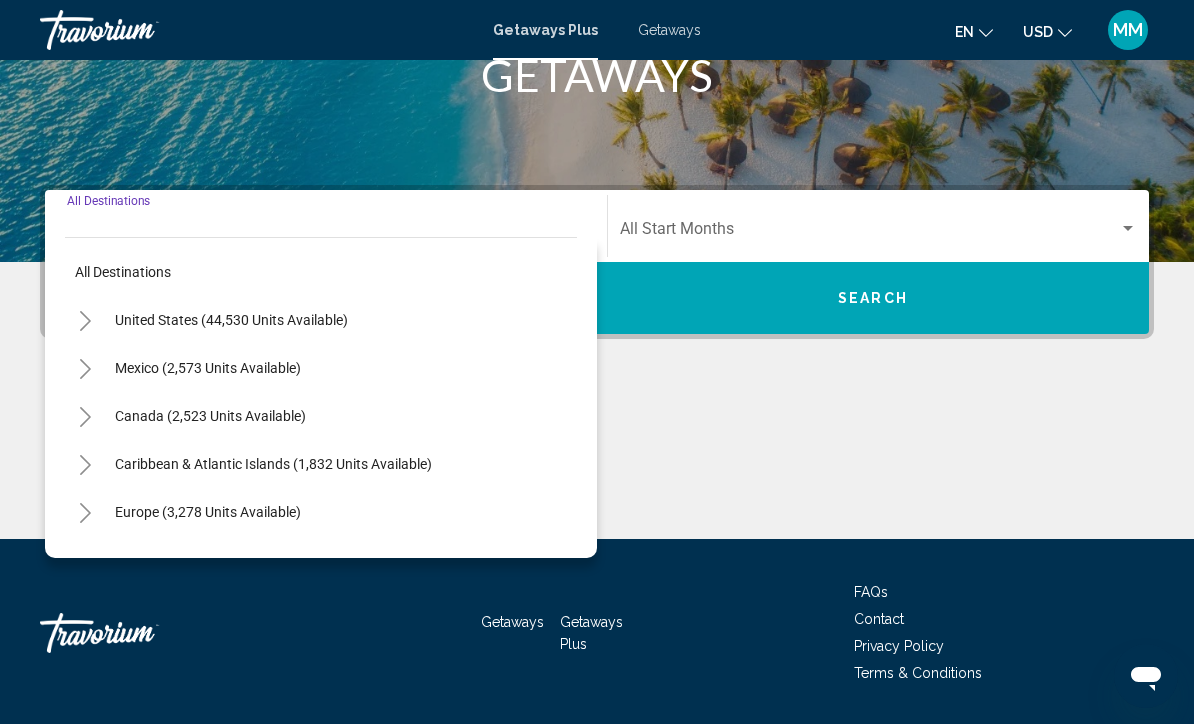 scroll, scrollTop: 398, scrollLeft: 0, axis: vertical 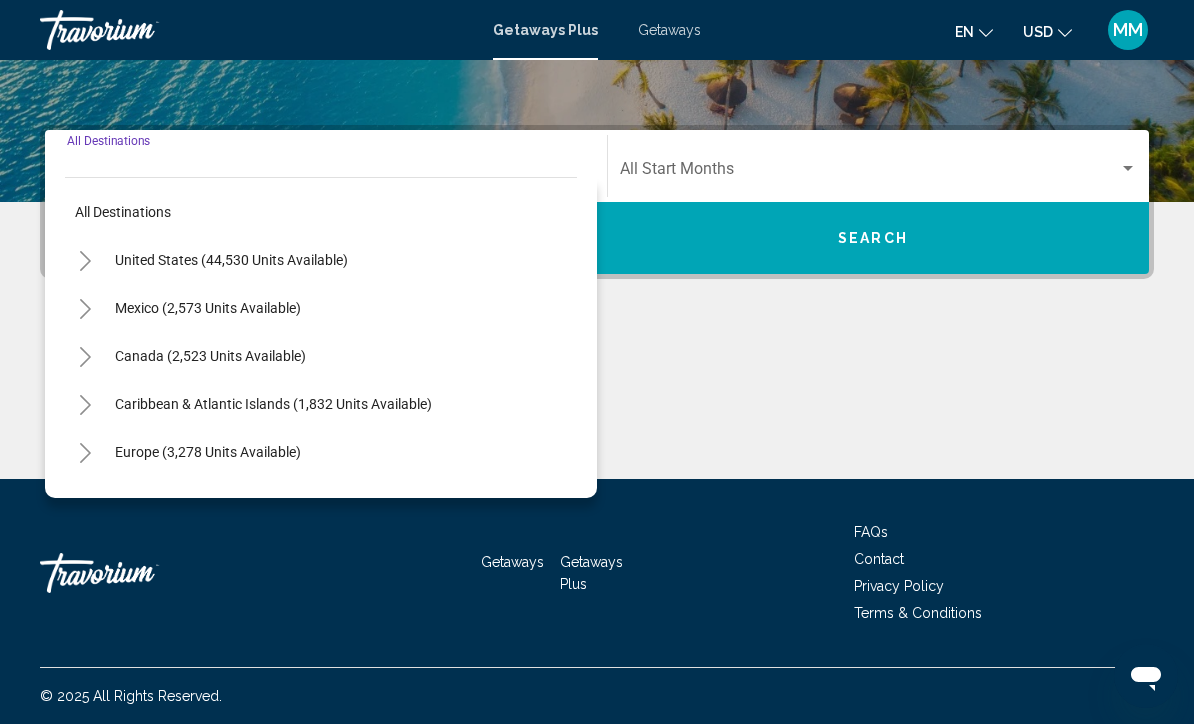click 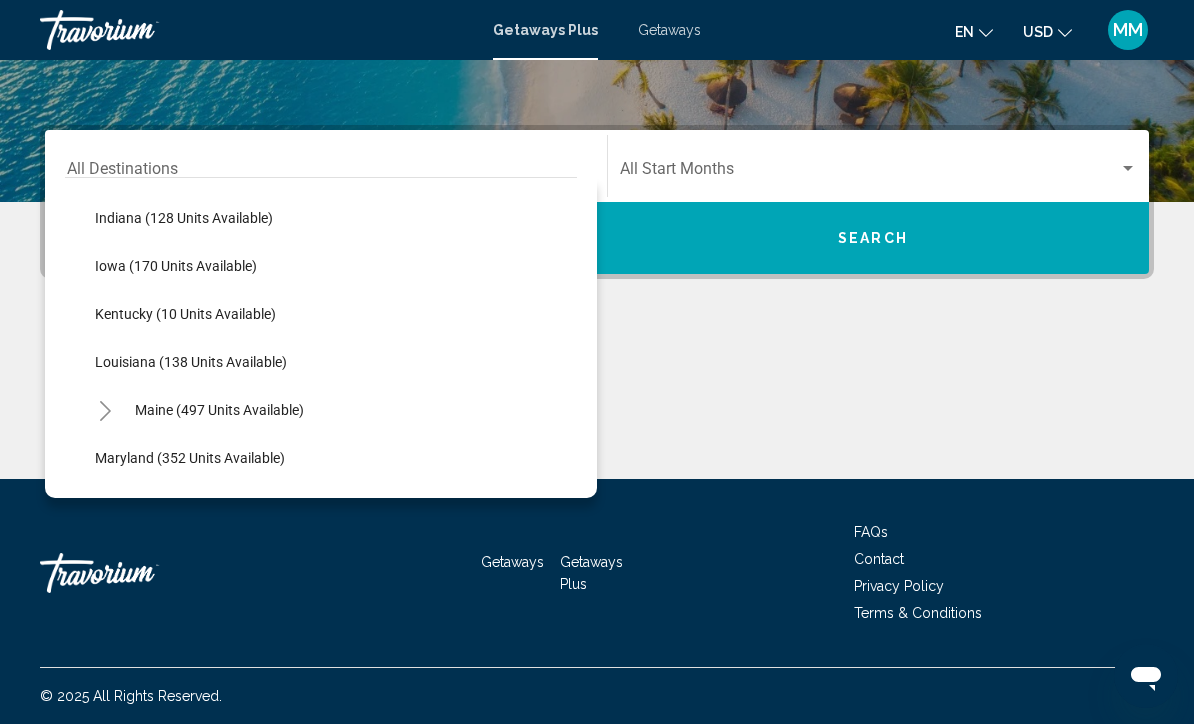 scroll, scrollTop: 571, scrollLeft: 0, axis: vertical 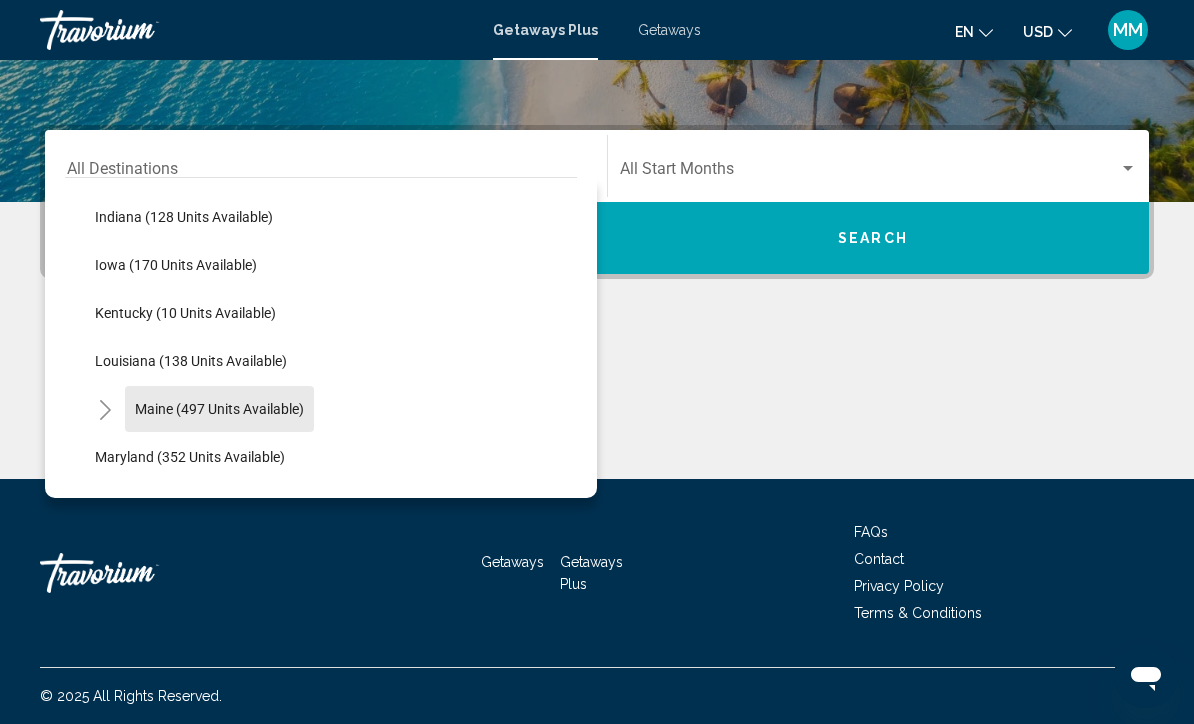 click on "Maine (497 units available)" 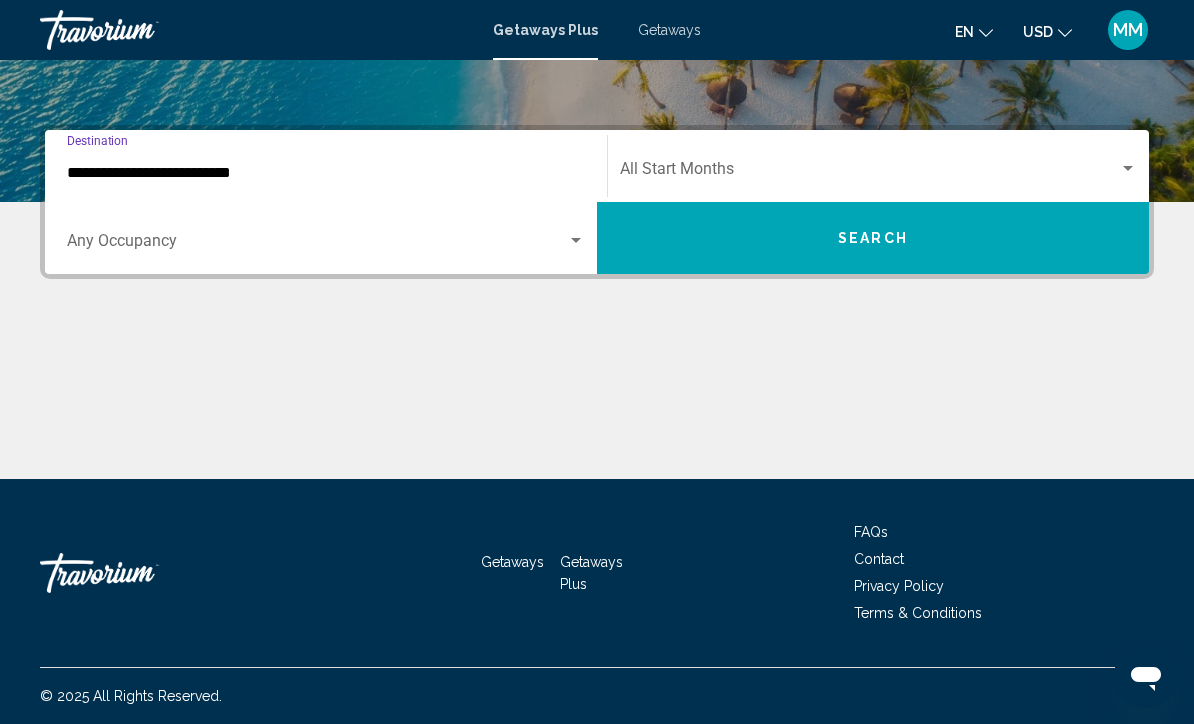 click on "Start Month All Start Months" 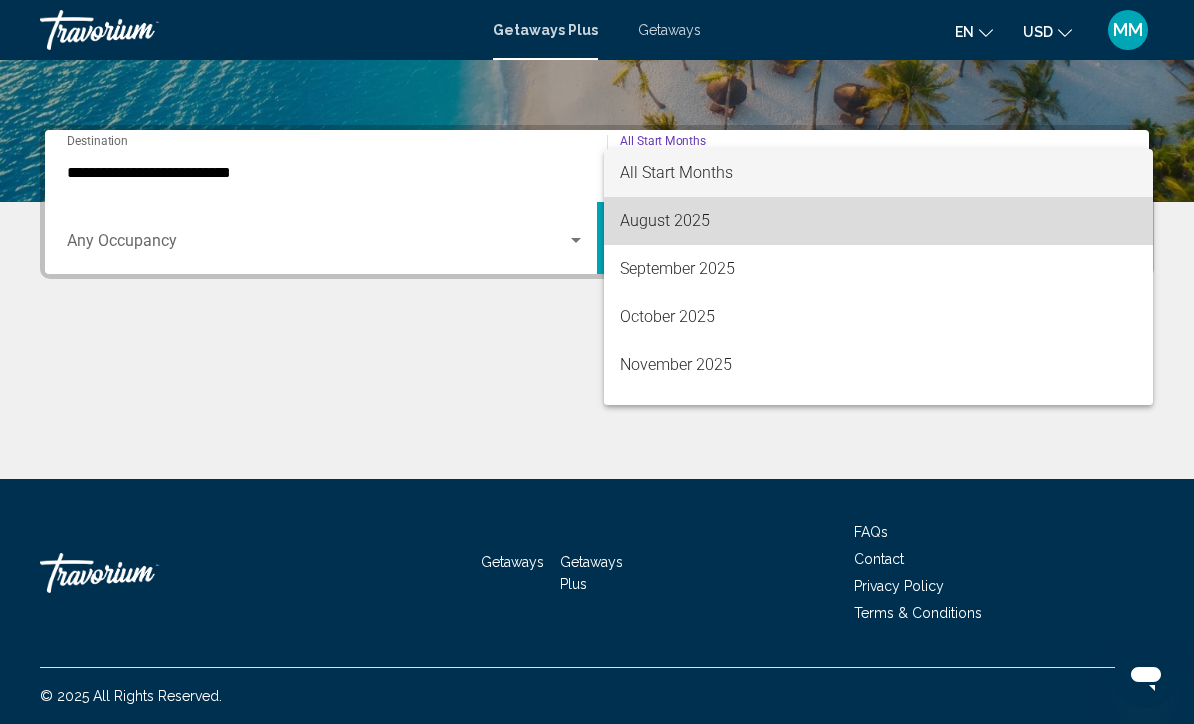click on "August 2025" at bounding box center [878, 221] 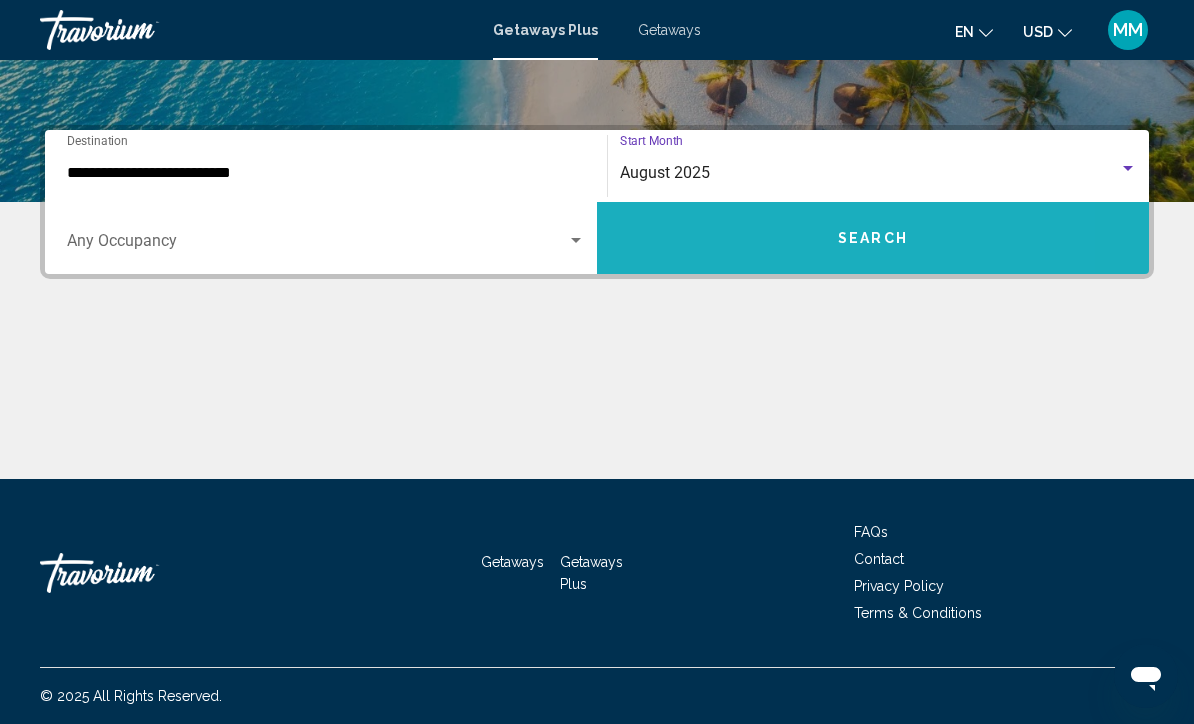 click on "Search" at bounding box center [873, 238] 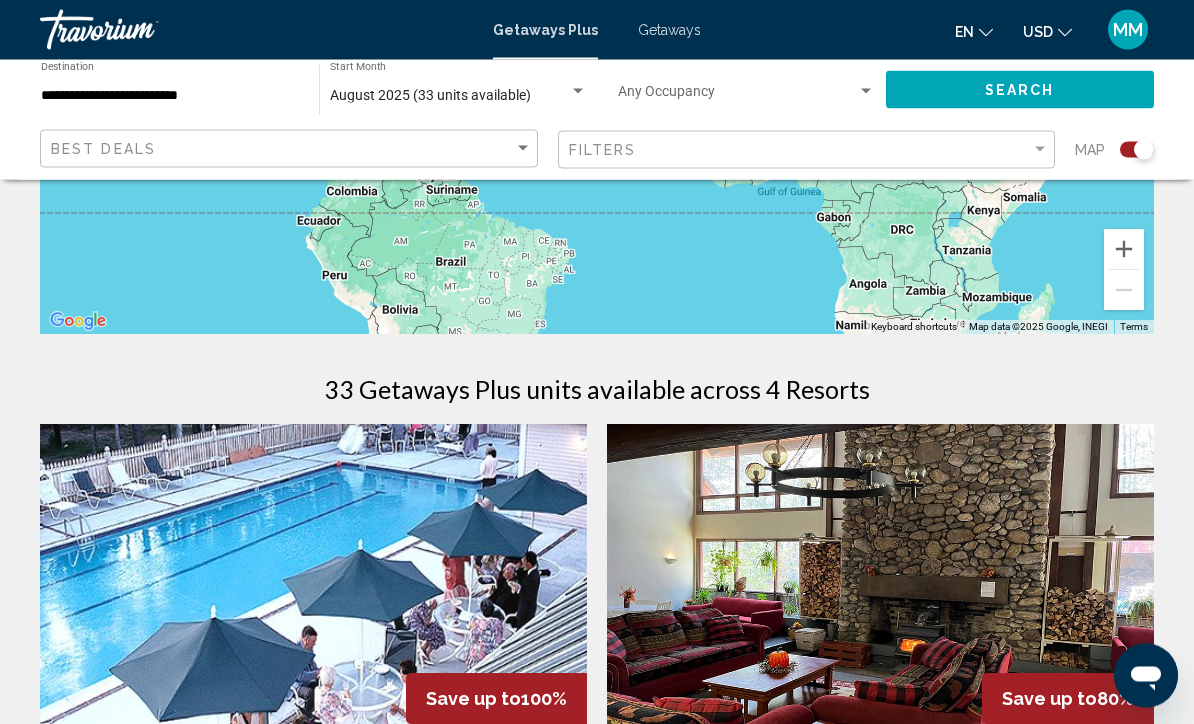 scroll, scrollTop: 466, scrollLeft: 0, axis: vertical 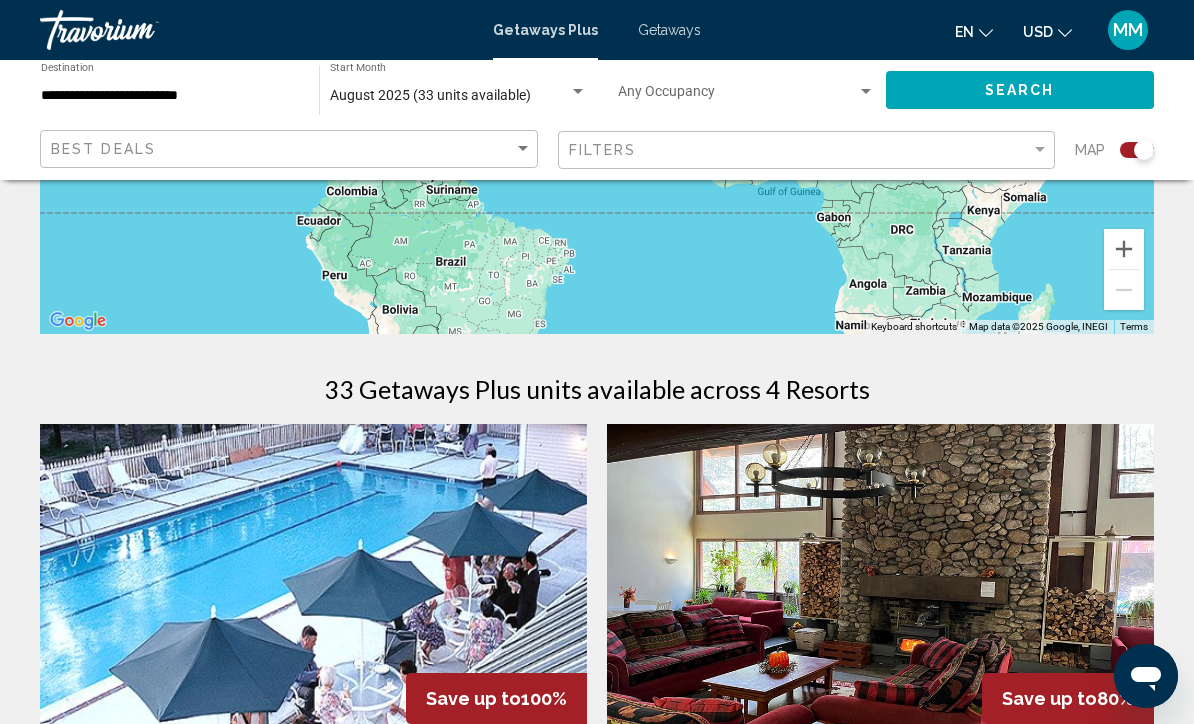 click at bounding box center [880, 584] 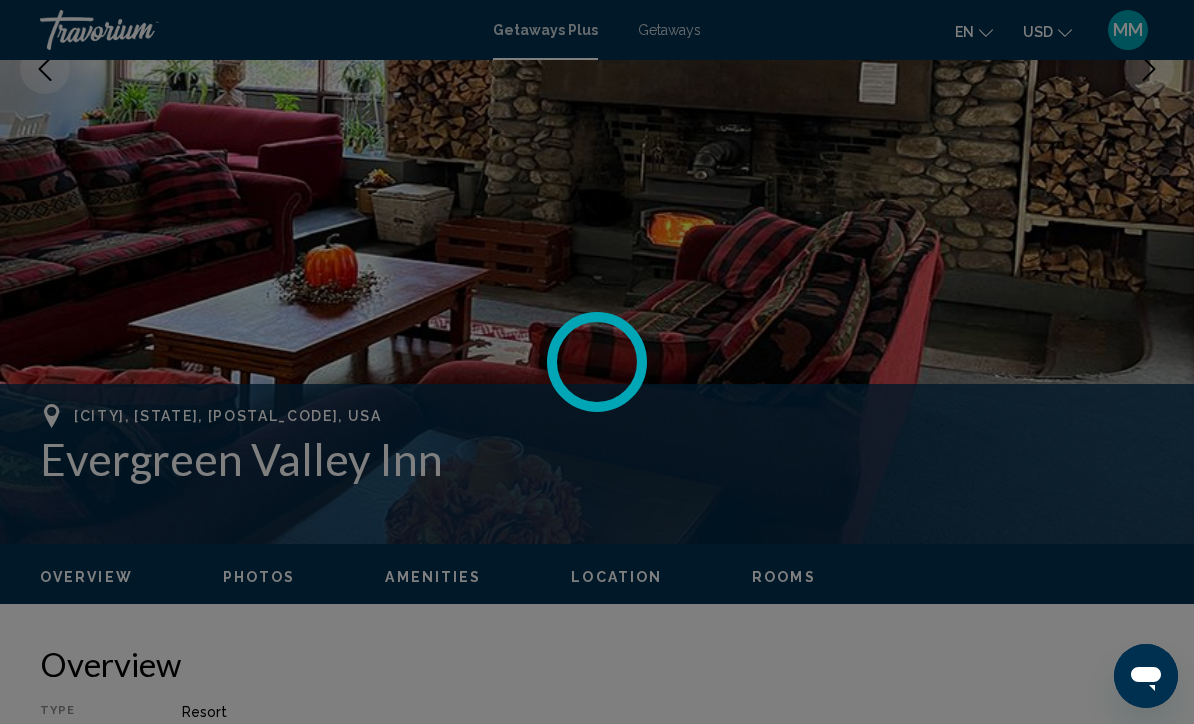 scroll, scrollTop: 0, scrollLeft: 0, axis: both 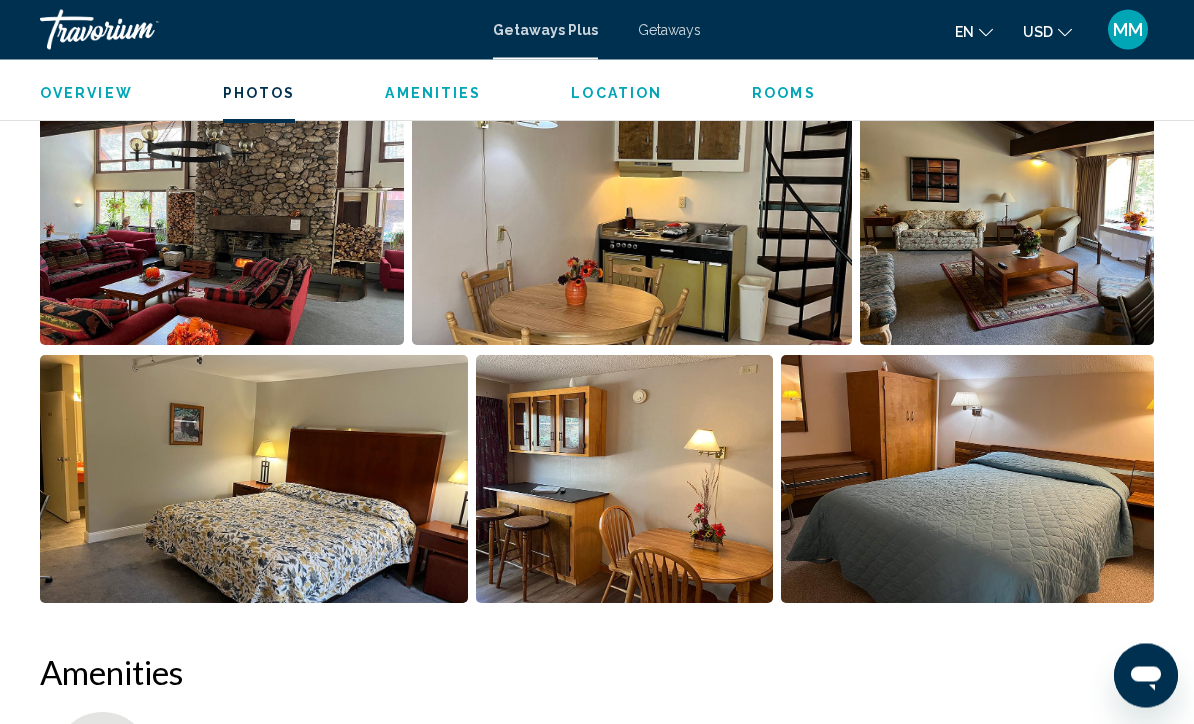 click at bounding box center (1007, 222) 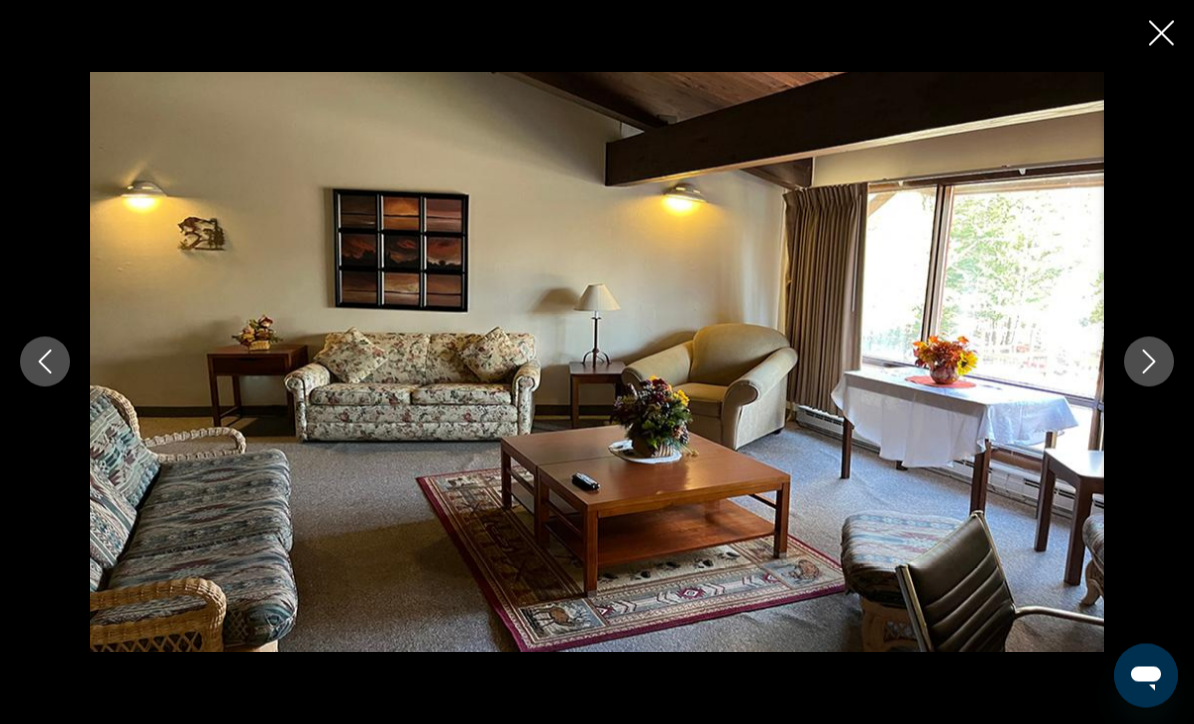scroll, scrollTop: 1358, scrollLeft: 0, axis: vertical 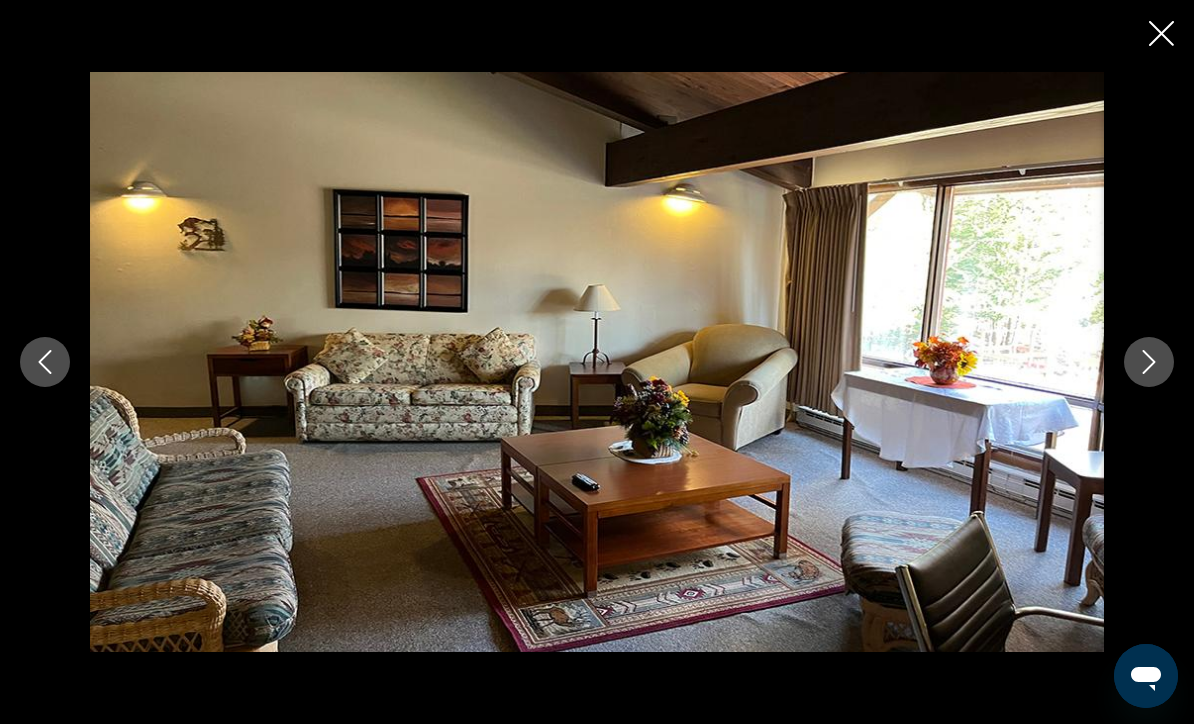 click 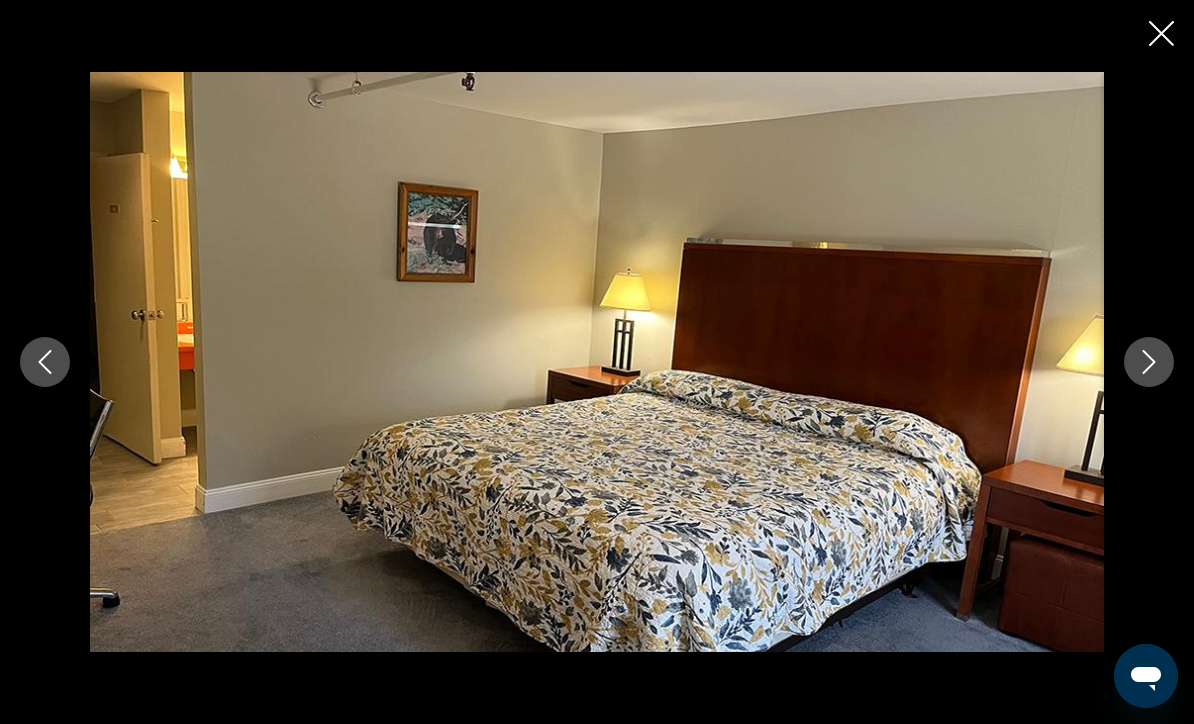 click at bounding box center (1149, 362) 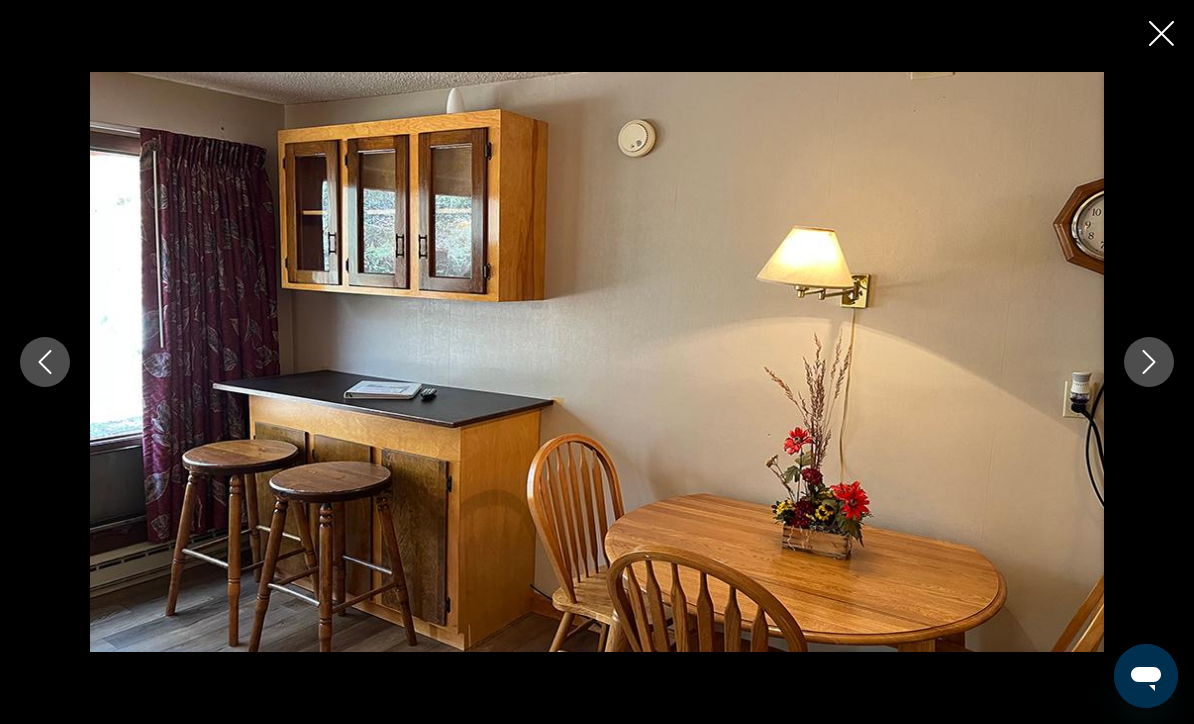 click at bounding box center [1149, 362] 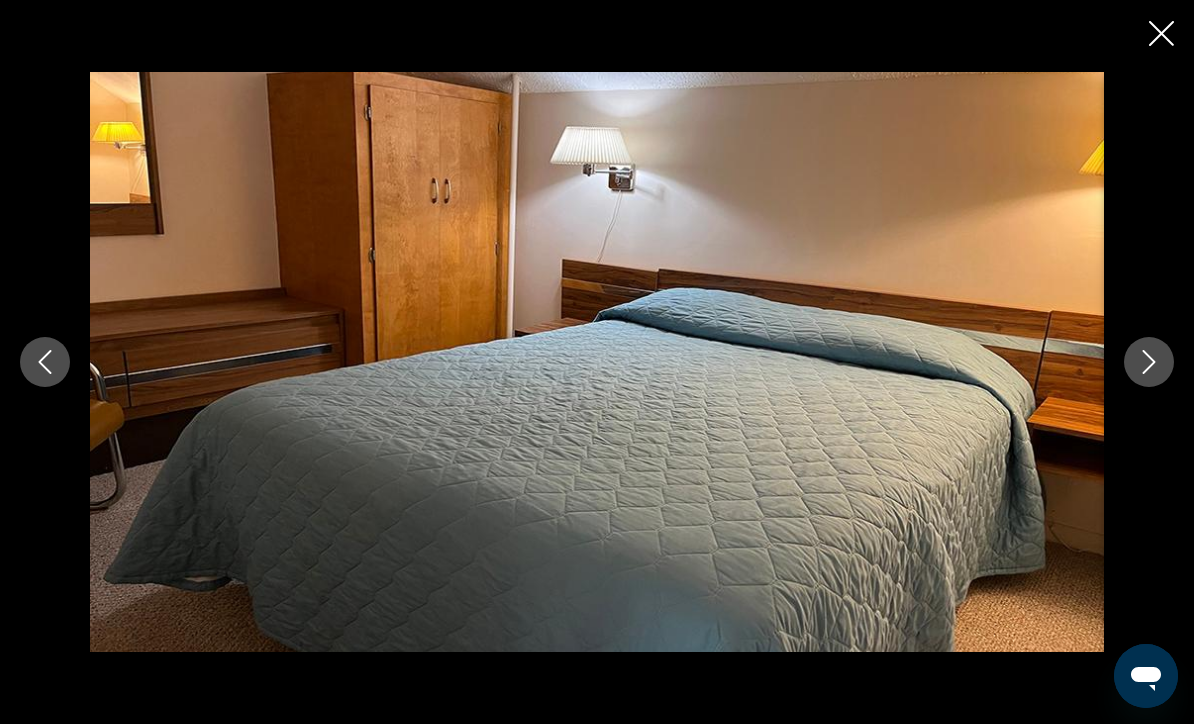 click at bounding box center [1149, 362] 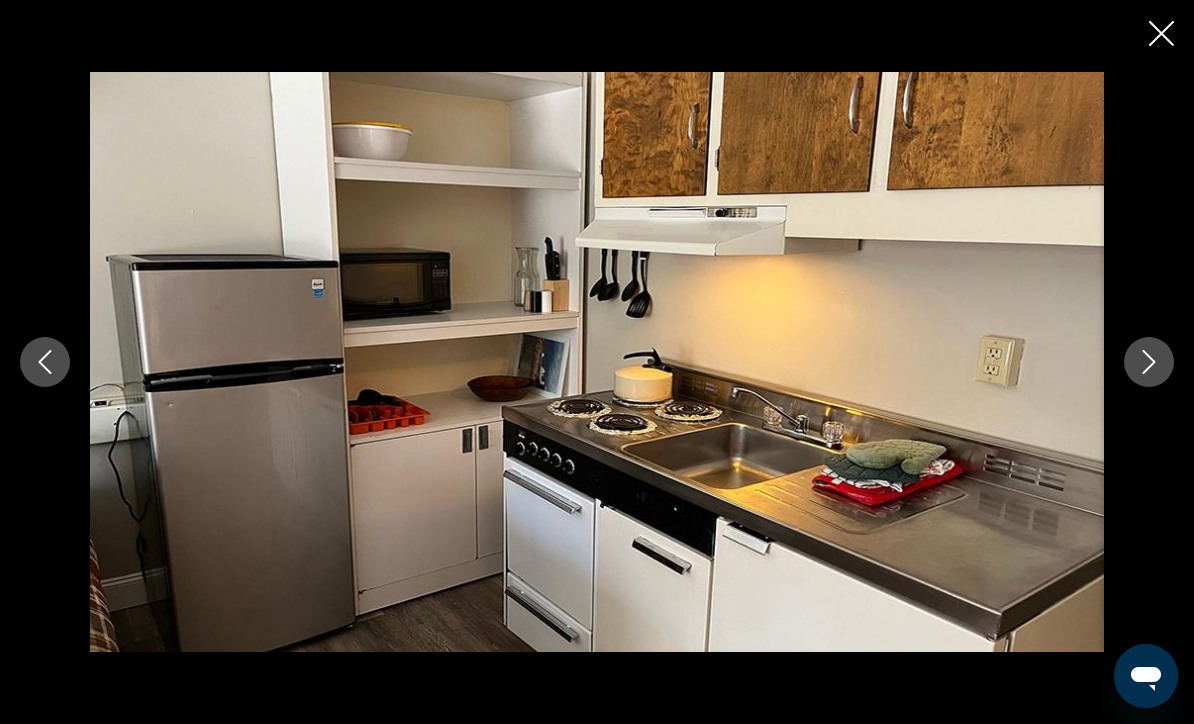 click 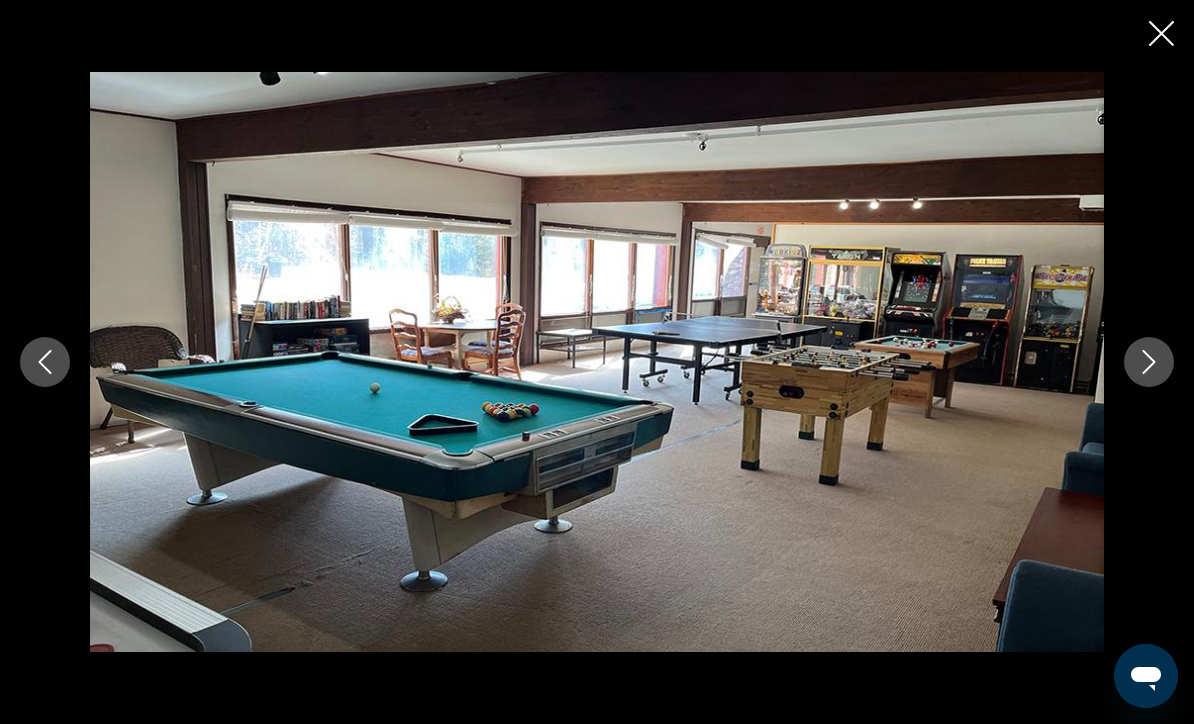 click at bounding box center [1149, 362] 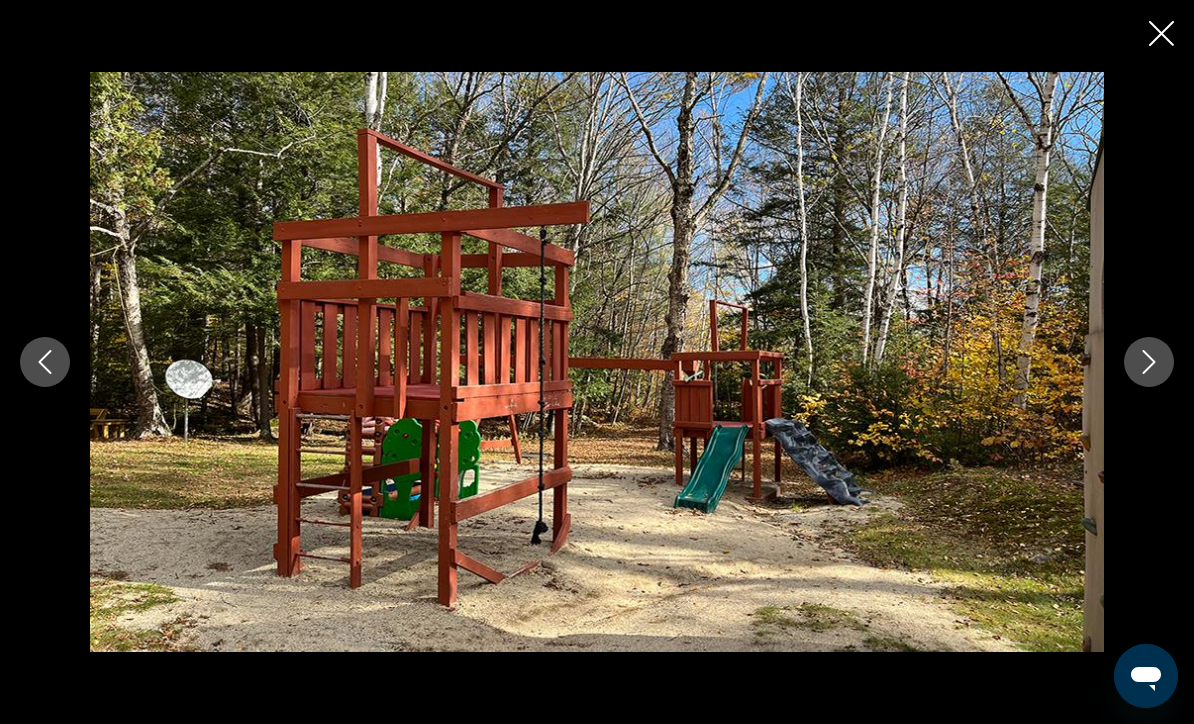 click at bounding box center [1149, 362] 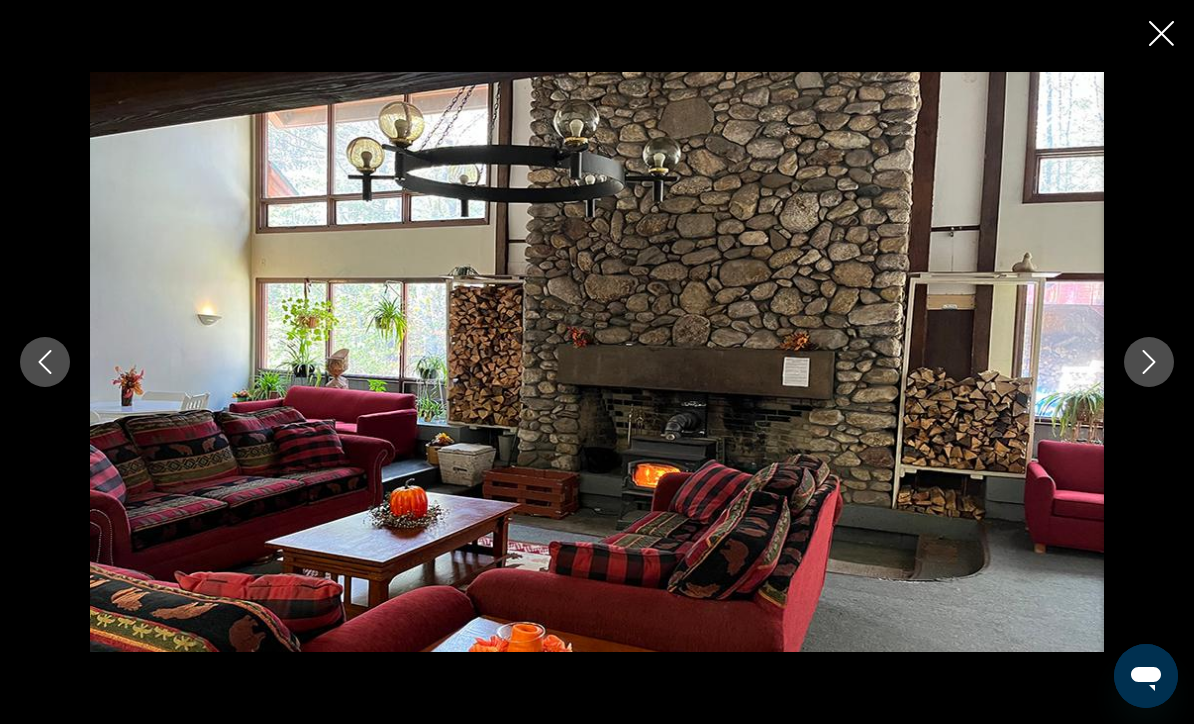 click 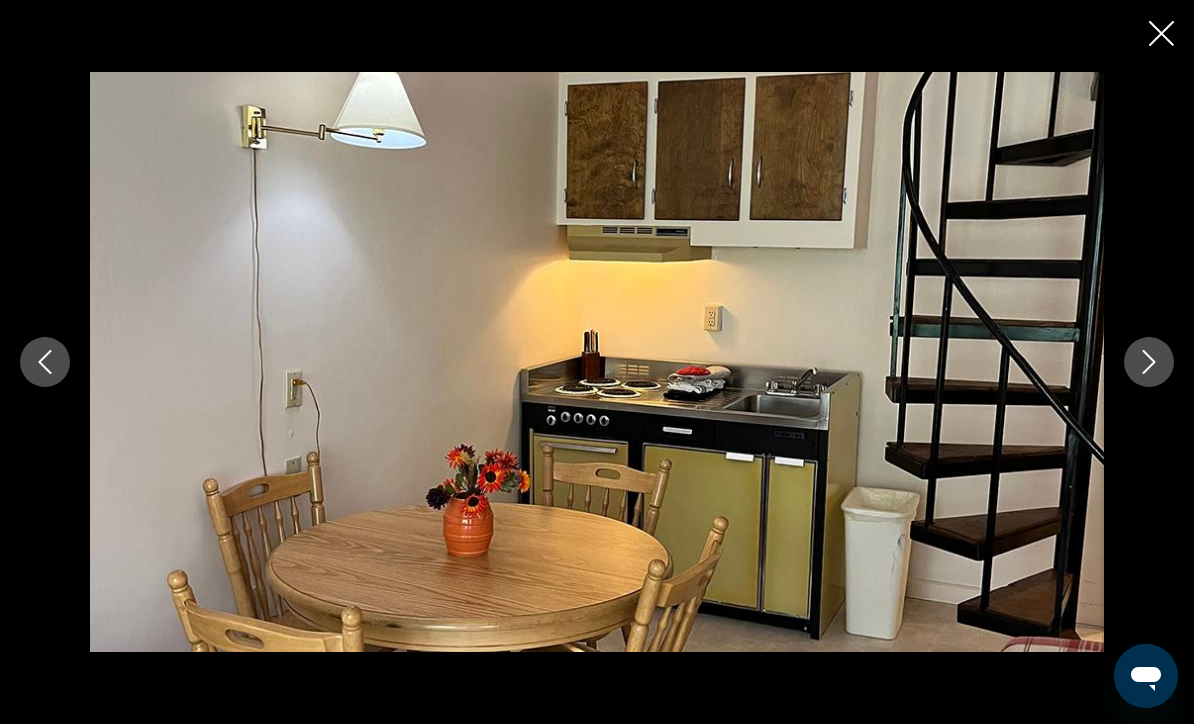click at bounding box center [597, 362] 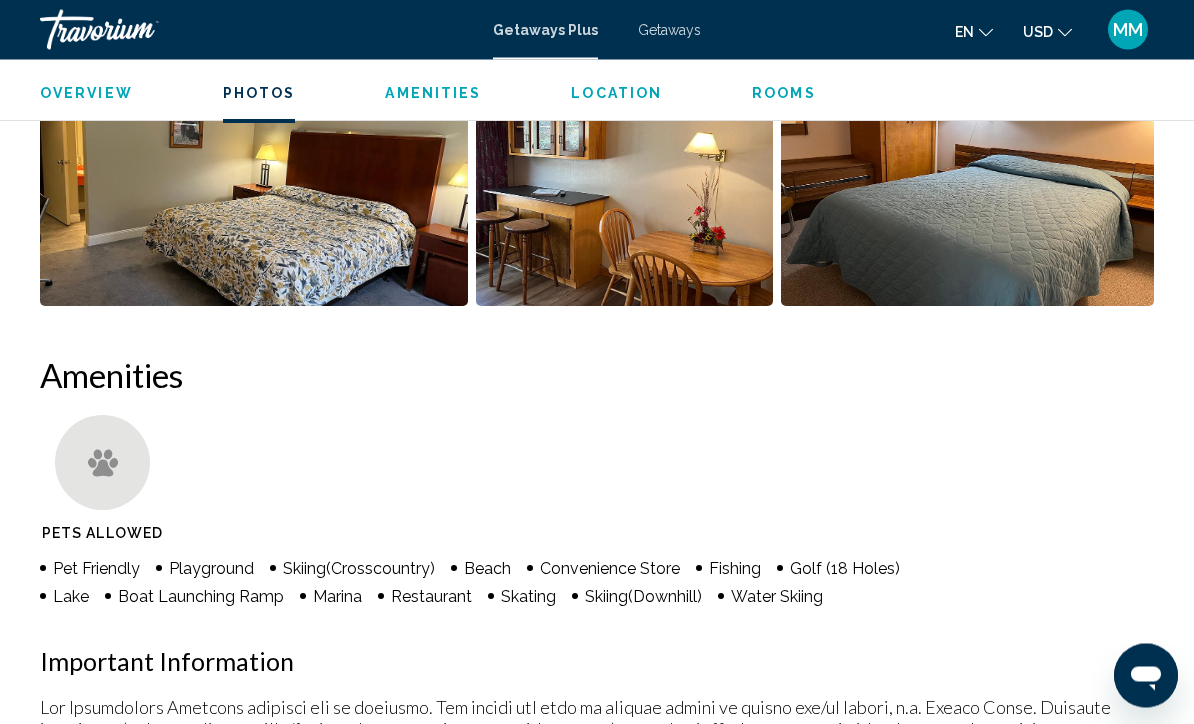 scroll, scrollTop: 1585, scrollLeft: 0, axis: vertical 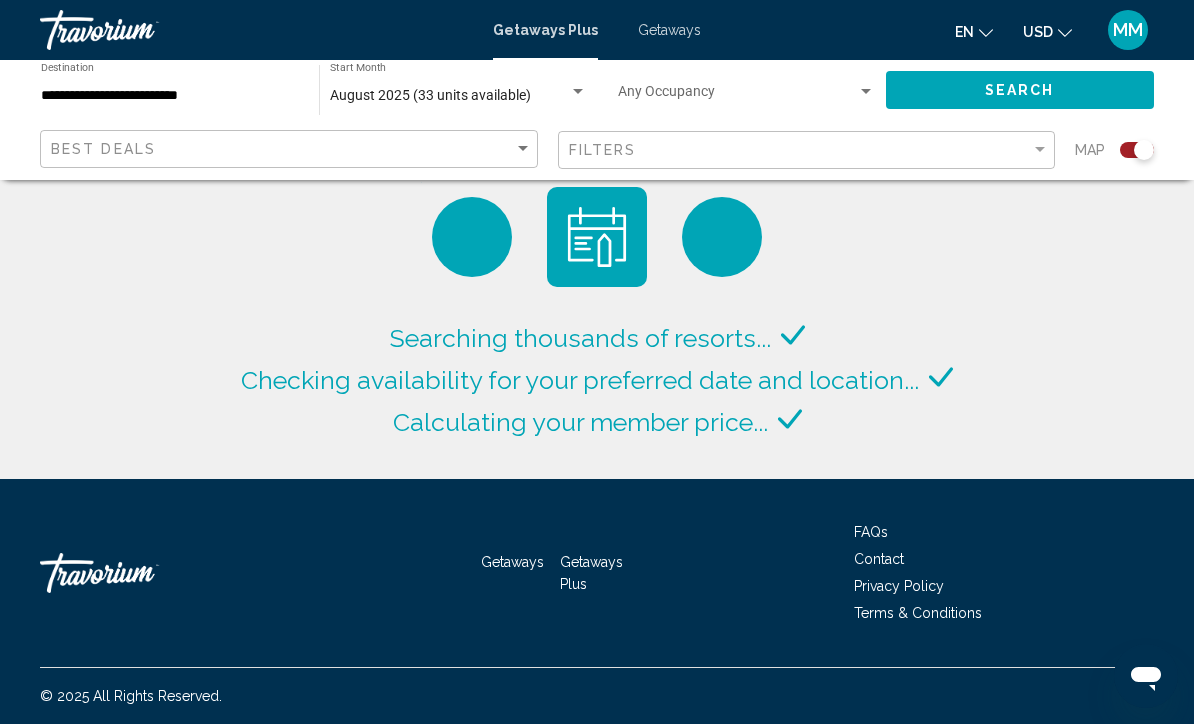 click on "Getaways" at bounding box center [669, 30] 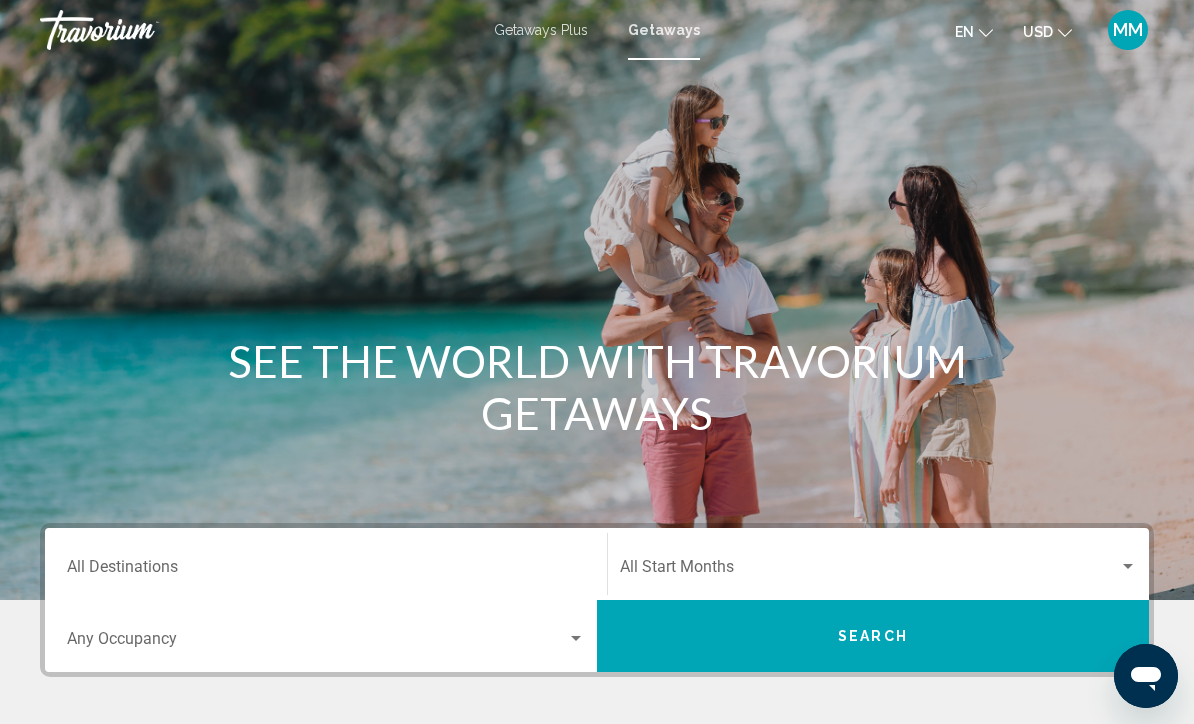 click on "Destination All Destinations" at bounding box center (326, 571) 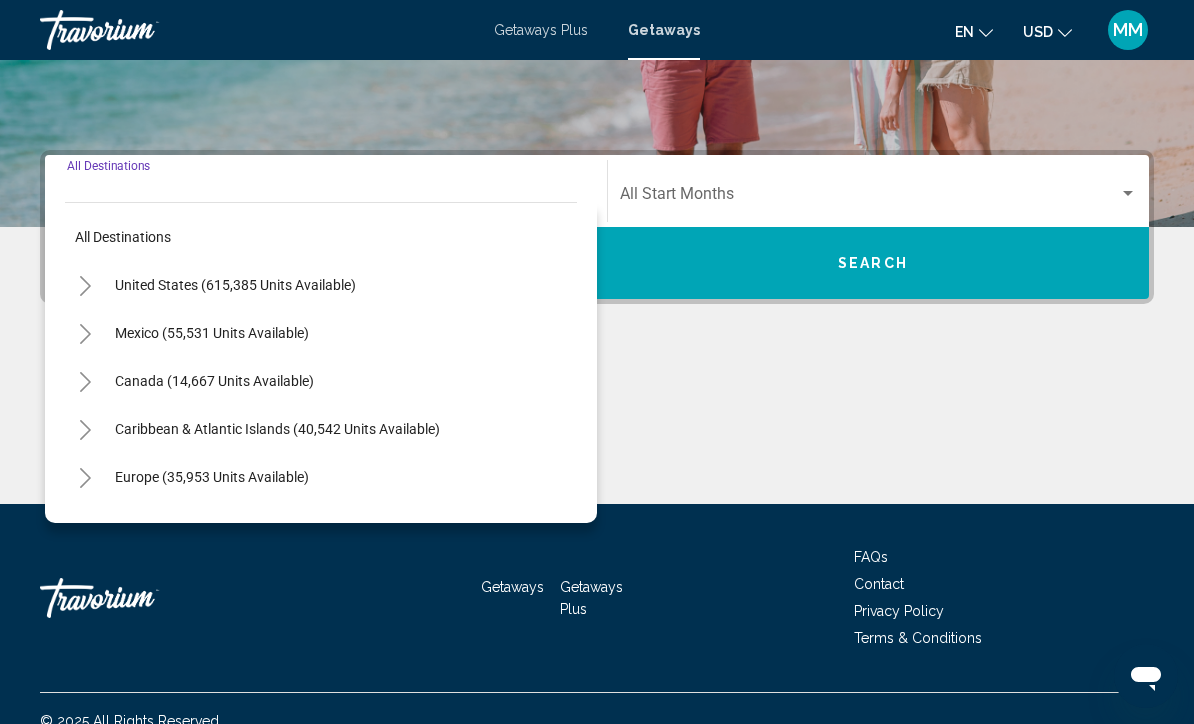 scroll, scrollTop: 398, scrollLeft: 0, axis: vertical 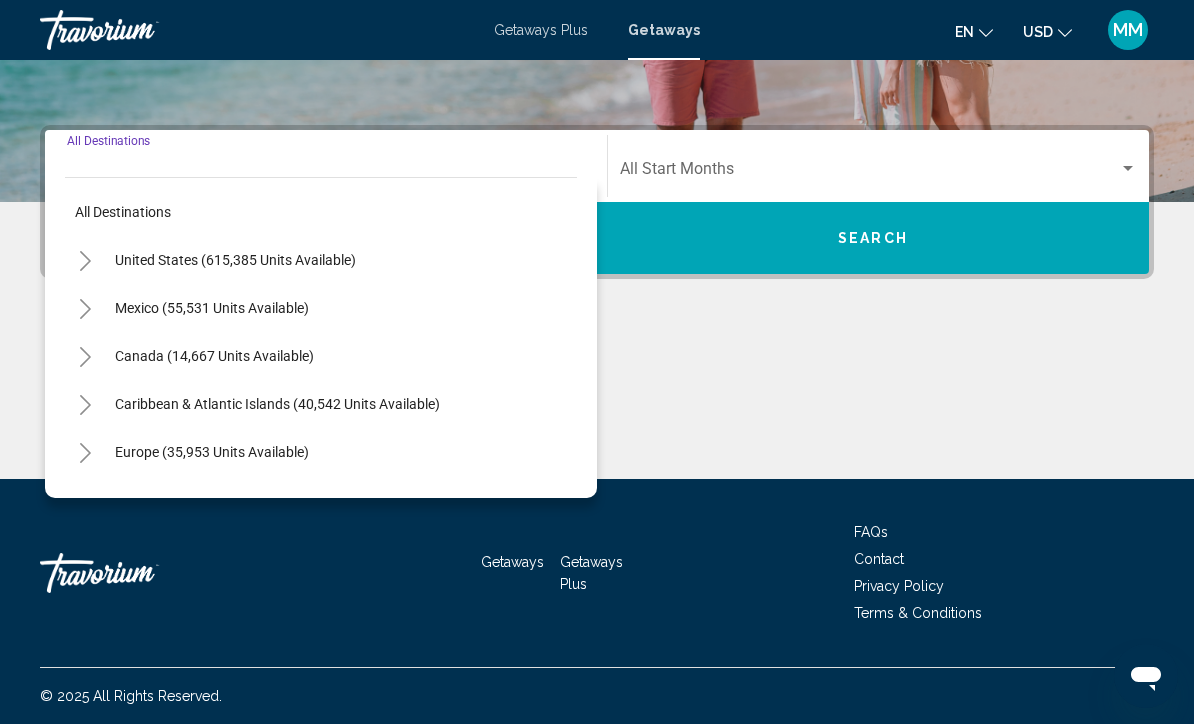 click 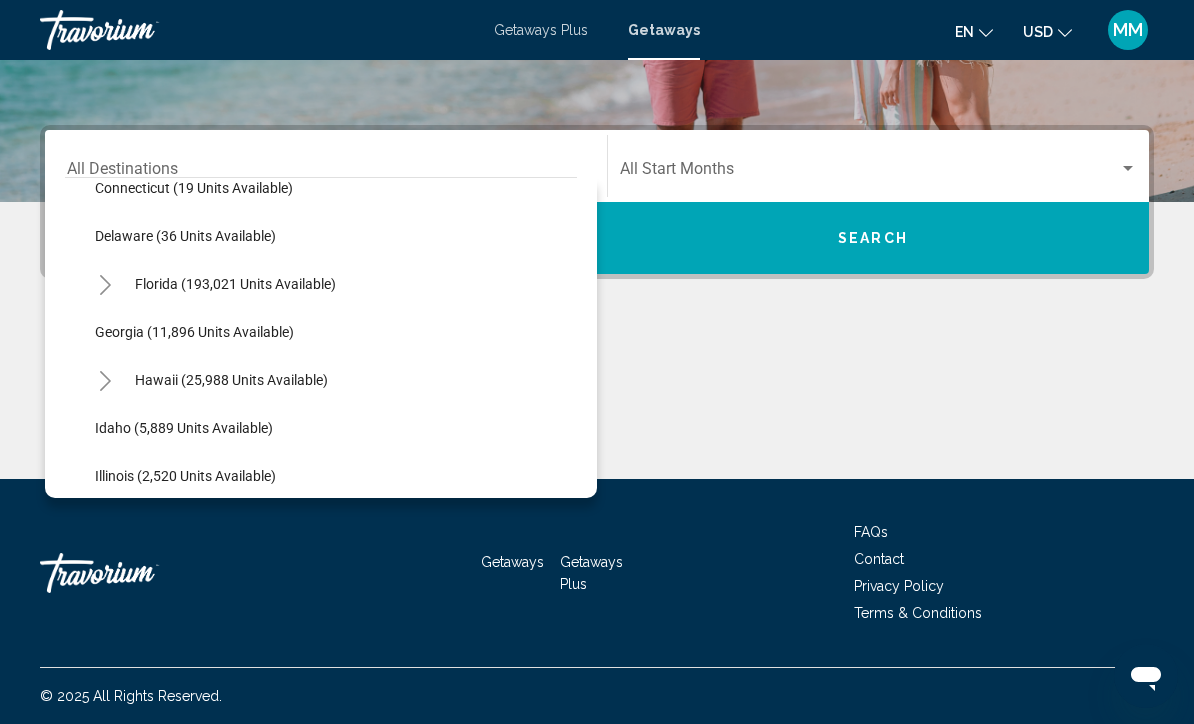 scroll, scrollTop: 313, scrollLeft: 0, axis: vertical 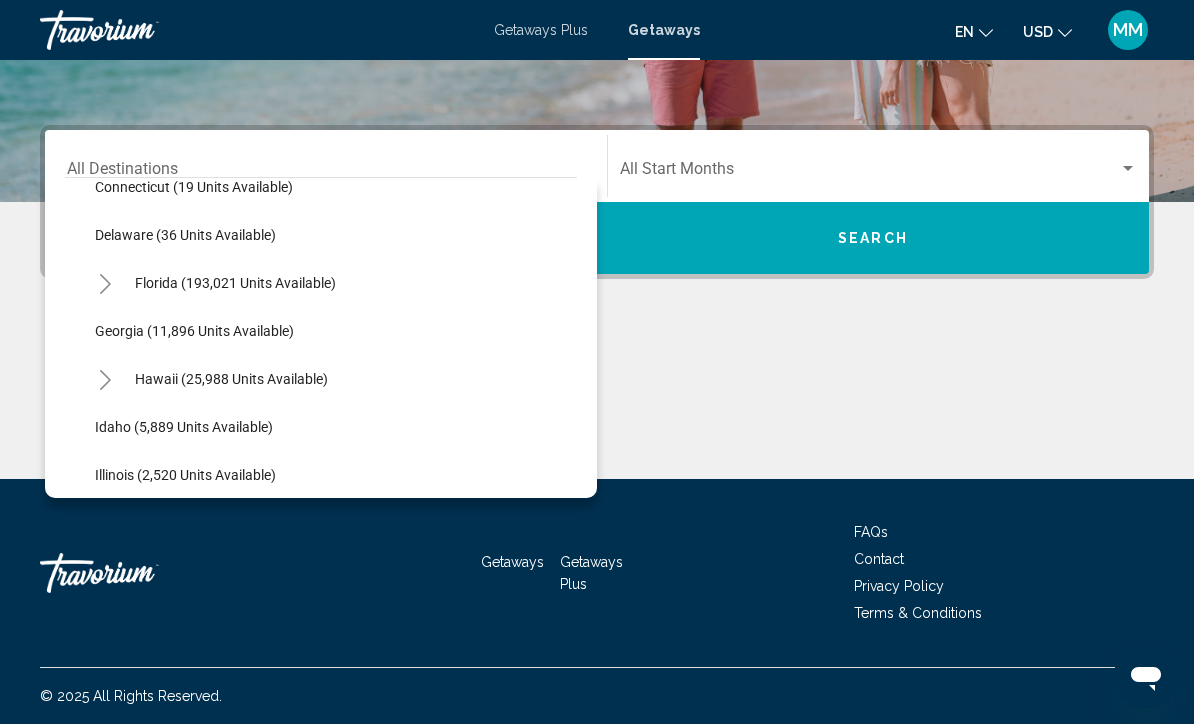 click 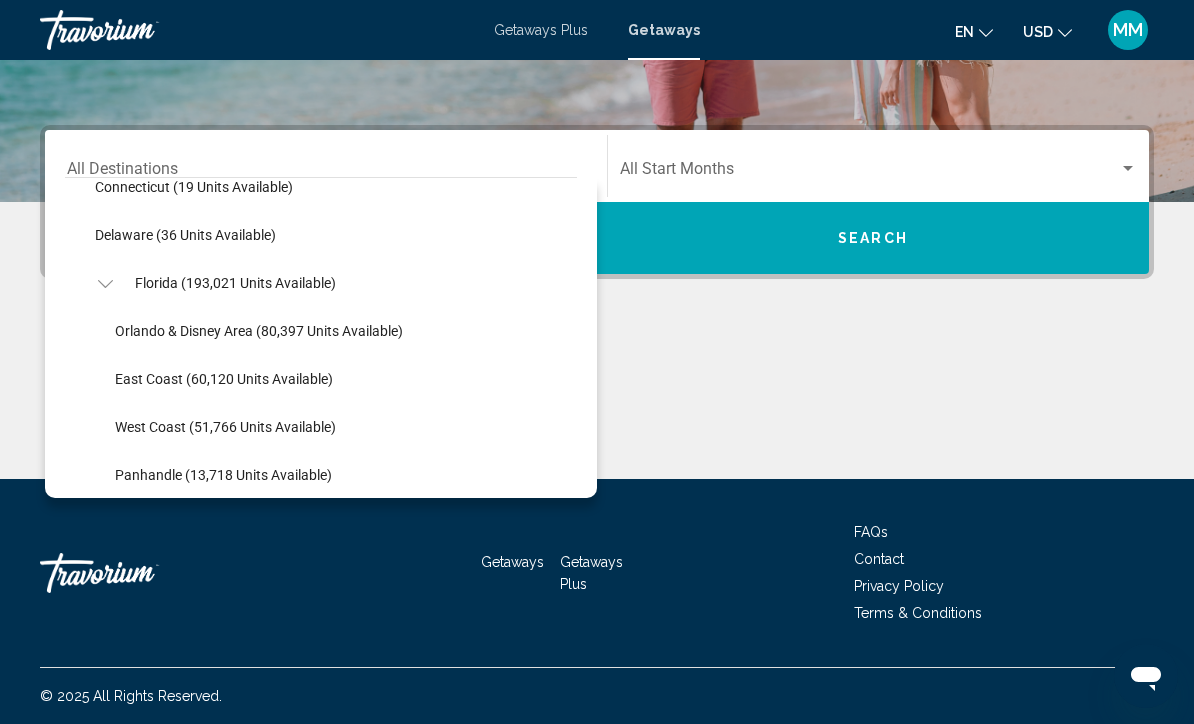 click on "East Coast (60,120 units available)" 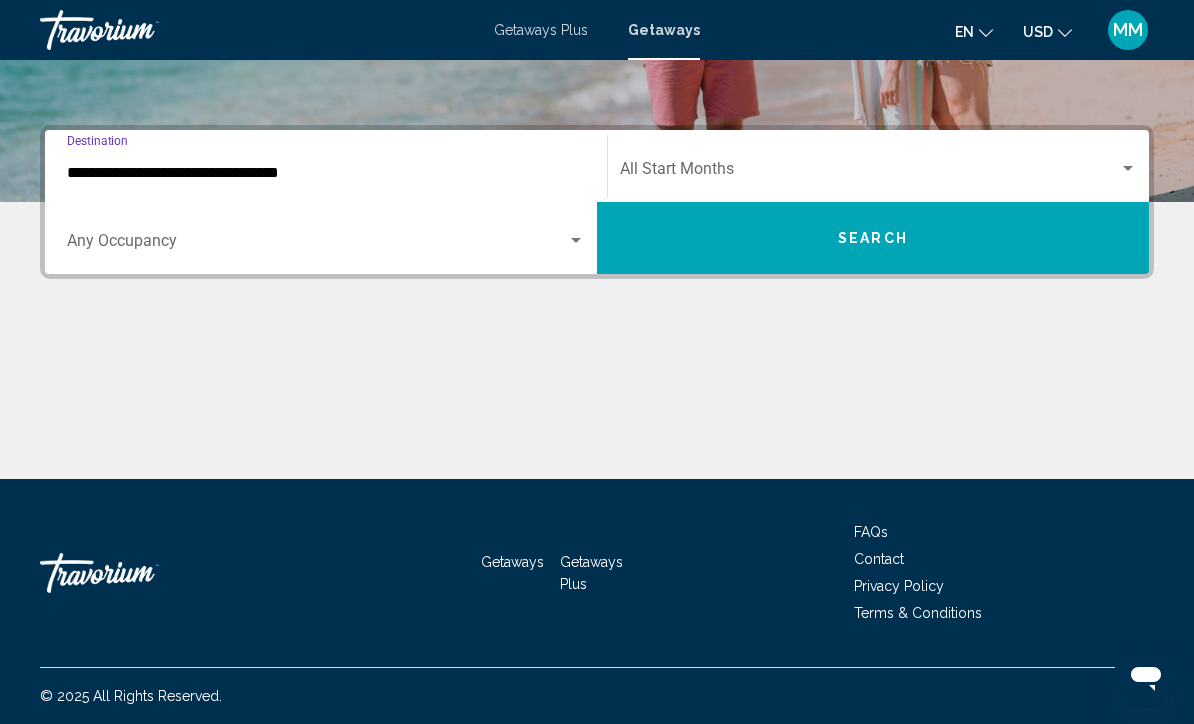 click on "Start Month All Start Months" 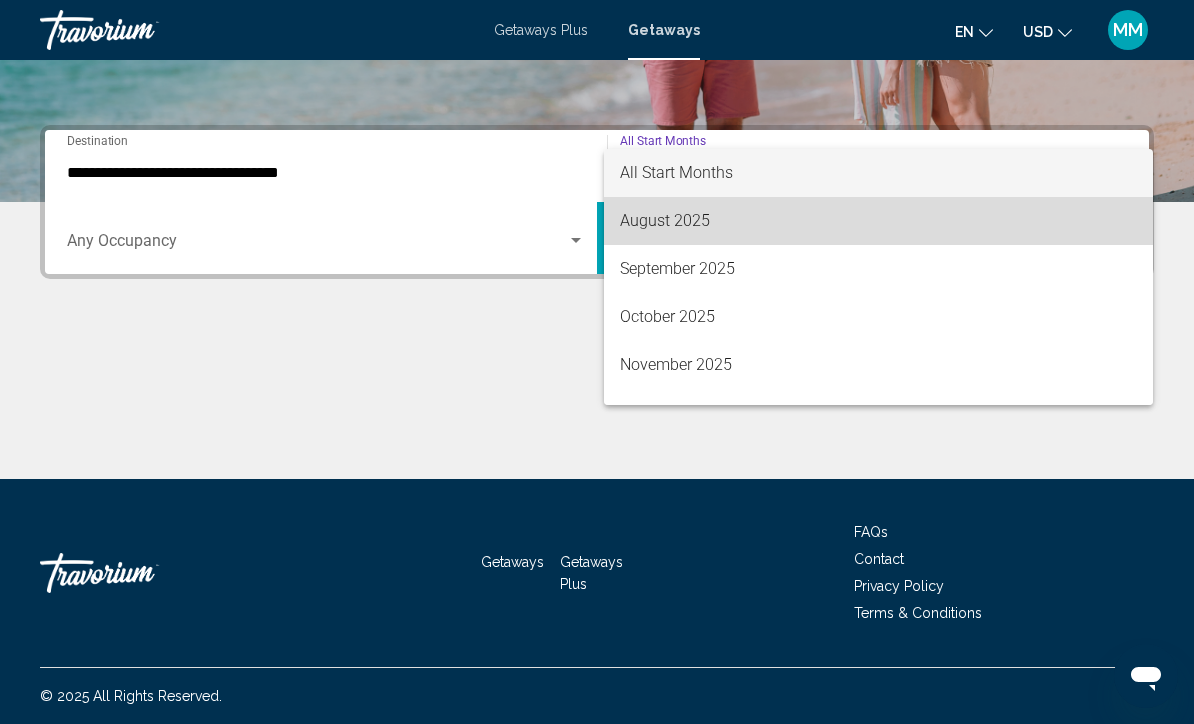 click on "August 2025" at bounding box center (878, 221) 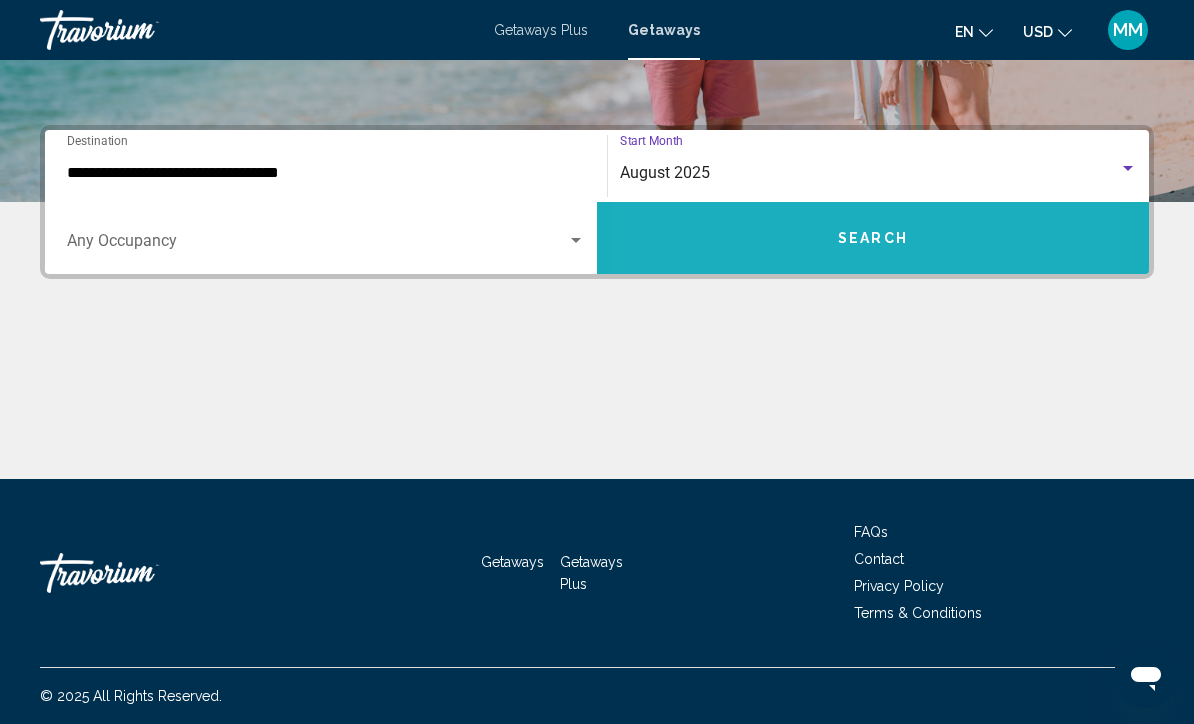 click on "Search" at bounding box center [873, 238] 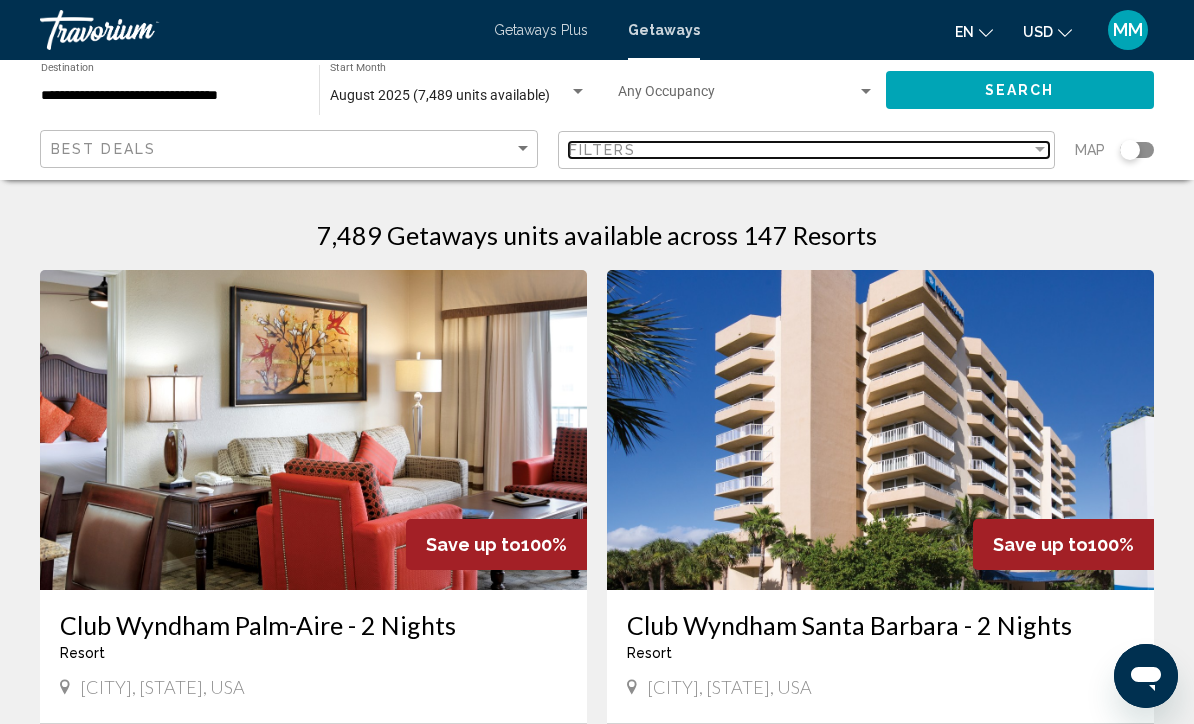 click on "Filters" at bounding box center (800, 150) 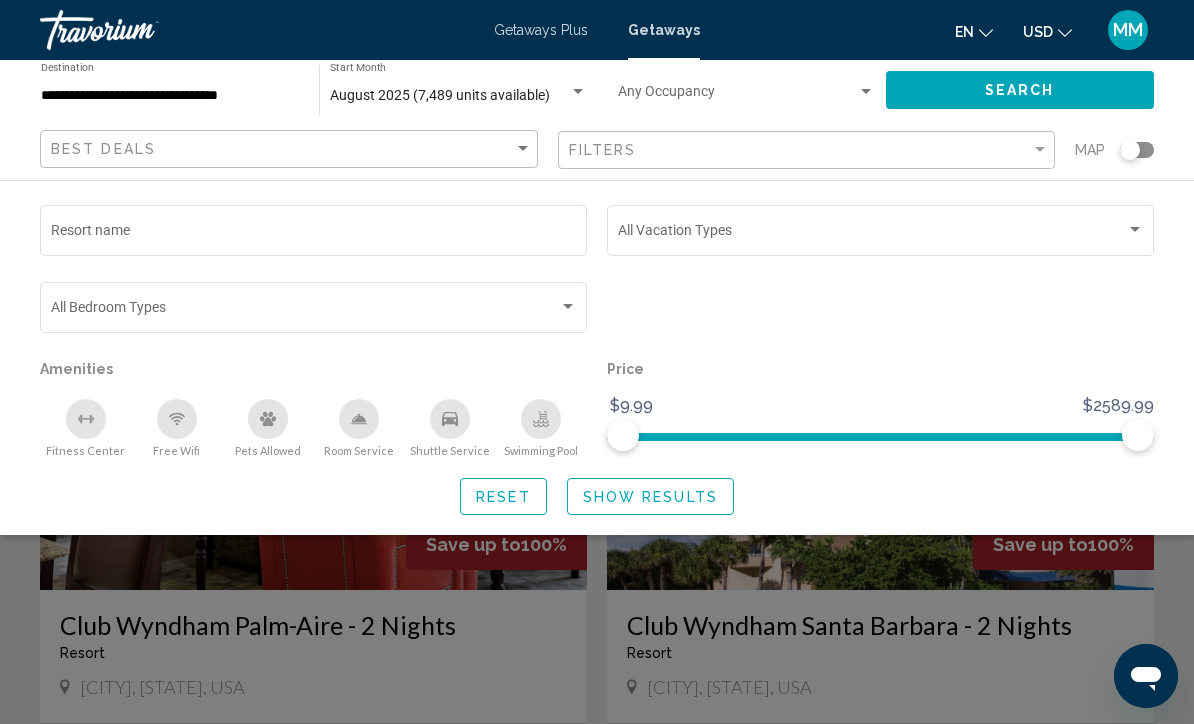 click at bounding box center [872, 234] 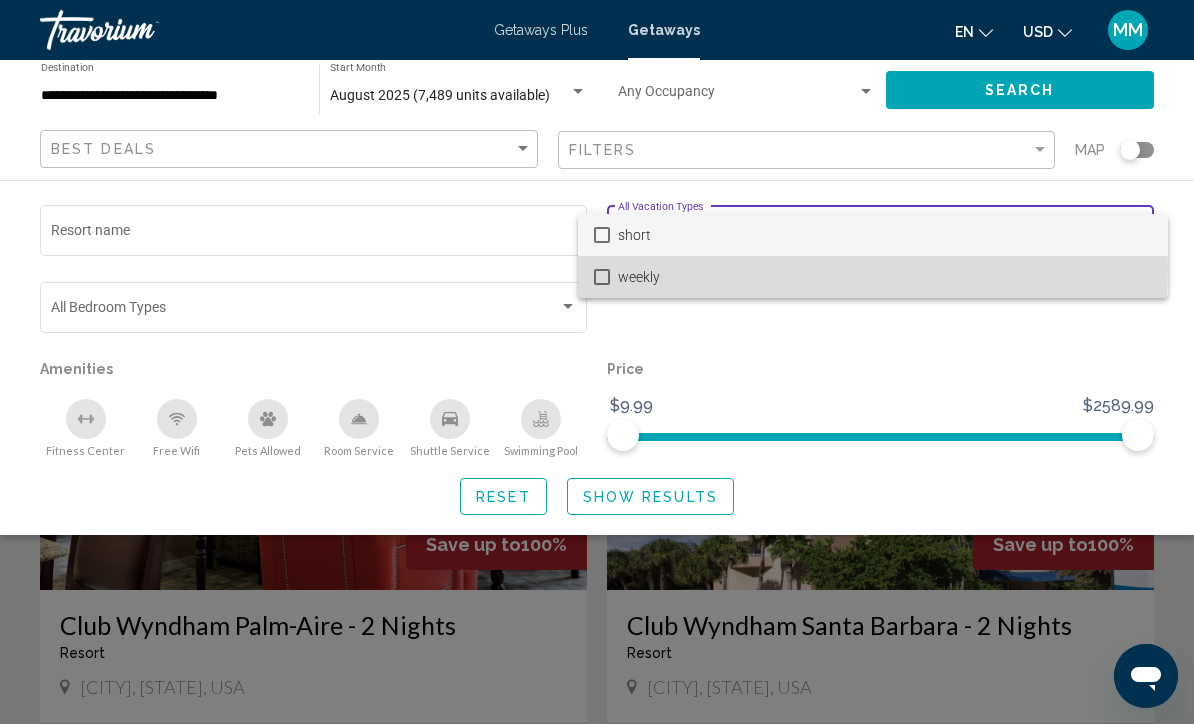 click on "weekly" at bounding box center [885, 277] 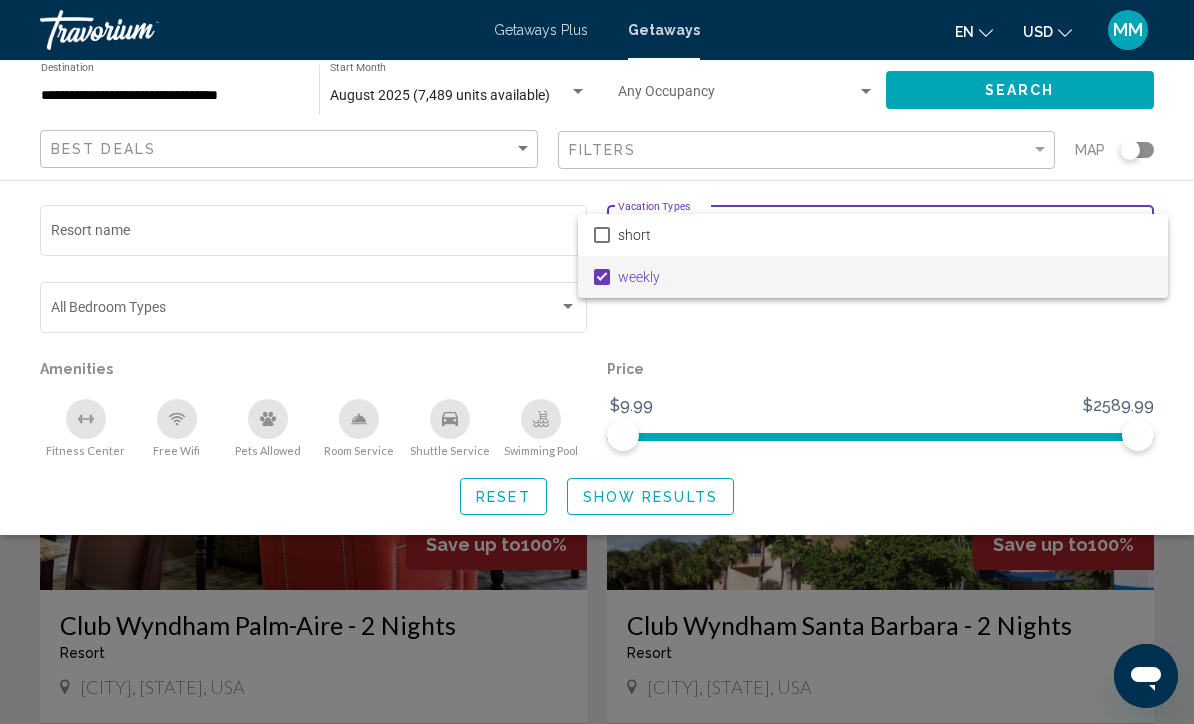 click at bounding box center [597, 362] 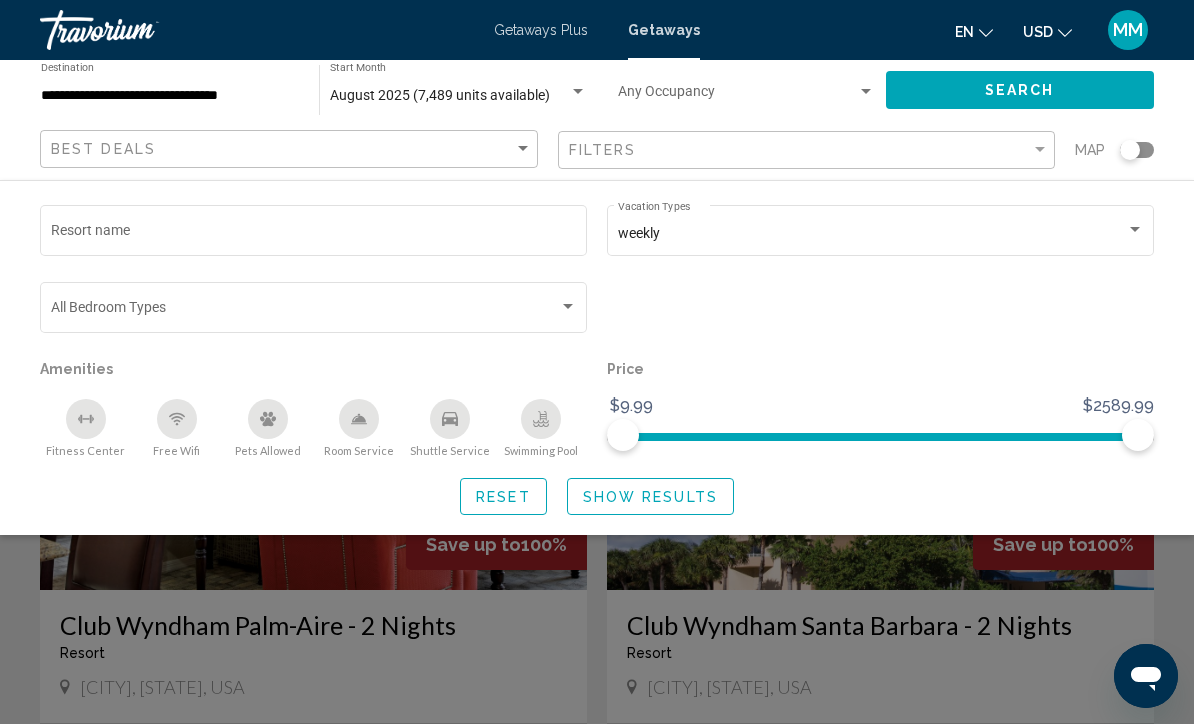 click on "Show Results" 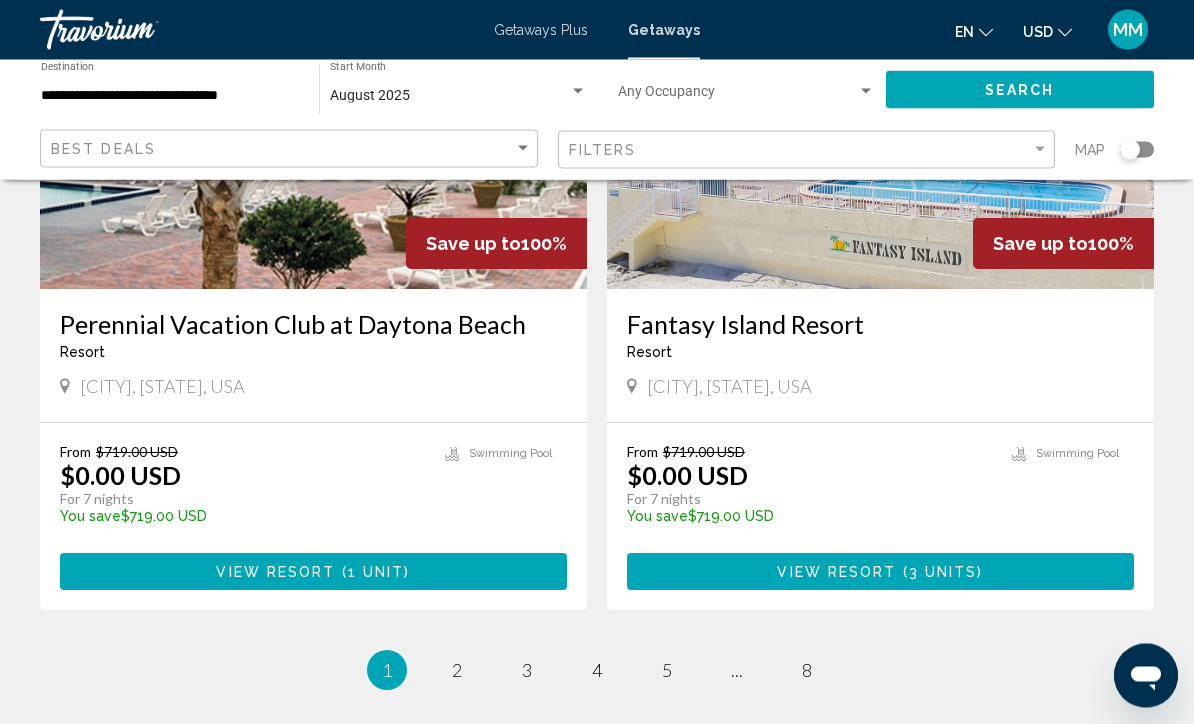 scroll, scrollTop: 3878, scrollLeft: 0, axis: vertical 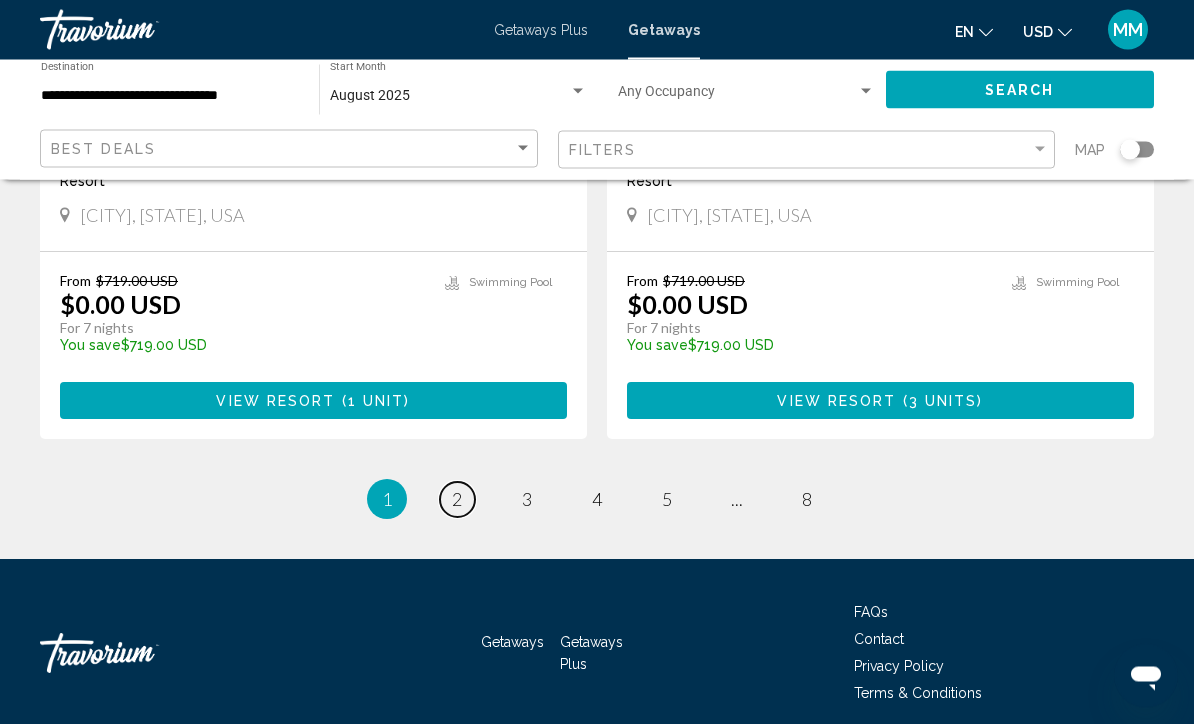 click on "2" at bounding box center (457, 500) 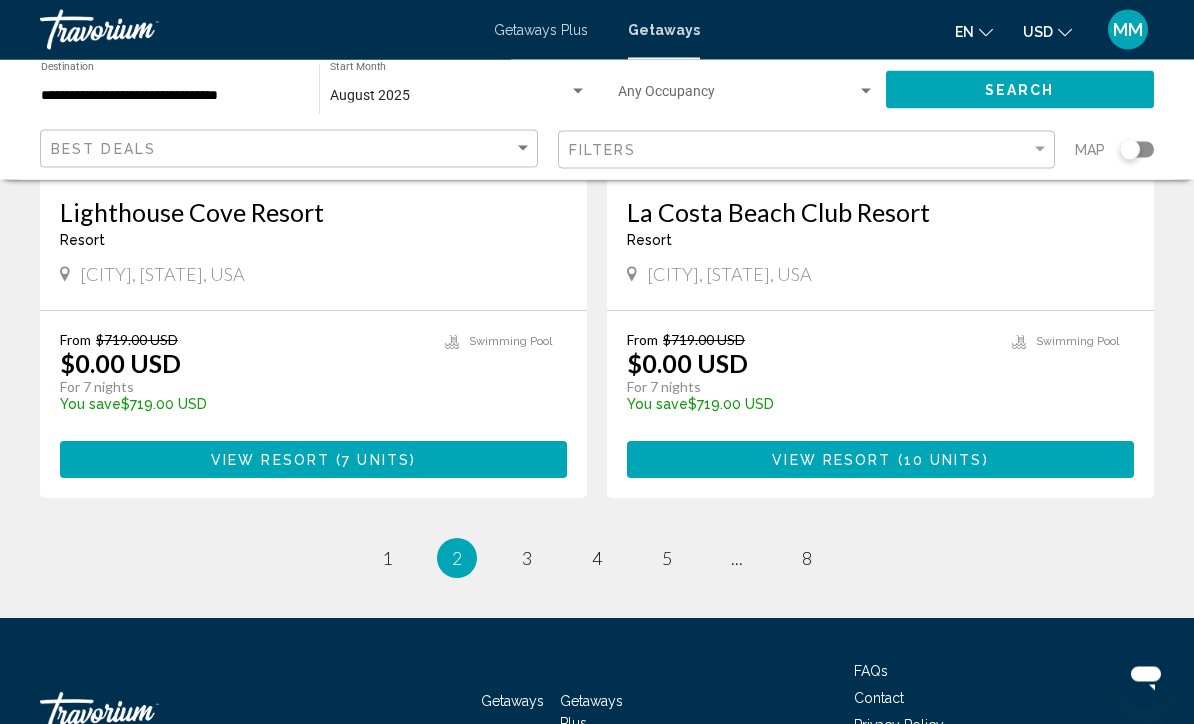 scroll, scrollTop: 3878, scrollLeft: 0, axis: vertical 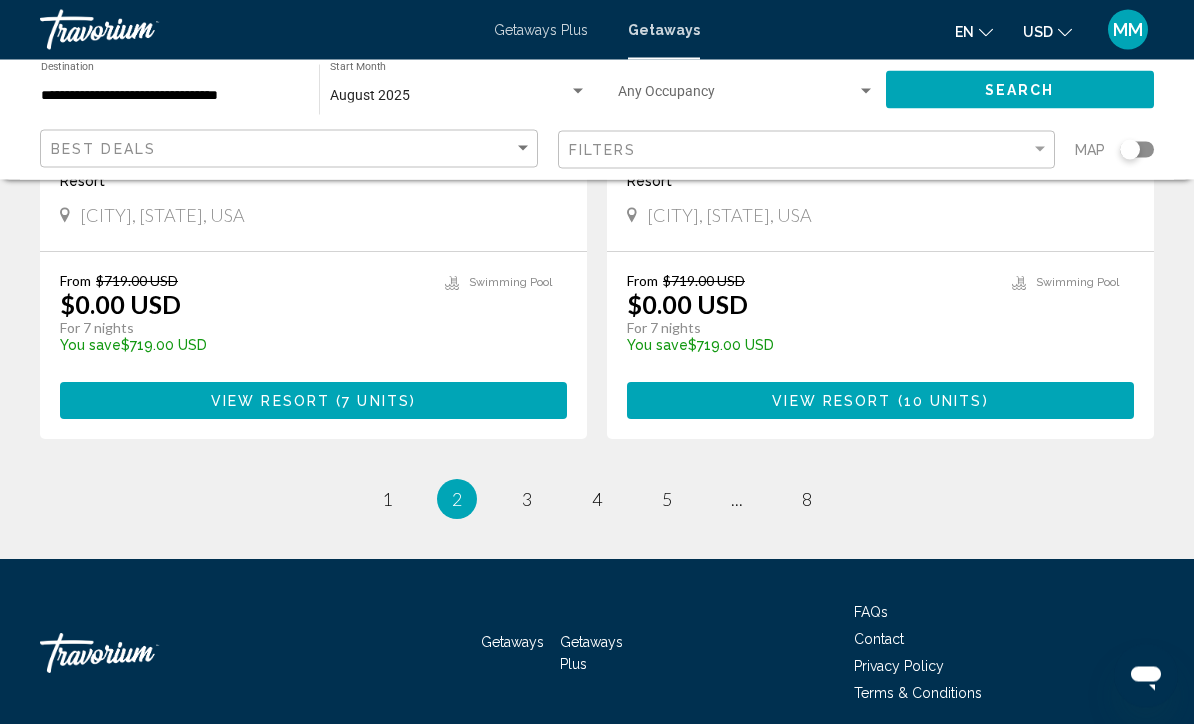 click on "page  3" at bounding box center [527, 500] 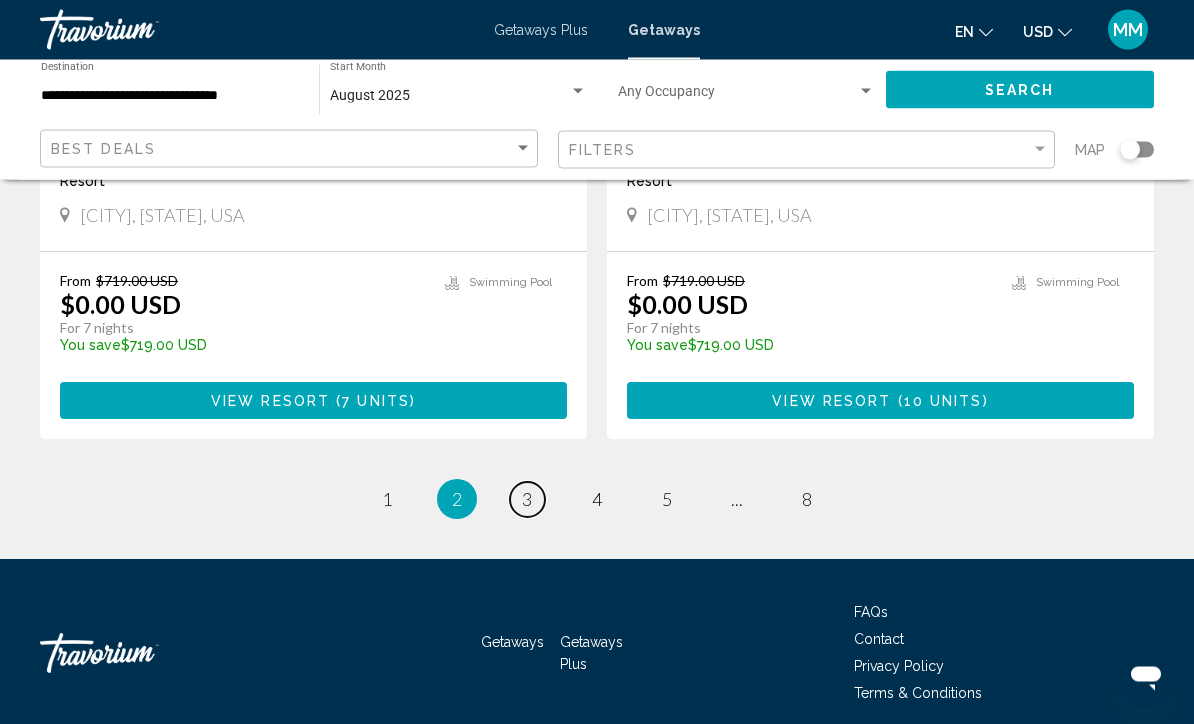 click on "page  3" at bounding box center [527, 500] 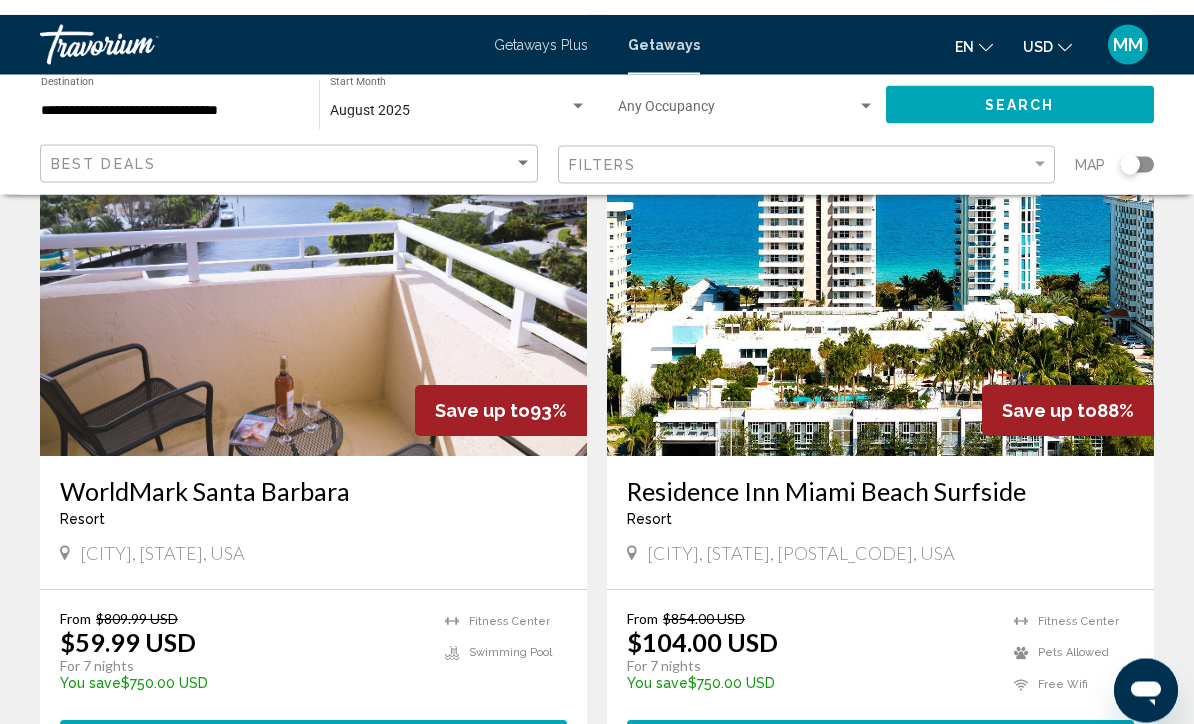 scroll, scrollTop: 815, scrollLeft: 0, axis: vertical 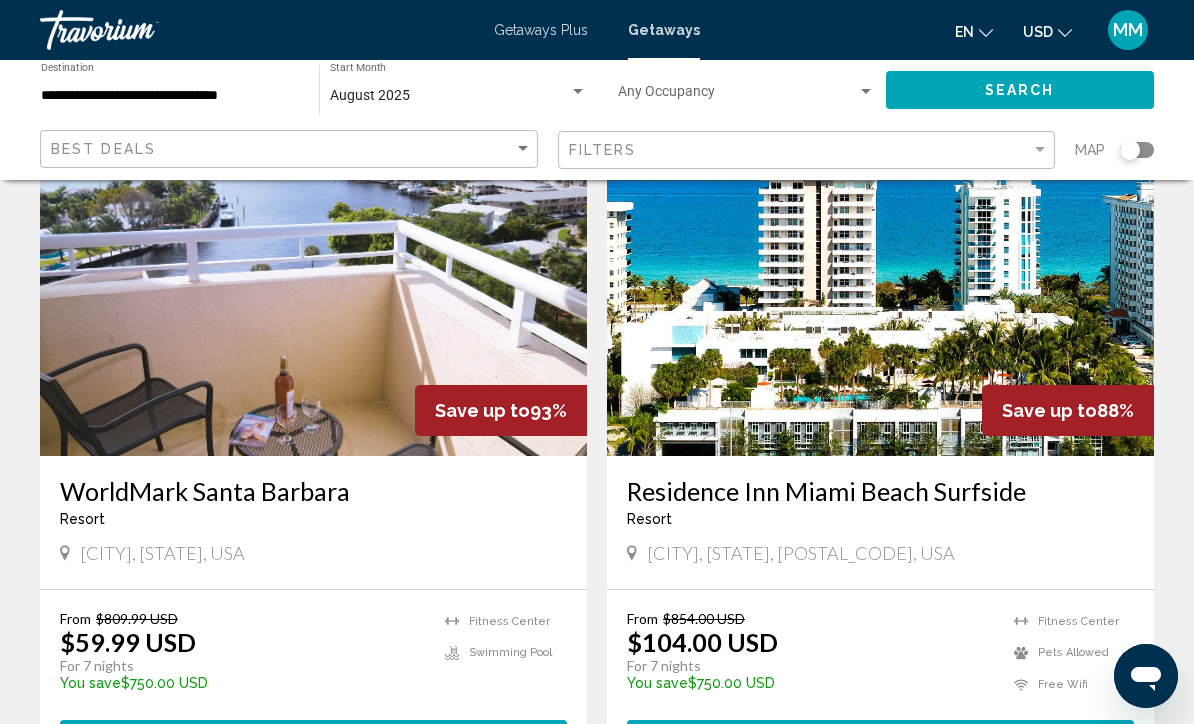 click on "16 units" at bounding box center [943, 740] 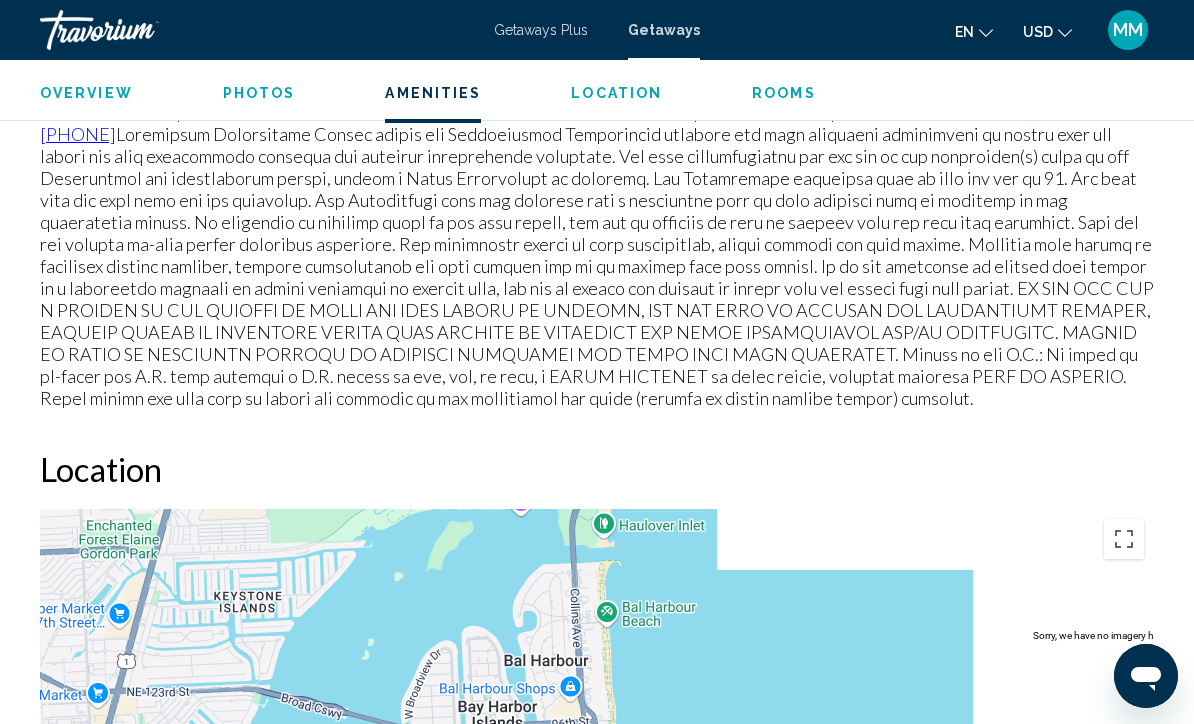 scroll, scrollTop: 2604, scrollLeft: 0, axis: vertical 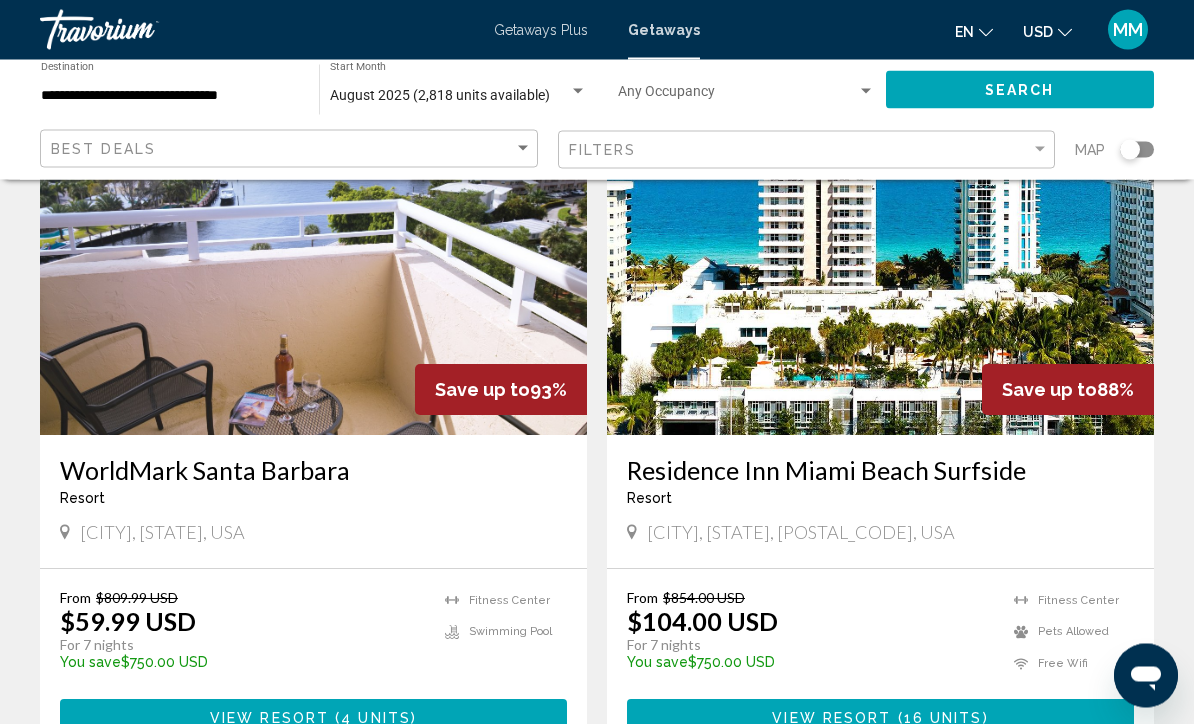 click at bounding box center [313, 276] 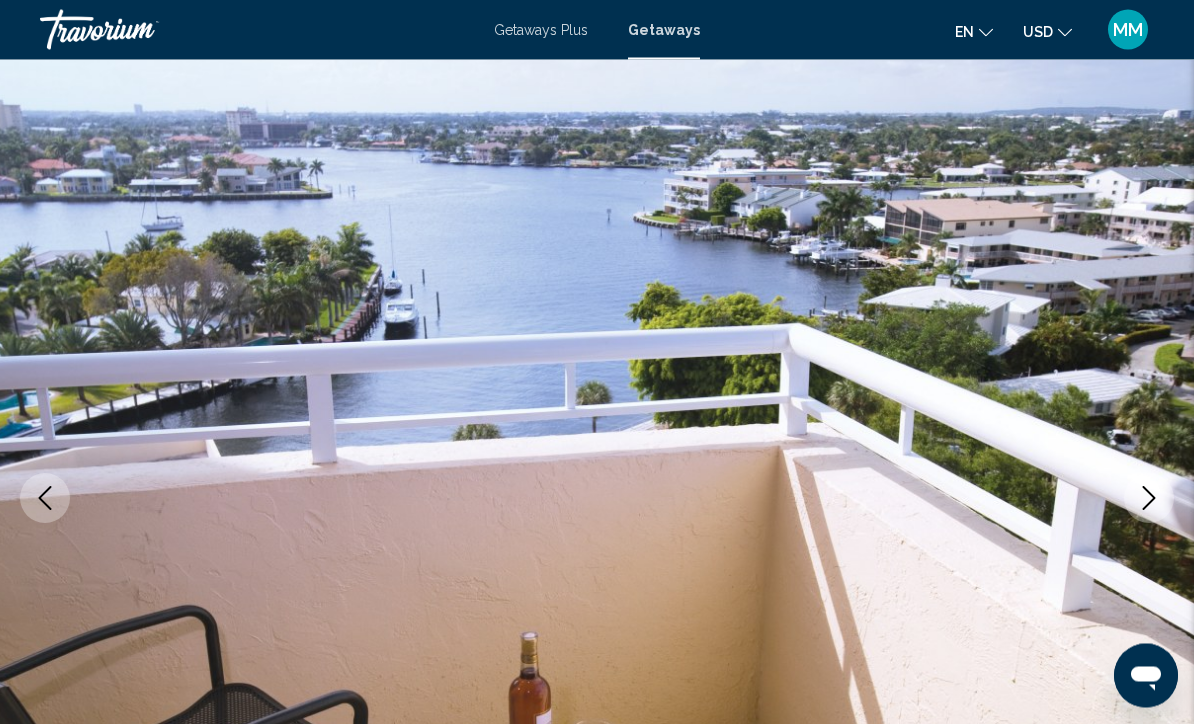 scroll, scrollTop: 24, scrollLeft: 0, axis: vertical 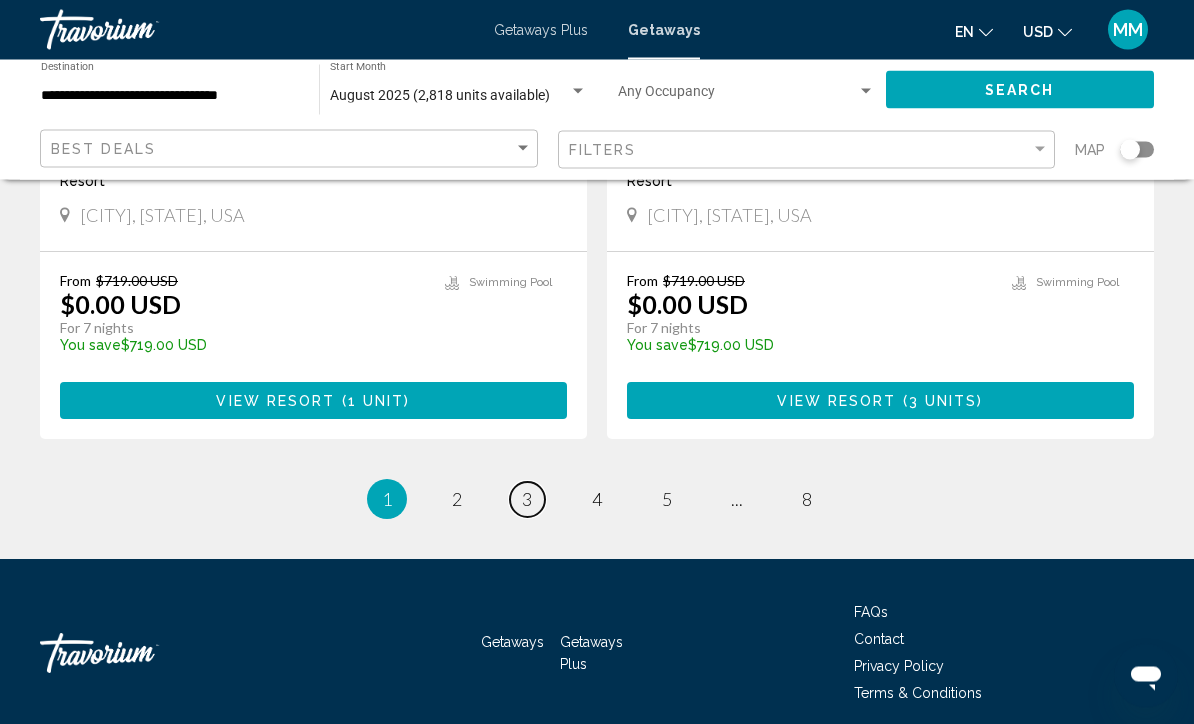 click on "page  3" at bounding box center (527, 500) 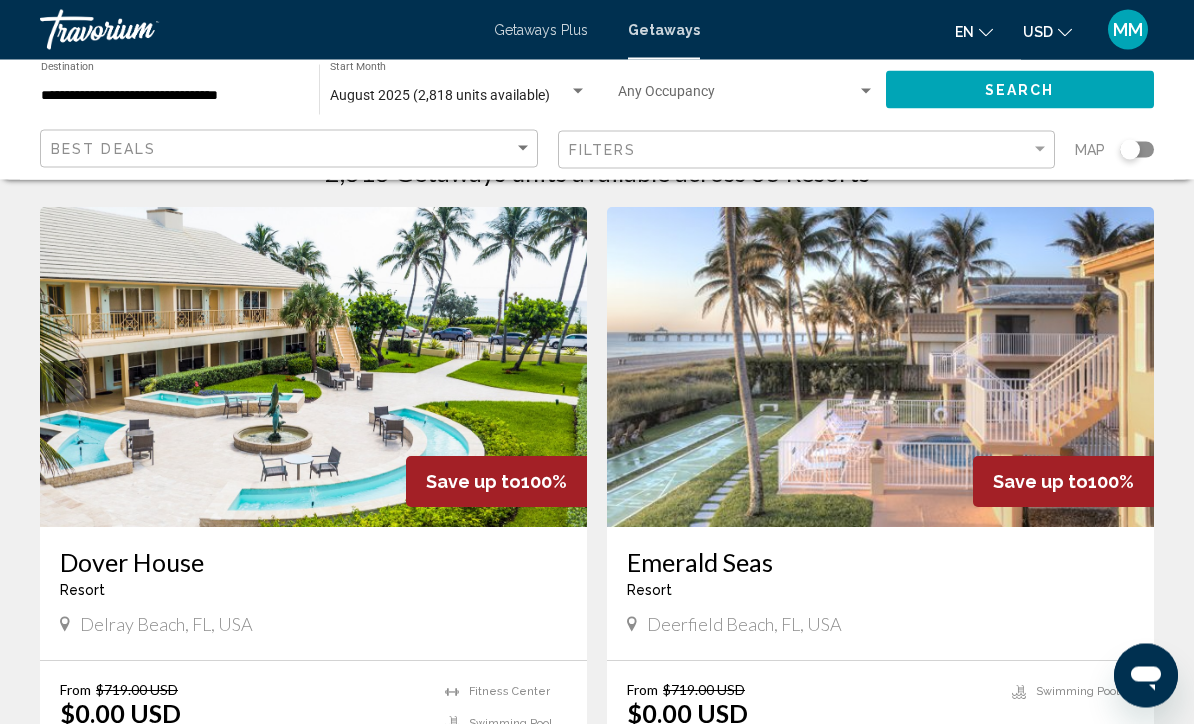 scroll, scrollTop: 64, scrollLeft: 0, axis: vertical 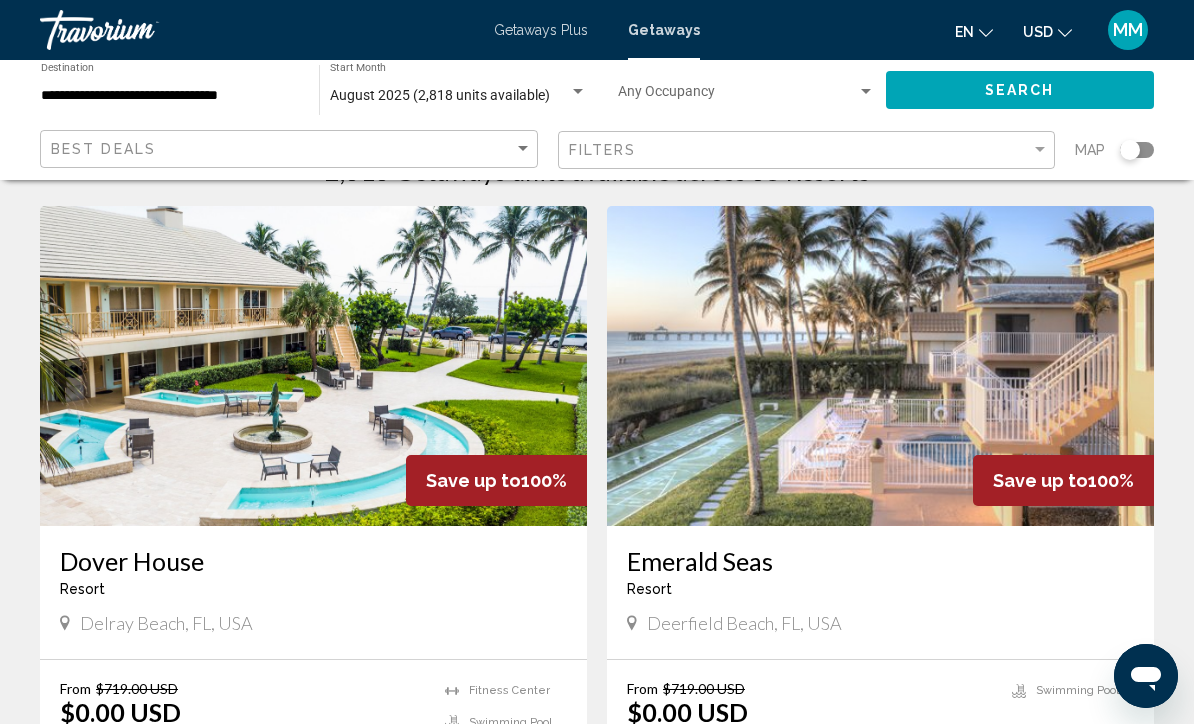 click at bounding box center [313, 366] 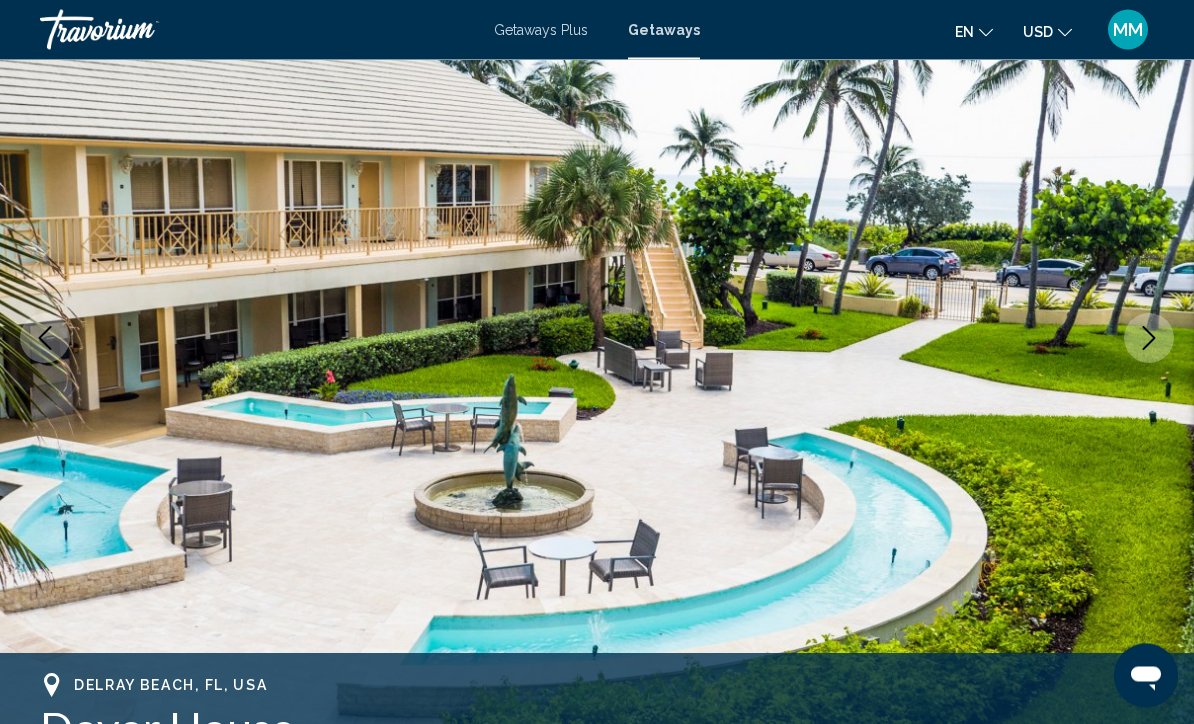 scroll, scrollTop: 199, scrollLeft: 0, axis: vertical 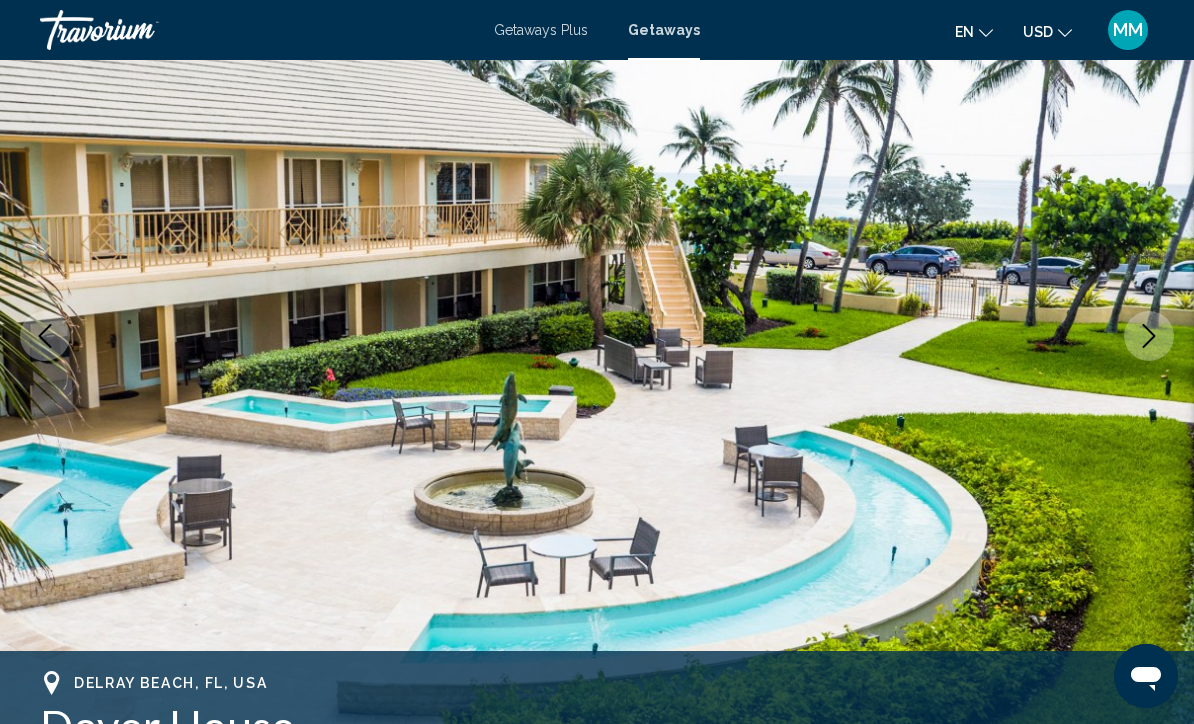 click 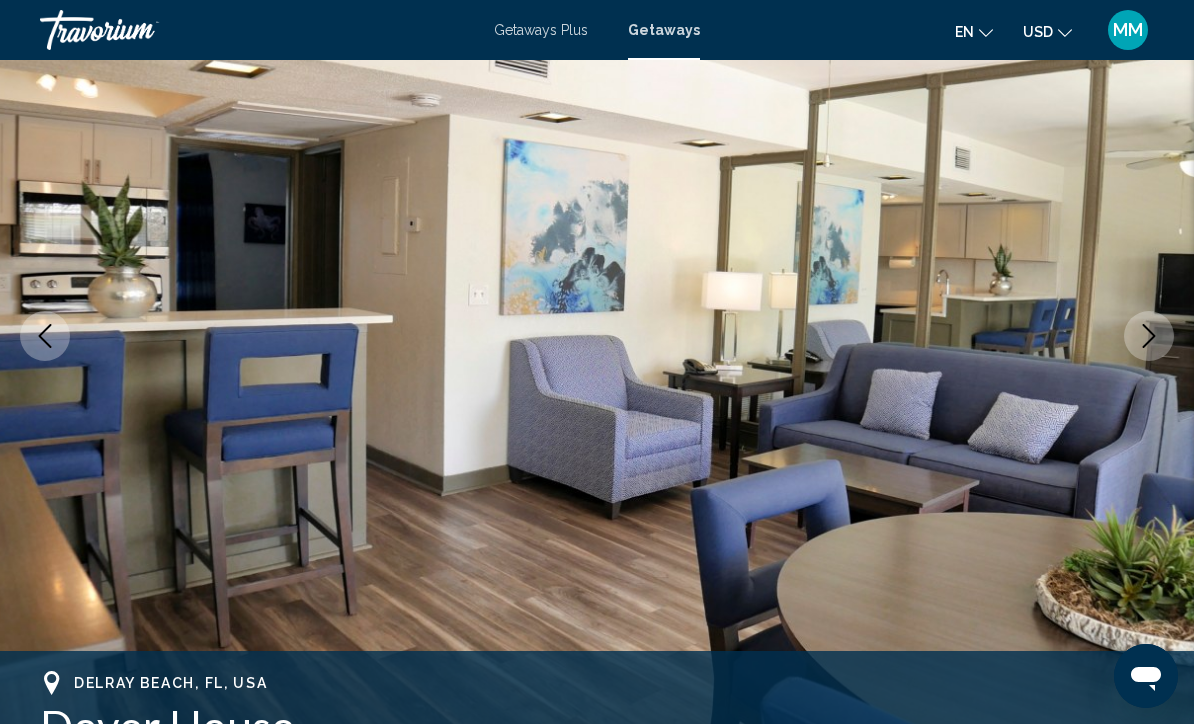 click 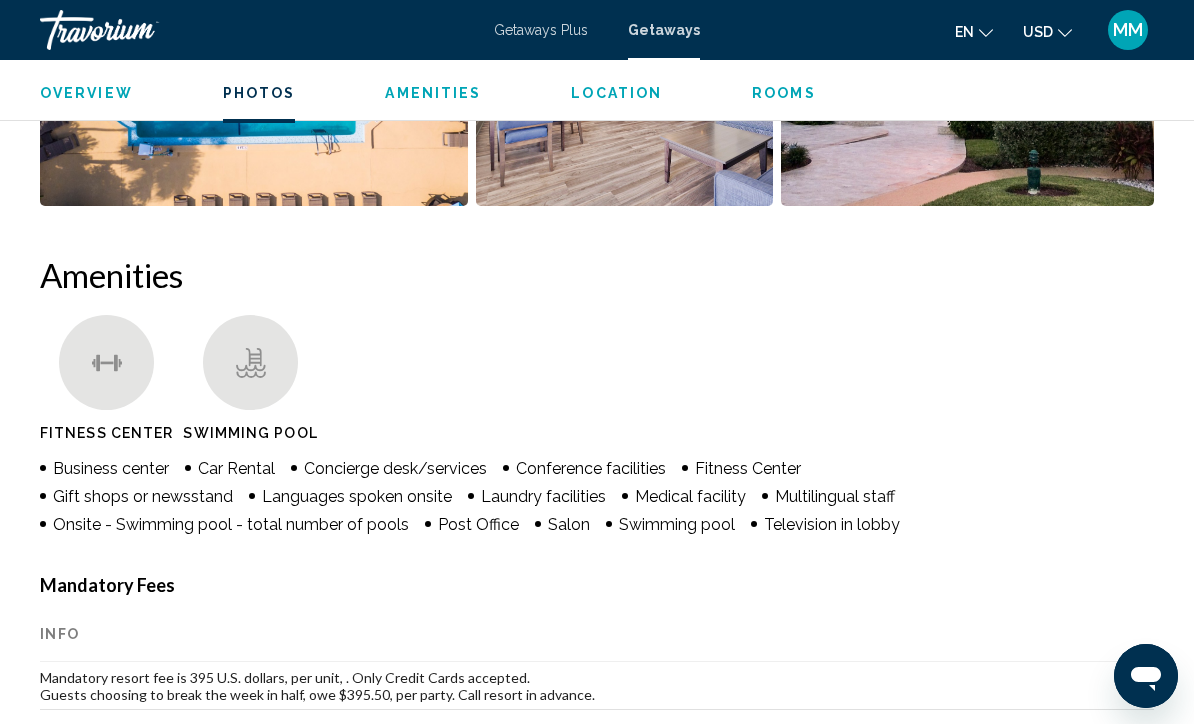 scroll, scrollTop: 1562, scrollLeft: 0, axis: vertical 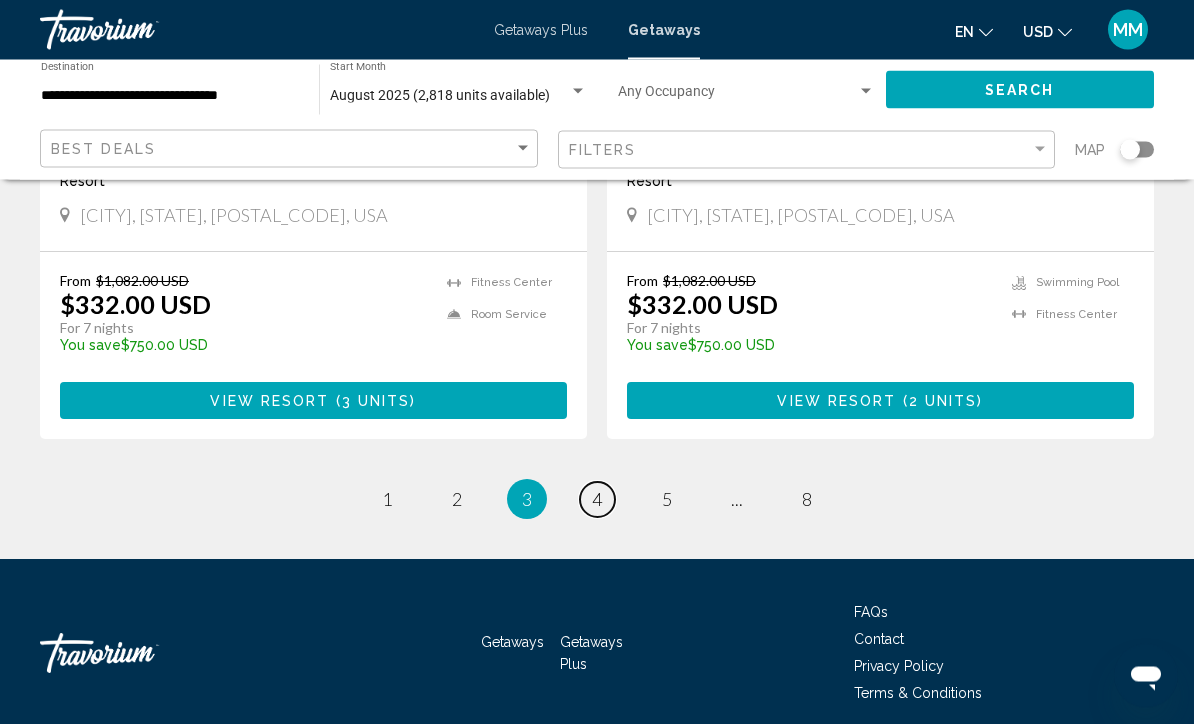 click on "4" at bounding box center [597, 500] 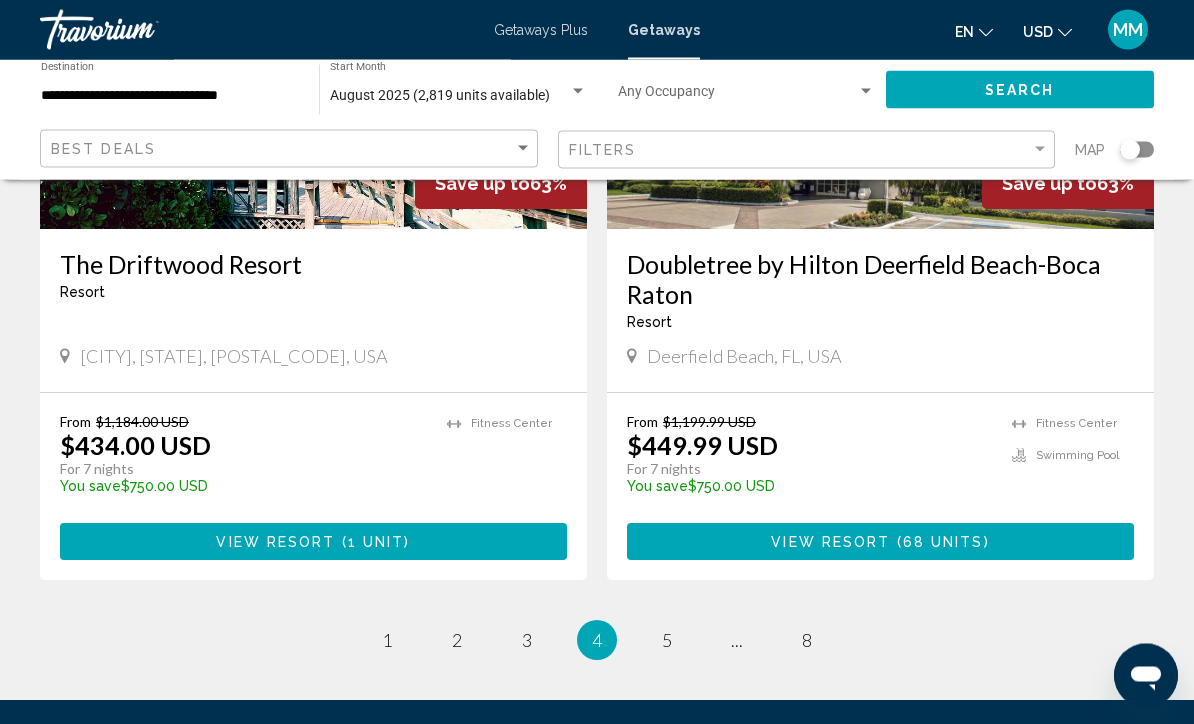 scroll, scrollTop: 3799, scrollLeft: 0, axis: vertical 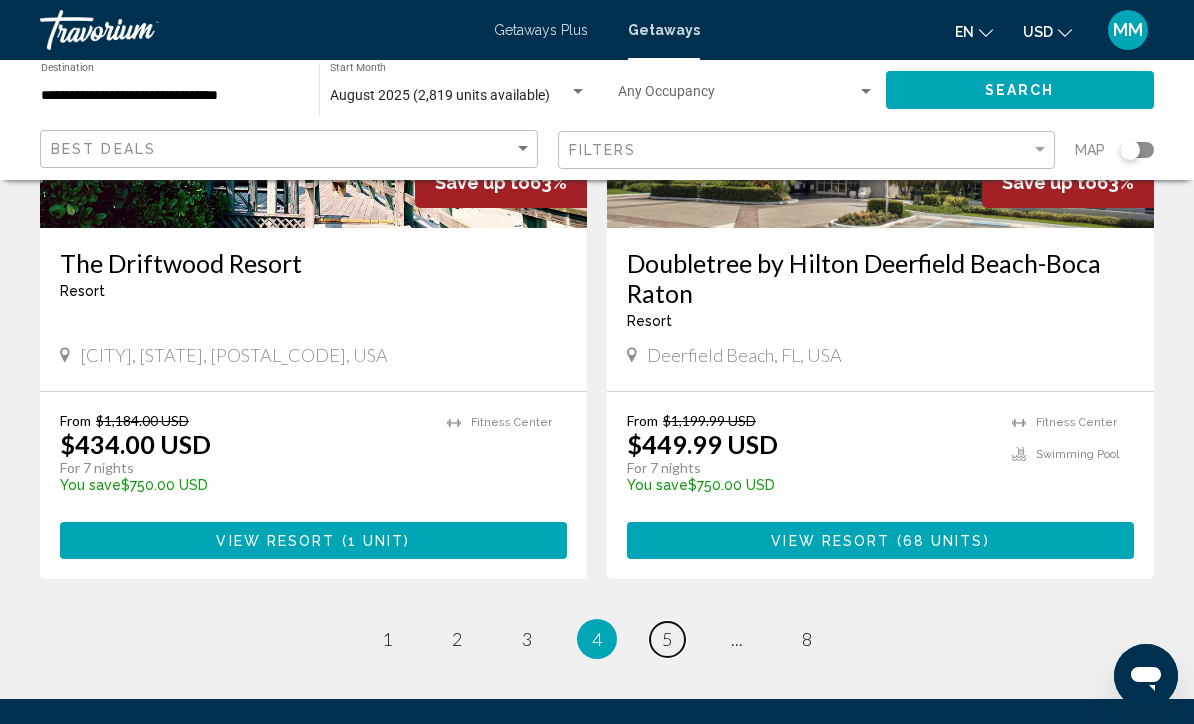 click on "page  5" at bounding box center (667, 639) 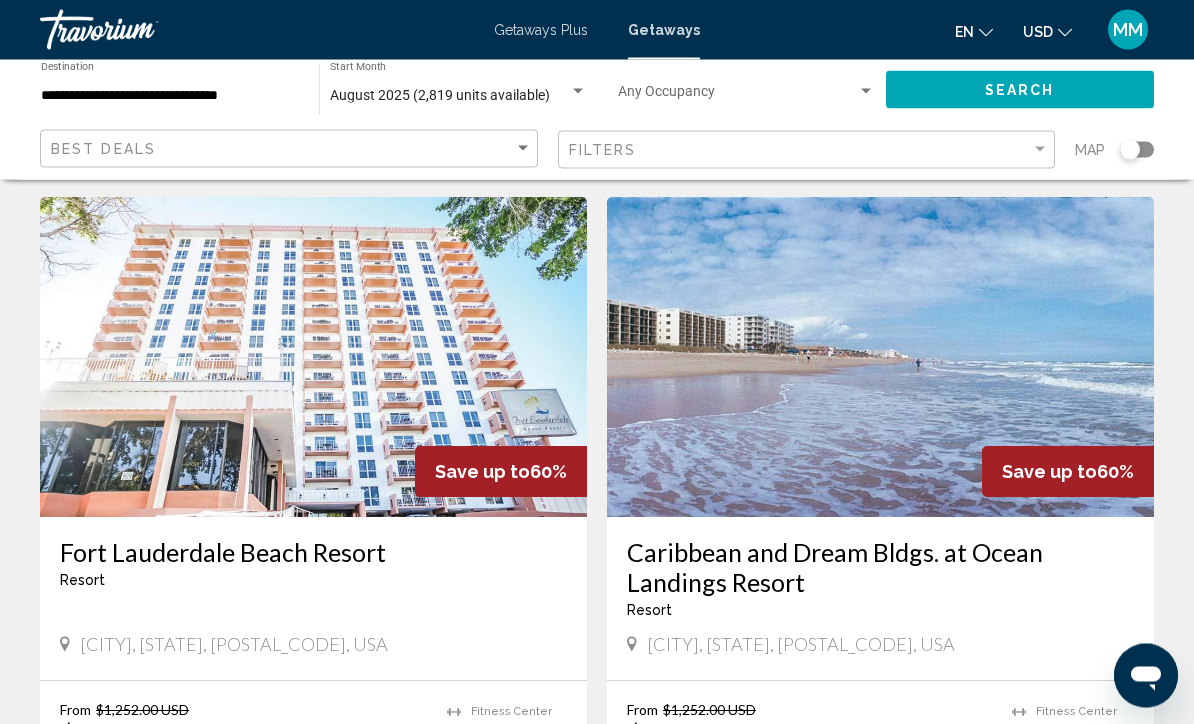 scroll, scrollTop: 2119, scrollLeft: 0, axis: vertical 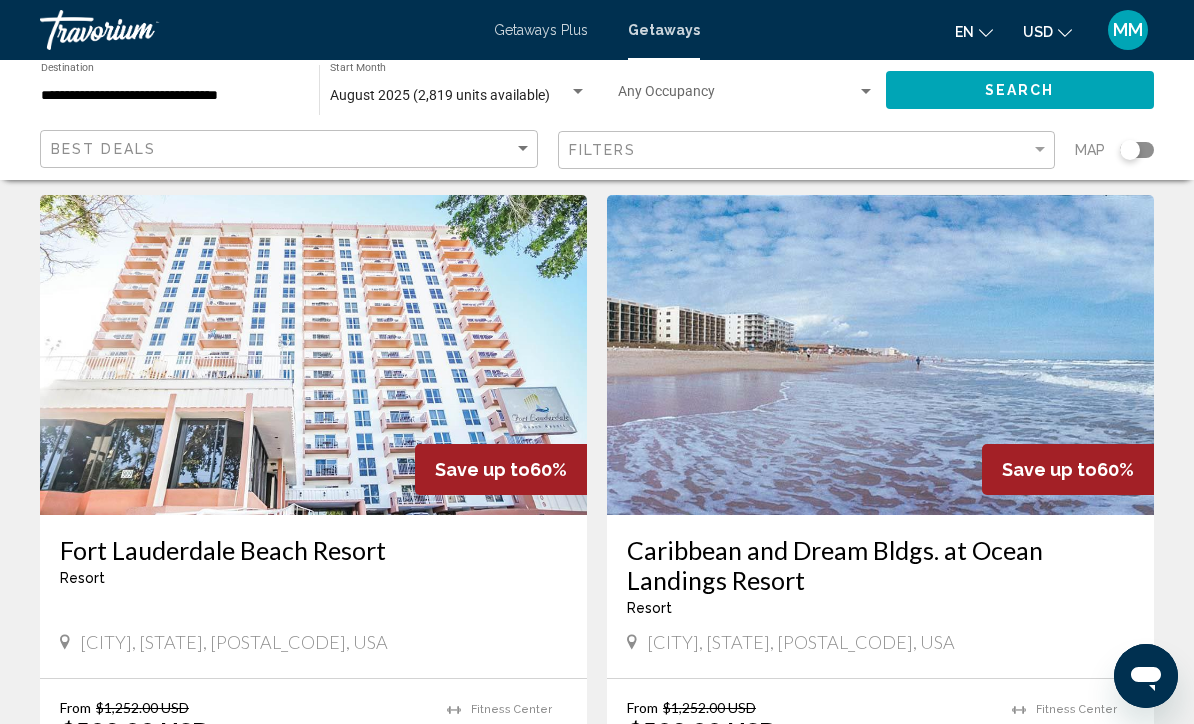 click at bounding box center [880, 355] 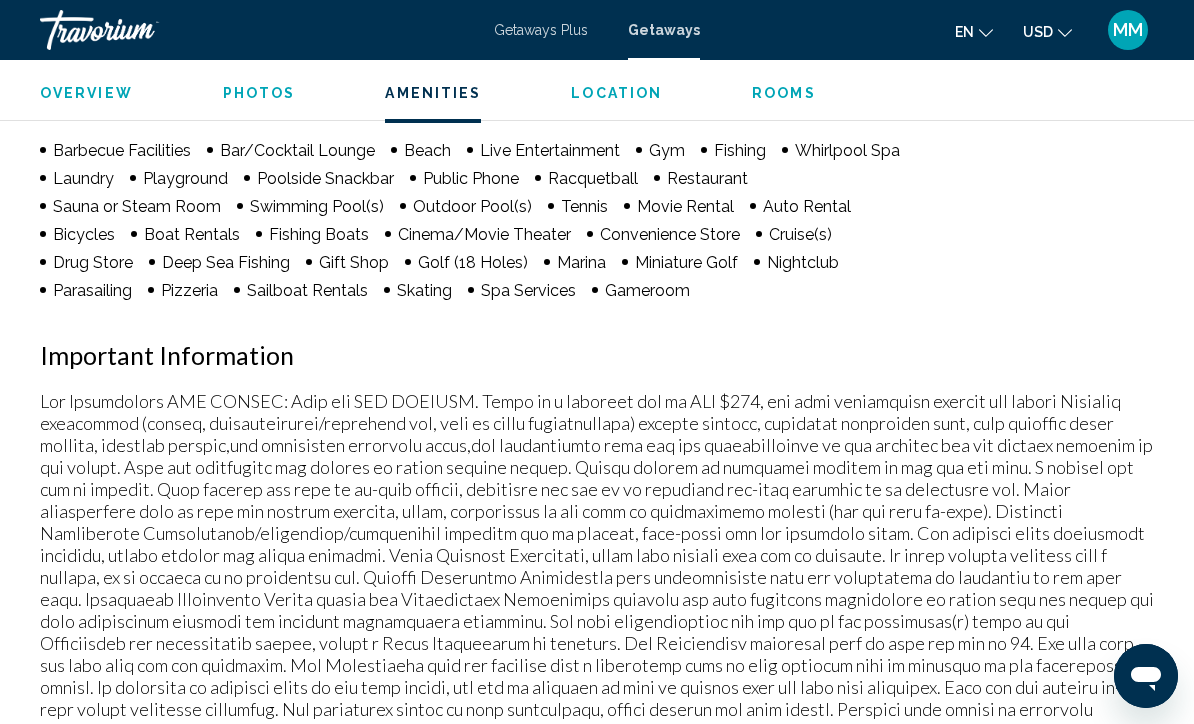 scroll, scrollTop: 2039, scrollLeft: 0, axis: vertical 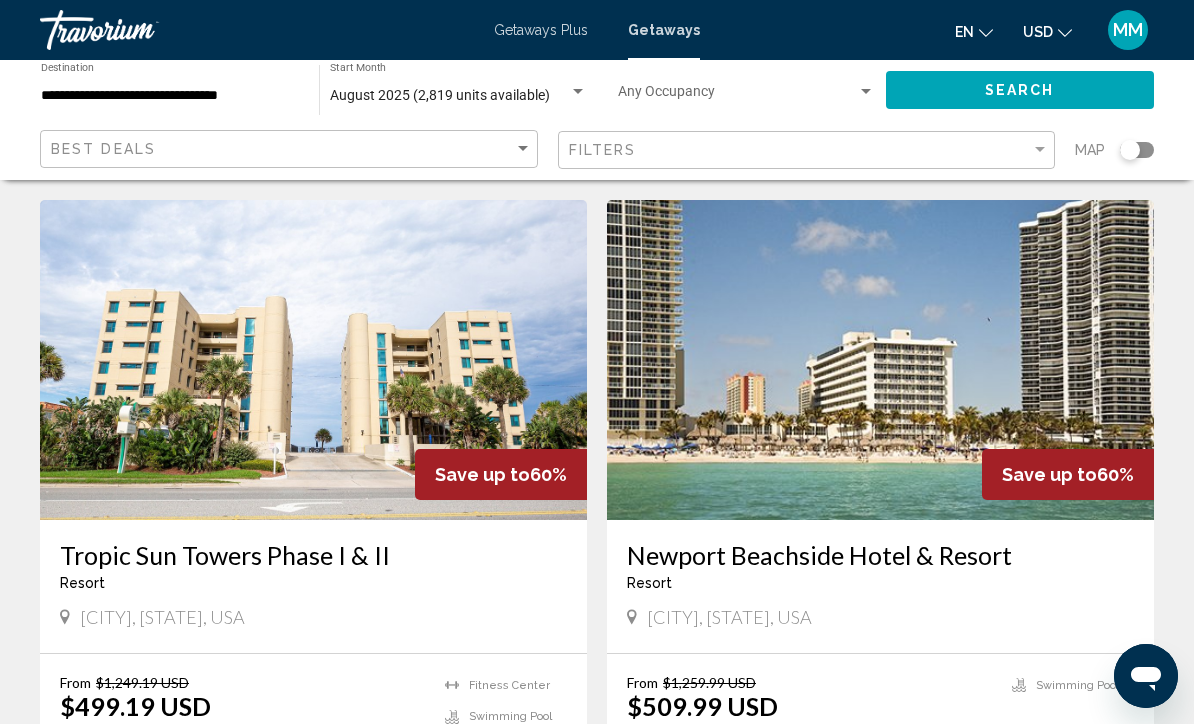 click at bounding box center (880, 360) 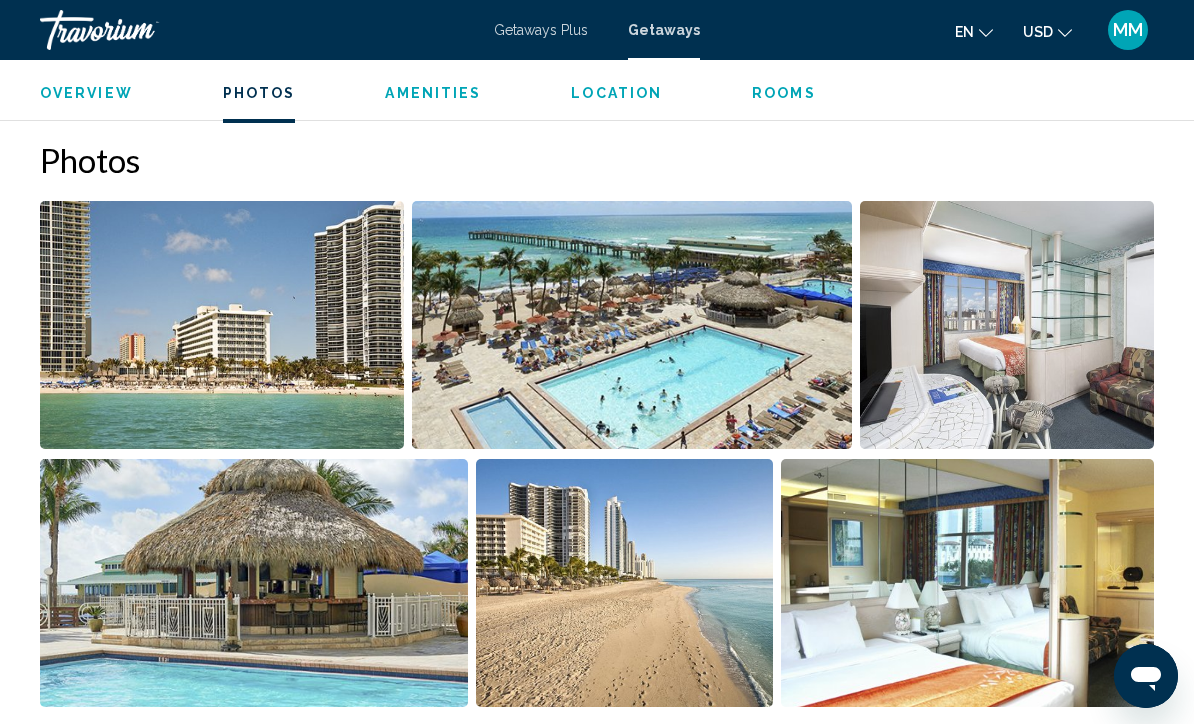 scroll, scrollTop: 1237, scrollLeft: 0, axis: vertical 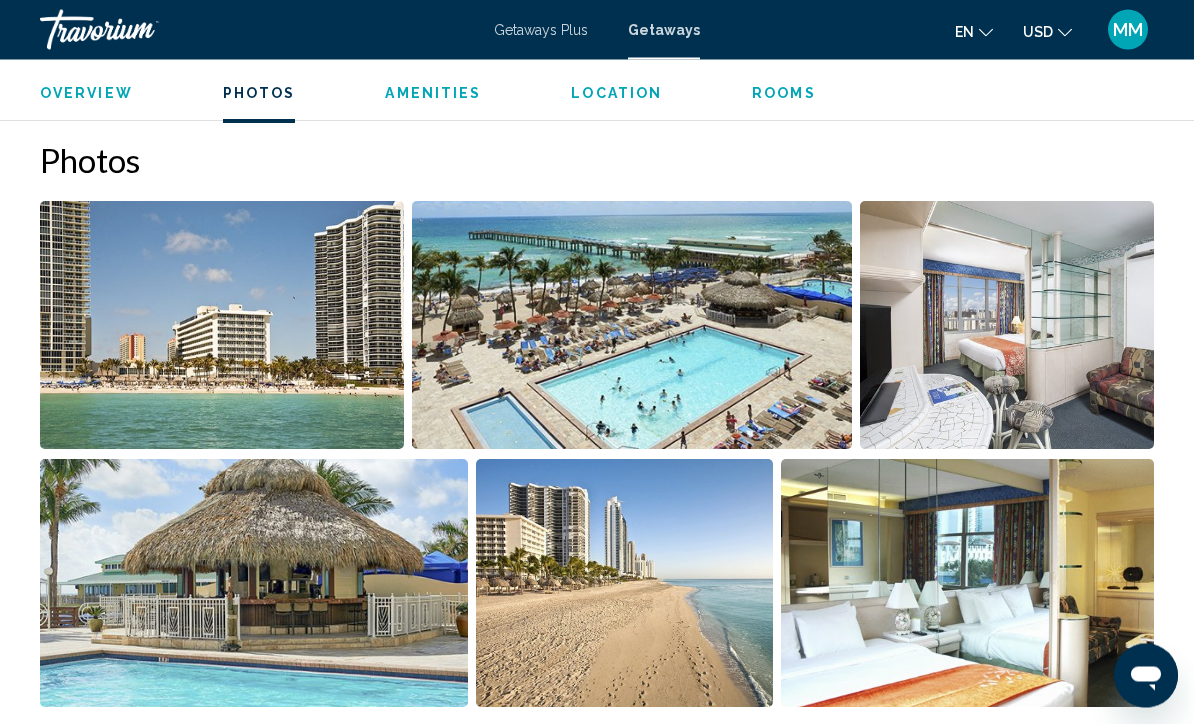 click at bounding box center [254, 584] 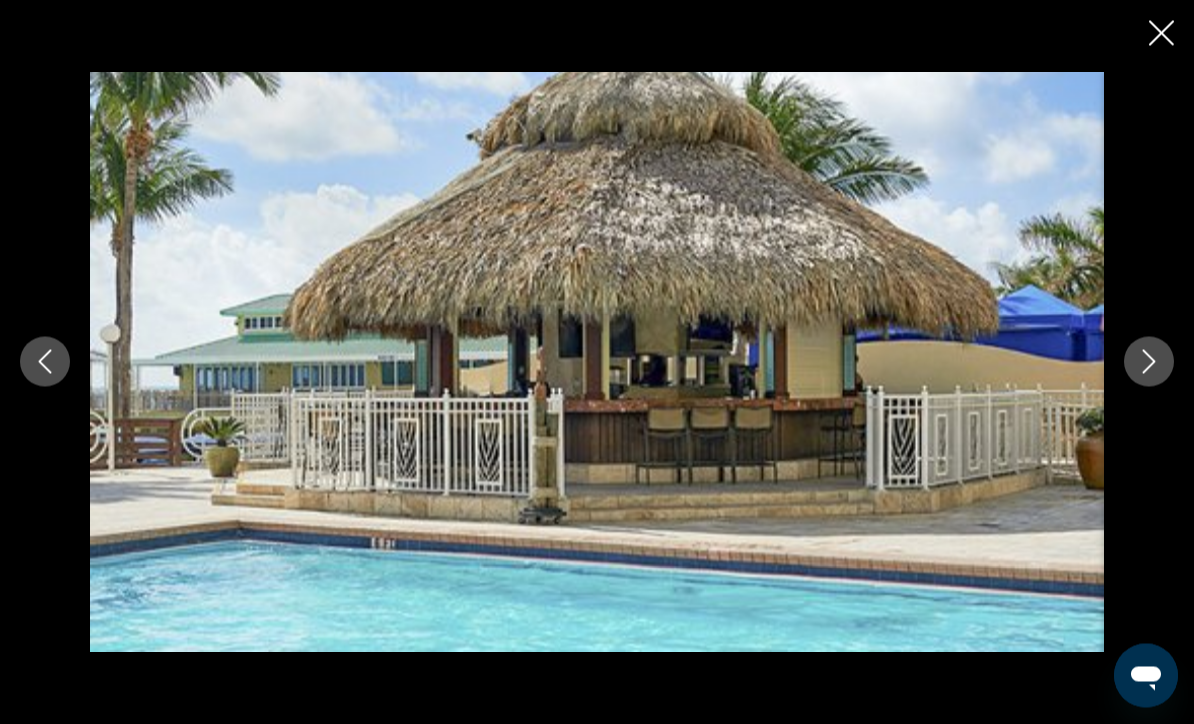 scroll, scrollTop: 1238, scrollLeft: 0, axis: vertical 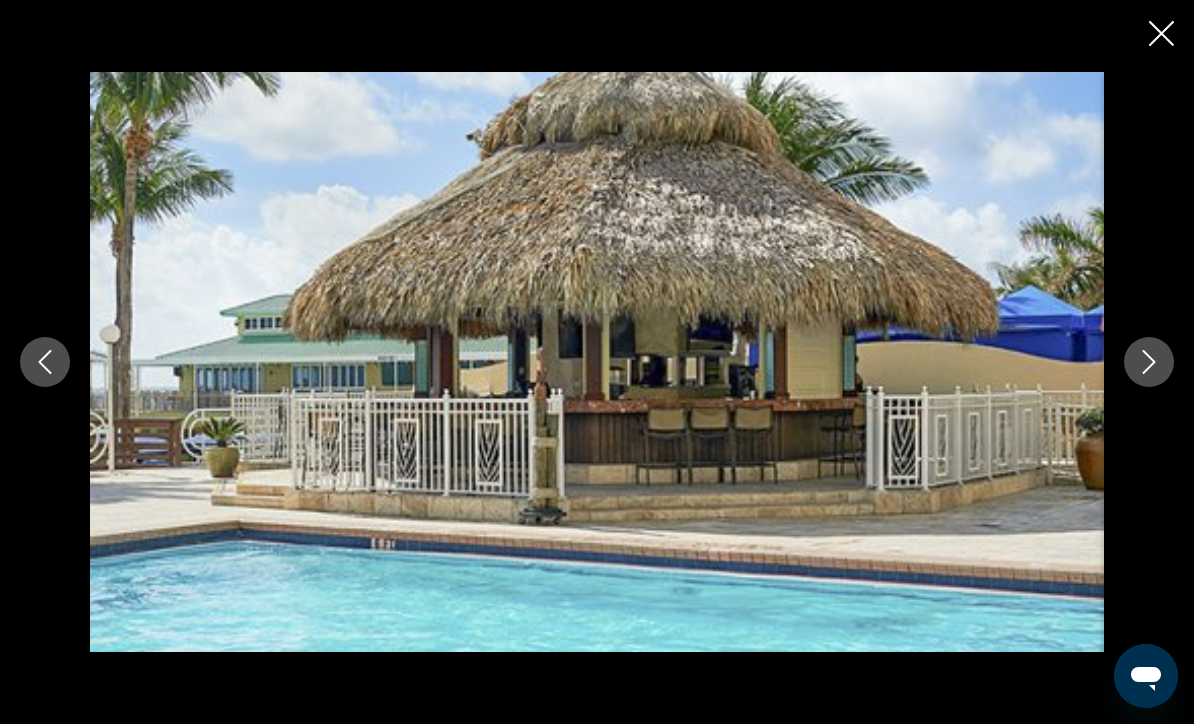click 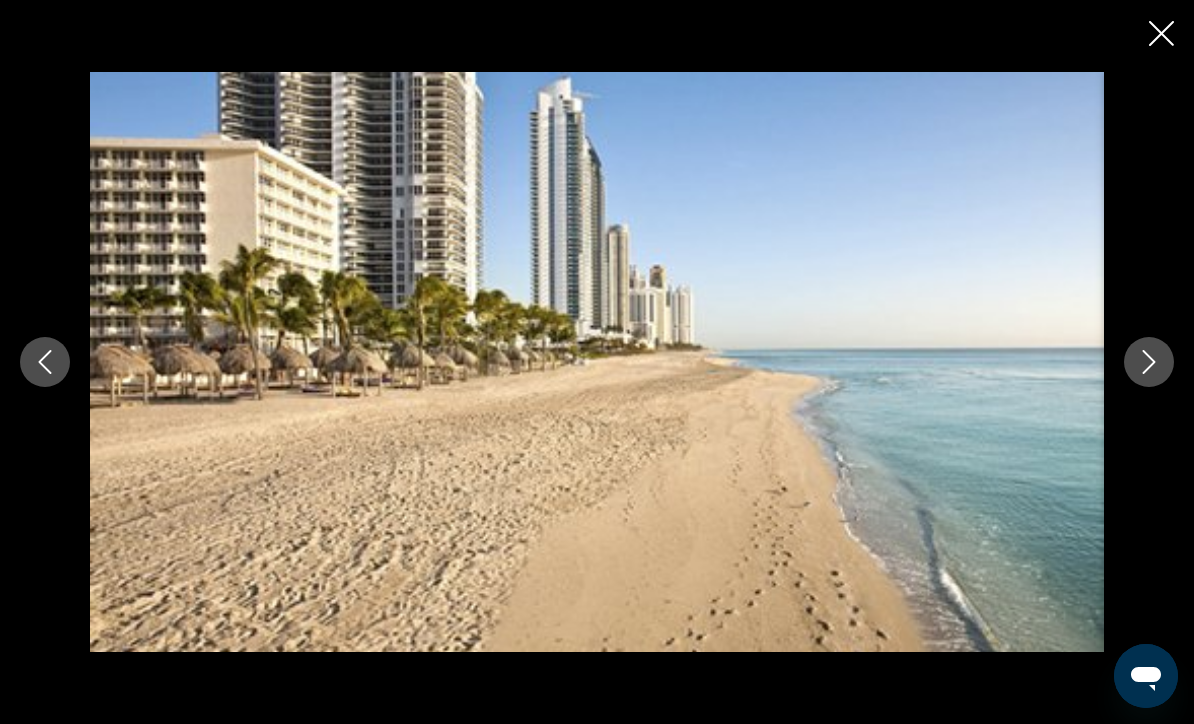 click at bounding box center (597, 361) 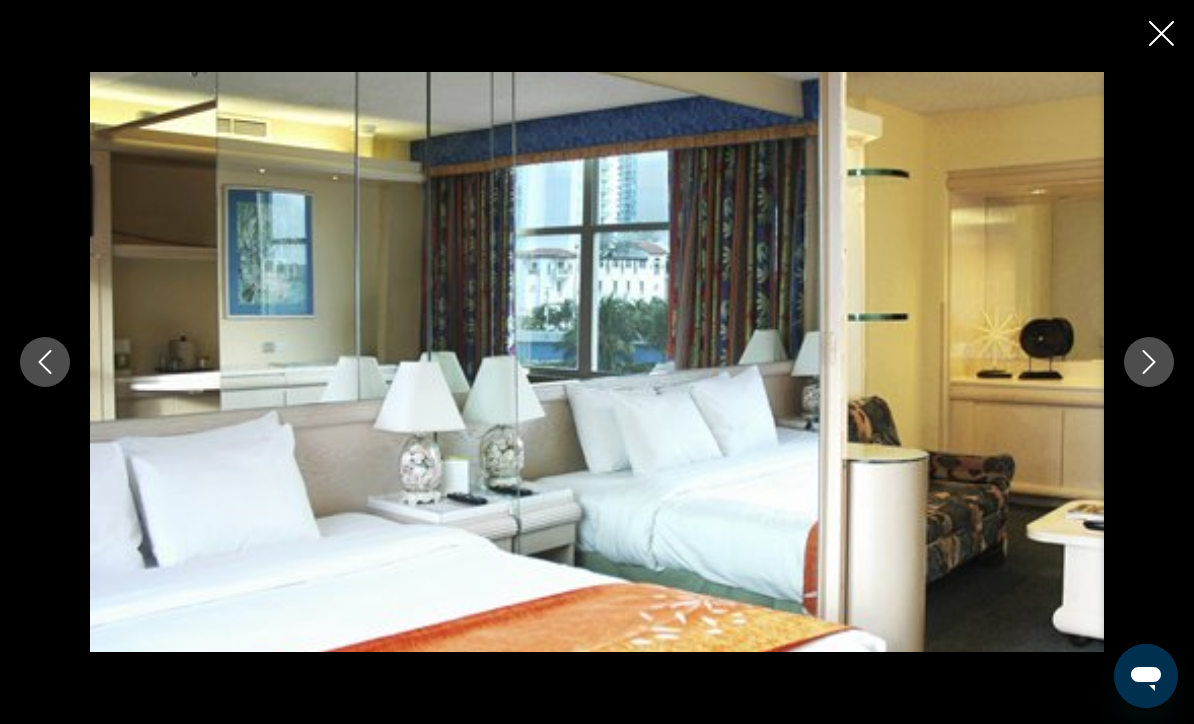 click at bounding box center [1149, 362] 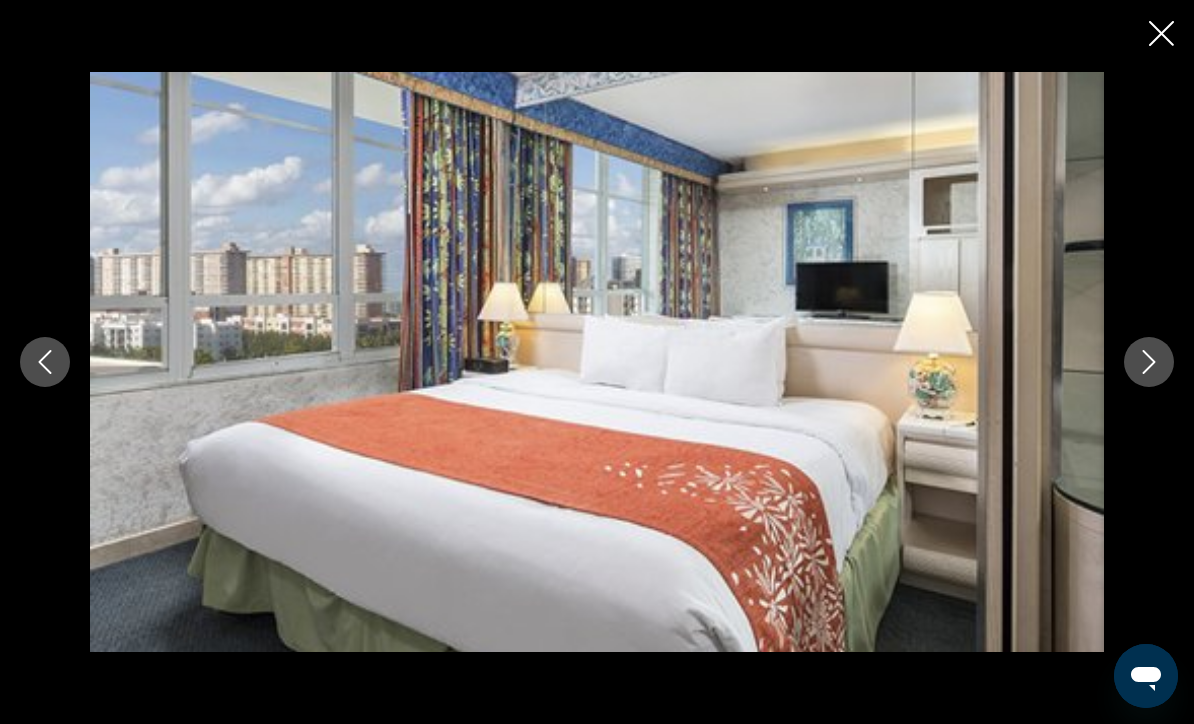 click at bounding box center (597, 361) 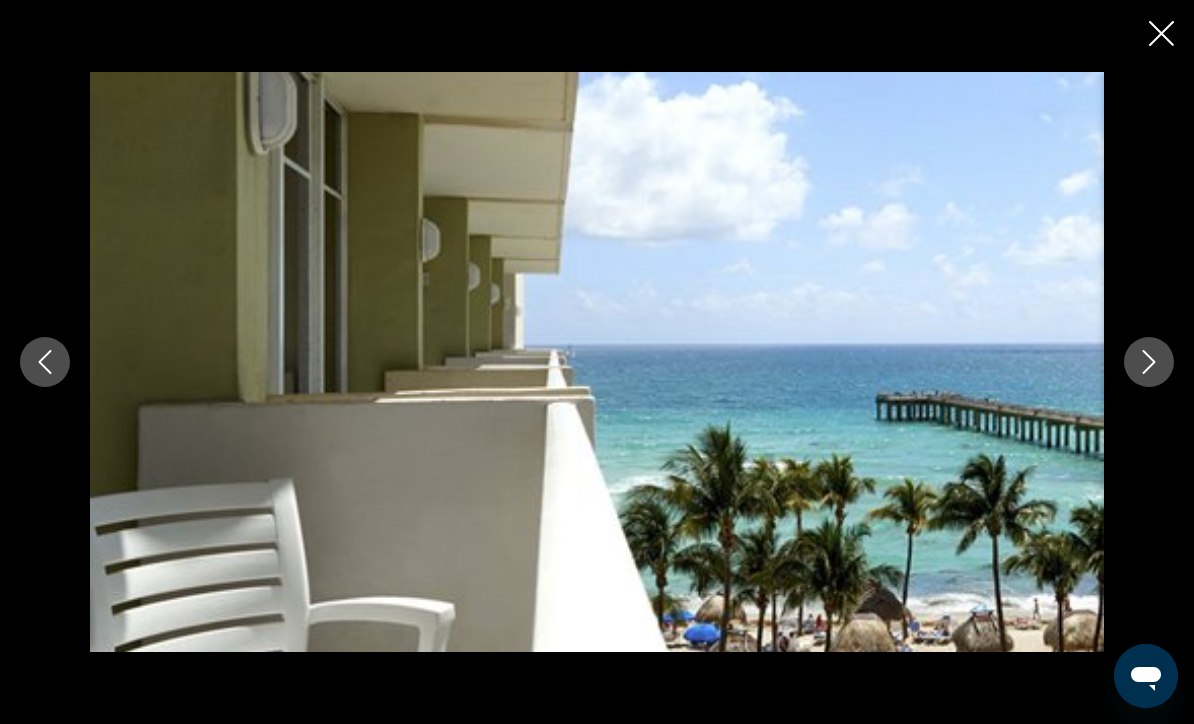 click 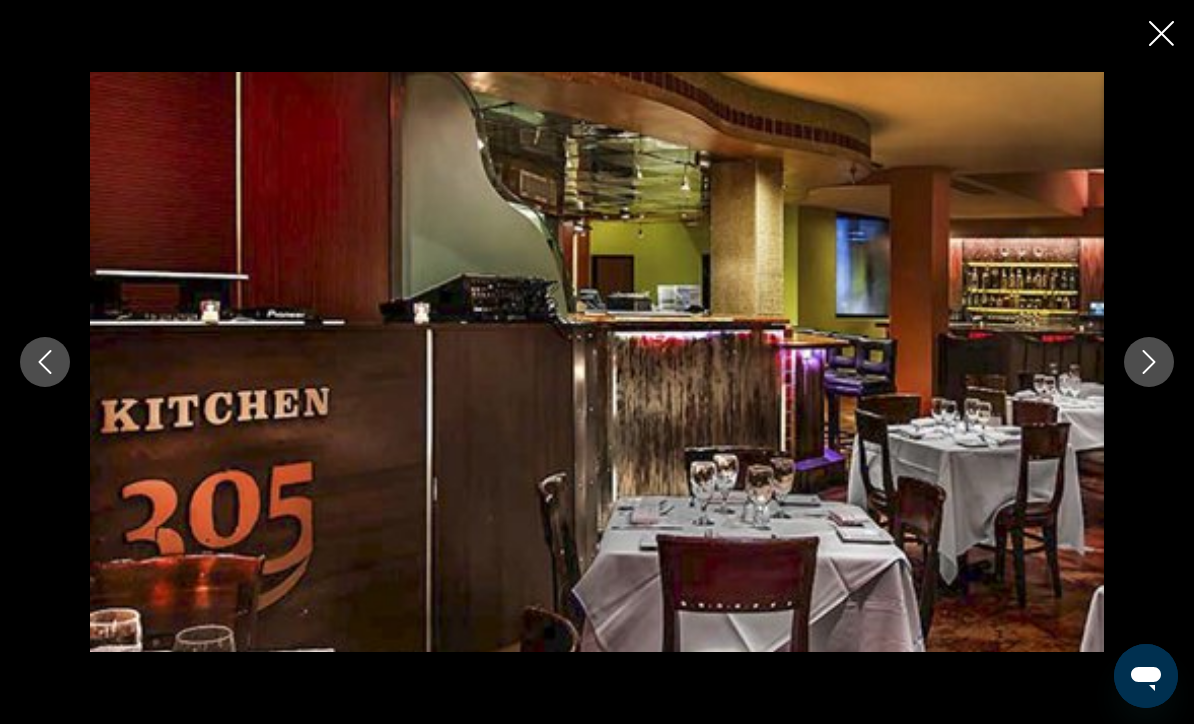 click at bounding box center [1149, 362] 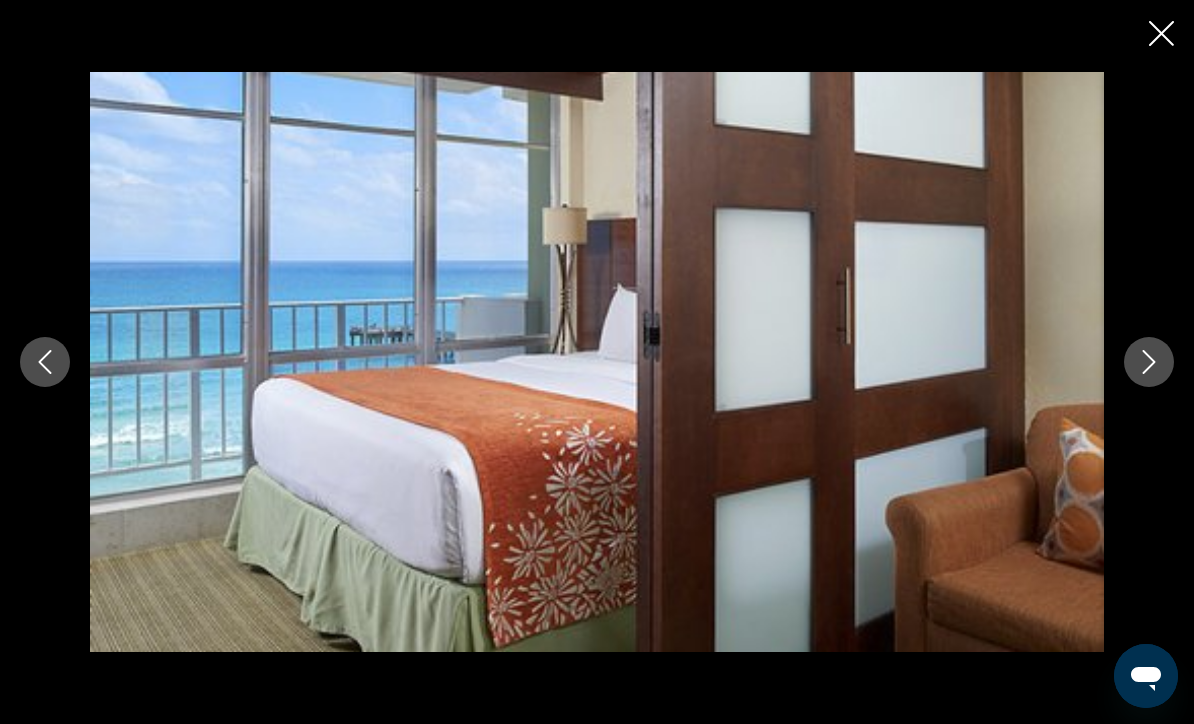 click 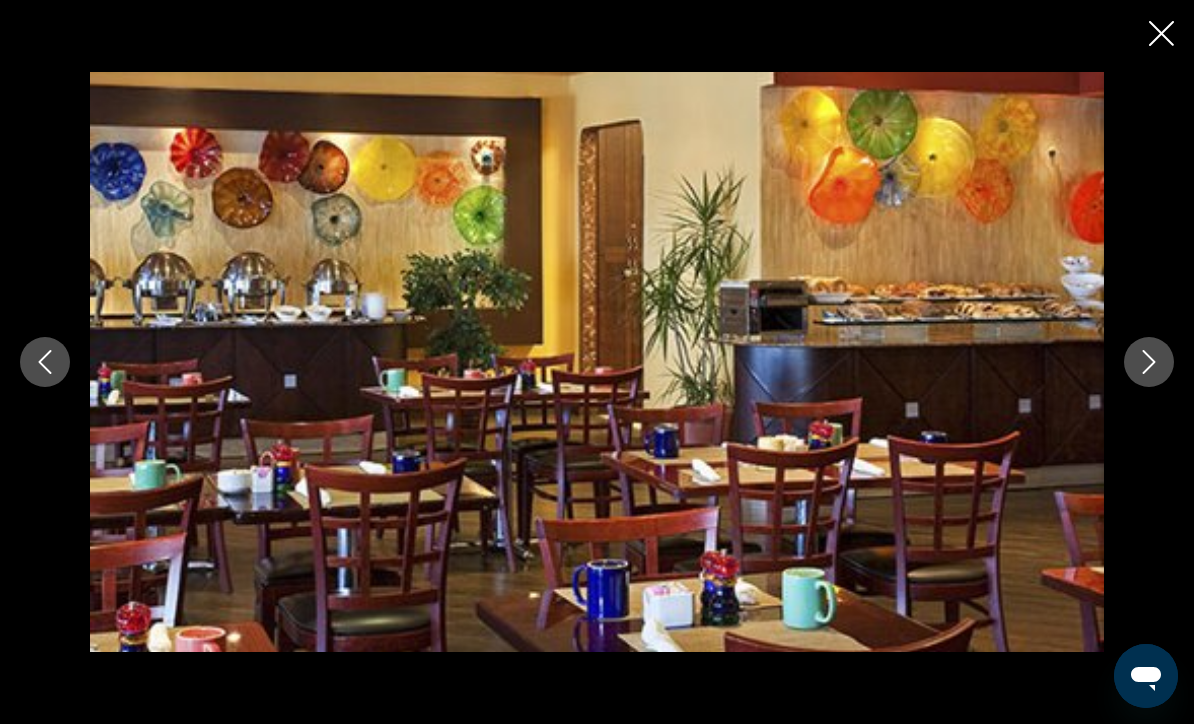 click 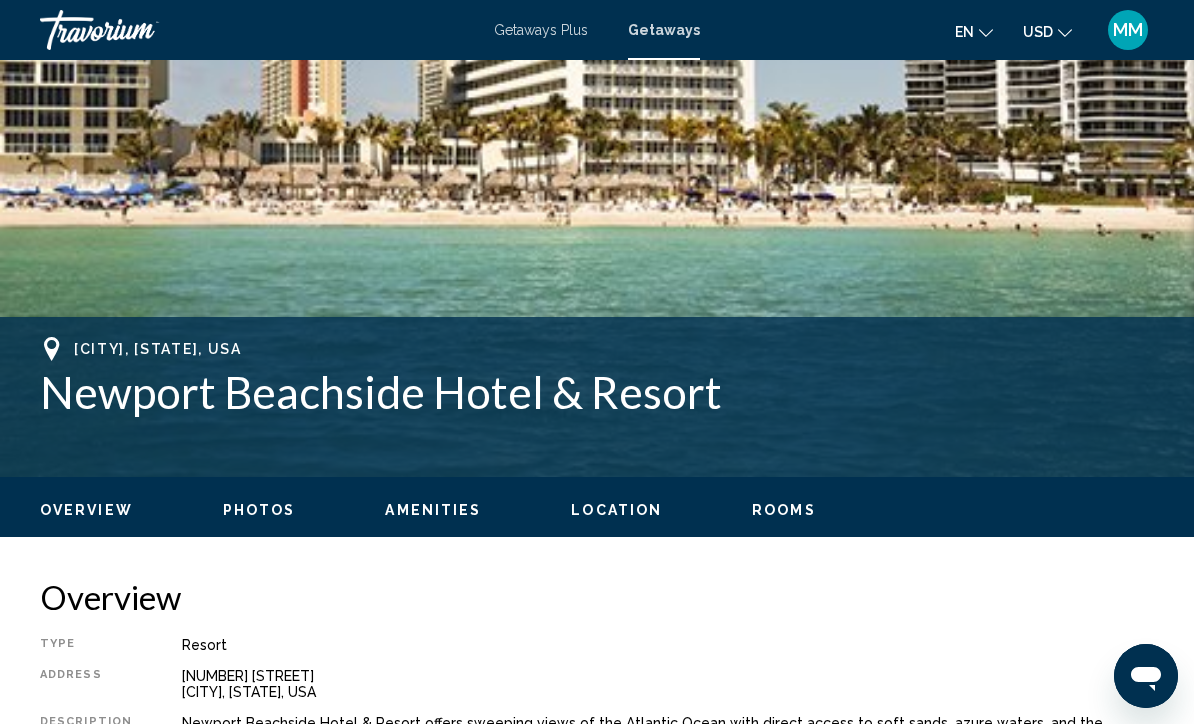 scroll, scrollTop: 459, scrollLeft: 0, axis: vertical 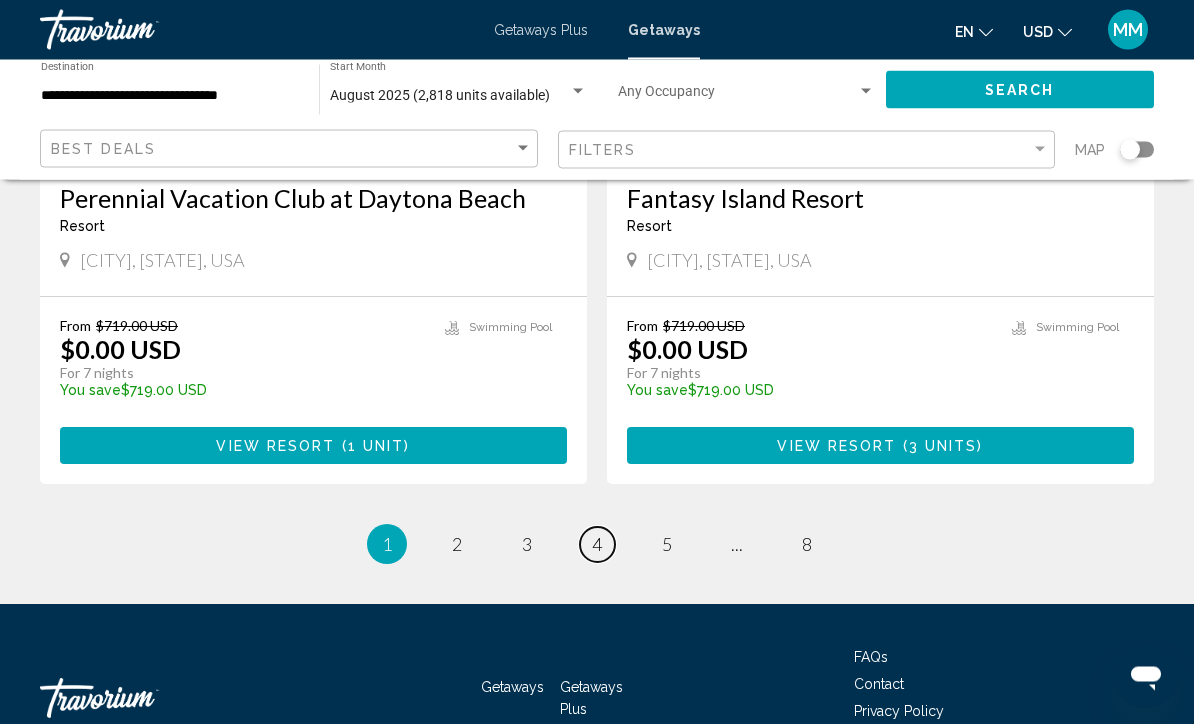 click on "page  4" at bounding box center [597, 545] 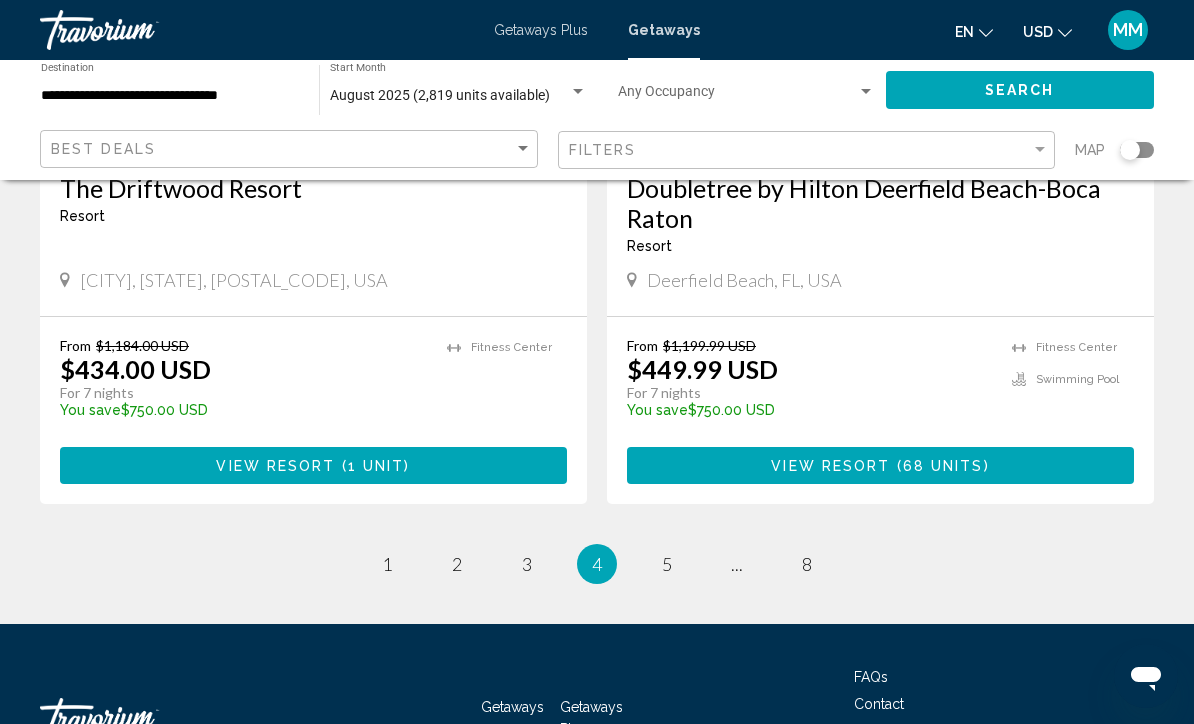 scroll, scrollTop: 3938, scrollLeft: 0, axis: vertical 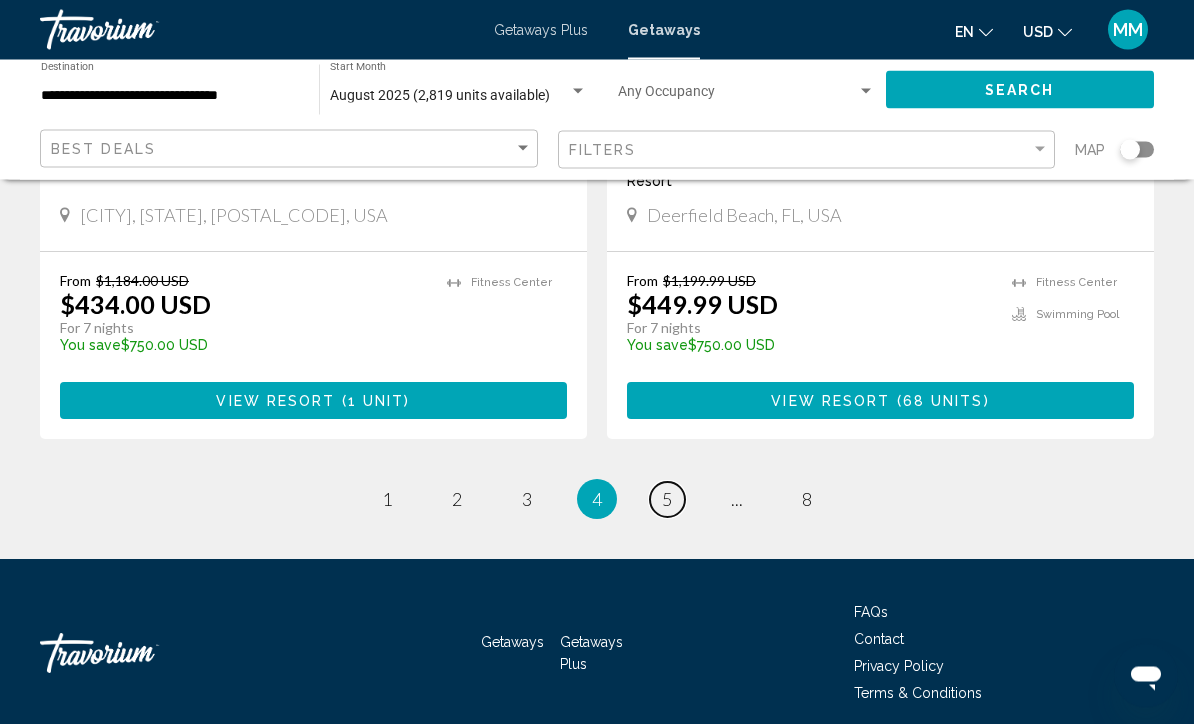 click on "5" at bounding box center [667, 500] 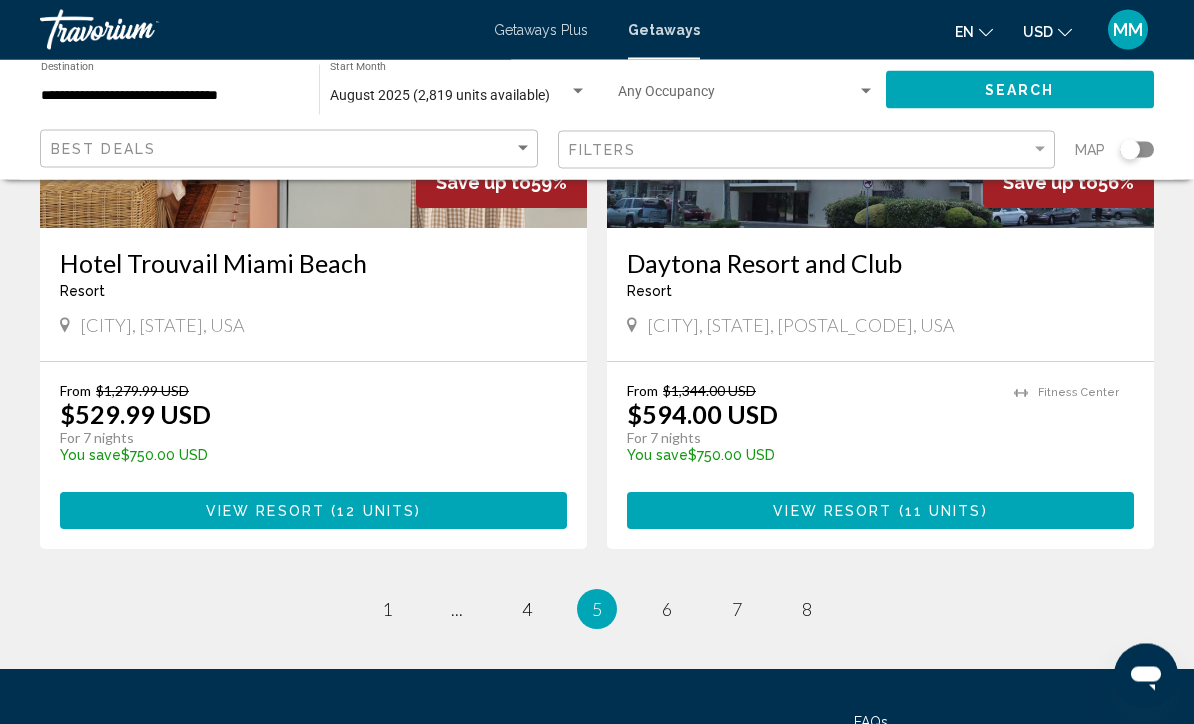 scroll, scrollTop: 3802, scrollLeft: 0, axis: vertical 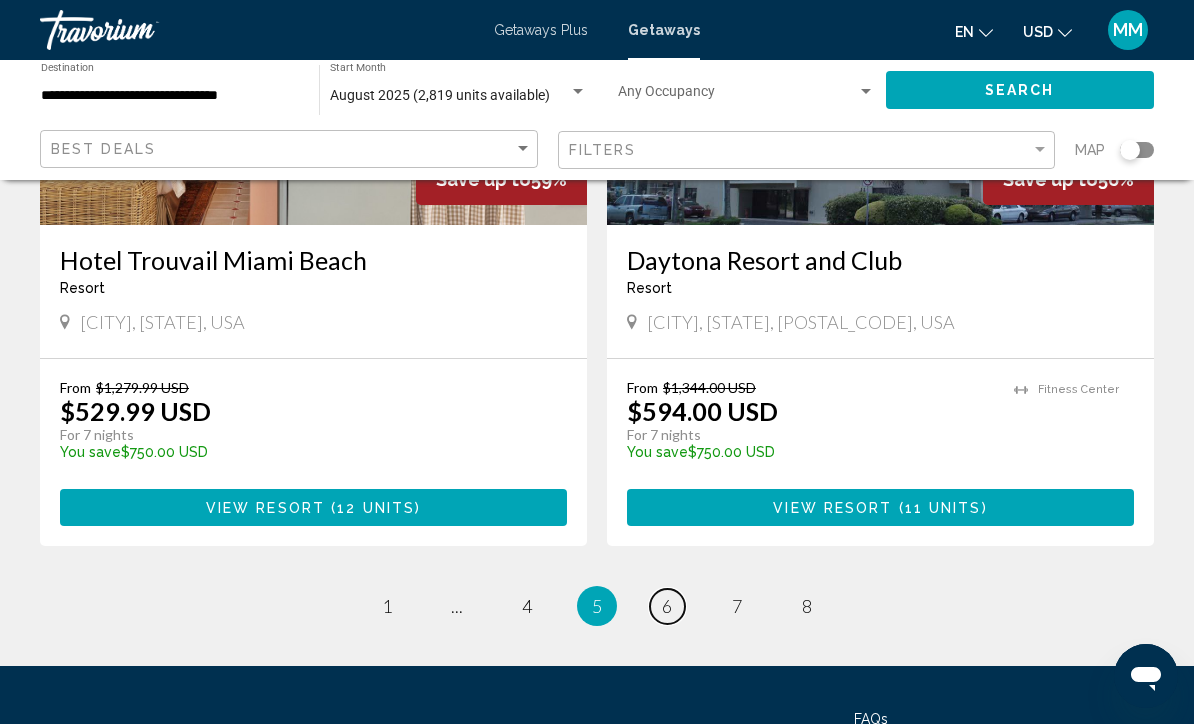 click on "6" at bounding box center (667, 606) 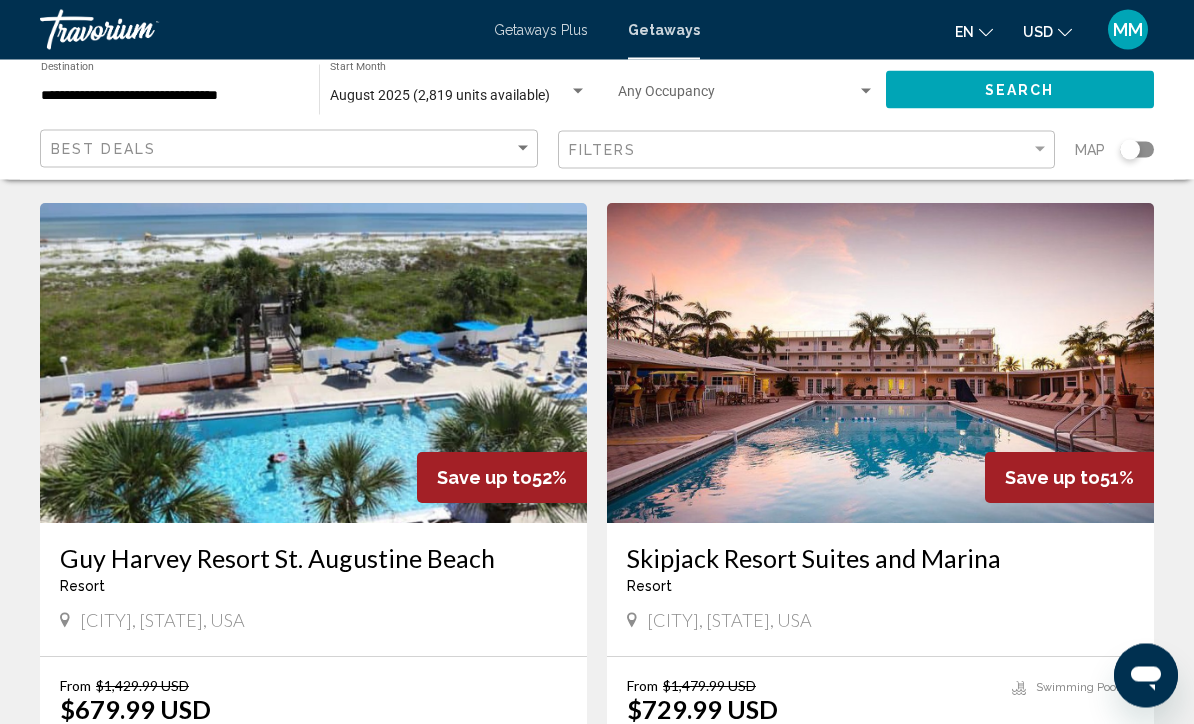 scroll, scrollTop: 2172, scrollLeft: 0, axis: vertical 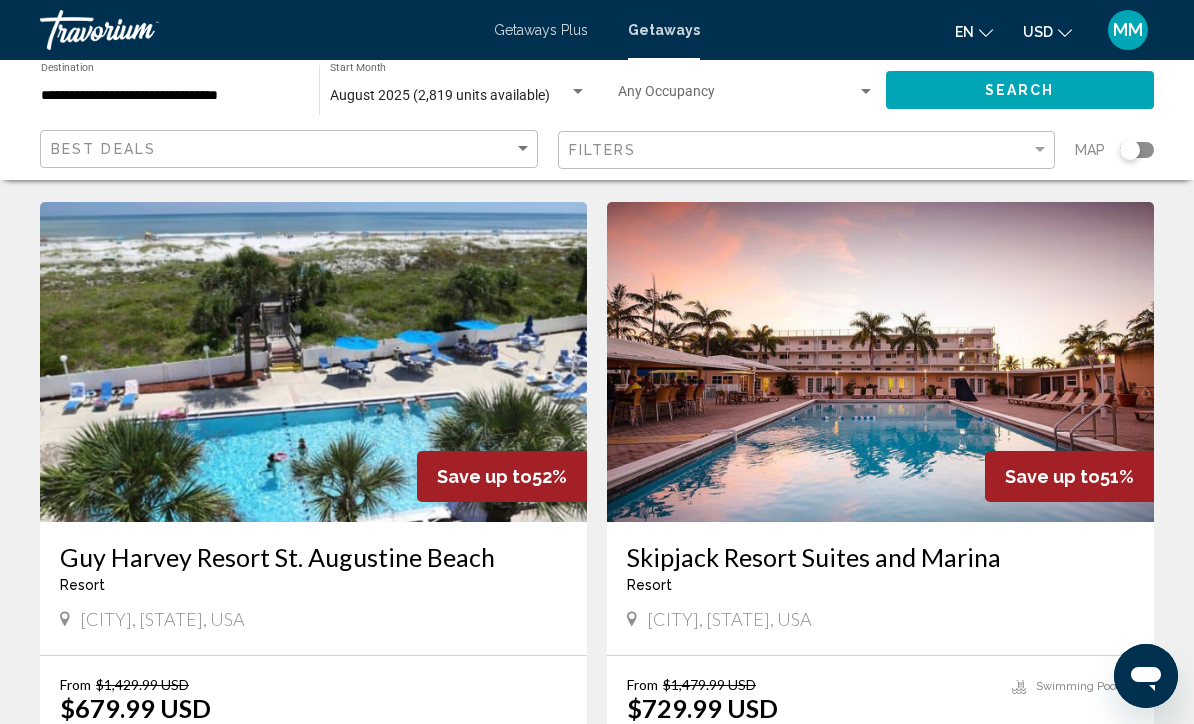click at bounding box center (313, 362) 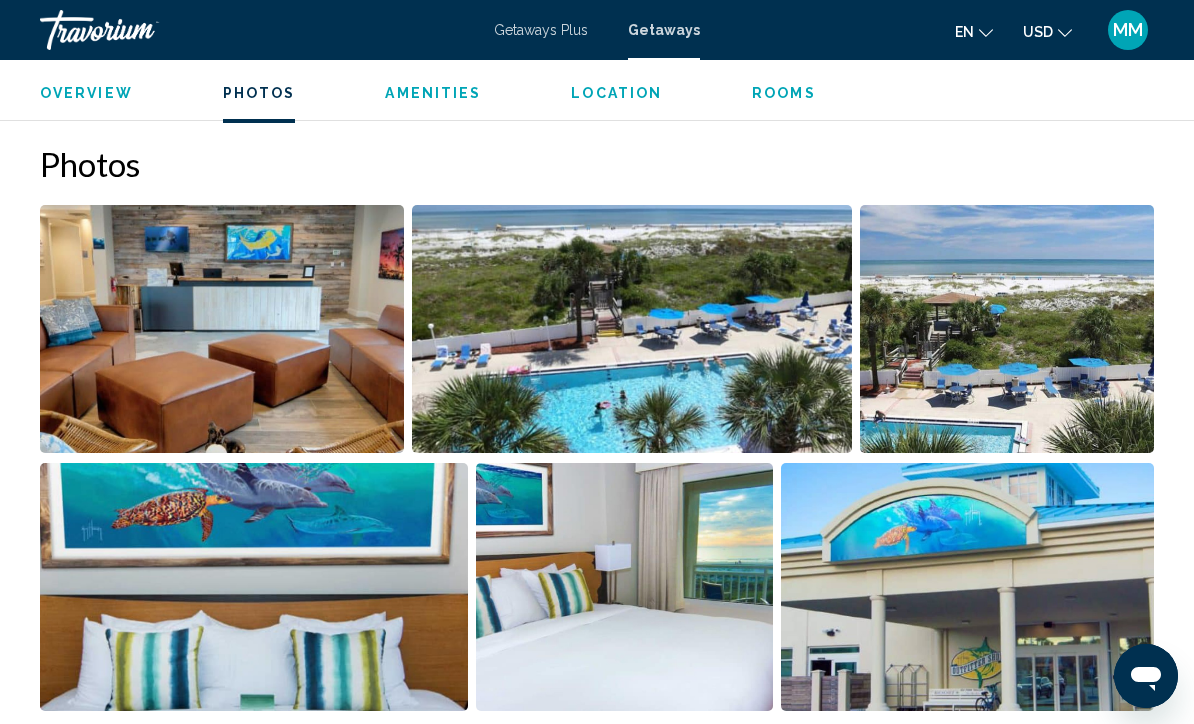 scroll, scrollTop: 1233, scrollLeft: 0, axis: vertical 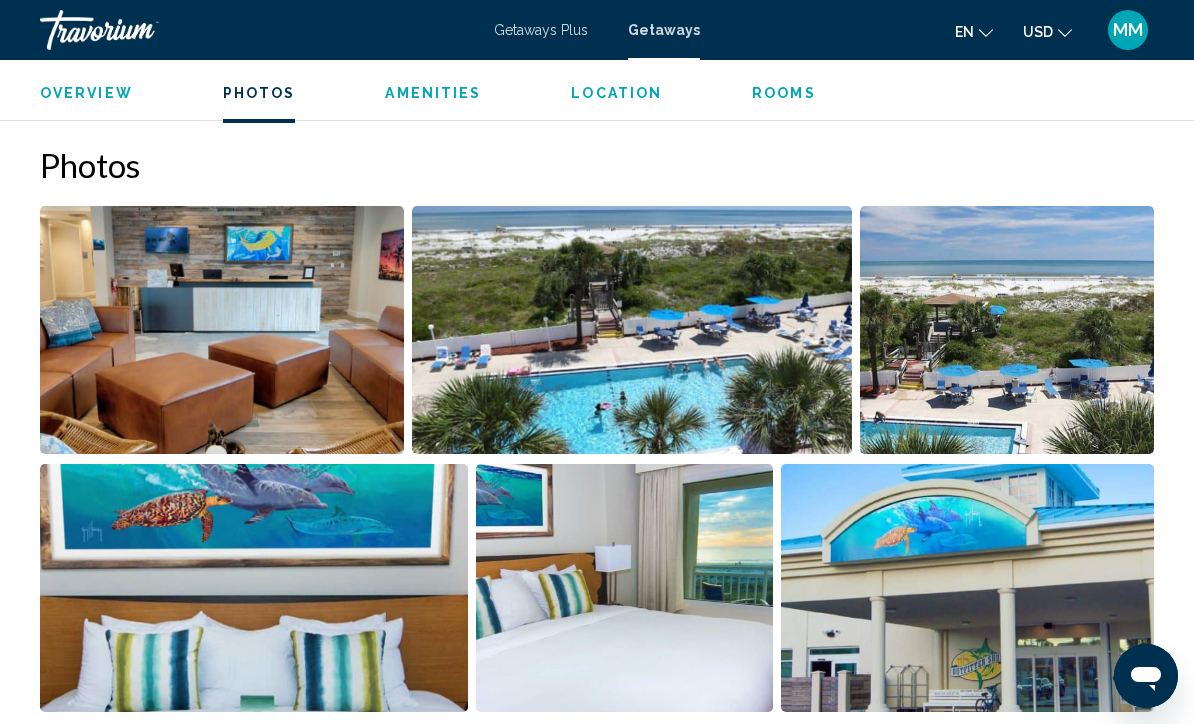 click at bounding box center (631, 330) 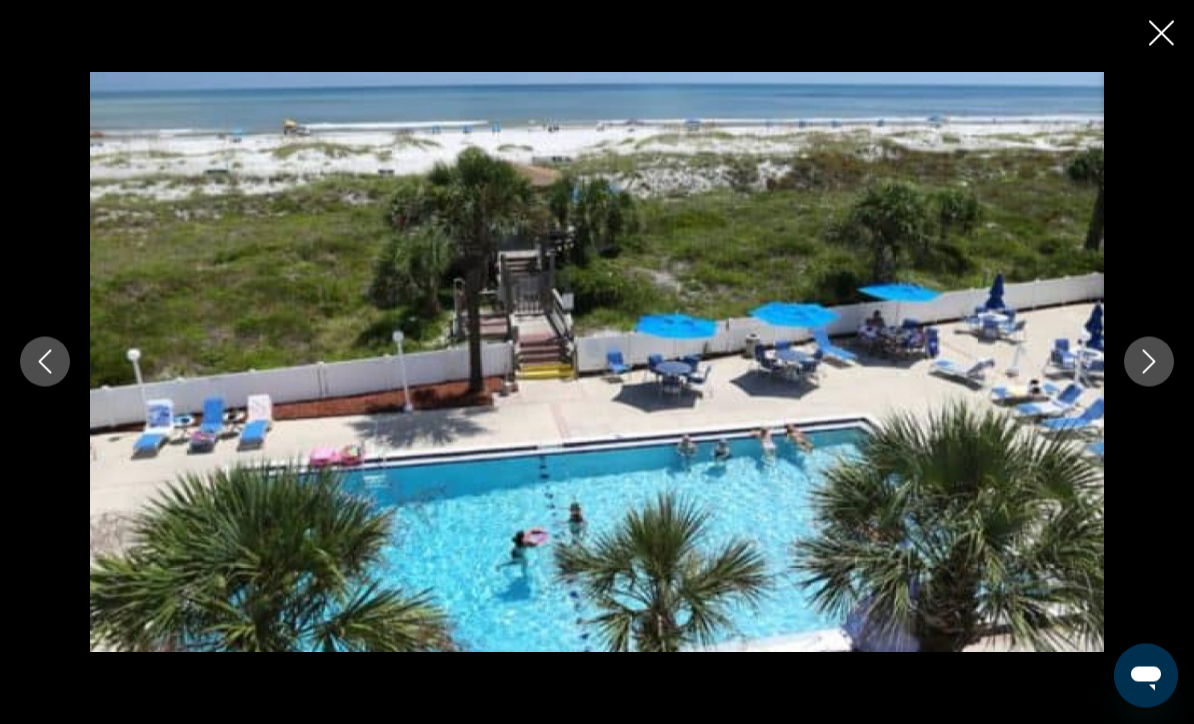 click at bounding box center (1149, 362) 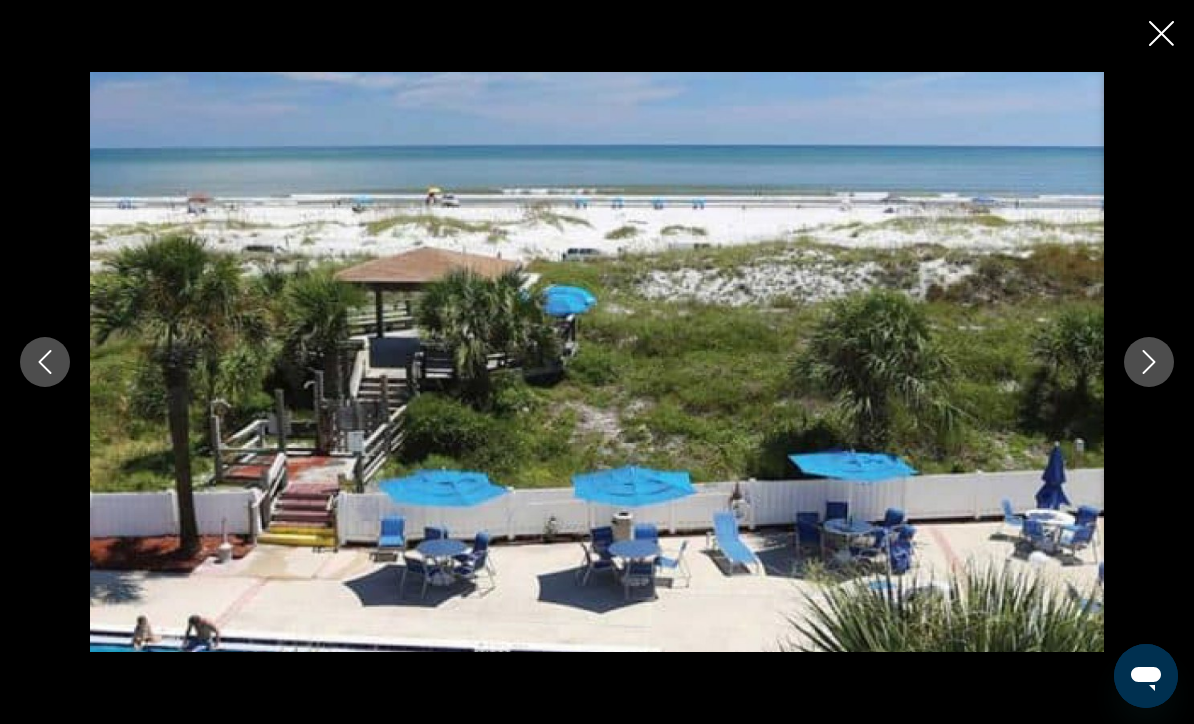 click at bounding box center (1149, 362) 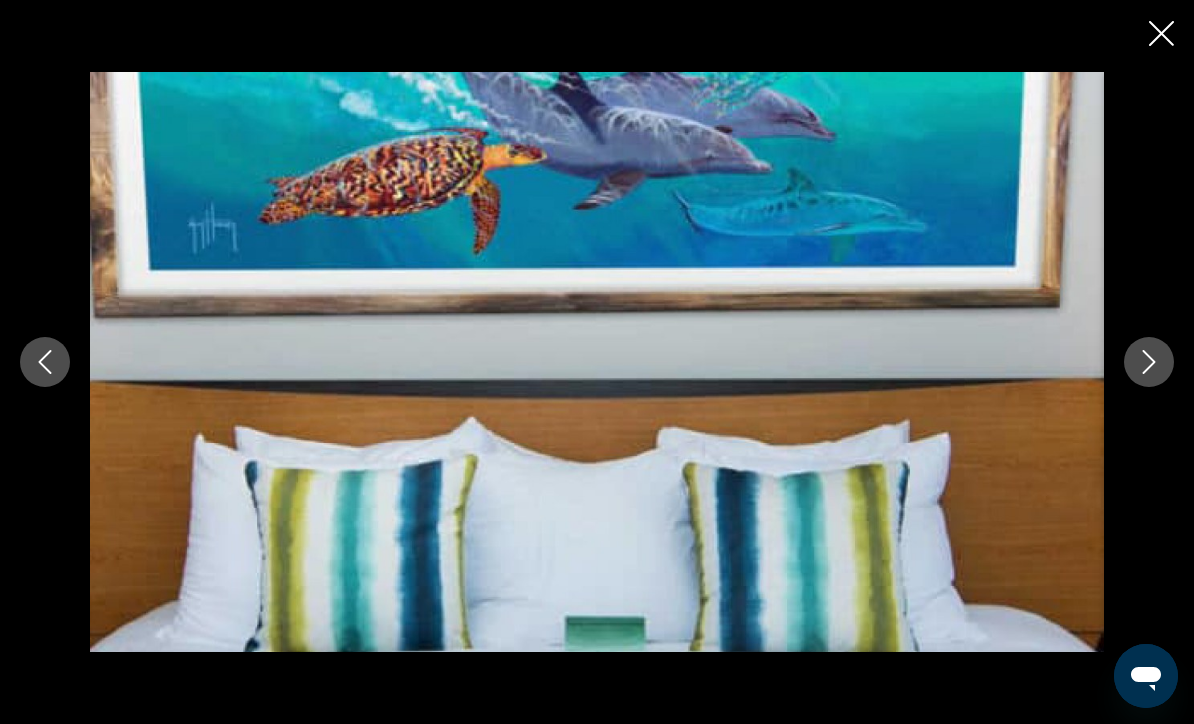 click at bounding box center [1149, 362] 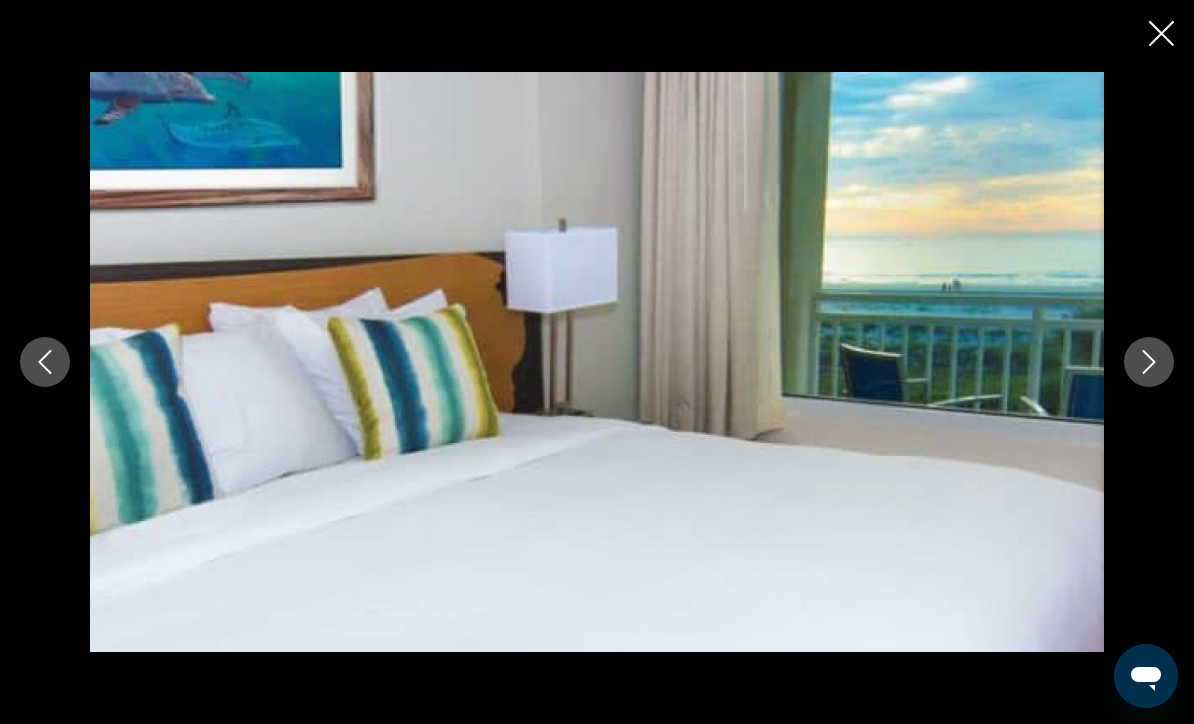 click at bounding box center (1149, 362) 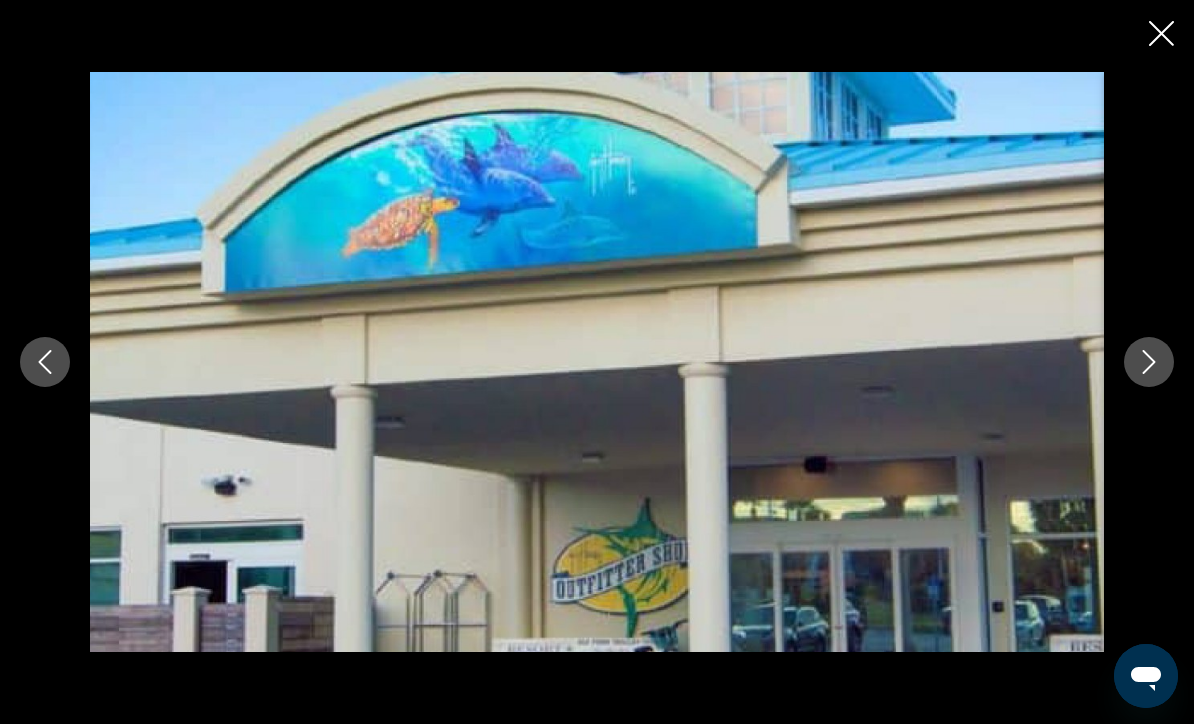 click at bounding box center [1161, 35] 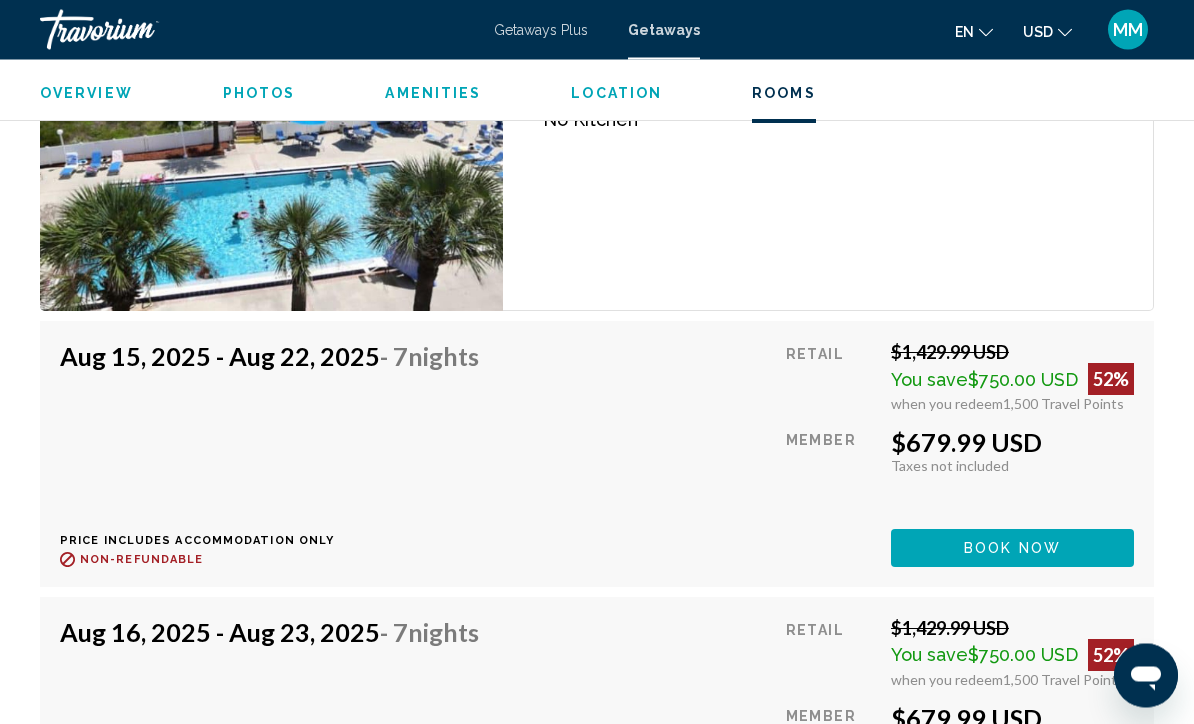 scroll, scrollTop: 3000, scrollLeft: 0, axis: vertical 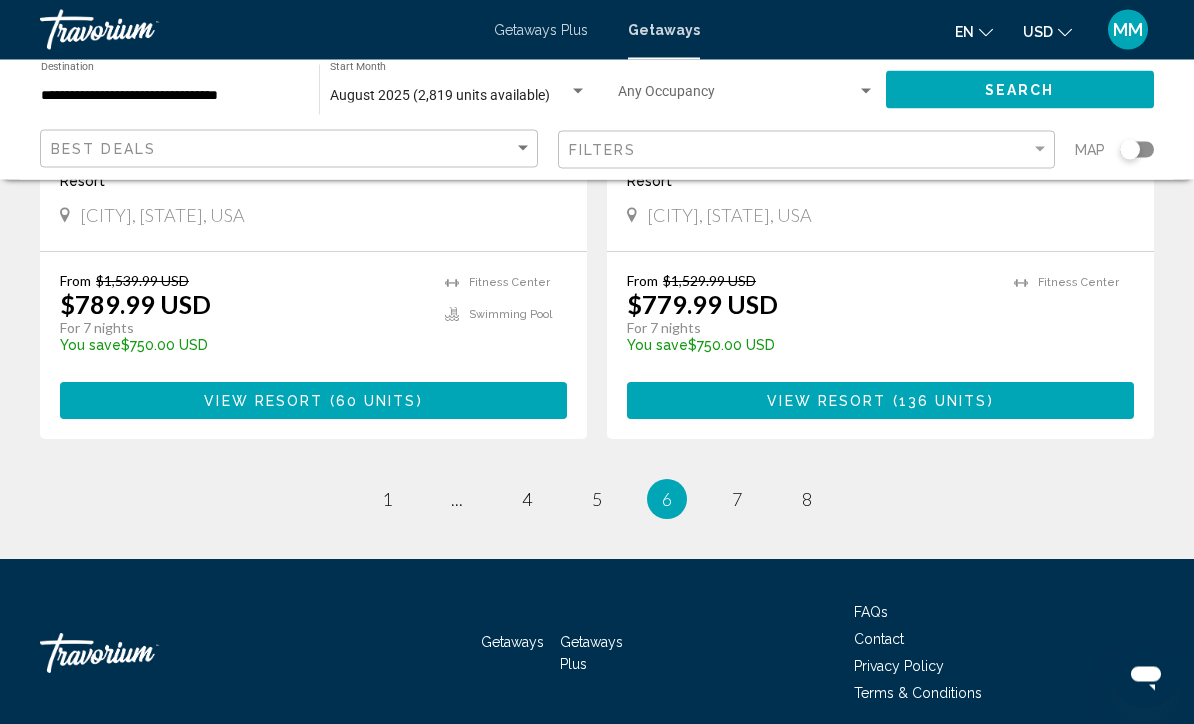 click on "6 / 8  page  1 page  ... page  4 page  5 You're on page  6 page  7 page  8" at bounding box center (597, 500) 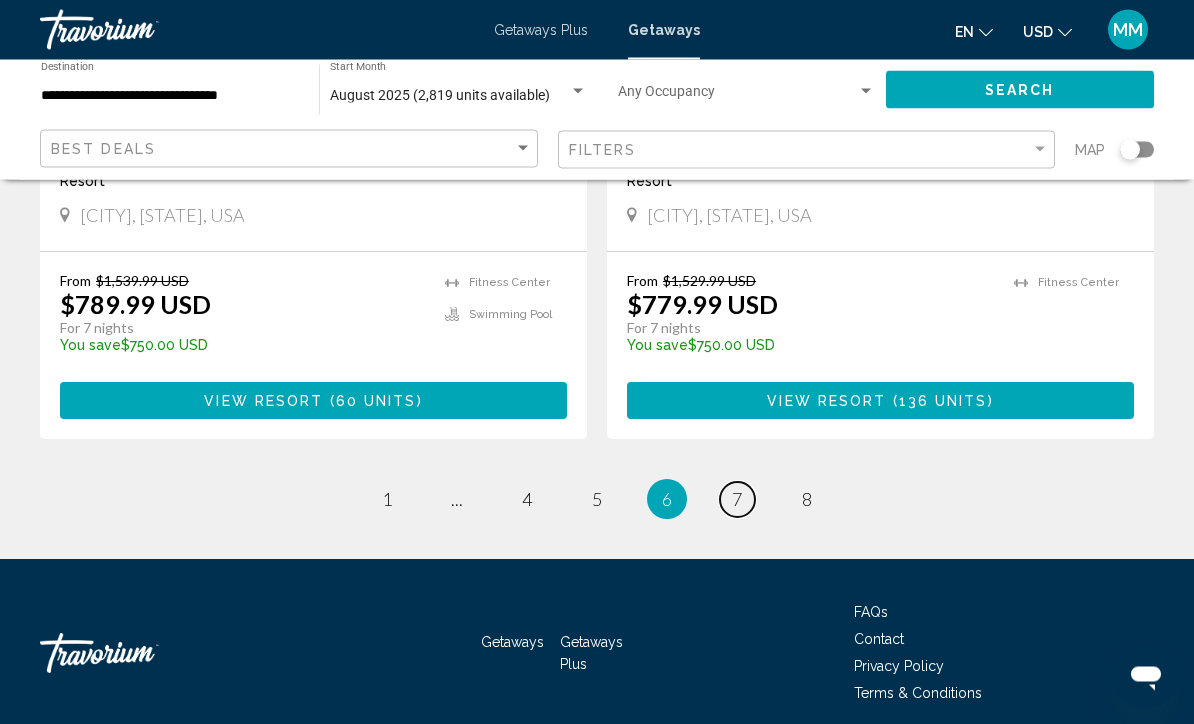 click on "page  7" at bounding box center [737, 500] 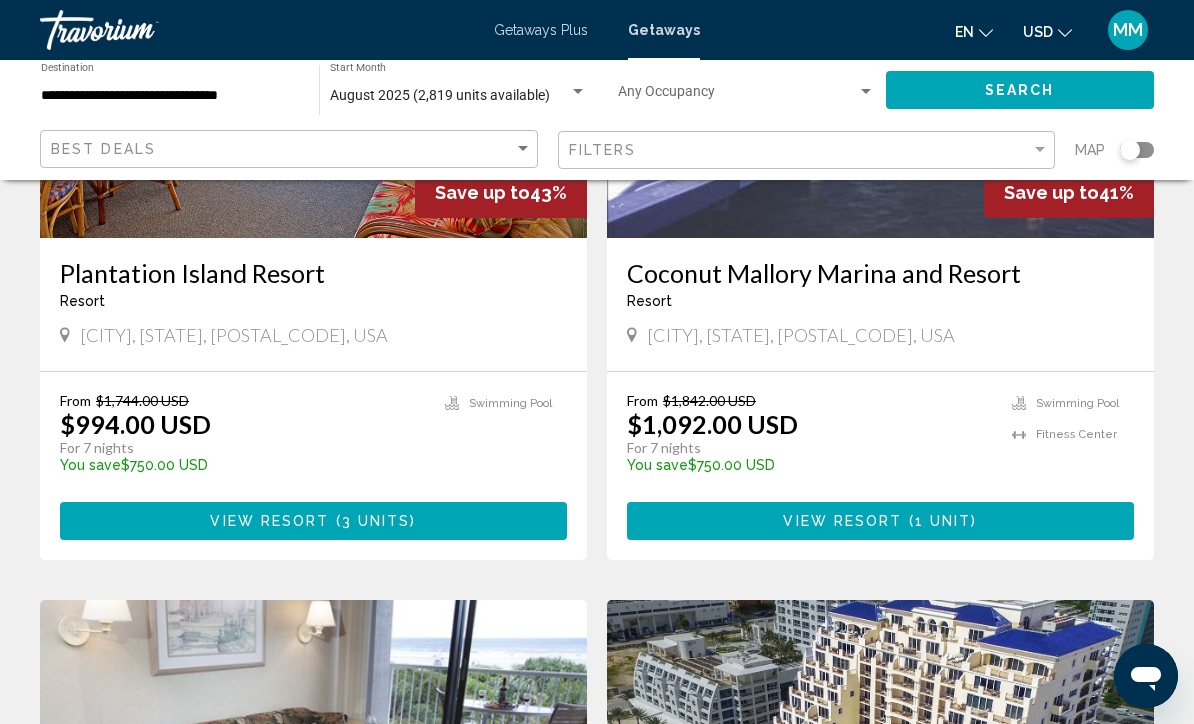 scroll, scrollTop: 3105, scrollLeft: 0, axis: vertical 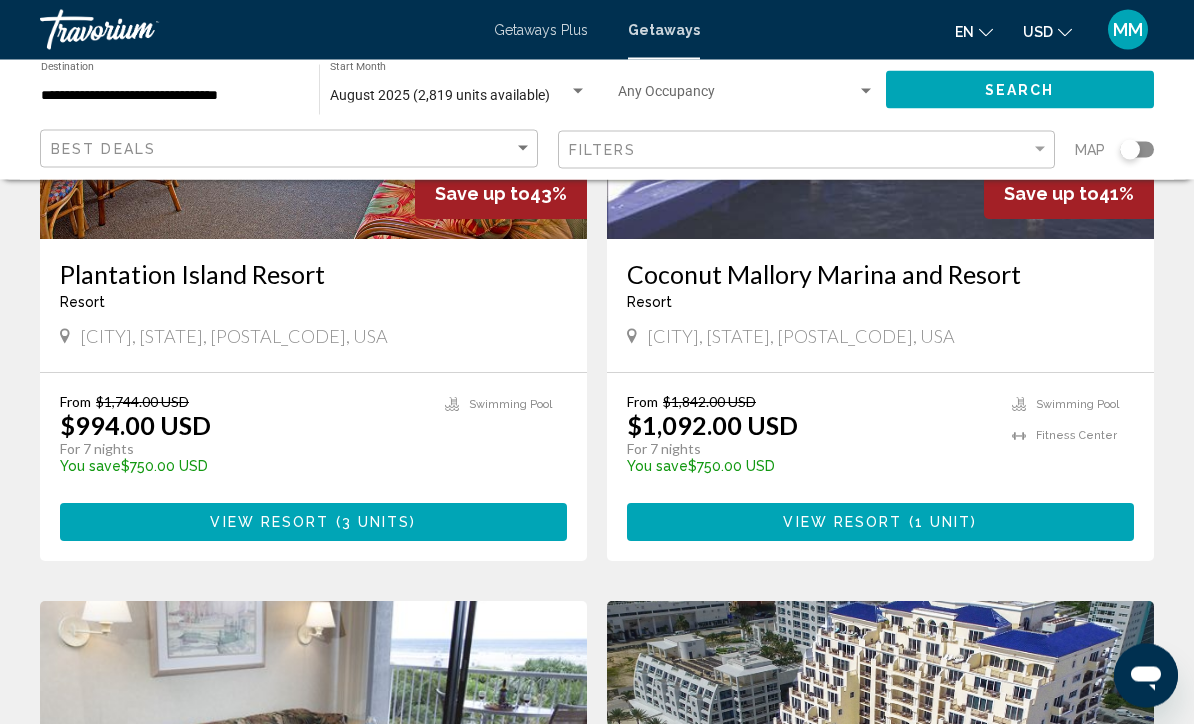 click on "Getaways Plus" at bounding box center (541, 30) 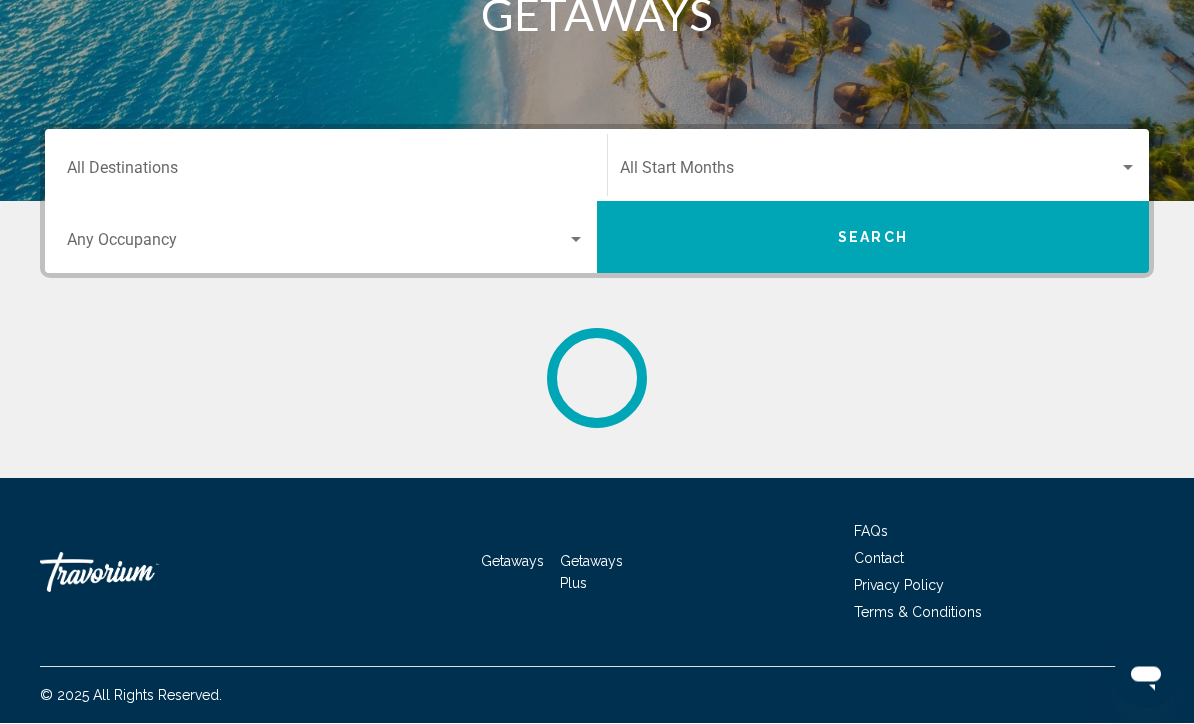 scroll, scrollTop: 0, scrollLeft: 0, axis: both 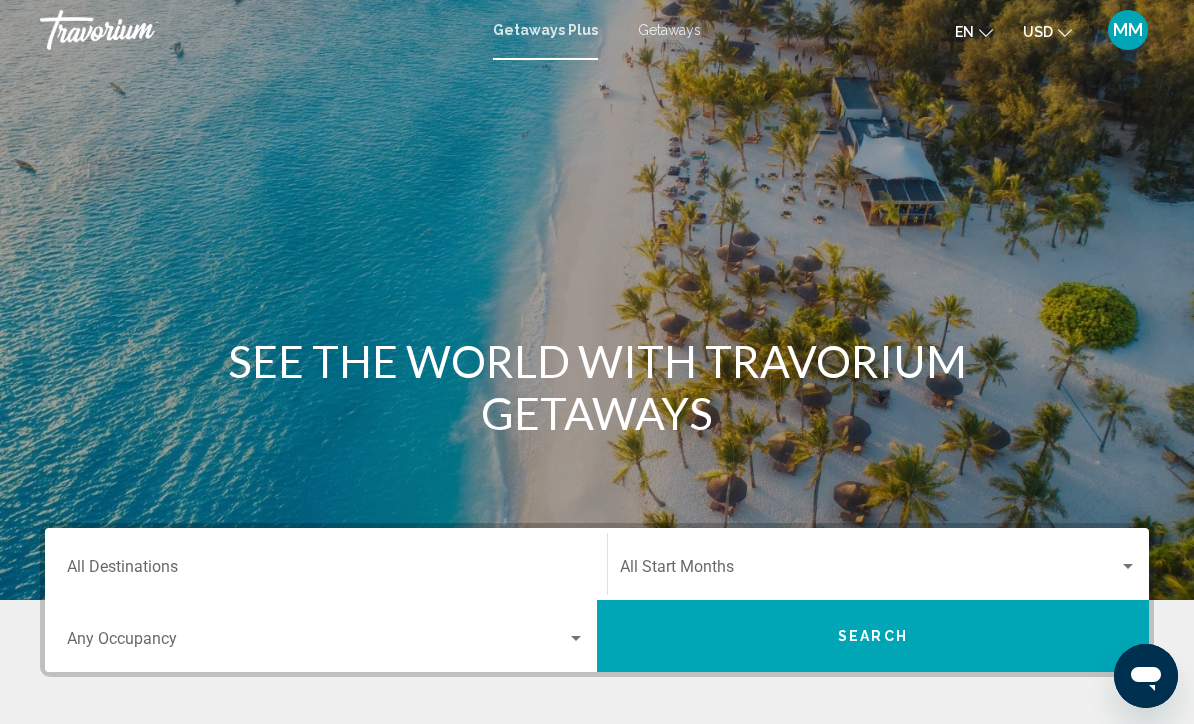 click on "Destination All Destinations" at bounding box center (326, 571) 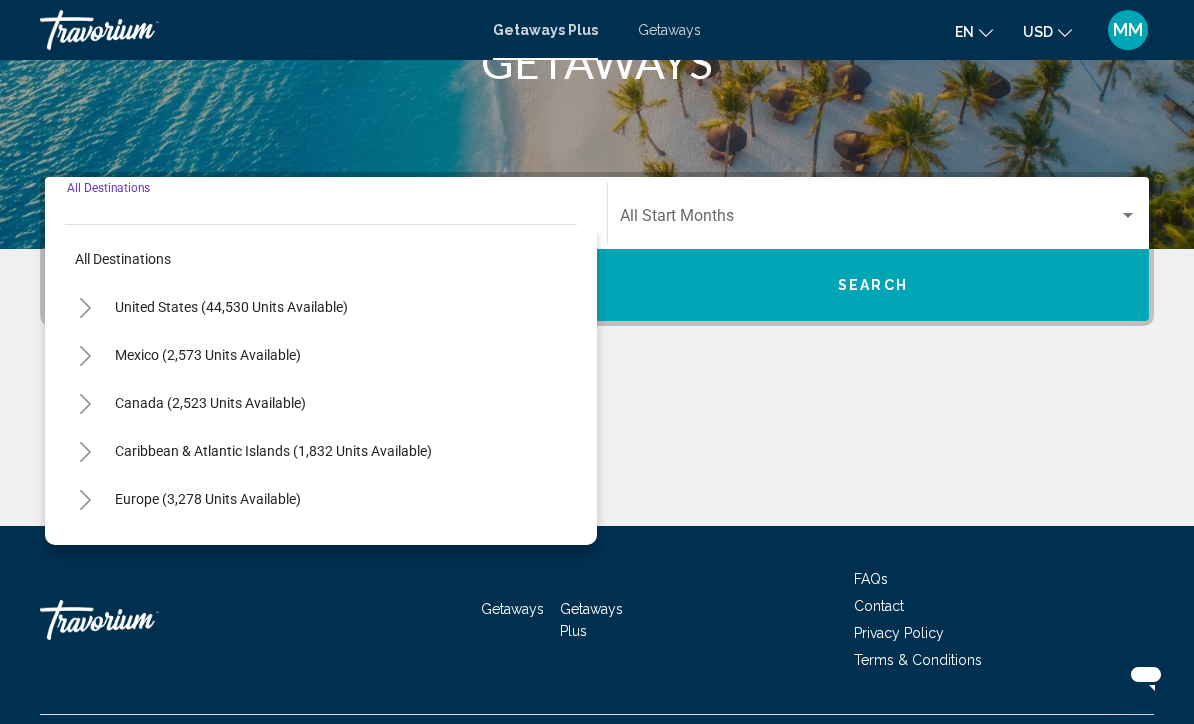 scroll, scrollTop: 398, scrollLeft: 0, axis: vertical 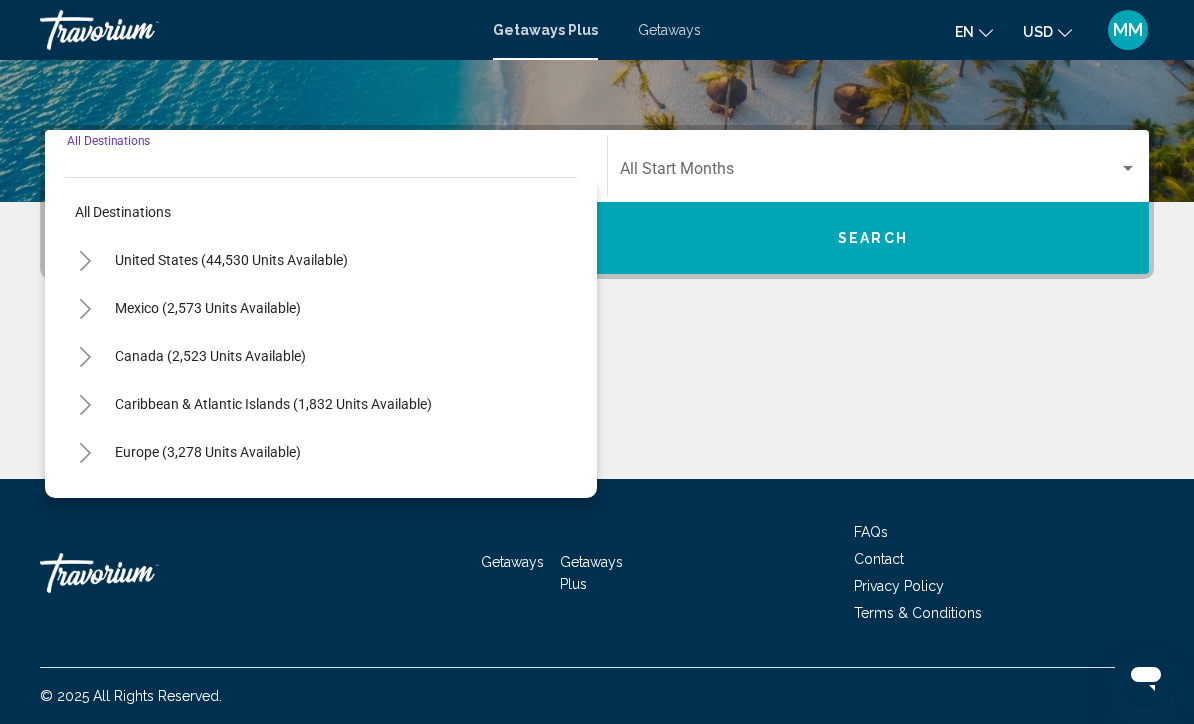 click 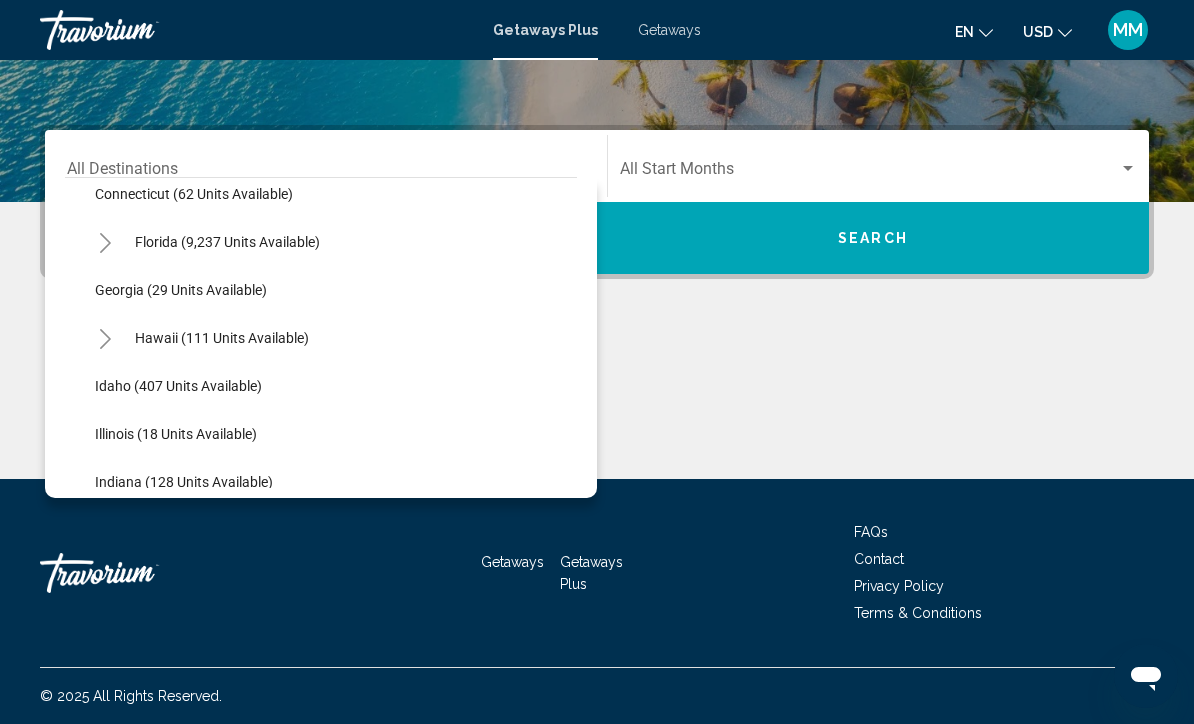 scroll, scrollTop: 303, scrollLeft: 0, axis: vertical 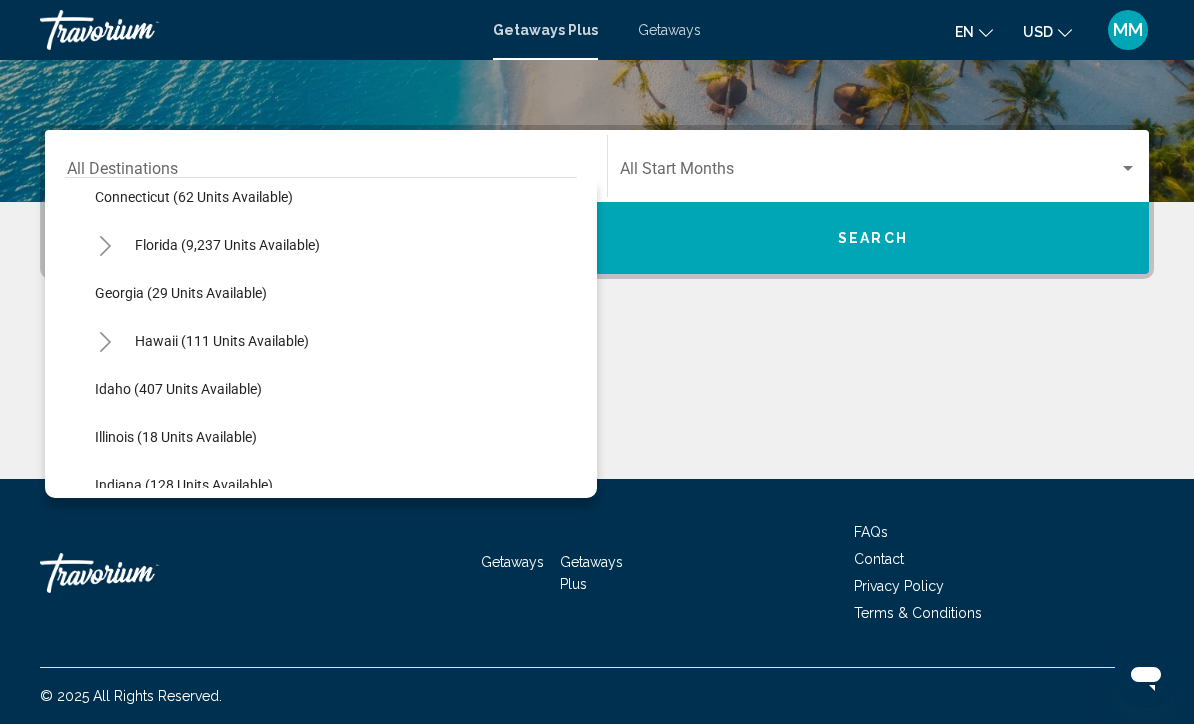 click 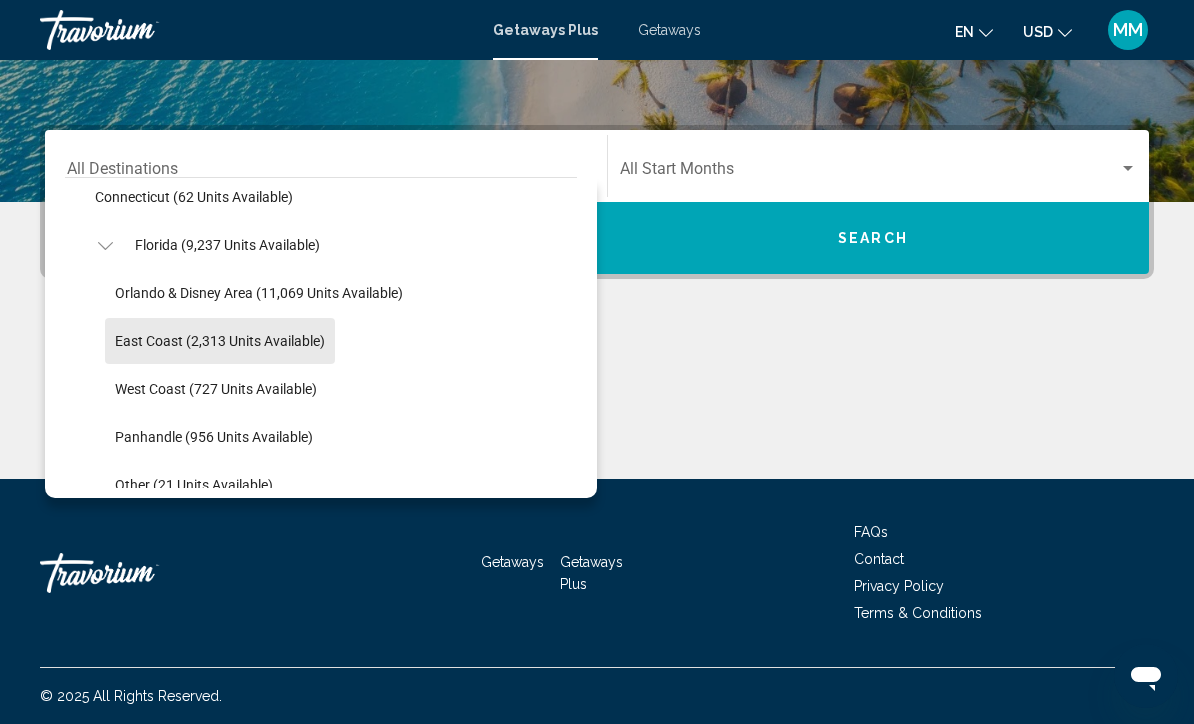 click on "East Coast (2,313 units available)" 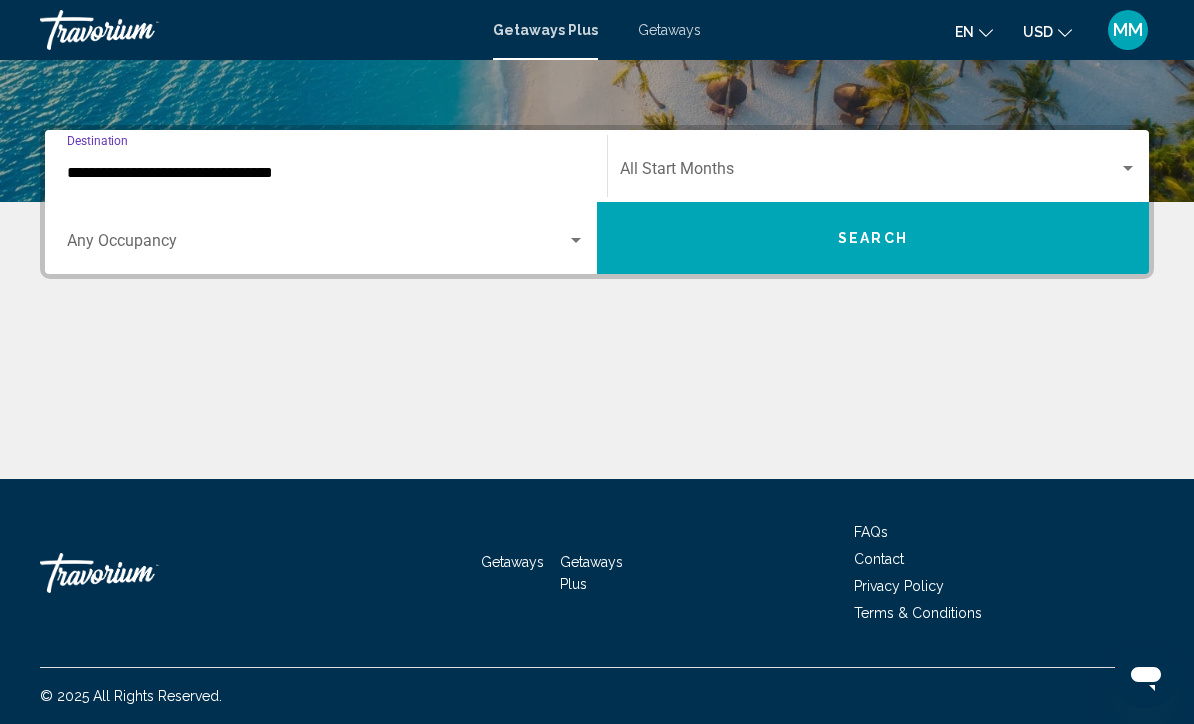 click on "Start Month All Start Months" 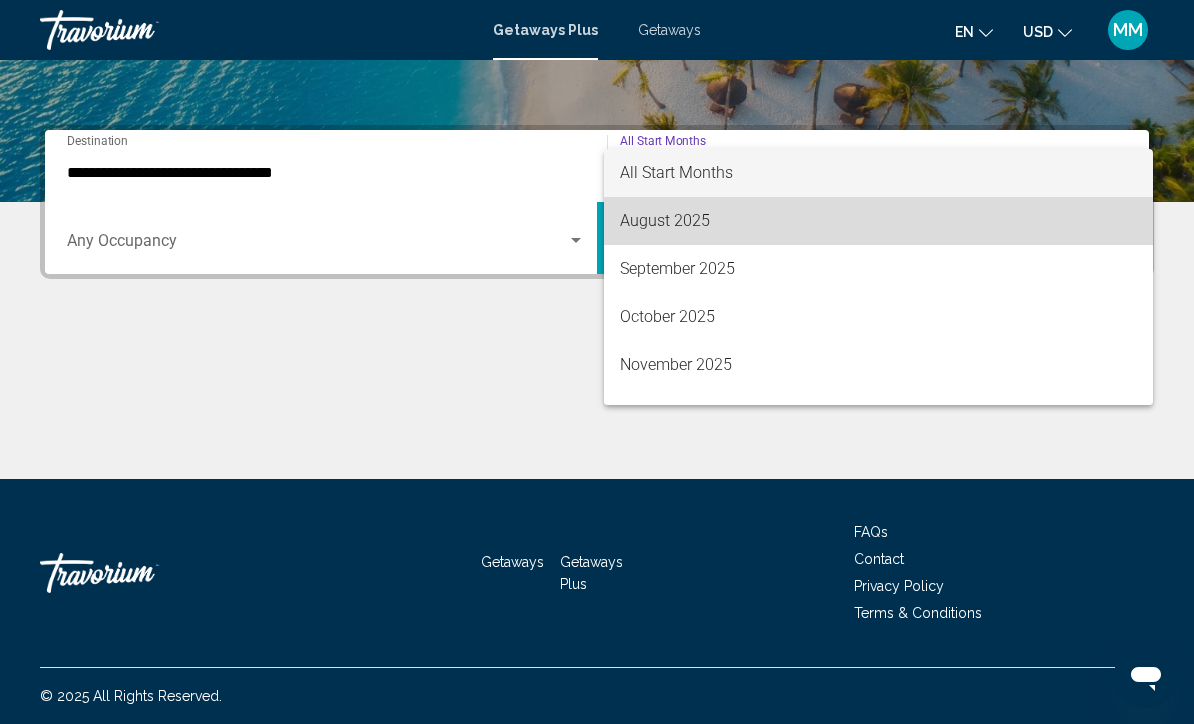 click on "August 2025" at bounding box center [878, 221] 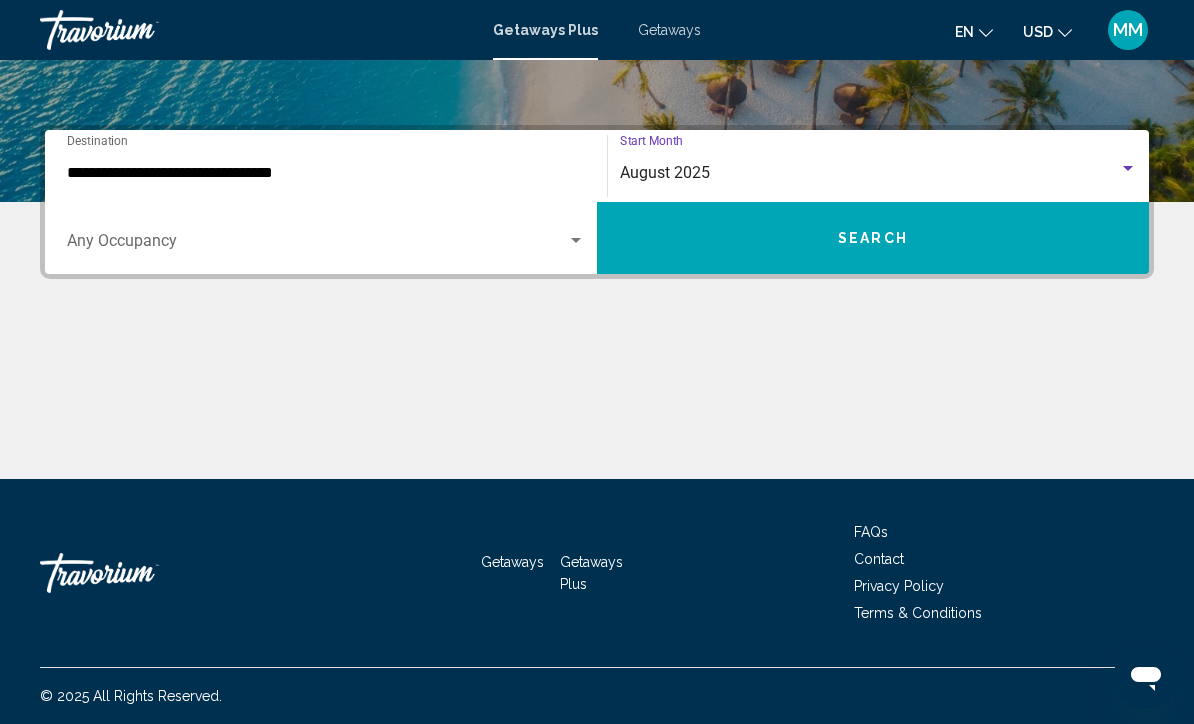 click on "Search" at bounding box center (873, 238) 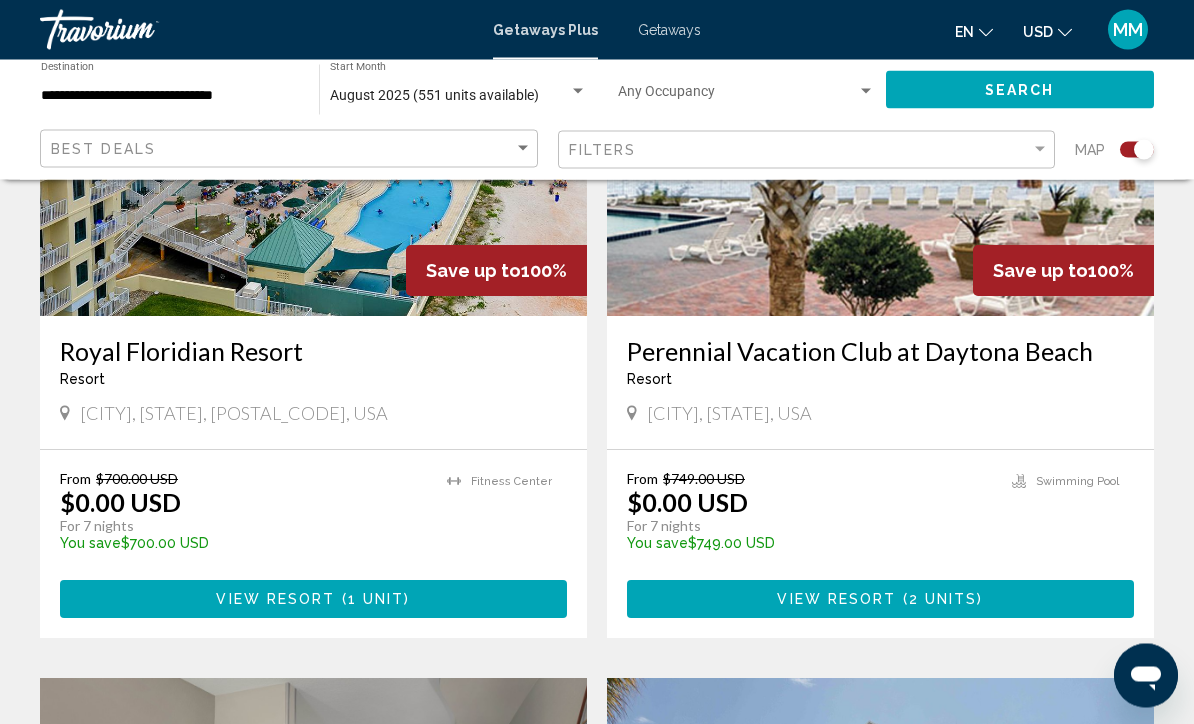 scroll, scrollTop: 1575, scrollLeft: 0, axis: vertical 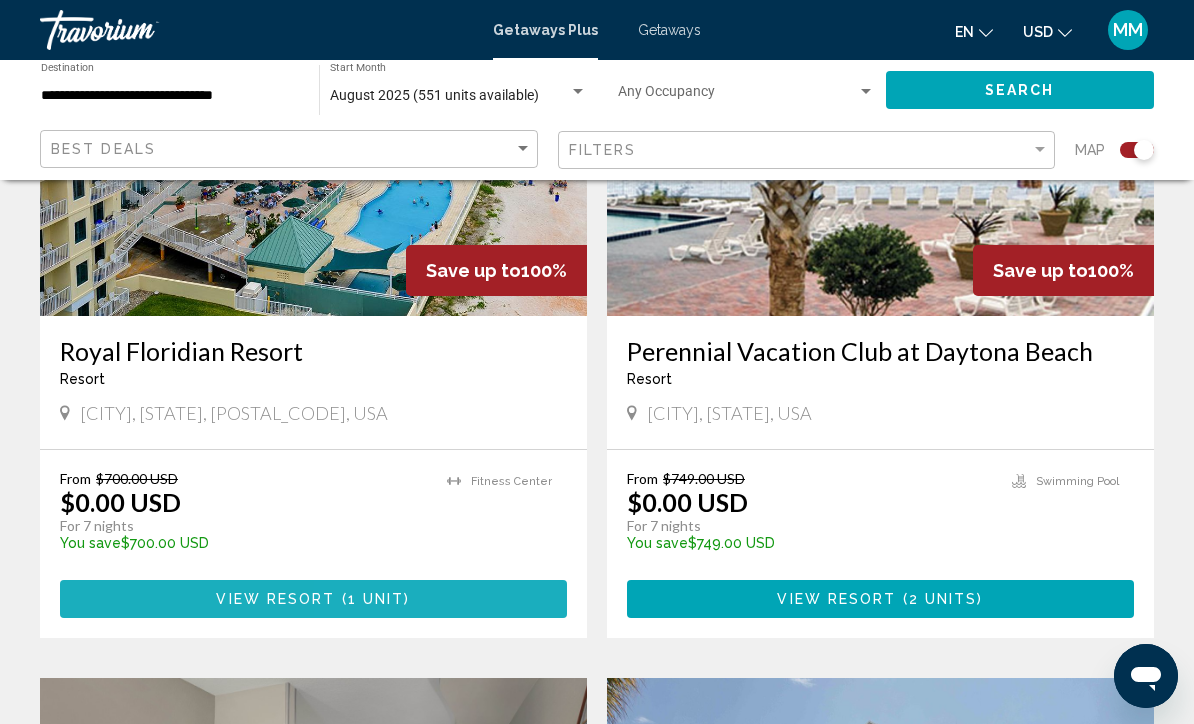 click on "View Resort    ( 1 unit )" at bounding box center [313, 598] 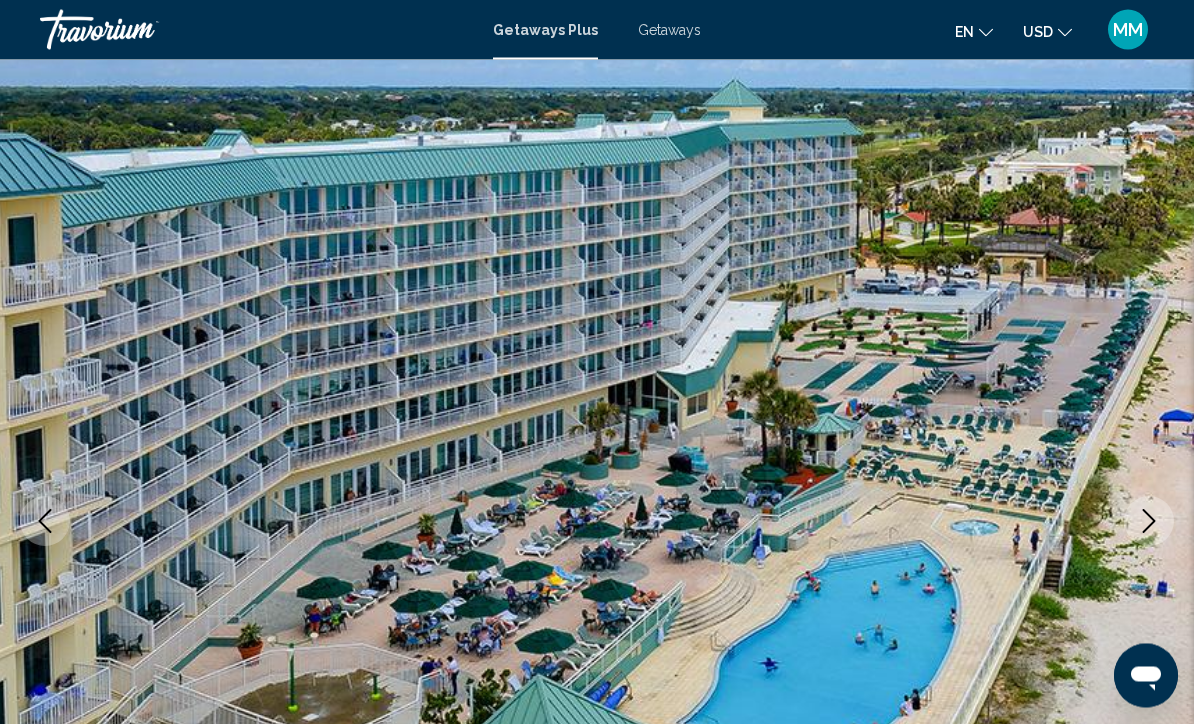 scroll, scrollTop: 0, scrollLeft: 0, axis: both 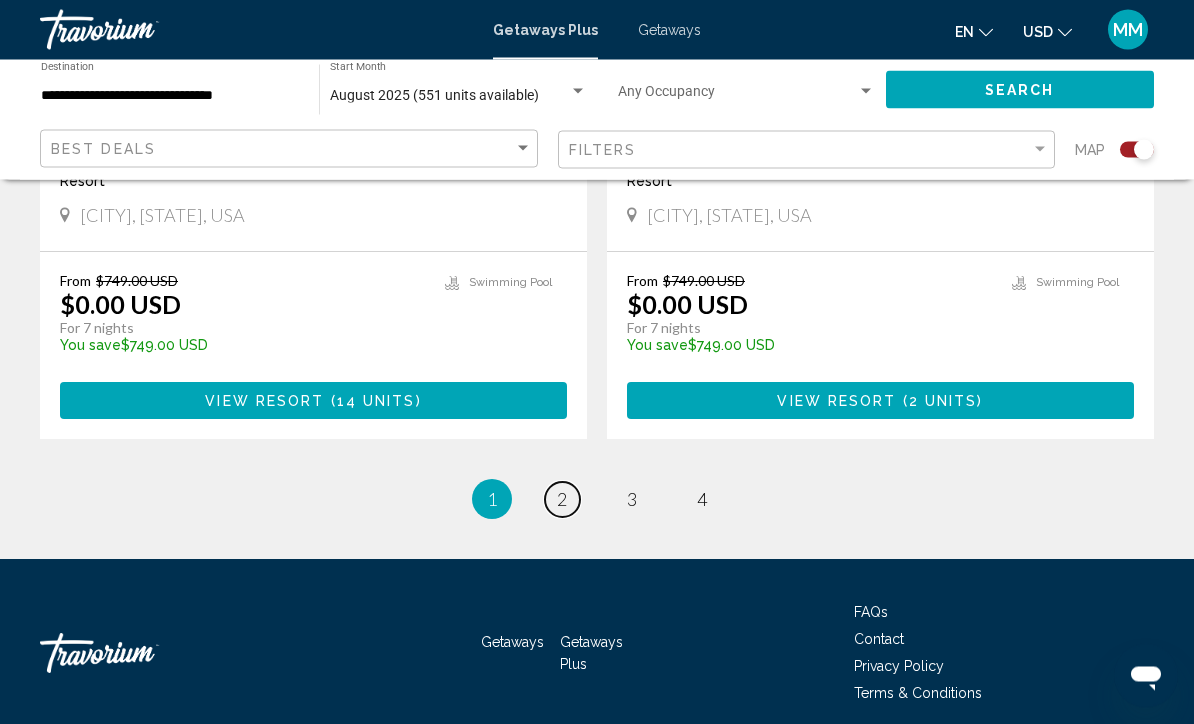 click on "2" at bounding box center [562, 500] 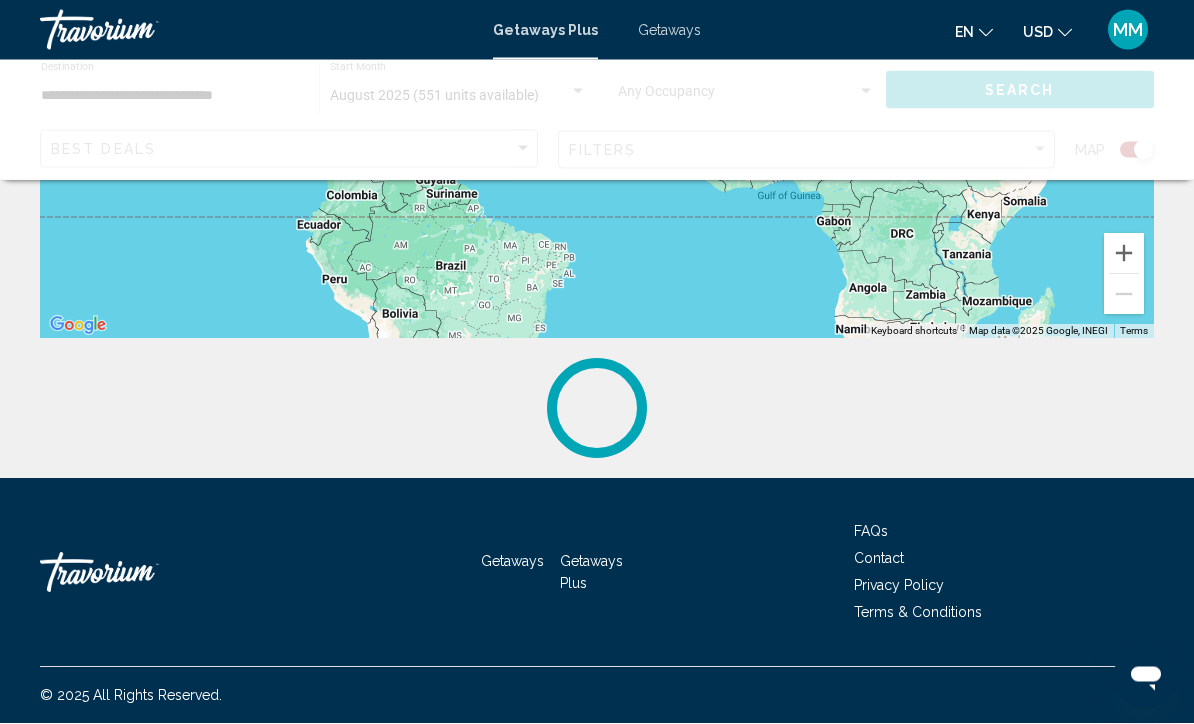 scroll, scrollTop: 0, scrollLeft: 0, axis: both 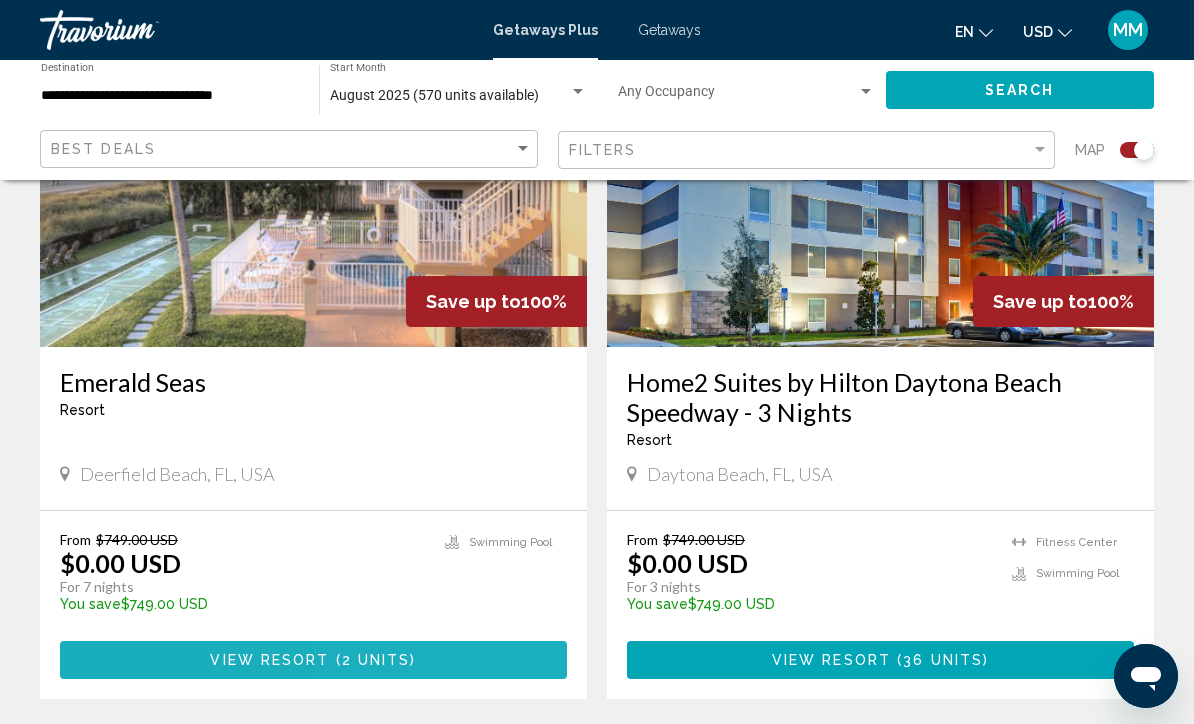 click on "View Resort    ( 2 units )" at bounding box center [313, 659] 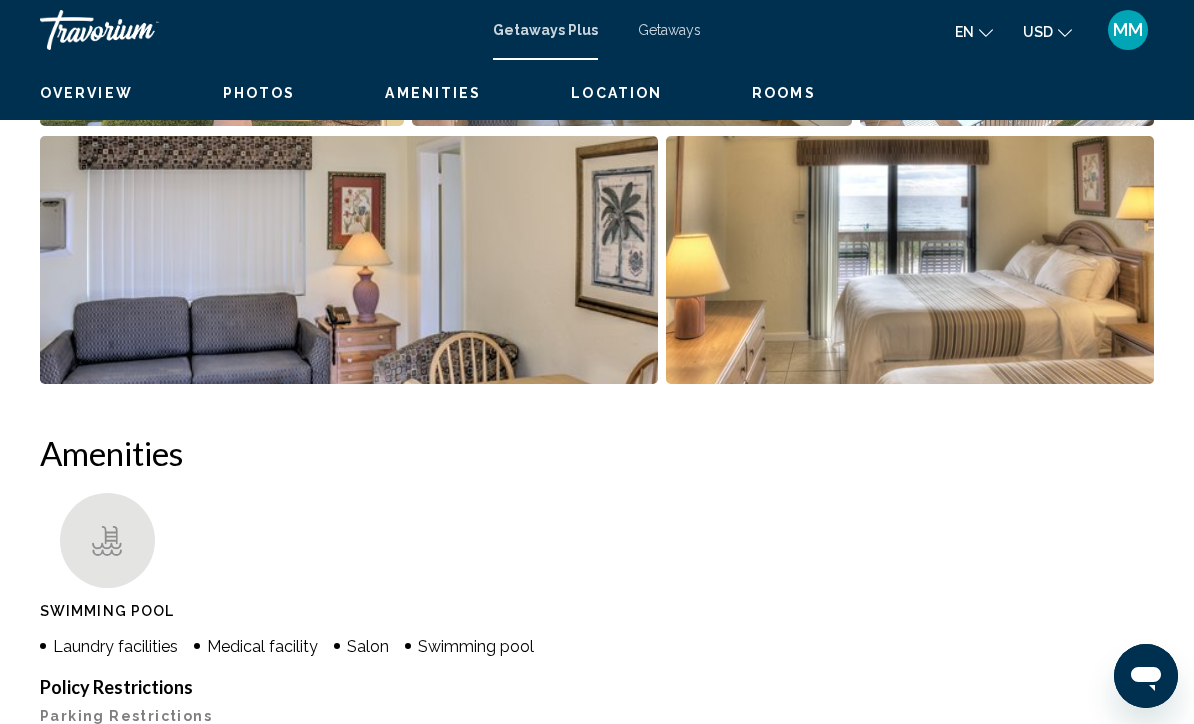 scroll, scrollTop: 0, scrollLeft: 0, axis: both 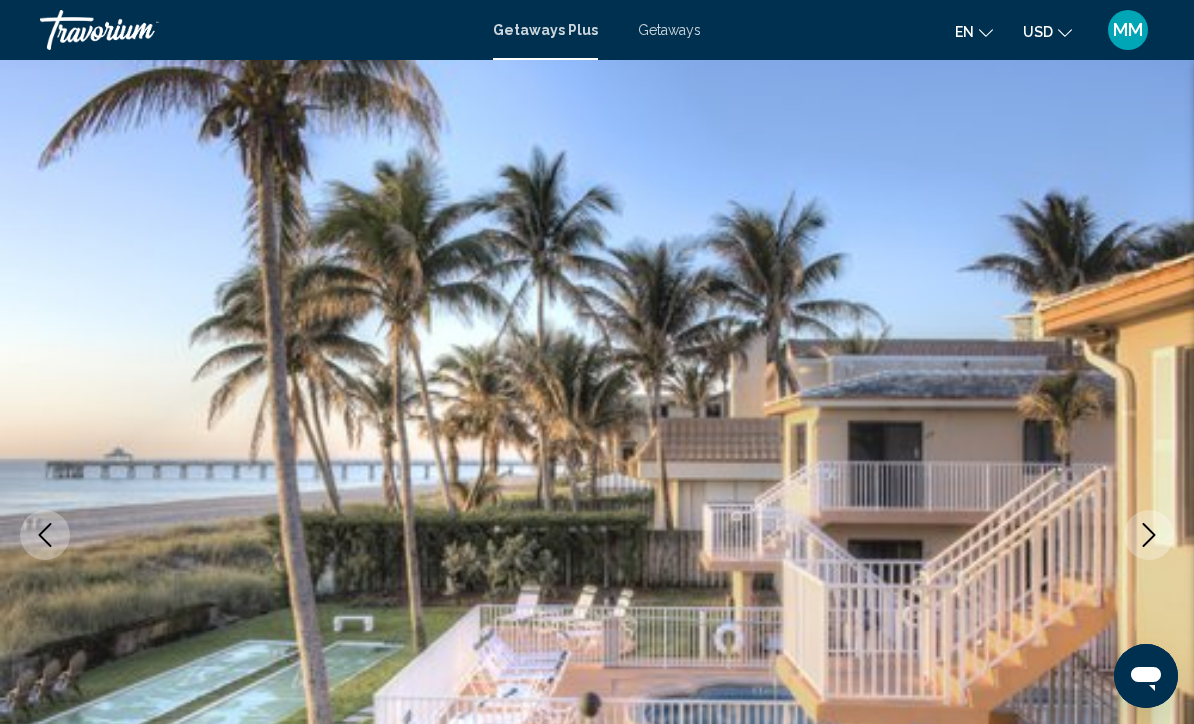 click 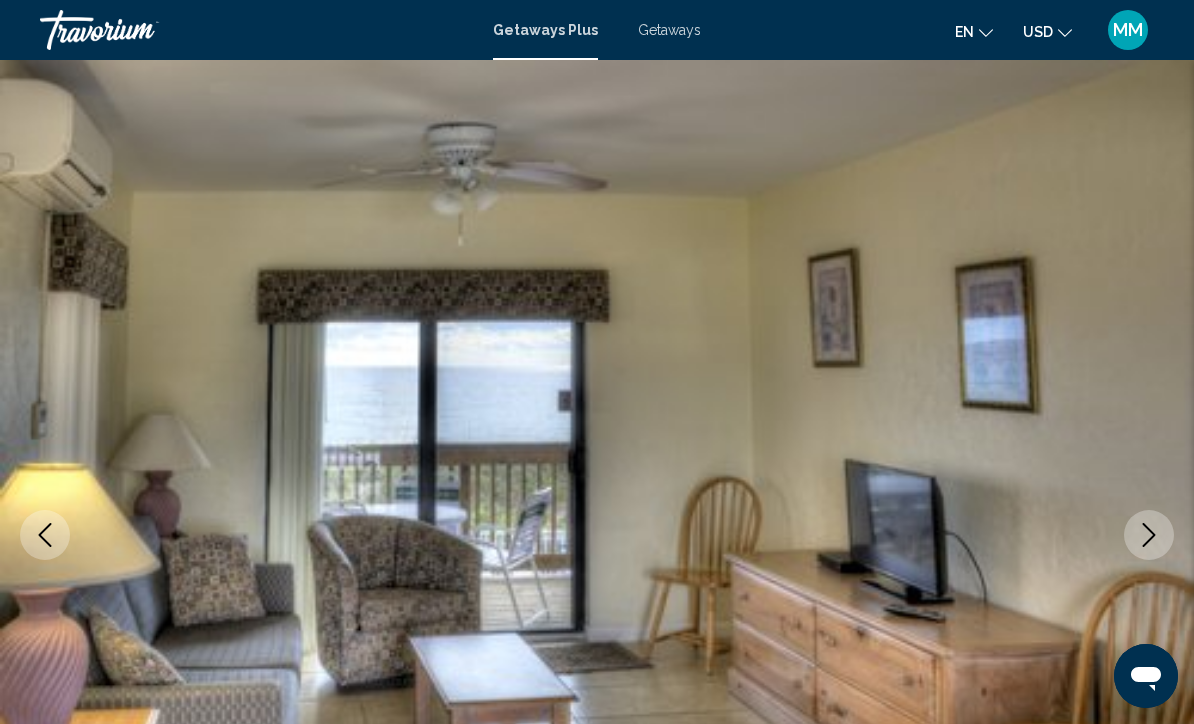 click at bounding box center [597, 535] 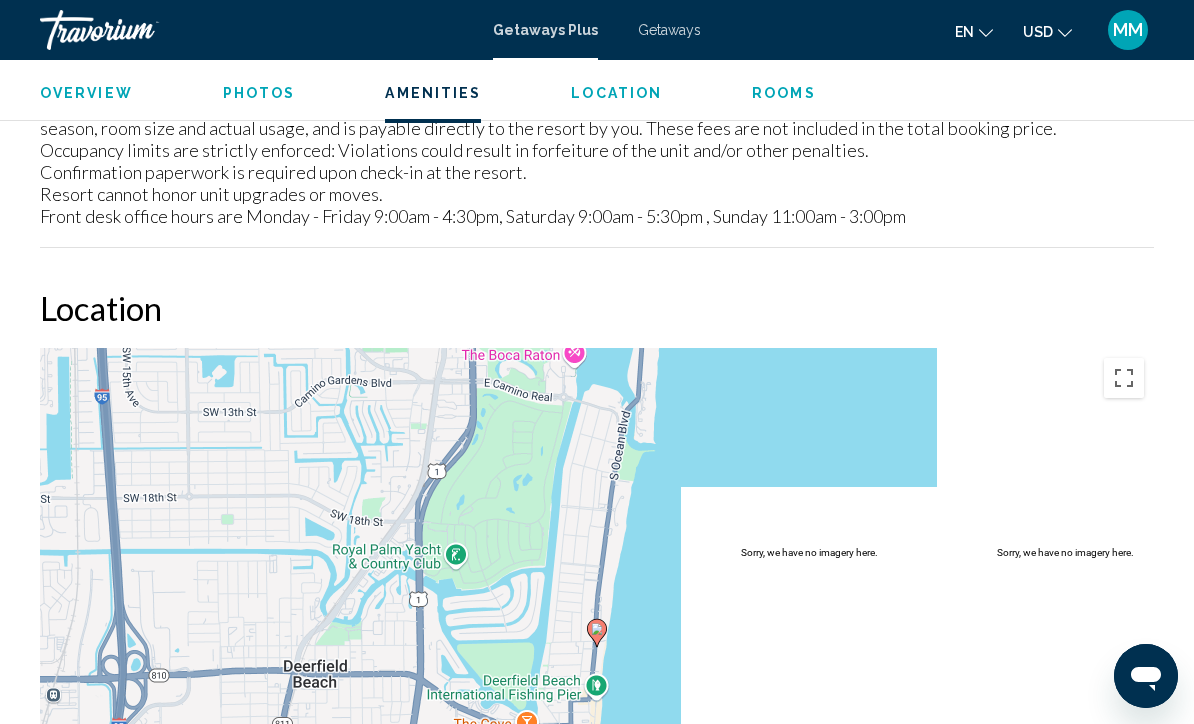scroll, scrollTop: 2676, scrollLeft: 0, axis: vertical 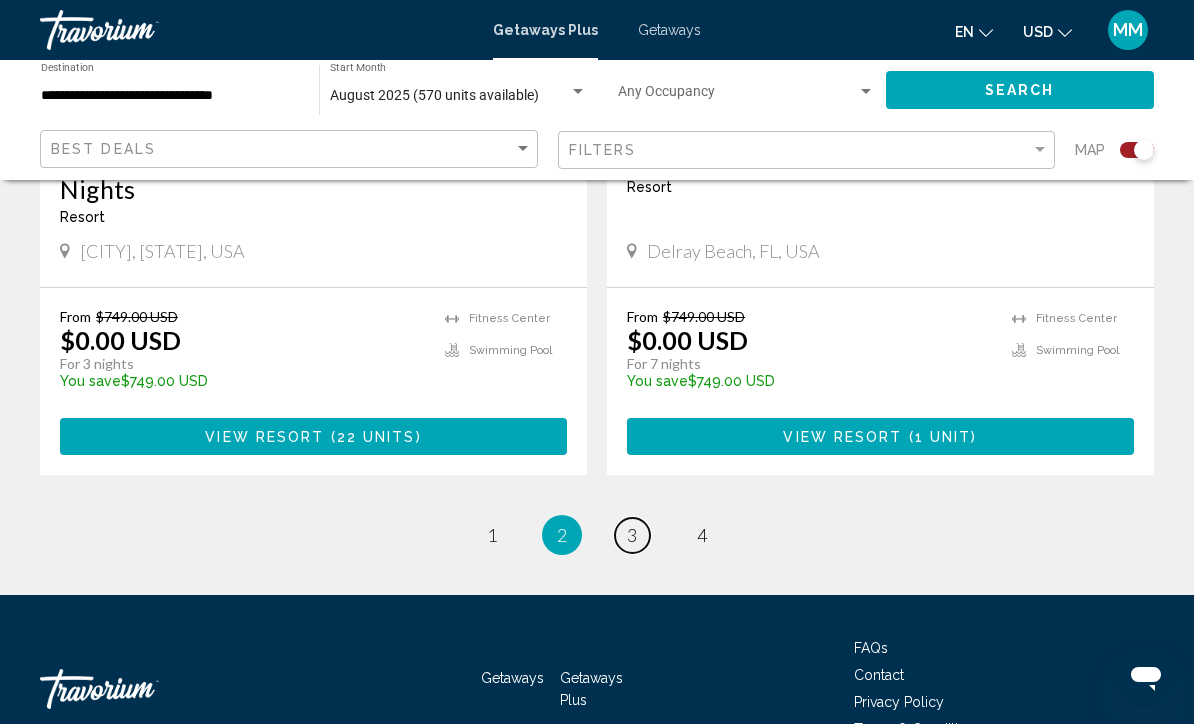 click on "page  3" at bounding box center [632, 535] 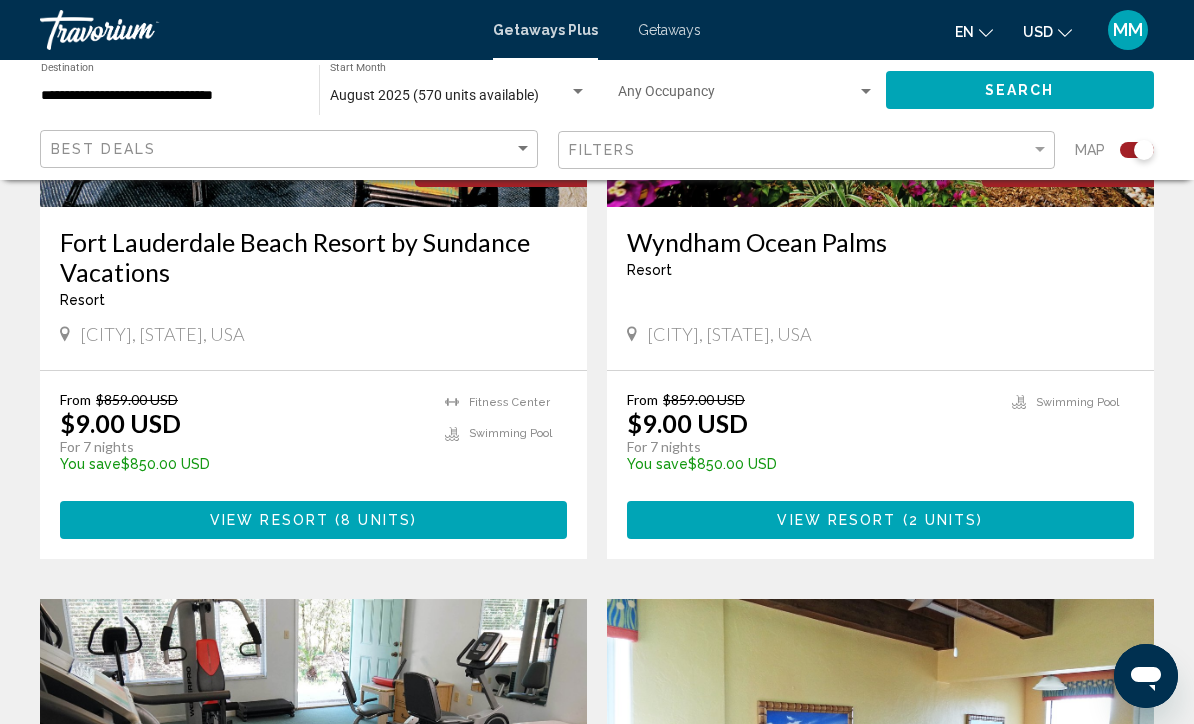 scroll, scrollTop: 3723, scrollLeft: 0, axis: vertical 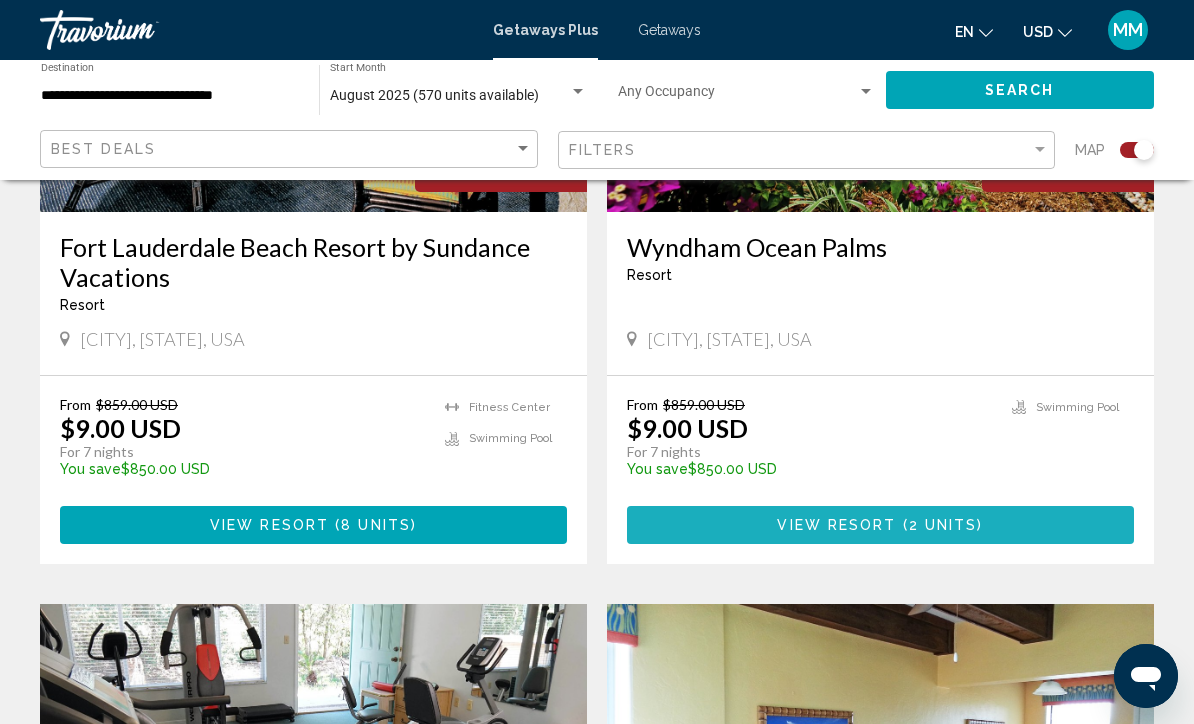 click on "View Resort    ( 2 units )" at bounding box center [880, 524] 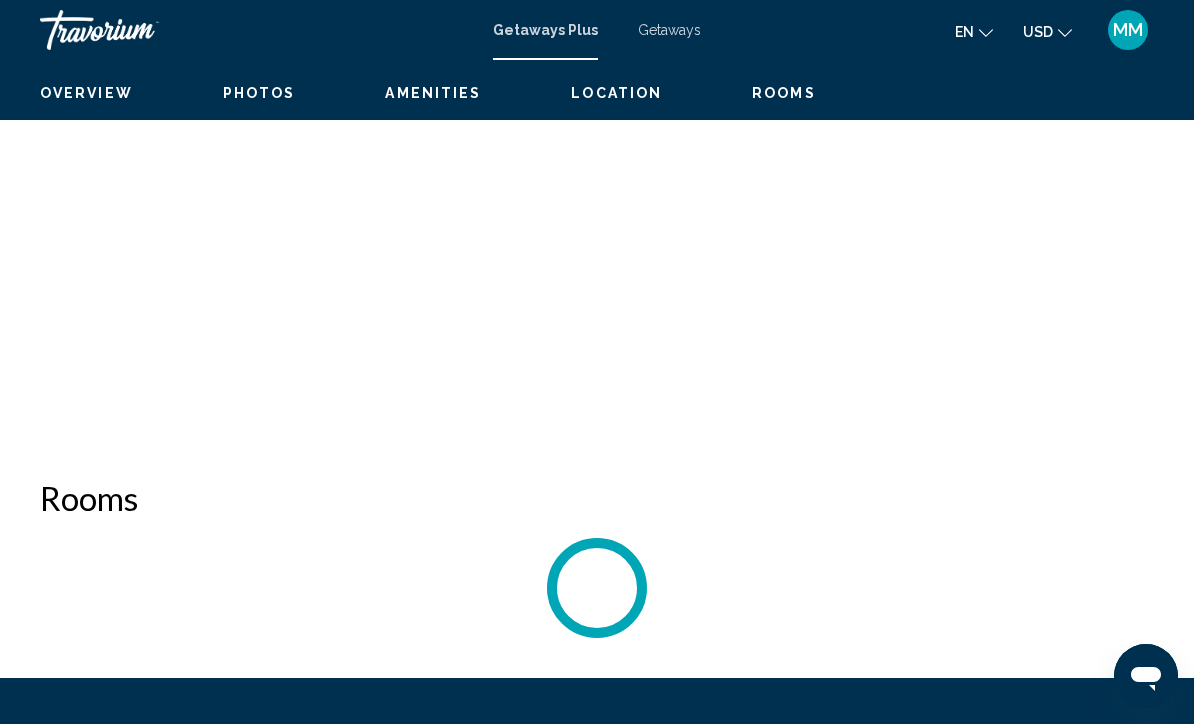 scroll, scrollTop: 0, scrollLeft: 0, axis: both 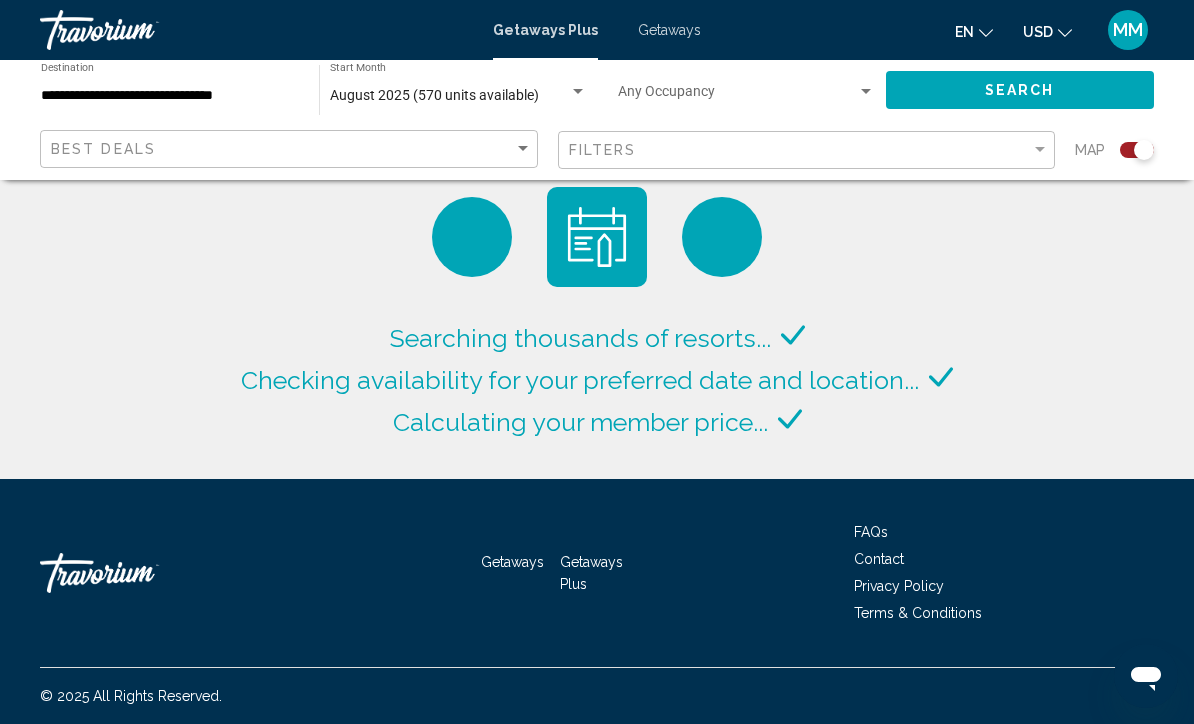 click on "Getaways" at bounding box center [669, 30] 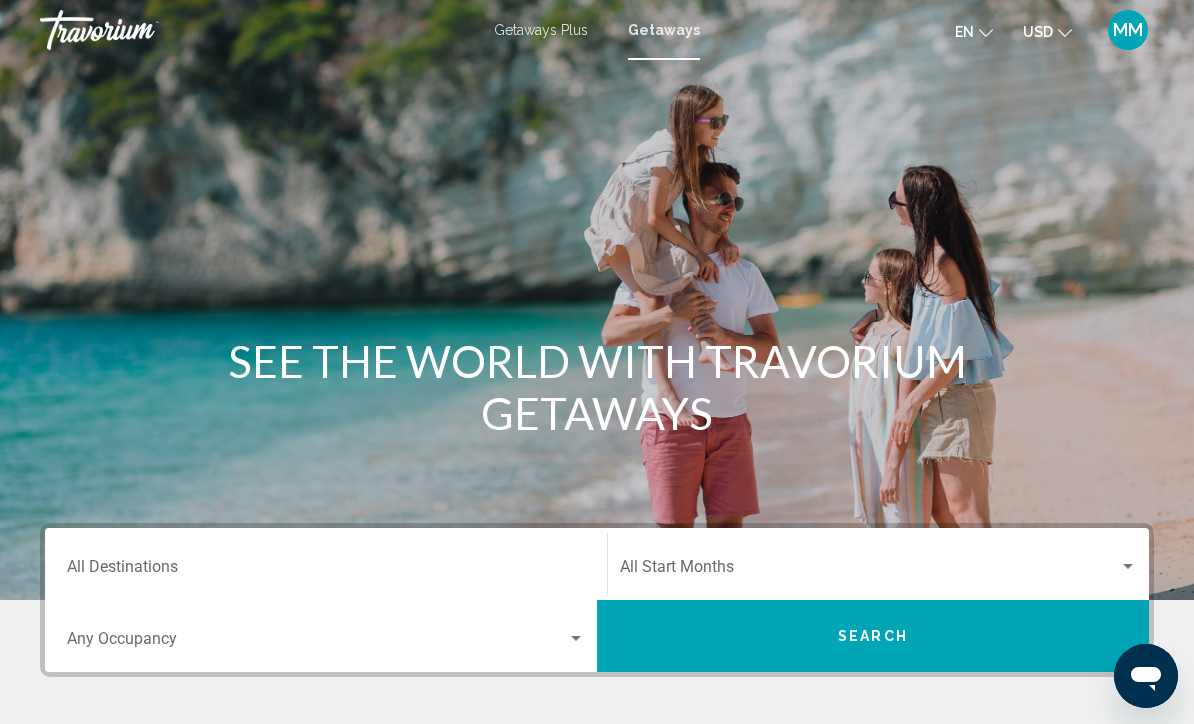 click on "Destination All Destinations" at bounding box center (326, 571) 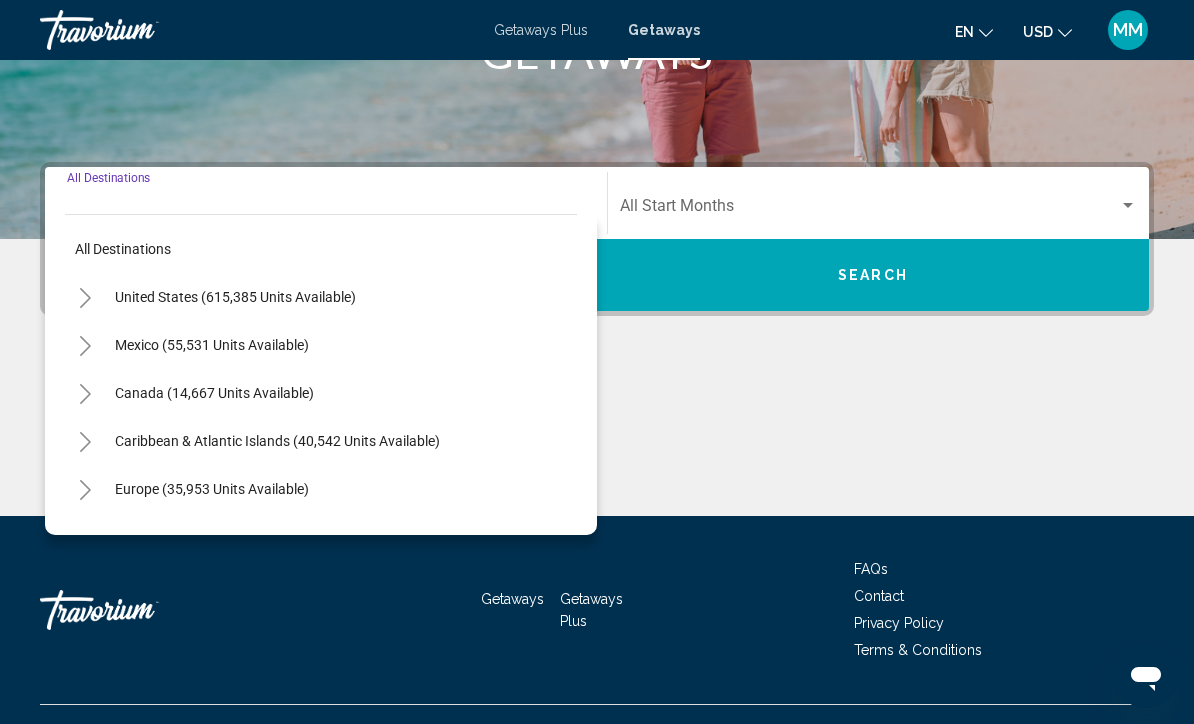 scroll, scrollTop: 398, scrollLeft: 0, axis: vertical 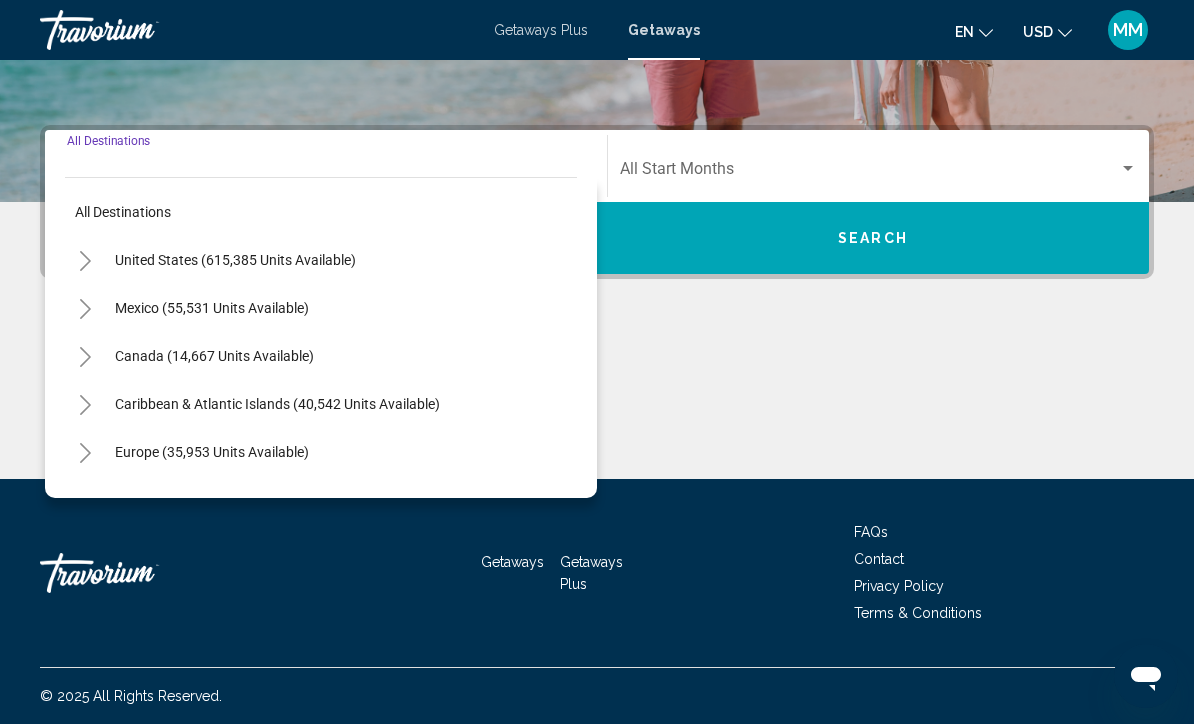 click 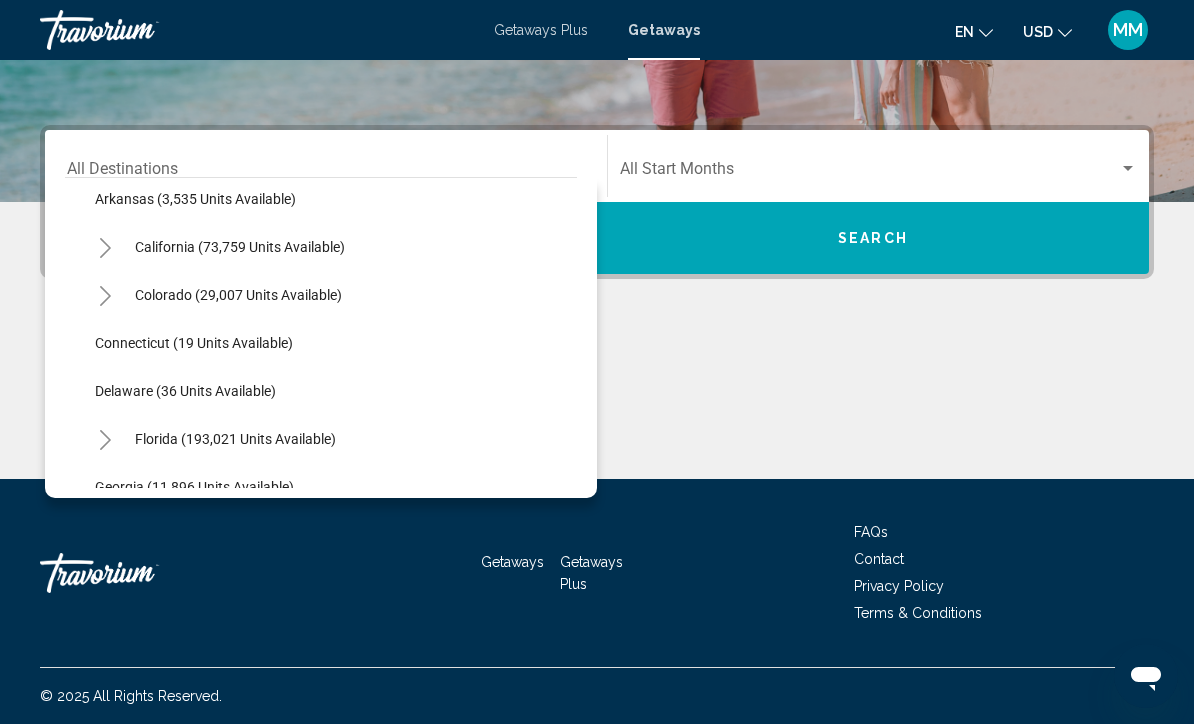 scroll, scrollTop: 166, scrollLeft: 0, axis: vertical 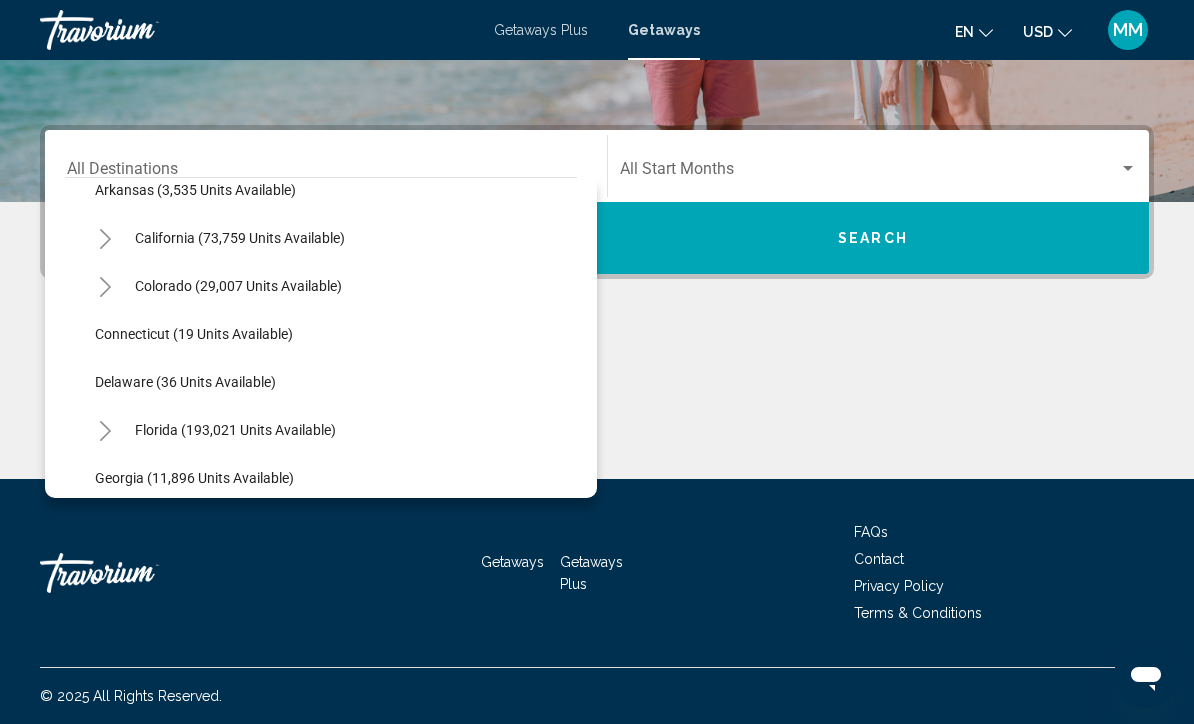 click 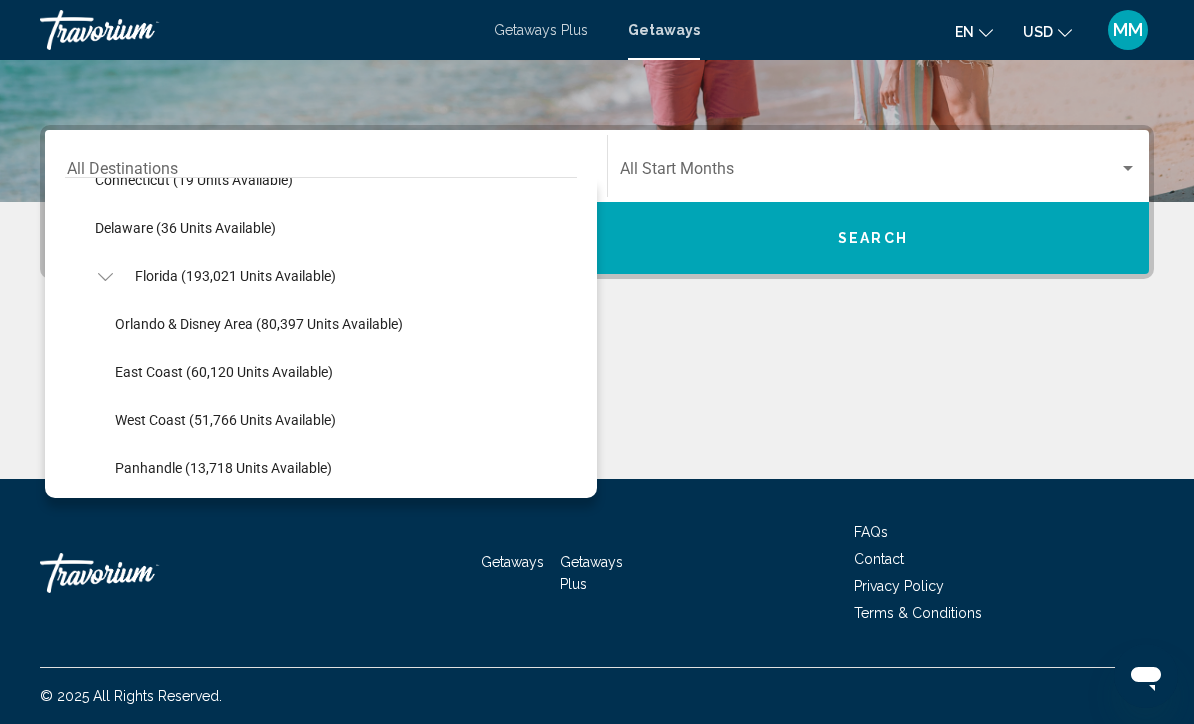 scroll, scrollTop: 323, scrollLeft: 0, axis: vertical 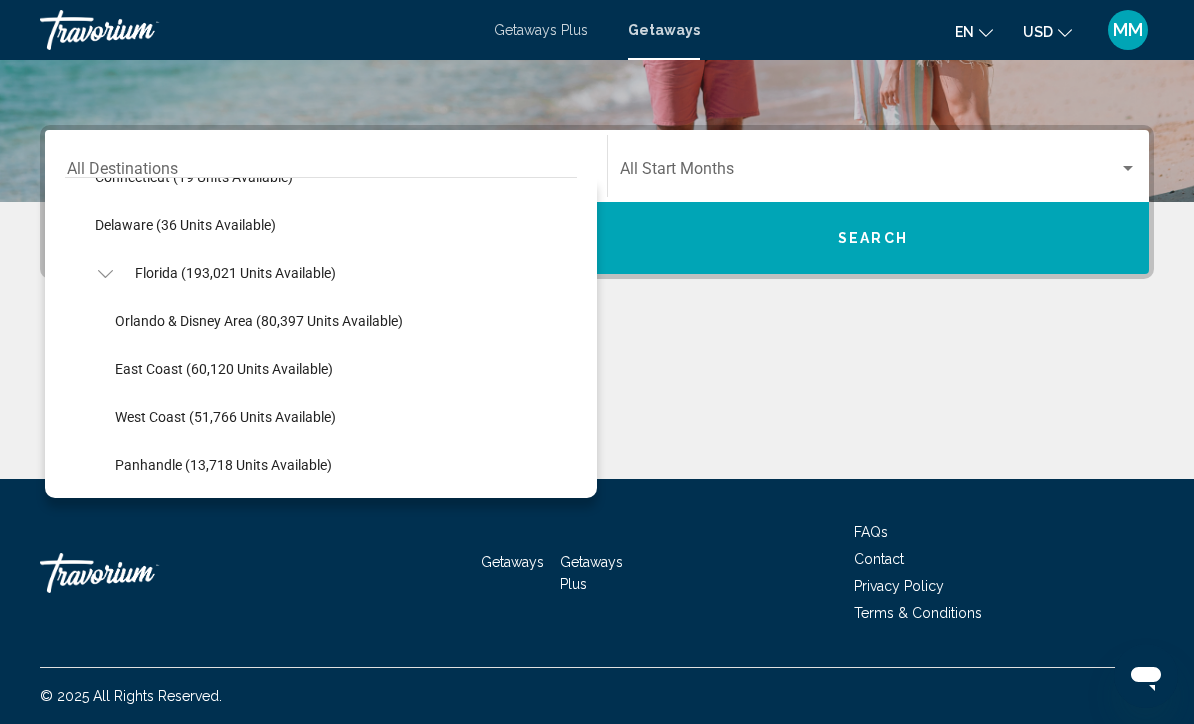 click on "West Coast (51,766 units available)" 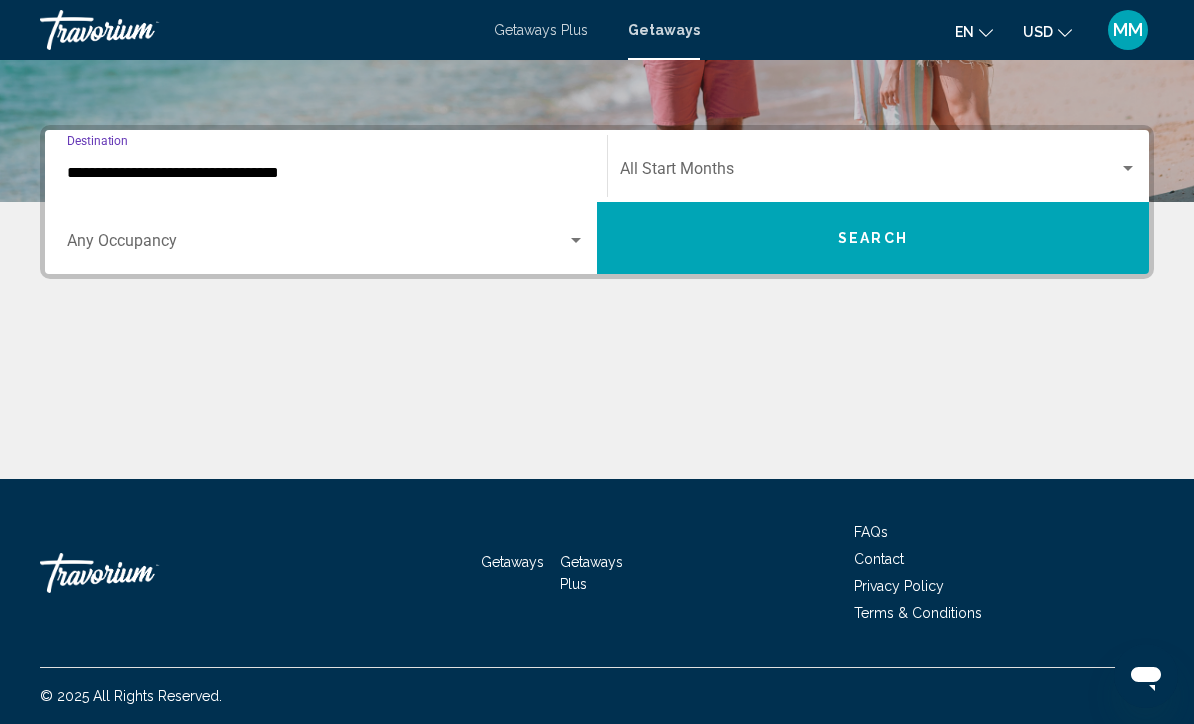 click at bounding box center (869, 173) 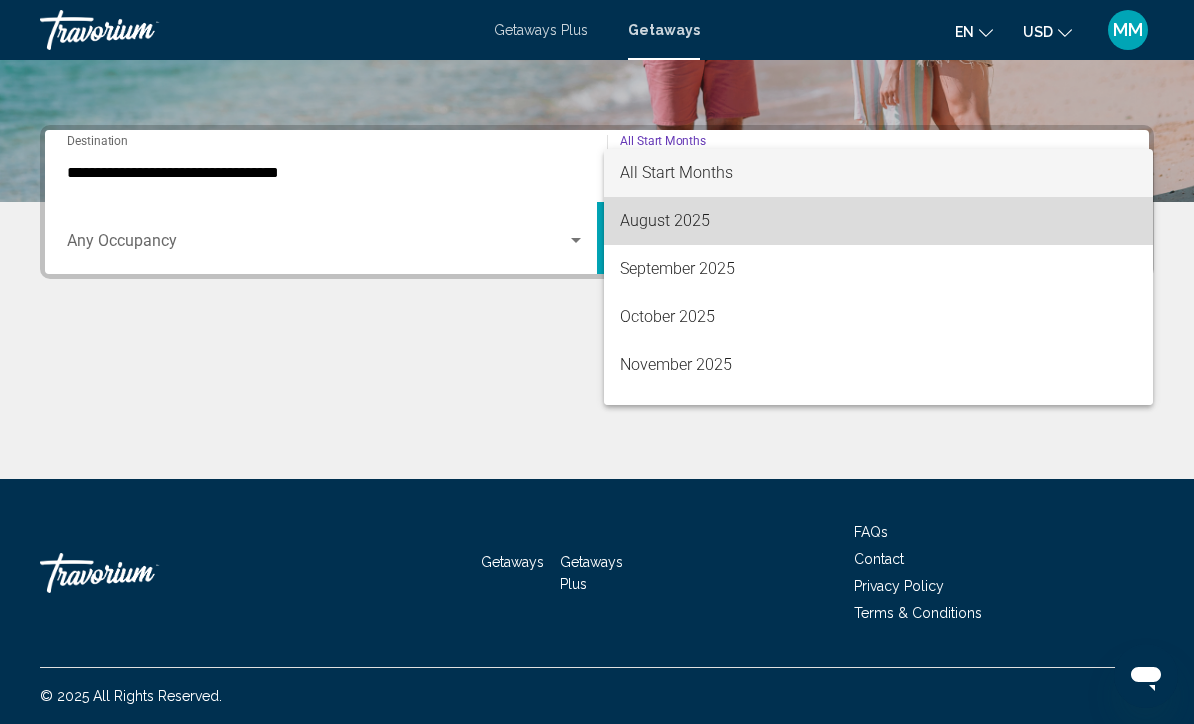 click on "August 2025" at bounding box center [878, 221] 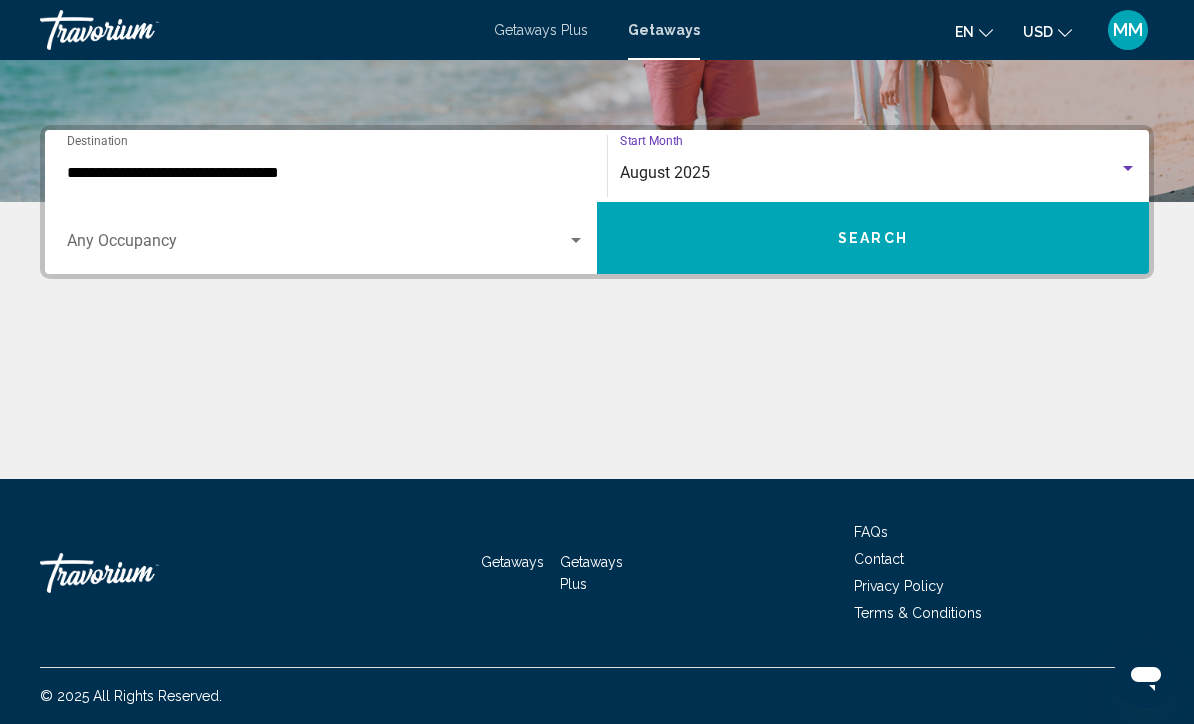 click on "Search" at bounding box center (873, 238) 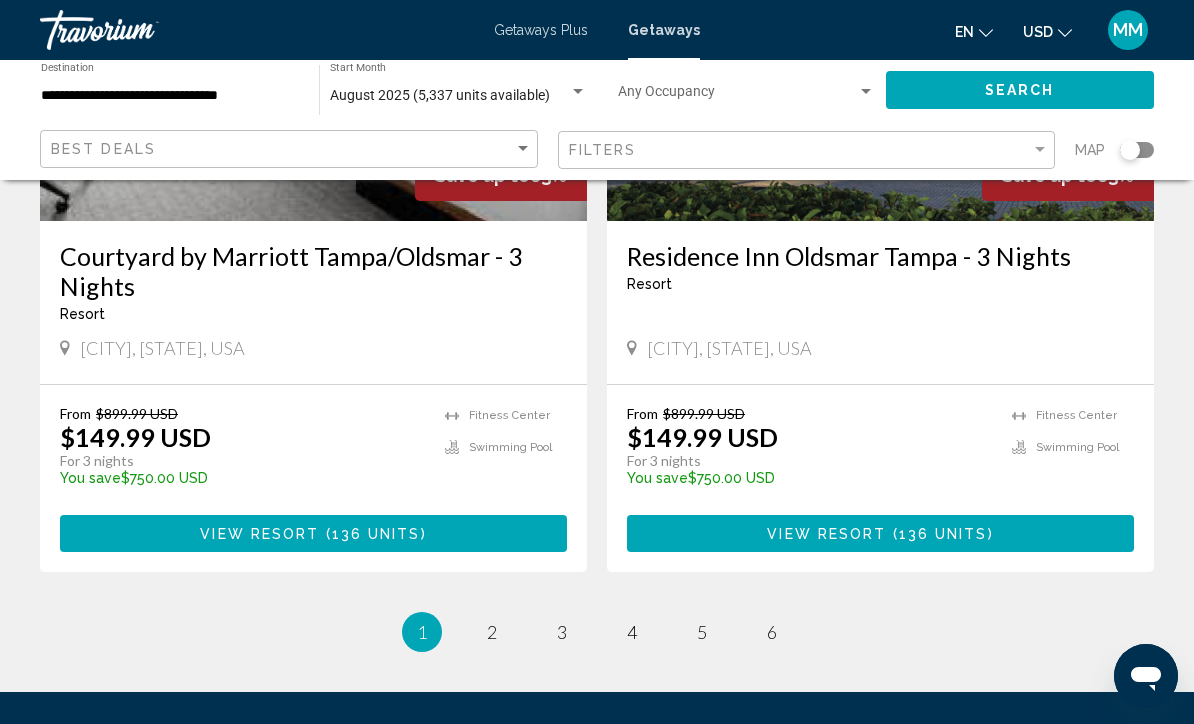 scroll, scrollTop: 4028, scrollLeft: 0, axis: vertical 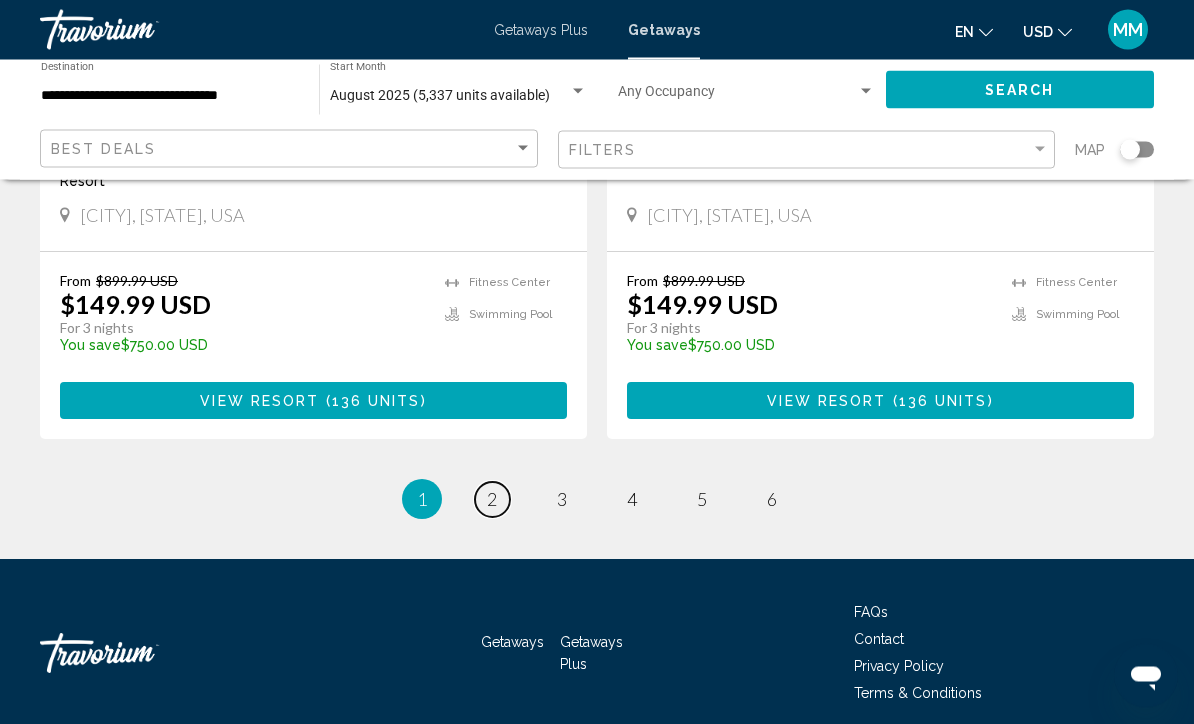 click on "page  2" at bounding box center (492, 500) 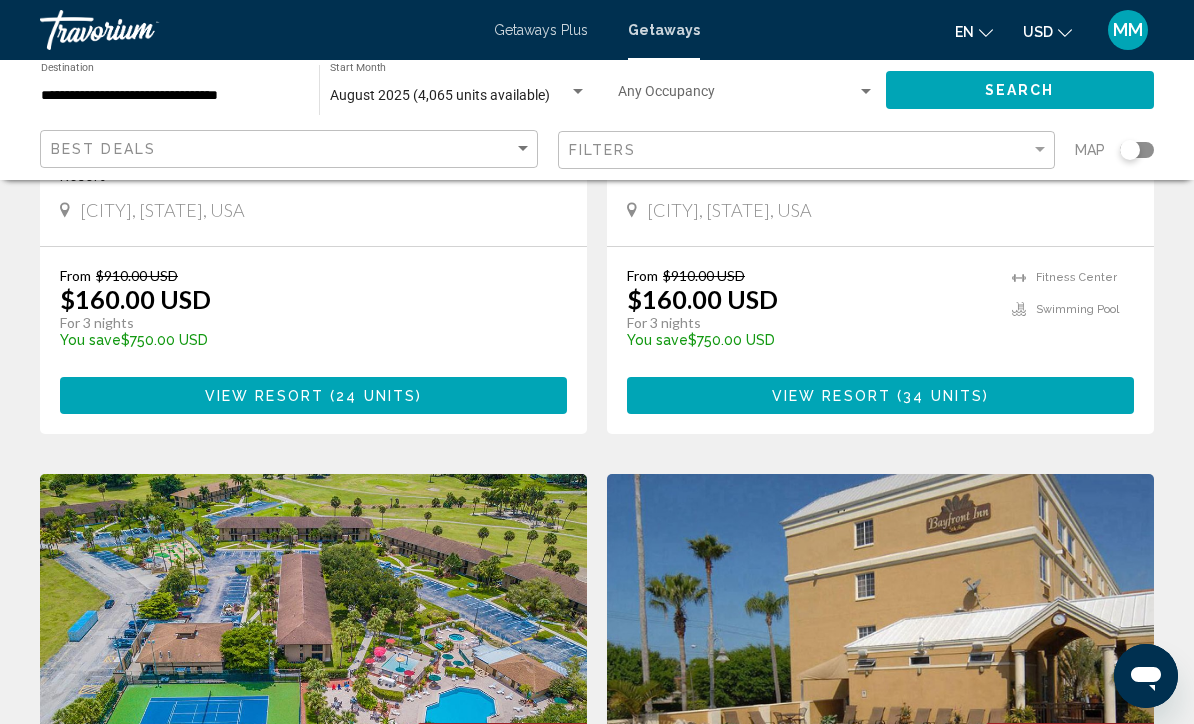 scroll, scrollTop: 505, scrollLeft: 0, axis: vertical 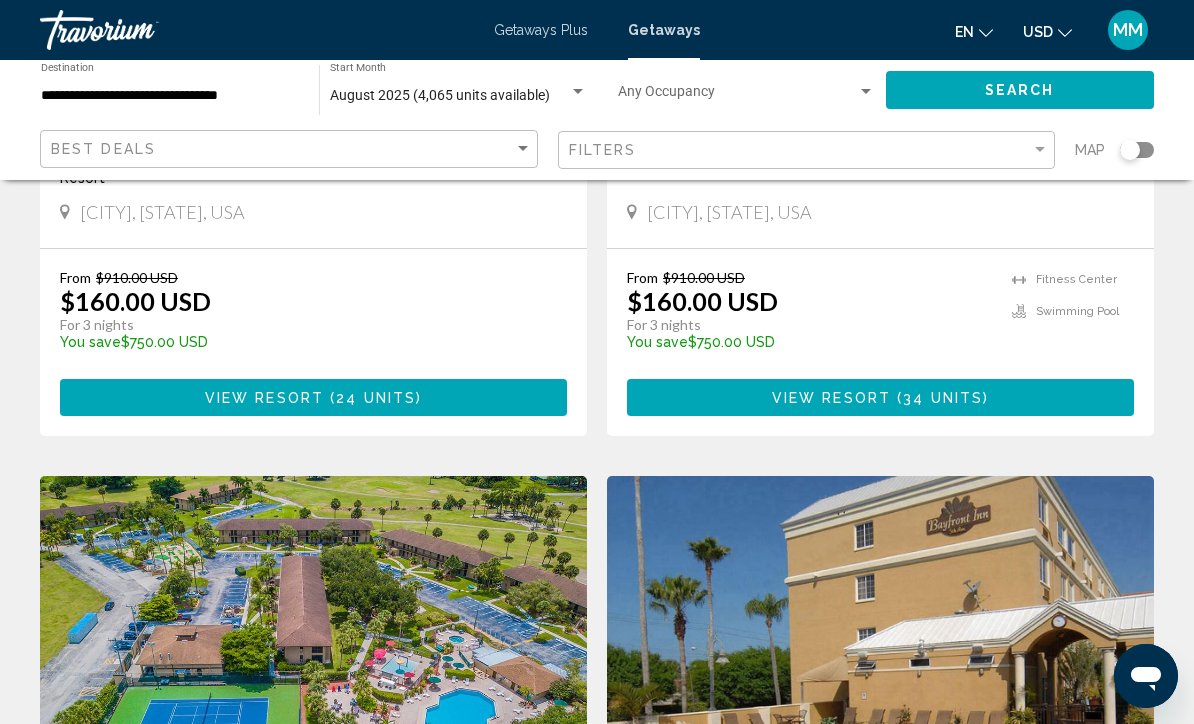 click on "View Resort    ( 34 units )" at bounding box center [880, 397] 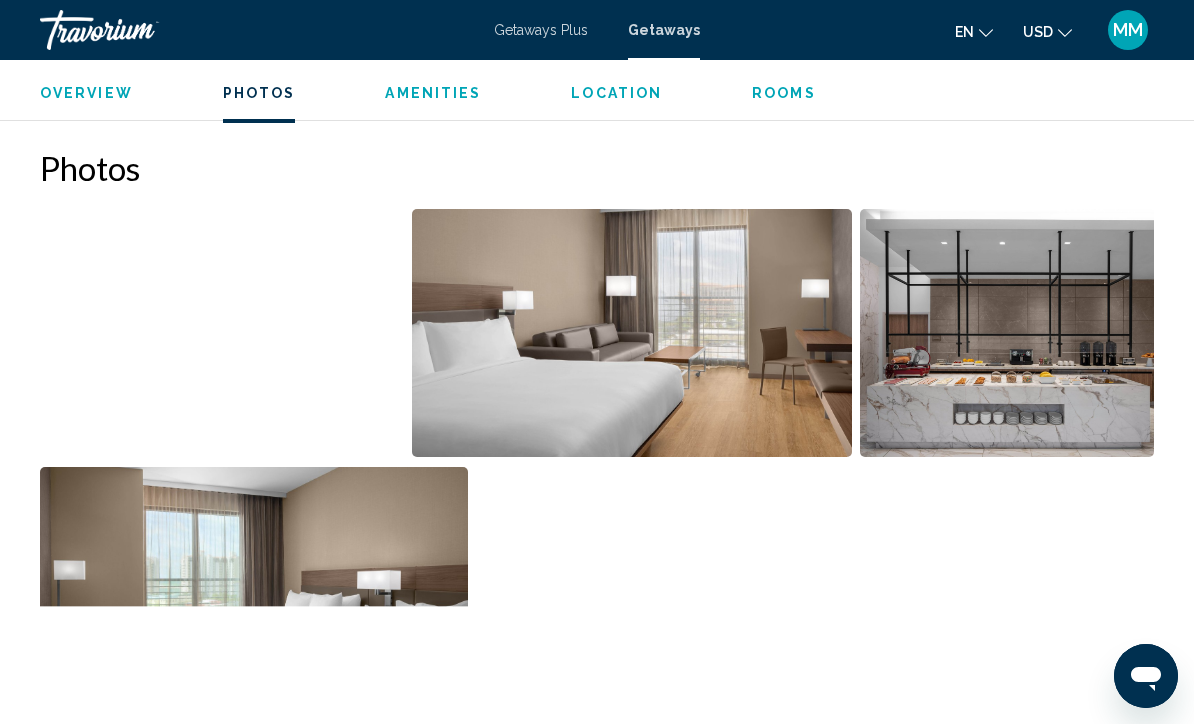 scroll, scrollTop: 1212, scrollLeft: 0, axis: vertical 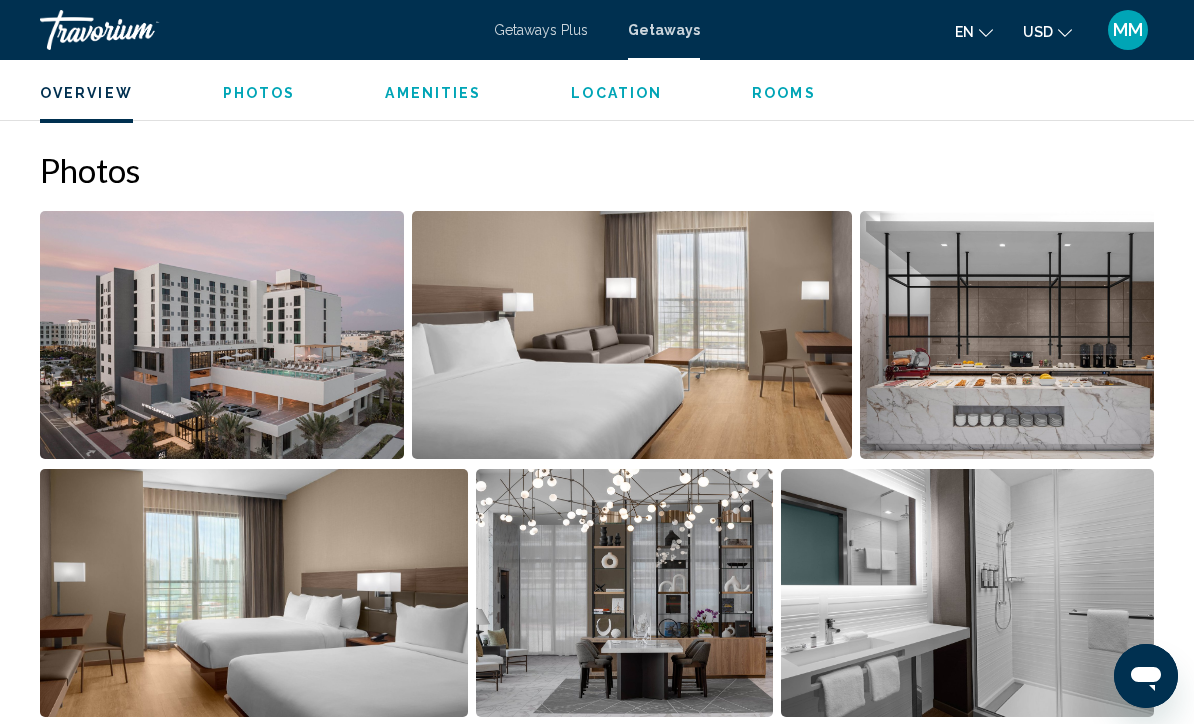 click at bounding box center (1007, 335) 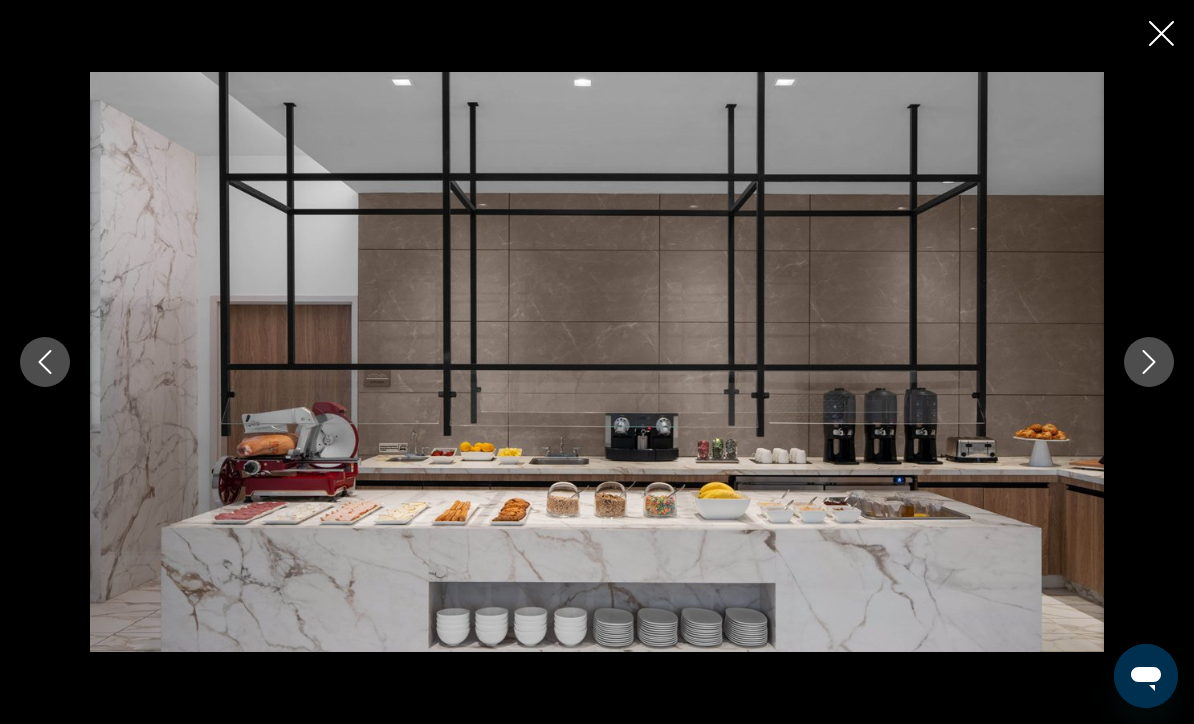 click 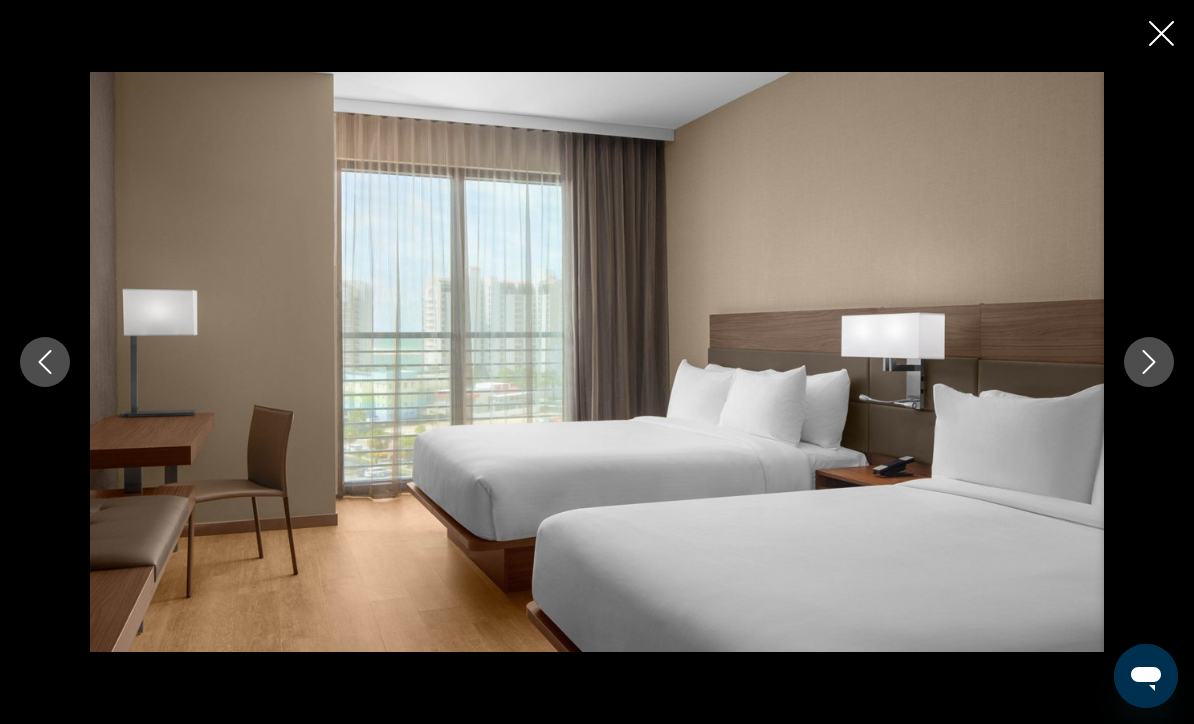 click at bounding box center (1149, 362) 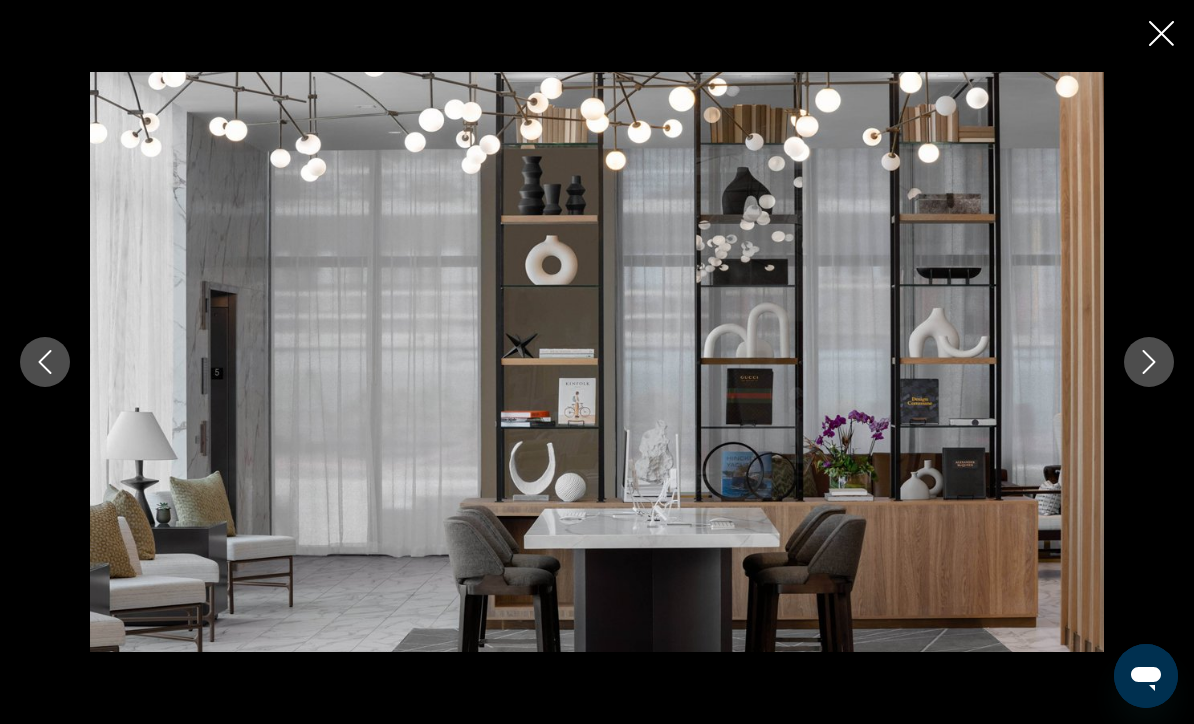 click at bounding box center (597, 361) 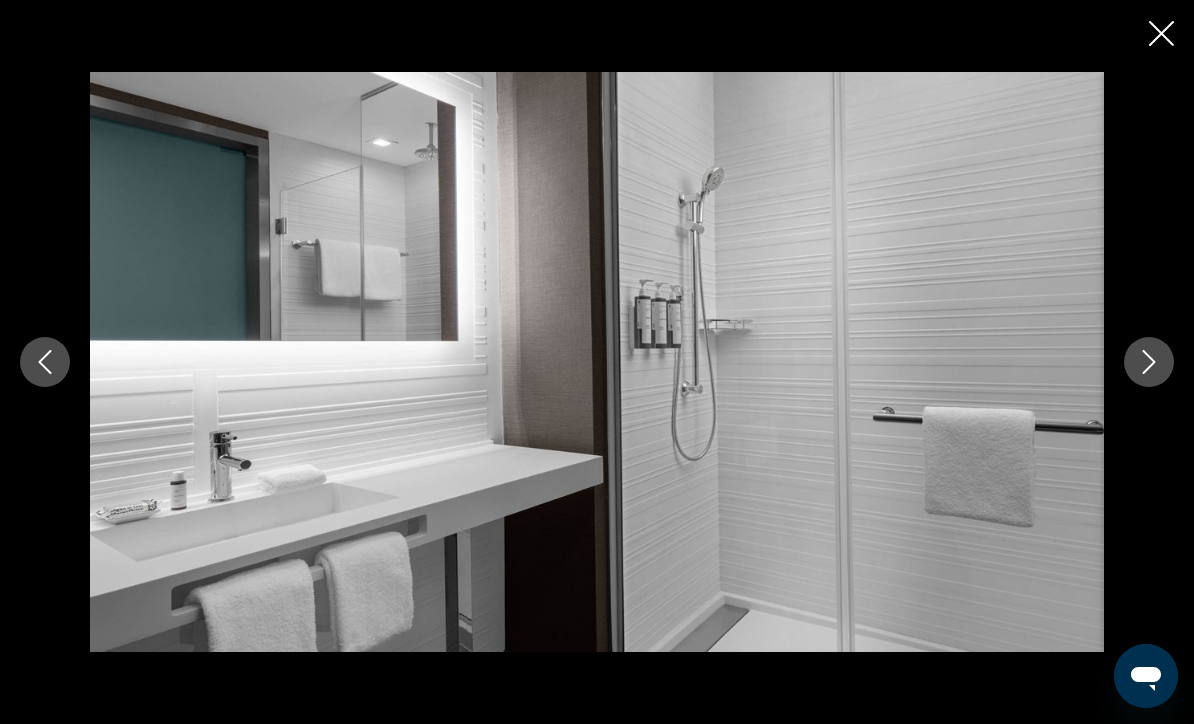 click at bounding box center (597, 361) 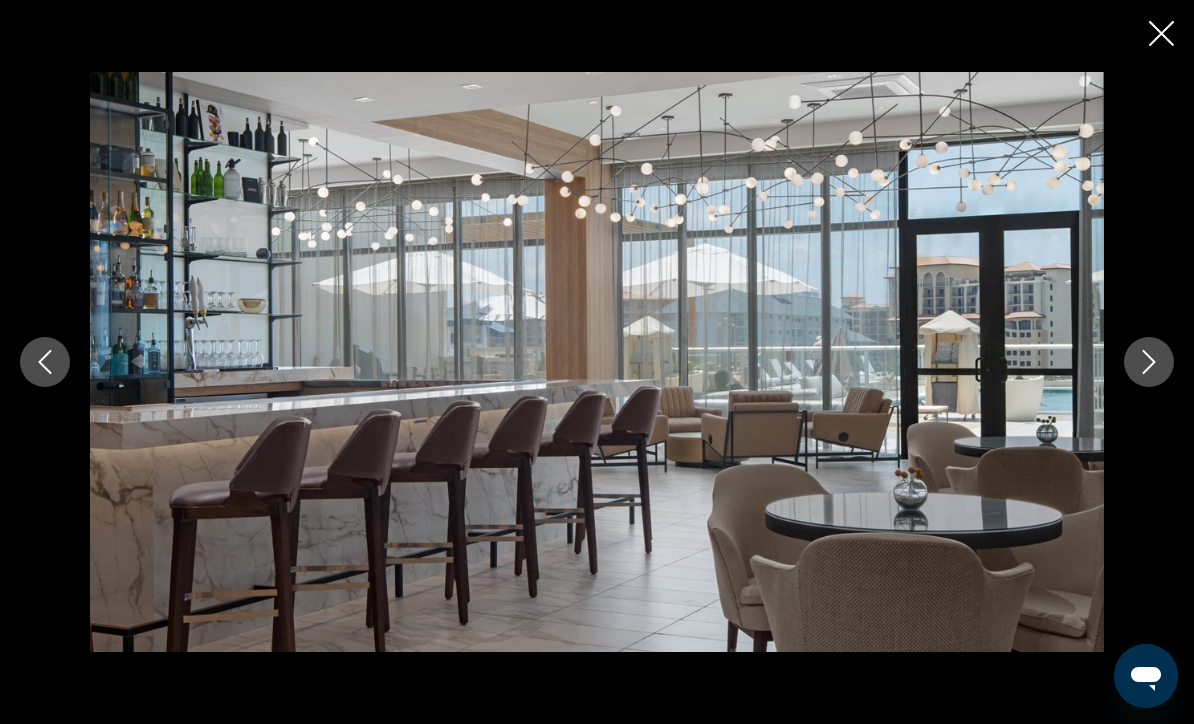 click 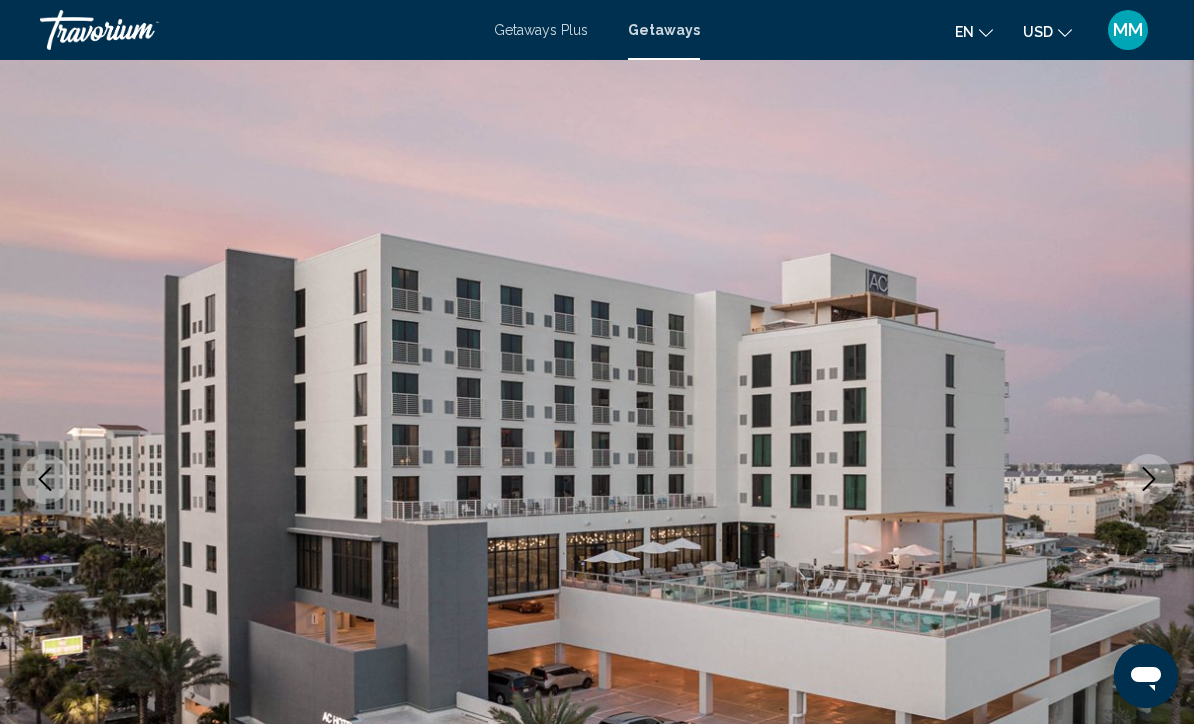 scroll, scrollTop: 0, scrollLeft: 0, axis: both 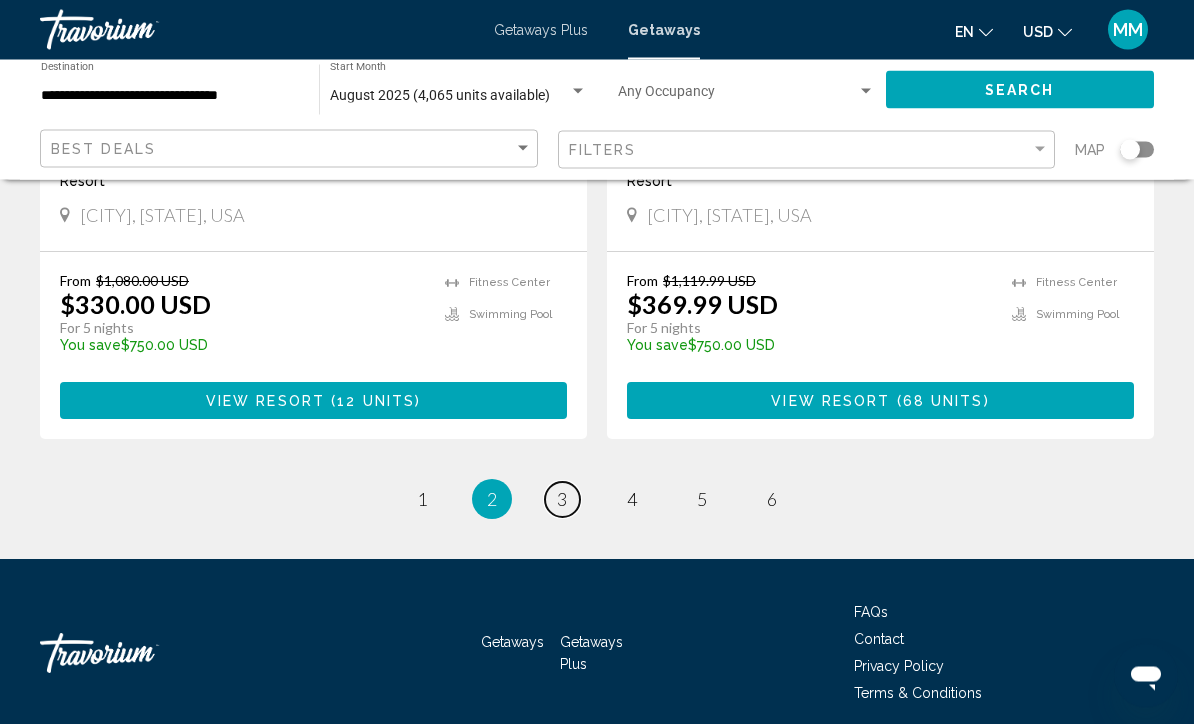 click on "page  3" at bounding box center [562, 500] 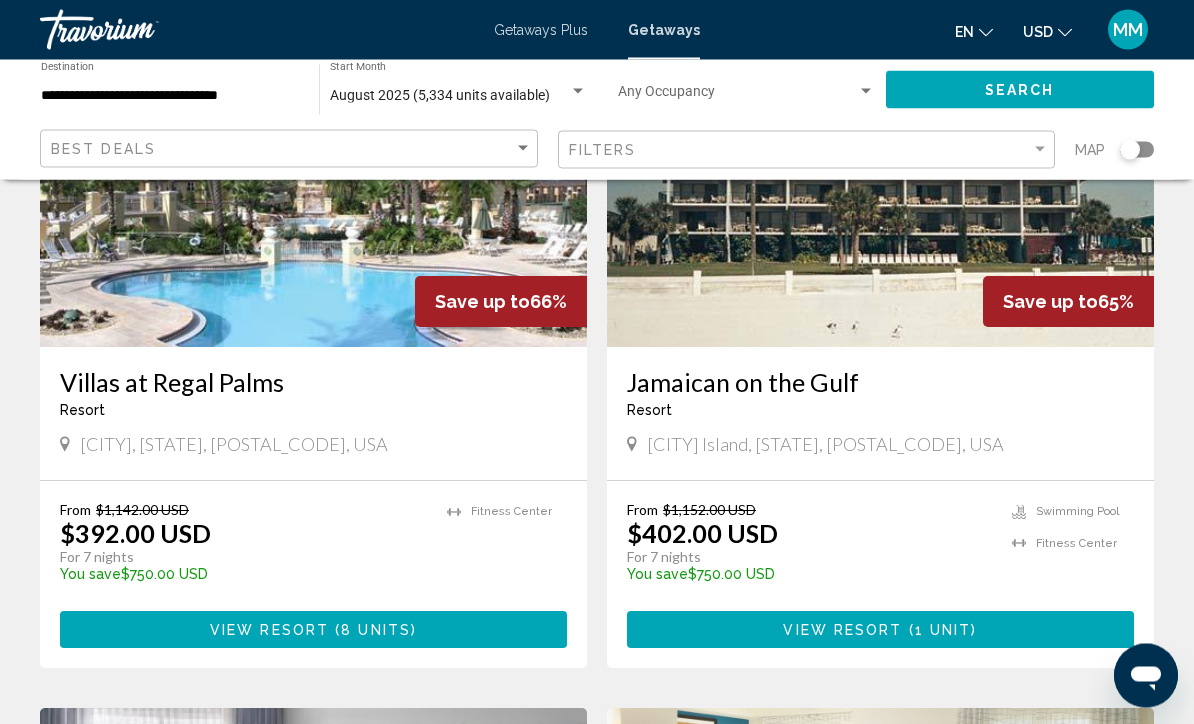 scroll, scrollTop: 131, scrollLeft: 0, axis: vertical 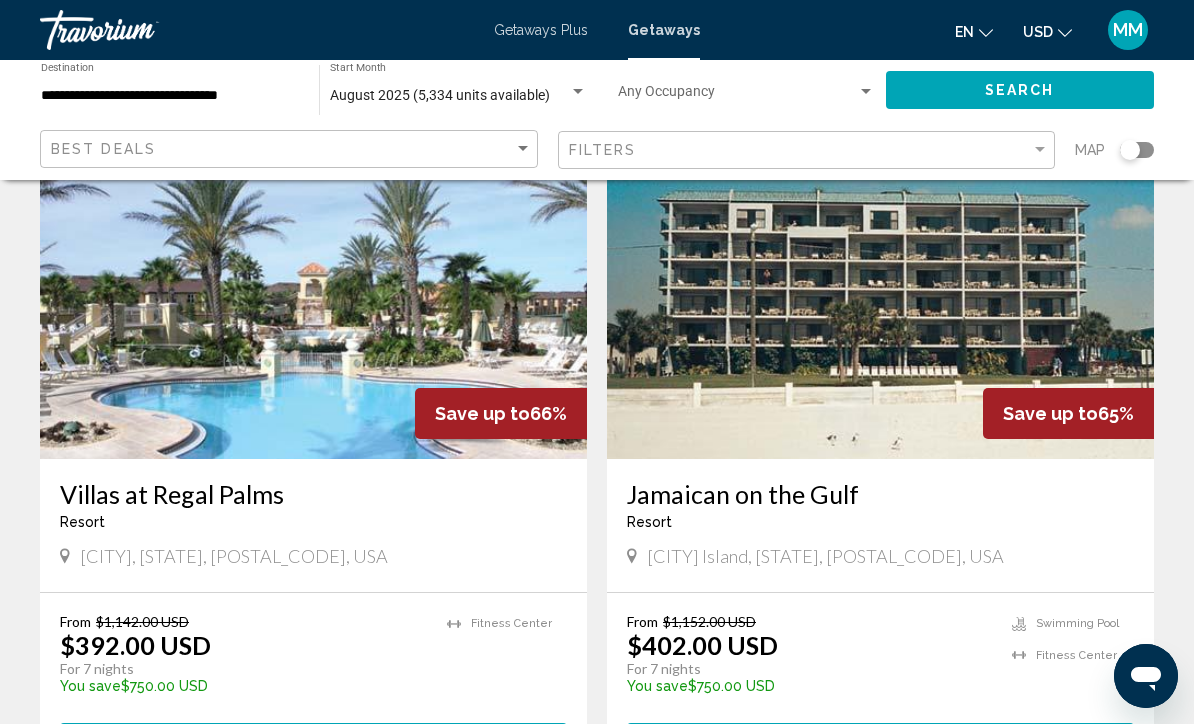 click at bounding box center [313, 299] 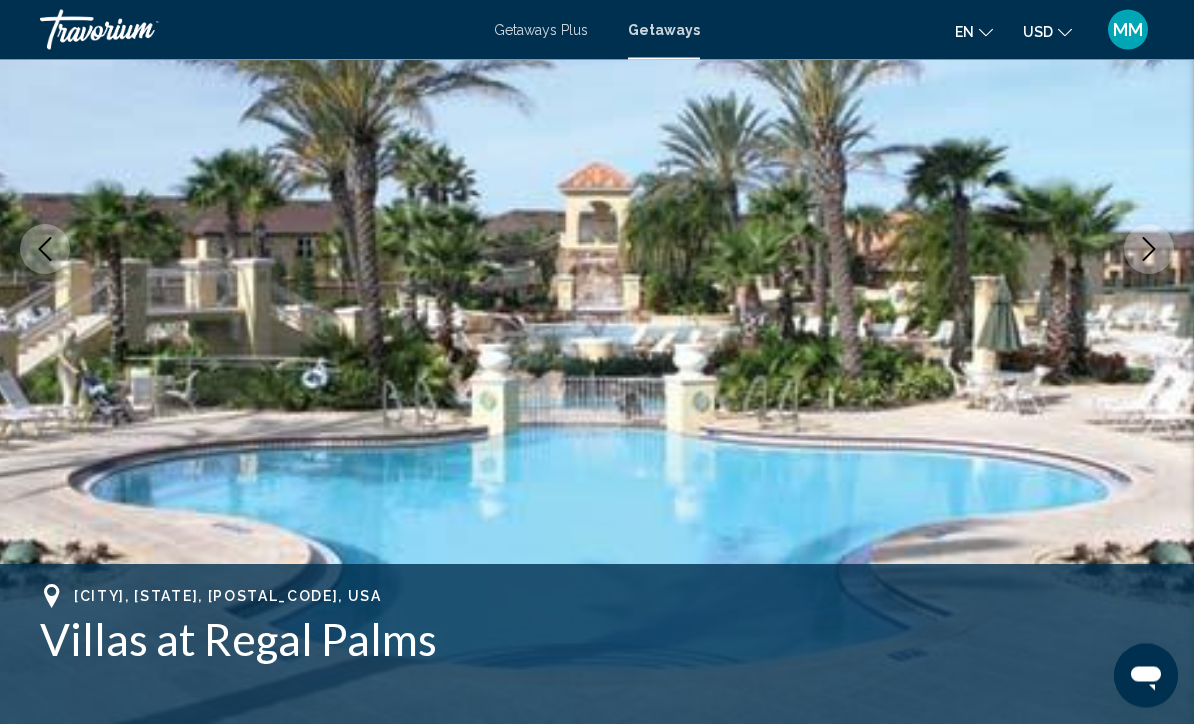 scroll, scrollTop: 0, scrollLeft: 0, axis: both 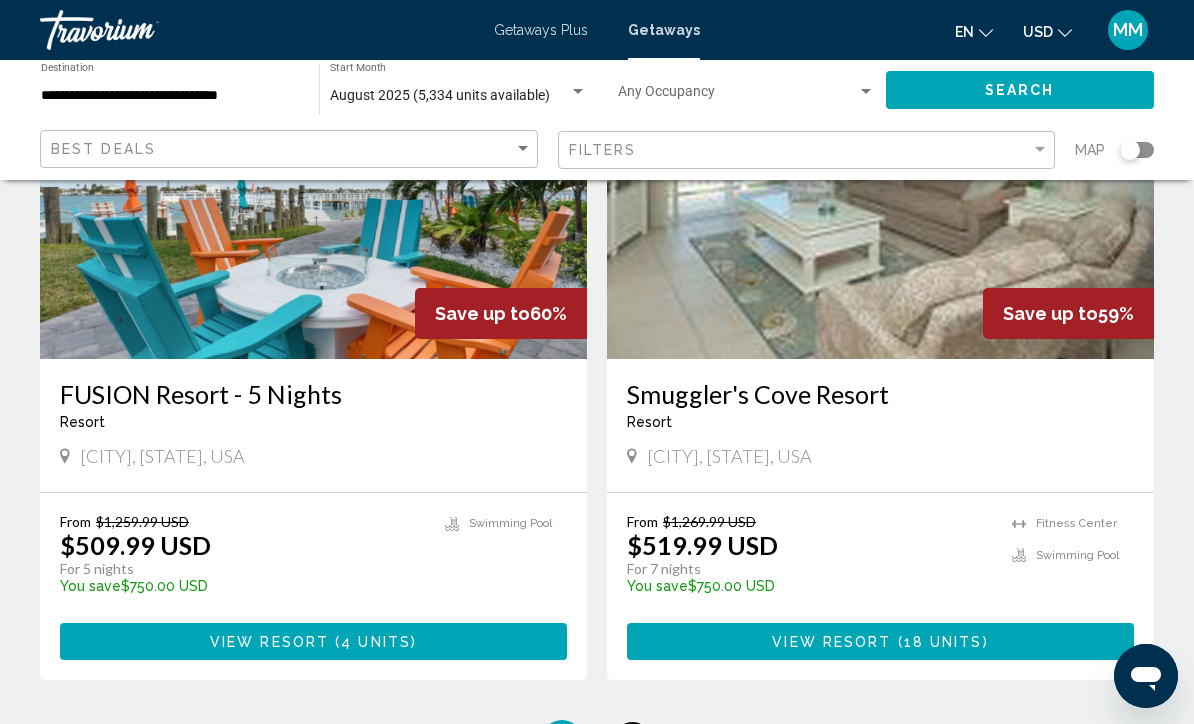 click on "page  4" at bounding box center [632, 740] 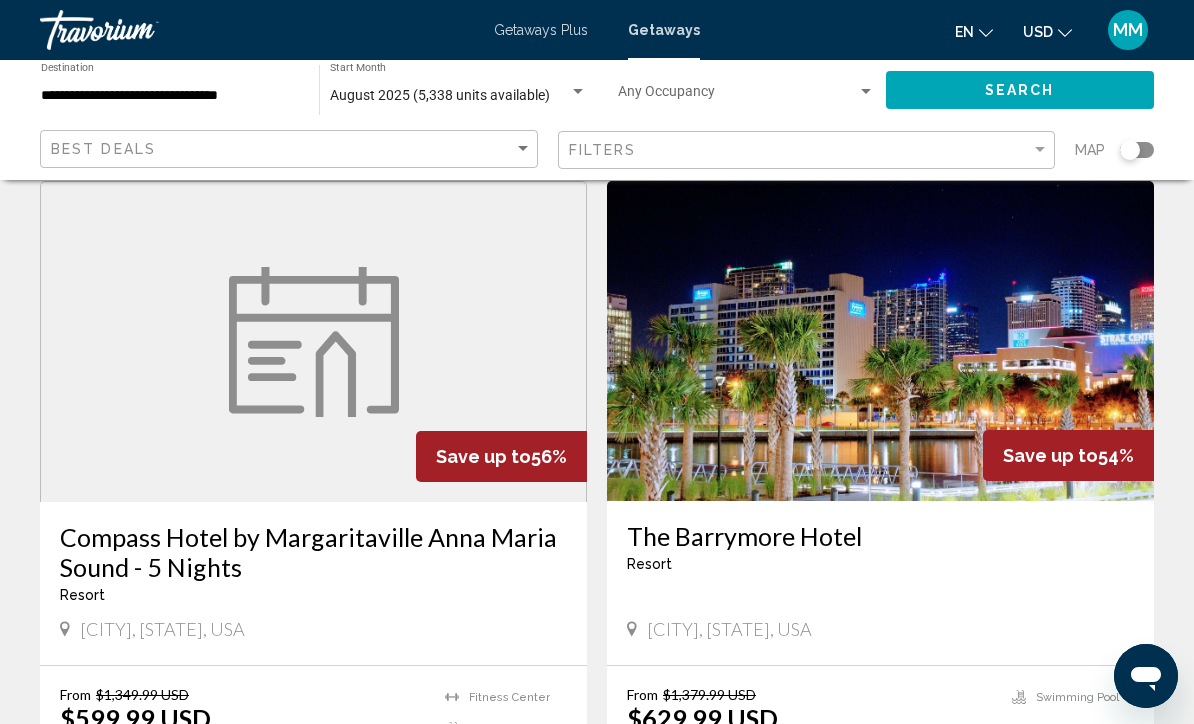 scroll, scrollTop: 773, scrollLeft: 0, axis: vertical 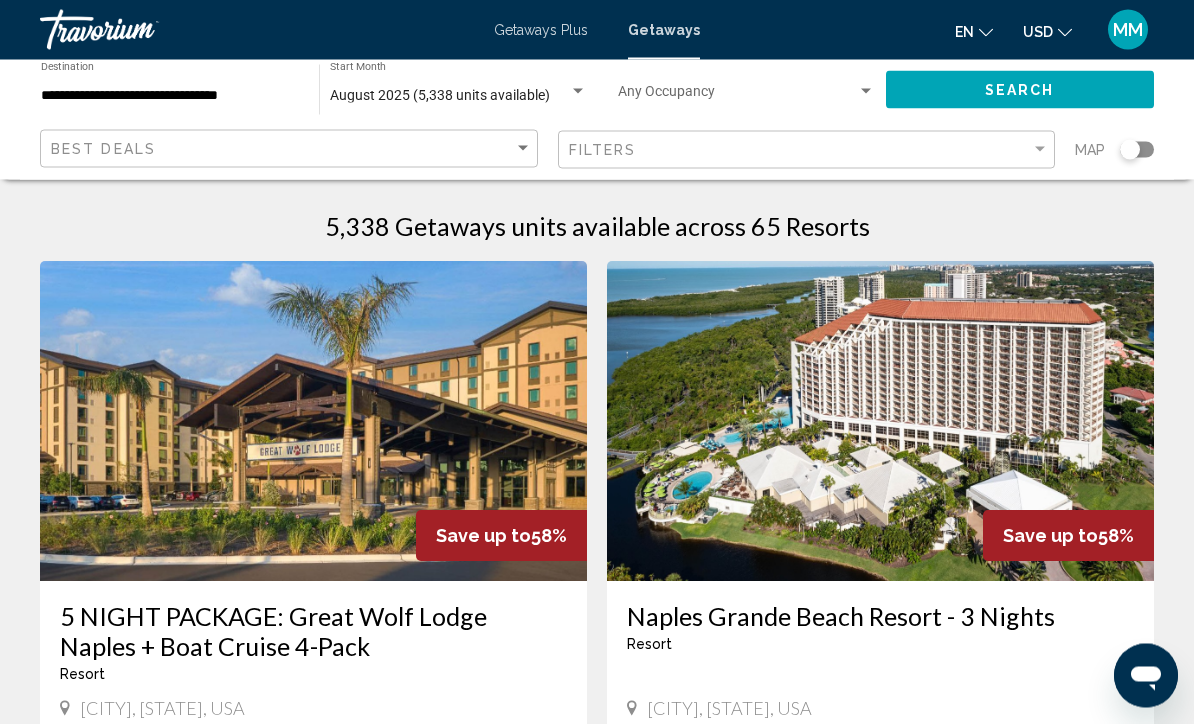 click at bounding box center (880, 422) 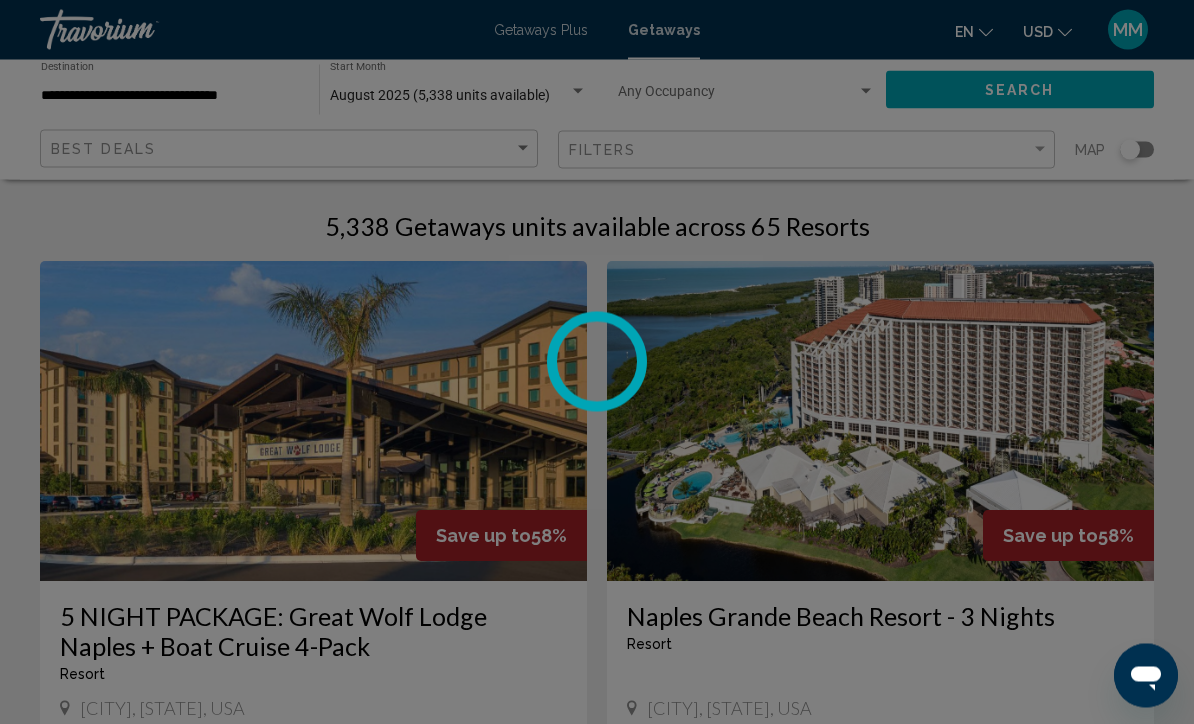 scroll, scrollTop: 9, scrollLeft: 0, axis: vertical 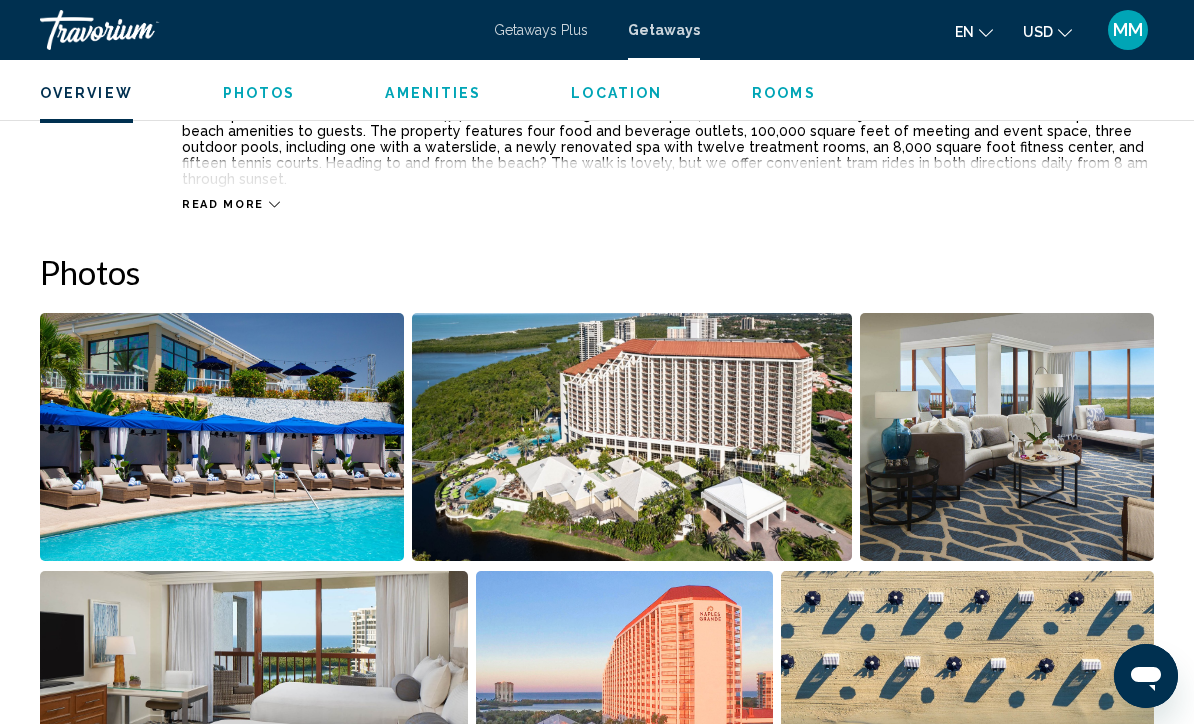 click at bounding box center [625, 695] 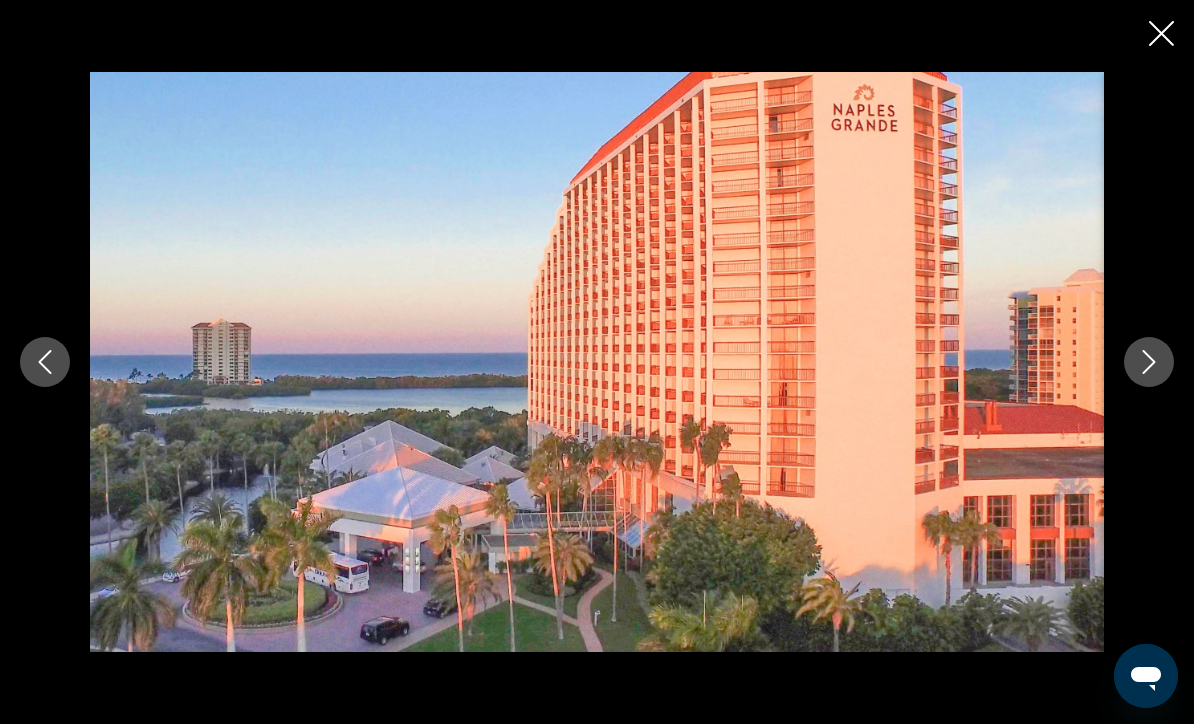 click at bounding box center [1149, 362] 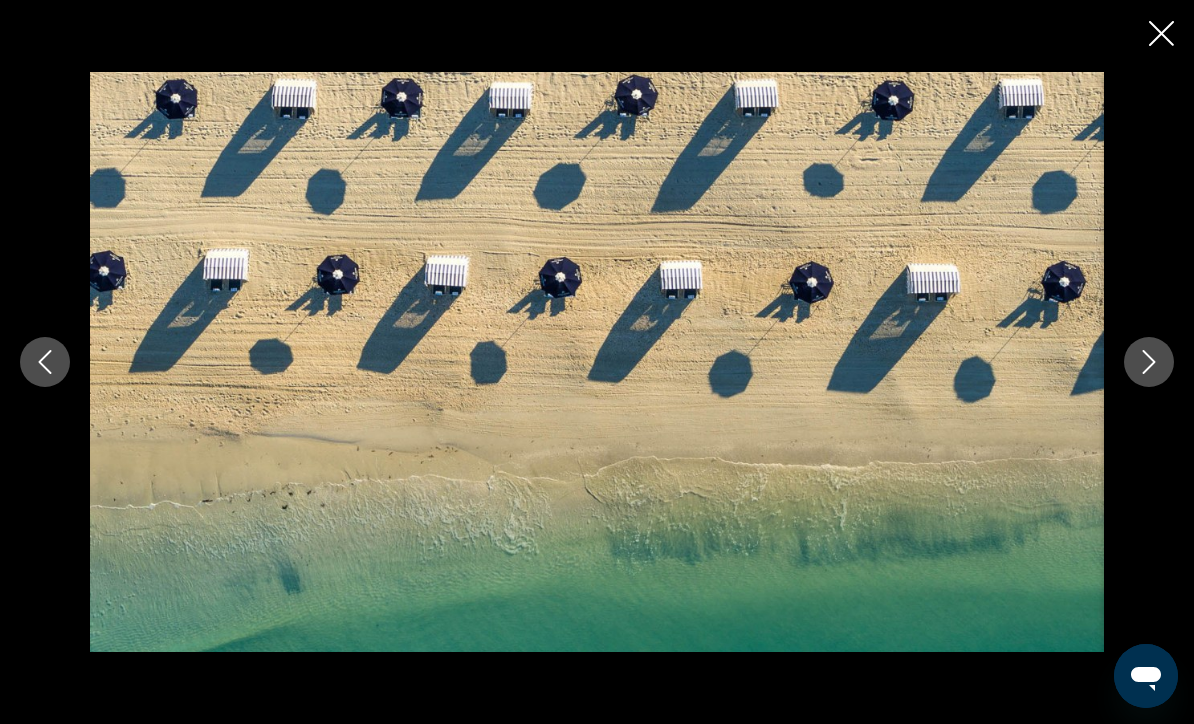 click at bounding box center [1149, 362] 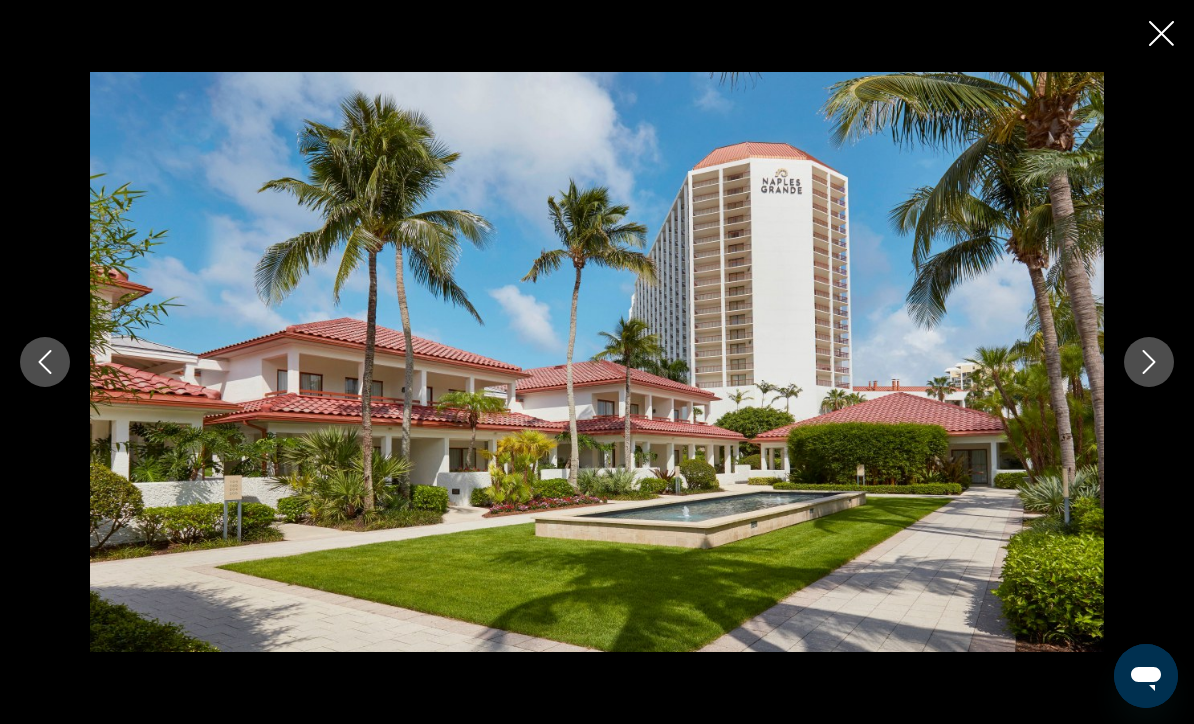 click 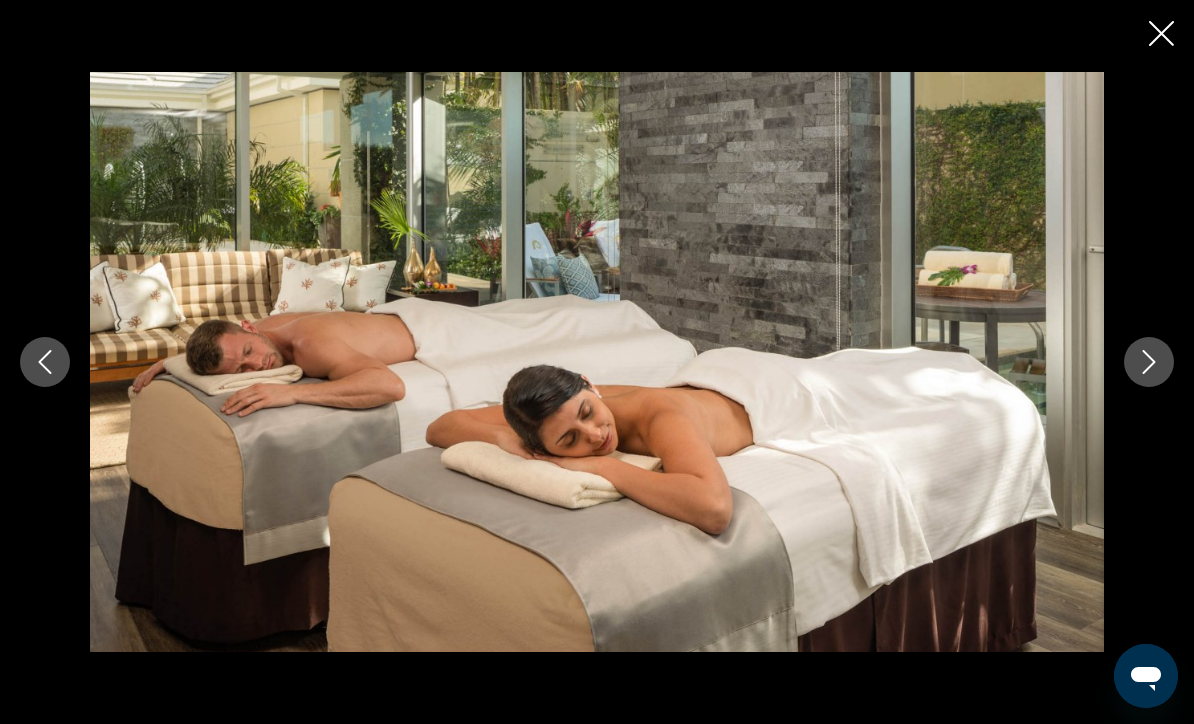 click at bounding box center [1149, 362] 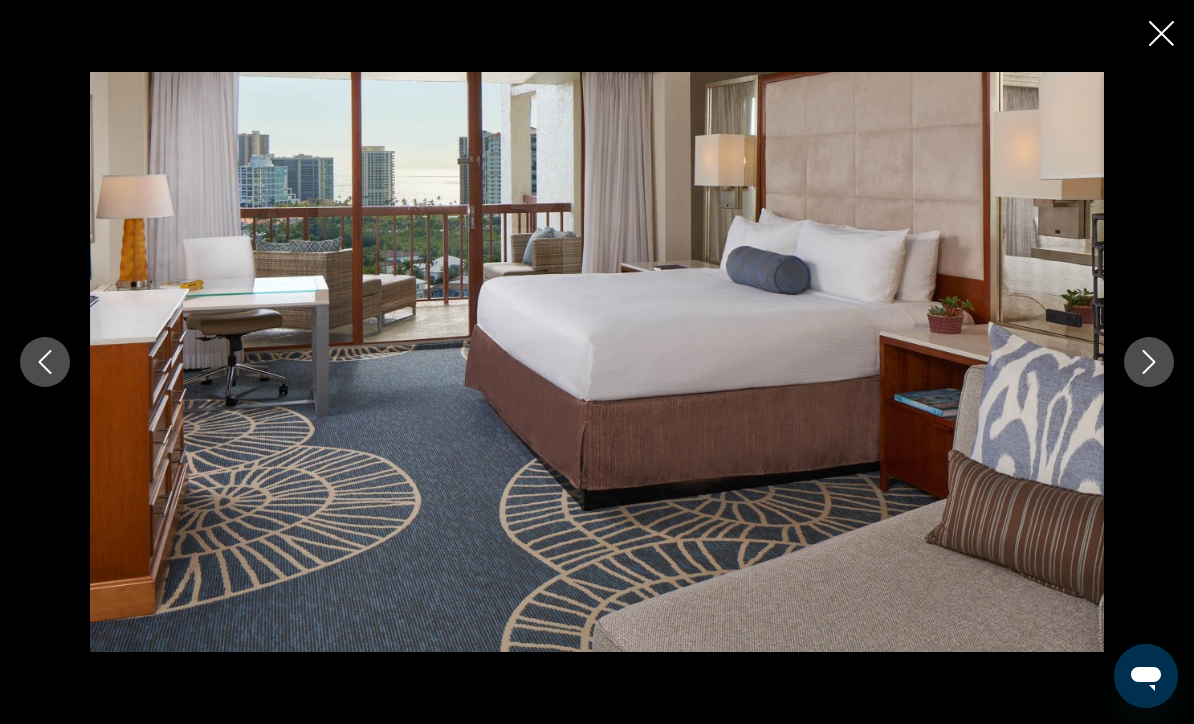 click 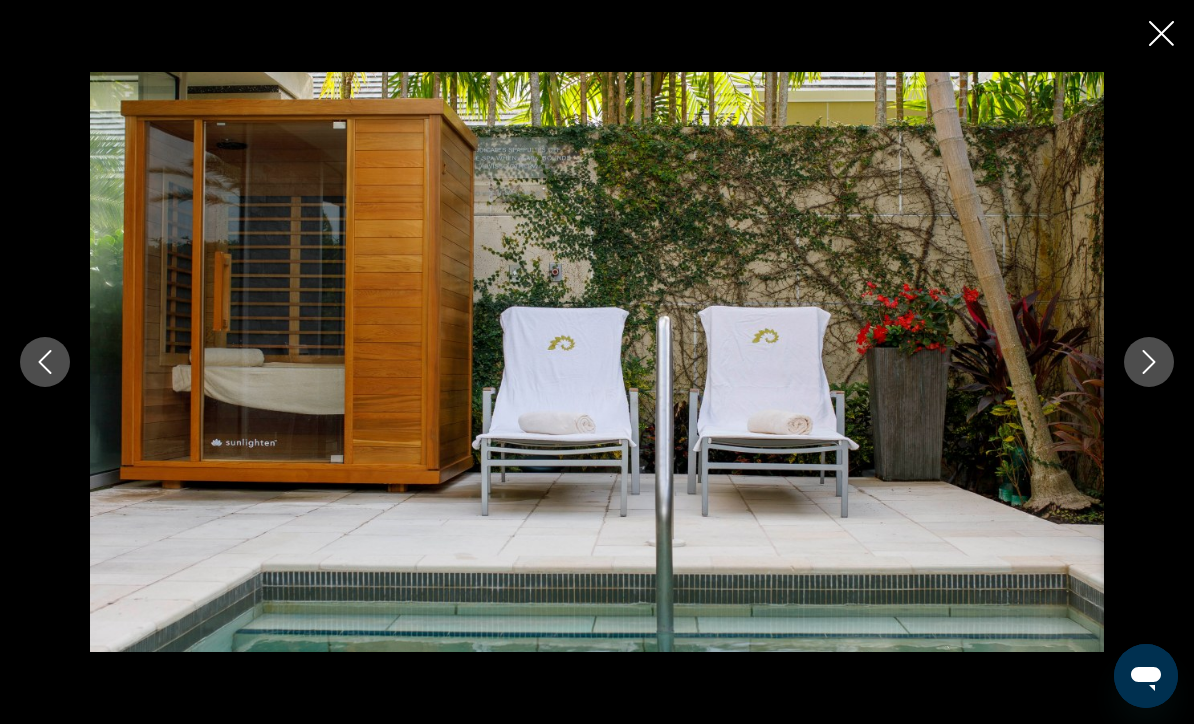 click 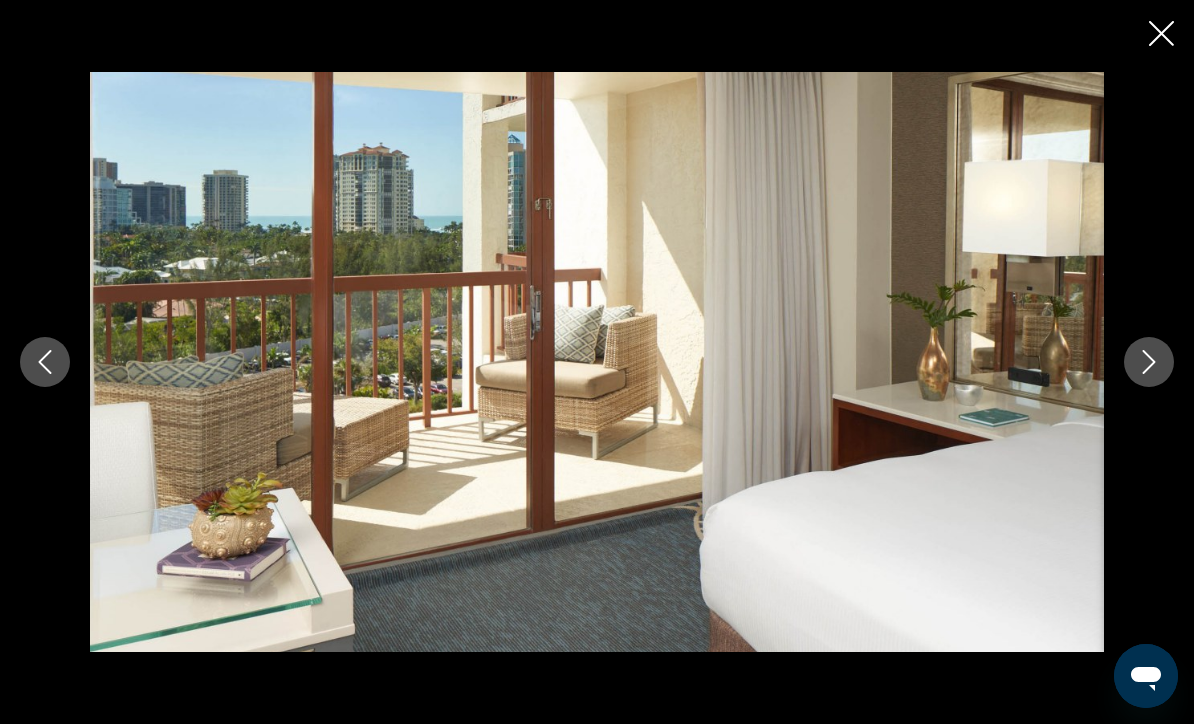 click at bounding box center [1149, 362] 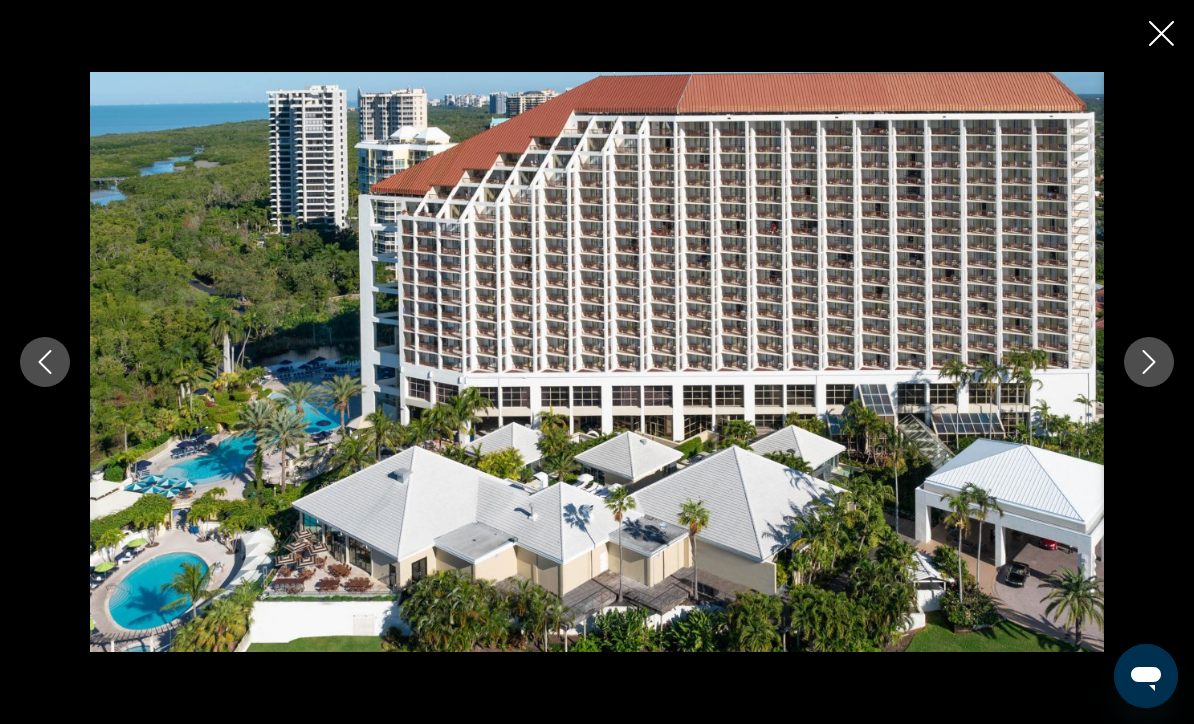 click 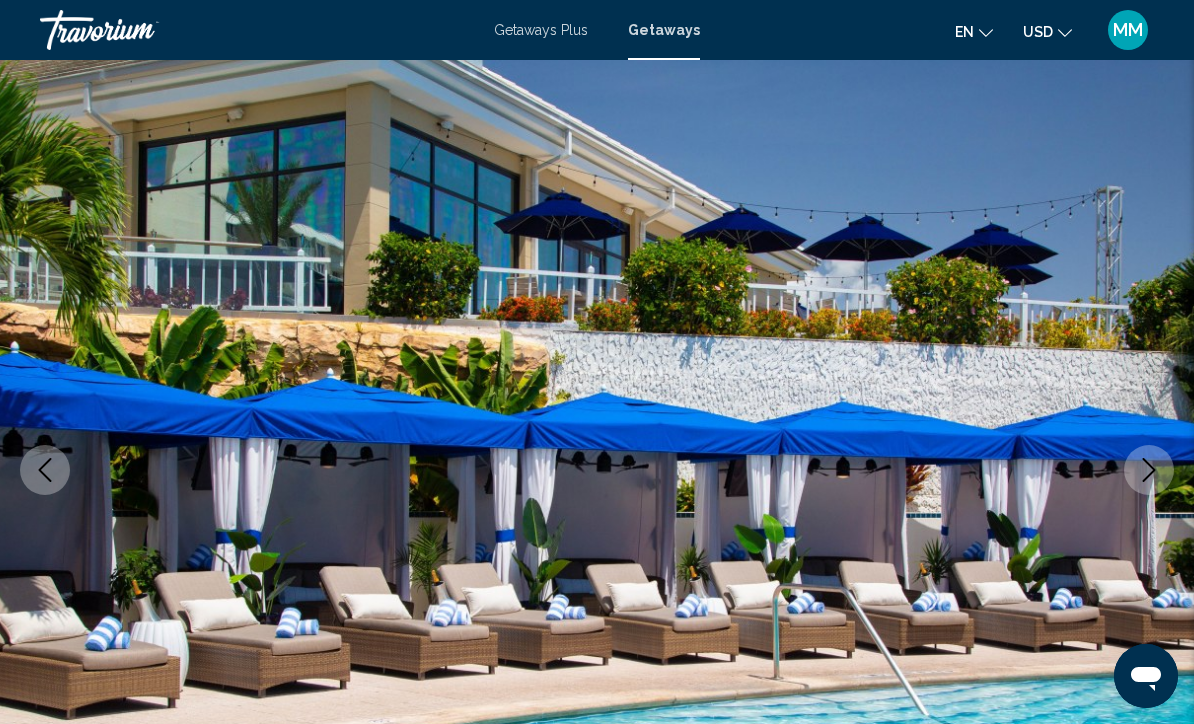 scroll, scrollTop: 0, scrollLeft: 0, axis: both 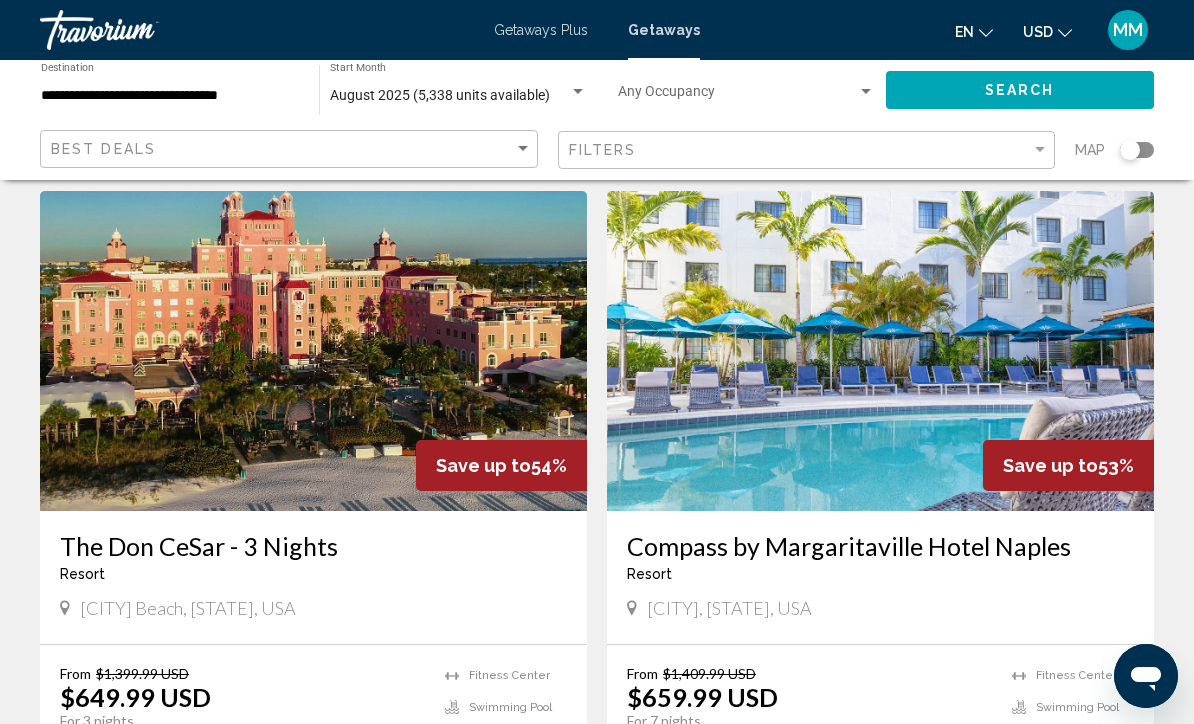 click on "[CITY], FL, USA" at bounding box center (880, 608) 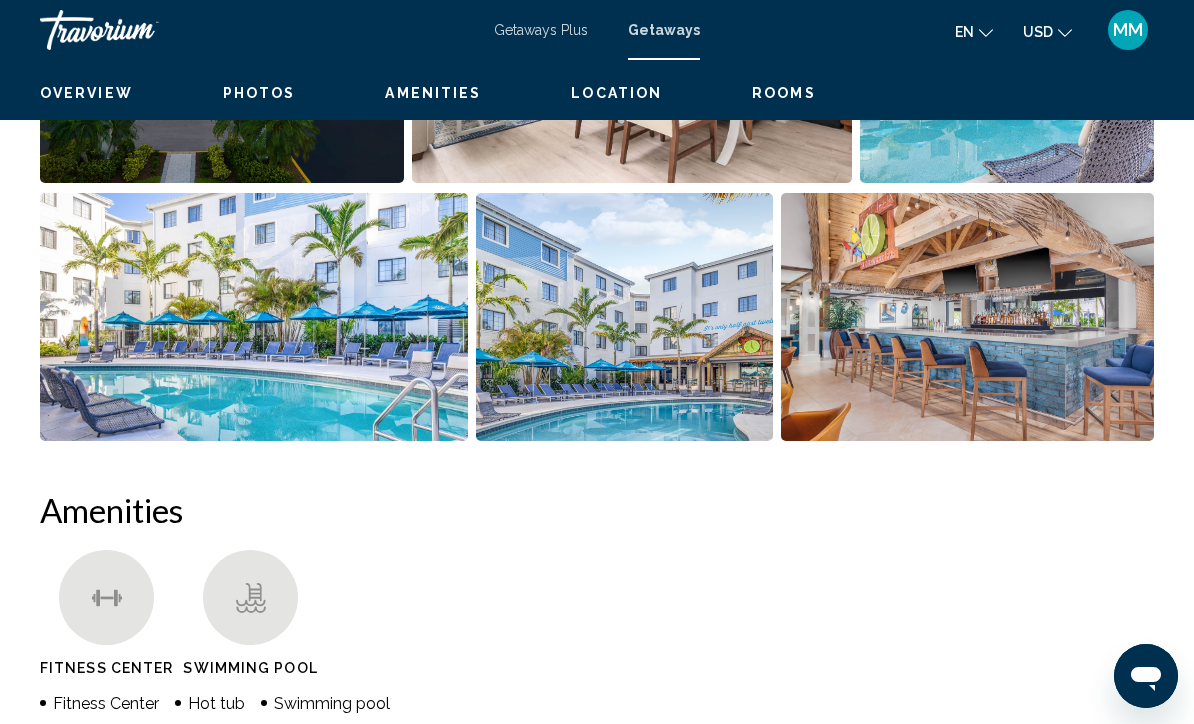 scroll, scrollTop: 0, scrollLeft: 0, axis: both 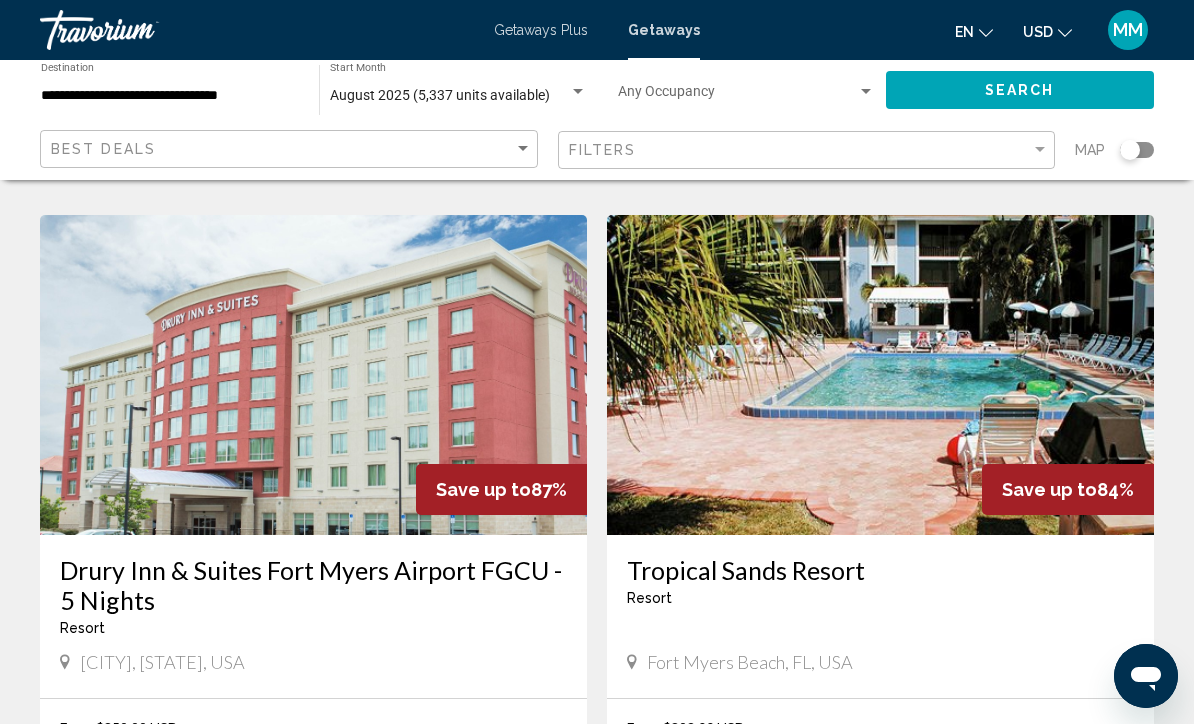 click at bounding box center (880, 375) 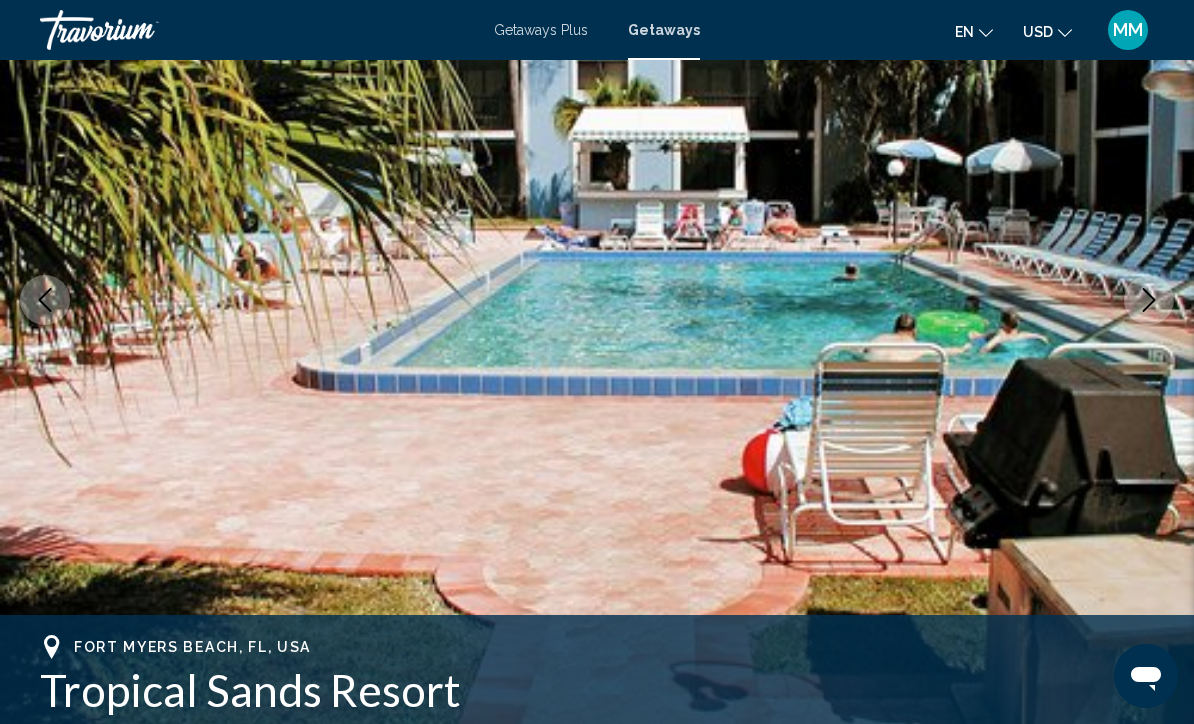 scroll, scrollTop: 224, scrollLeft: 0, axis: vertical 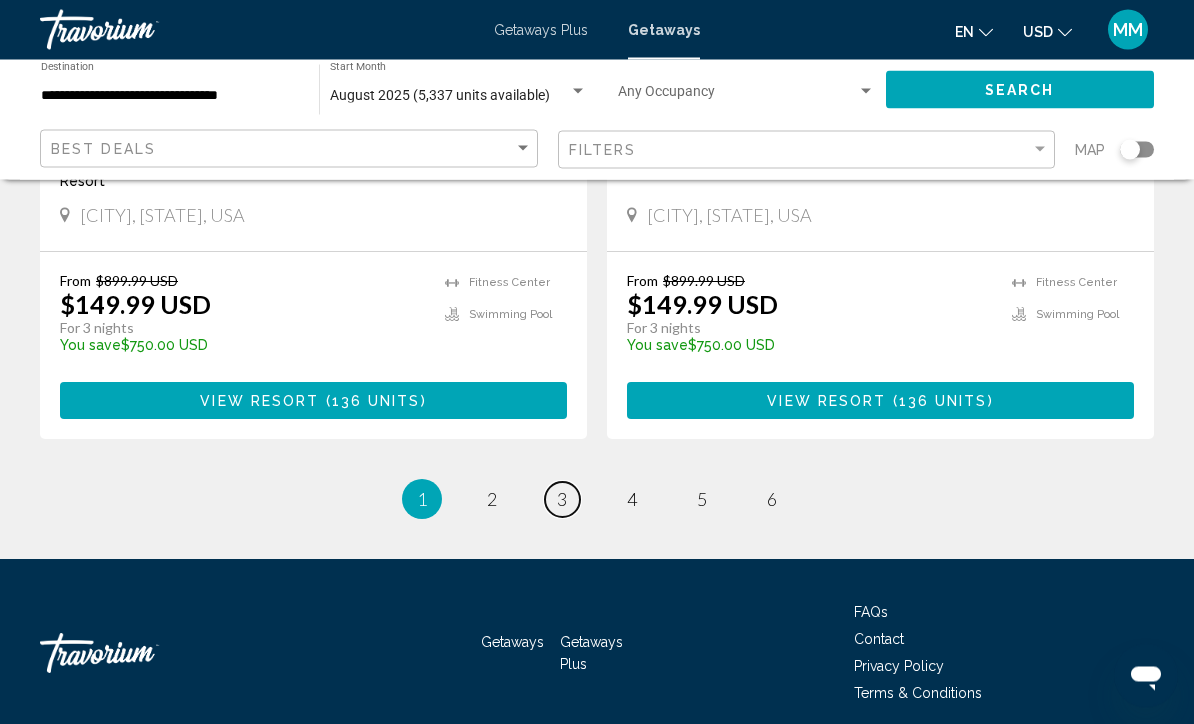 click on "page  3" at bounding box center [562, 500] 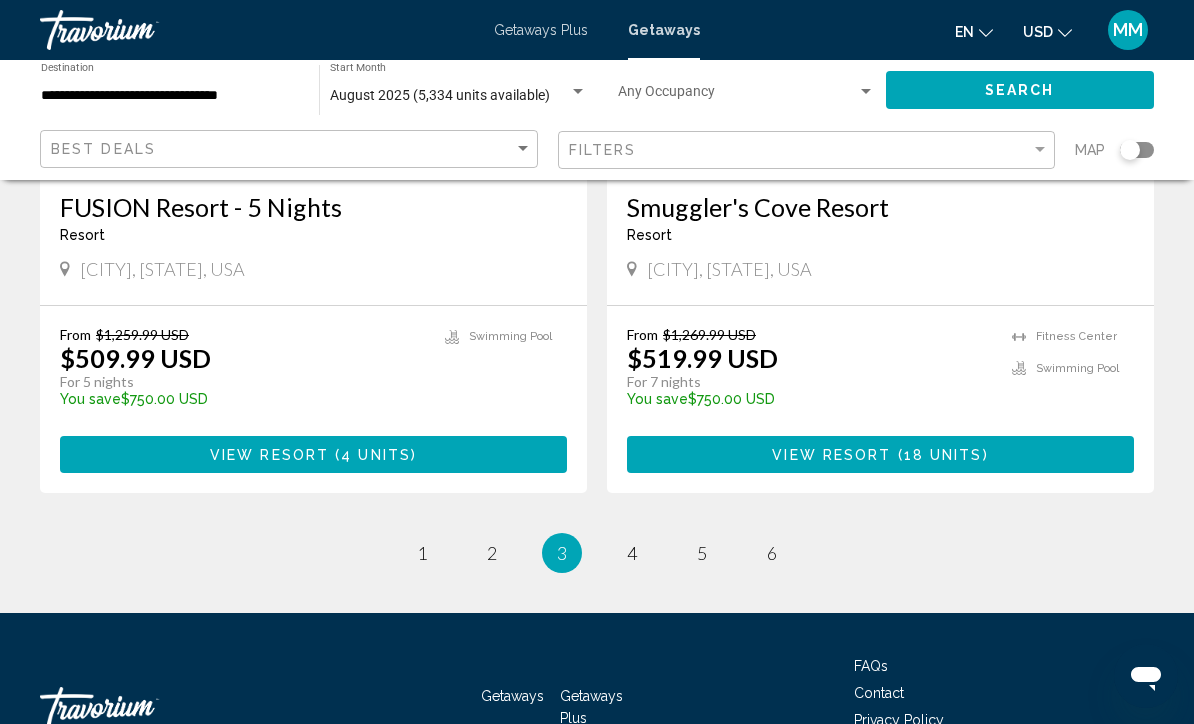 scroll, scrollTop: 3909, scrollLeft: 0, axis: vertical 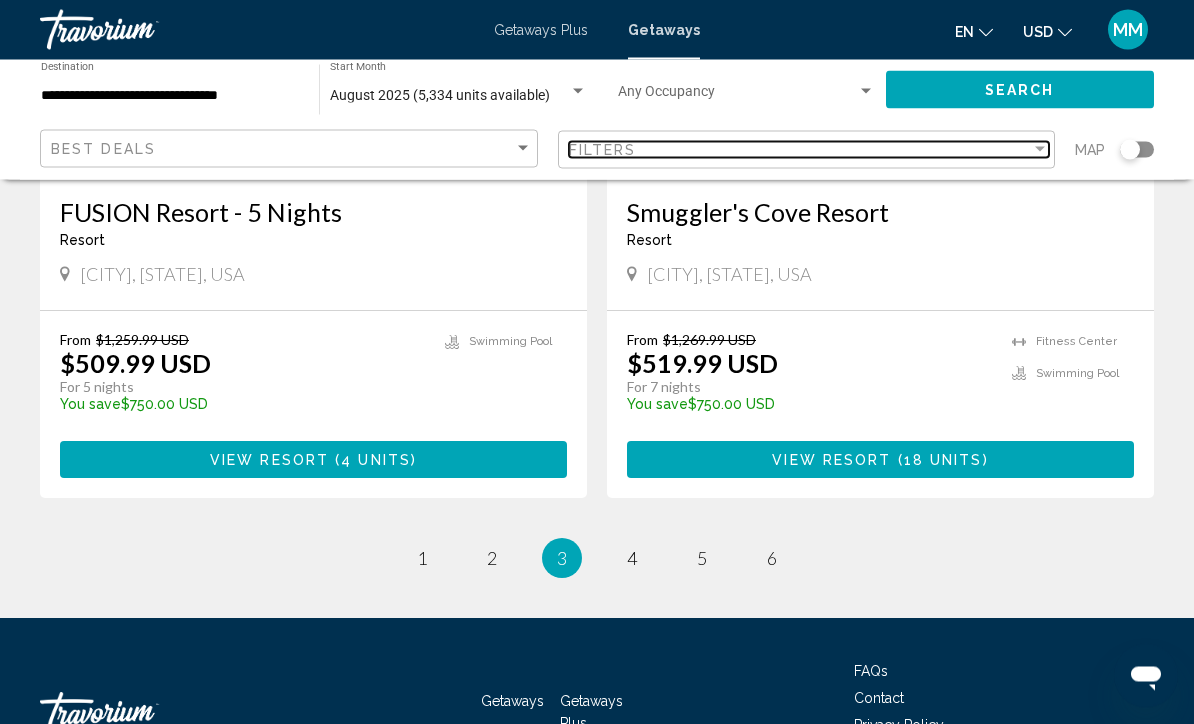 click on "Filters" at bounding box center (800, 150) 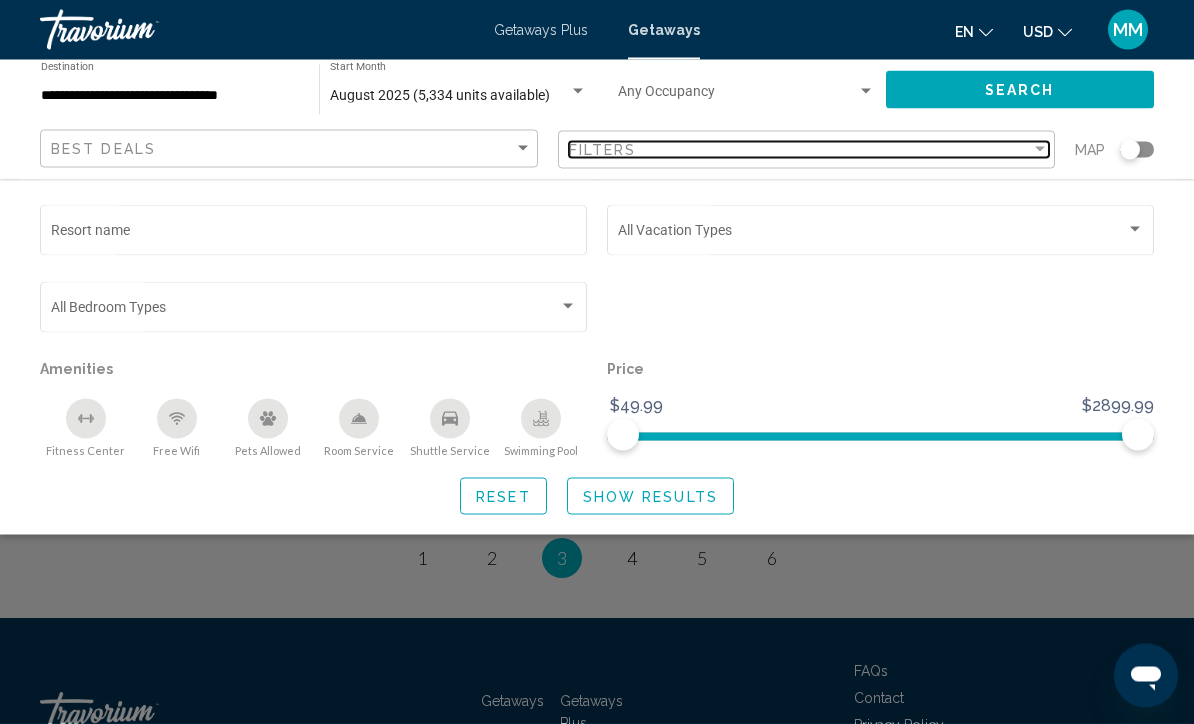 scroll, scrollTop: 3910, scrollLeft: 0, axis: vertical 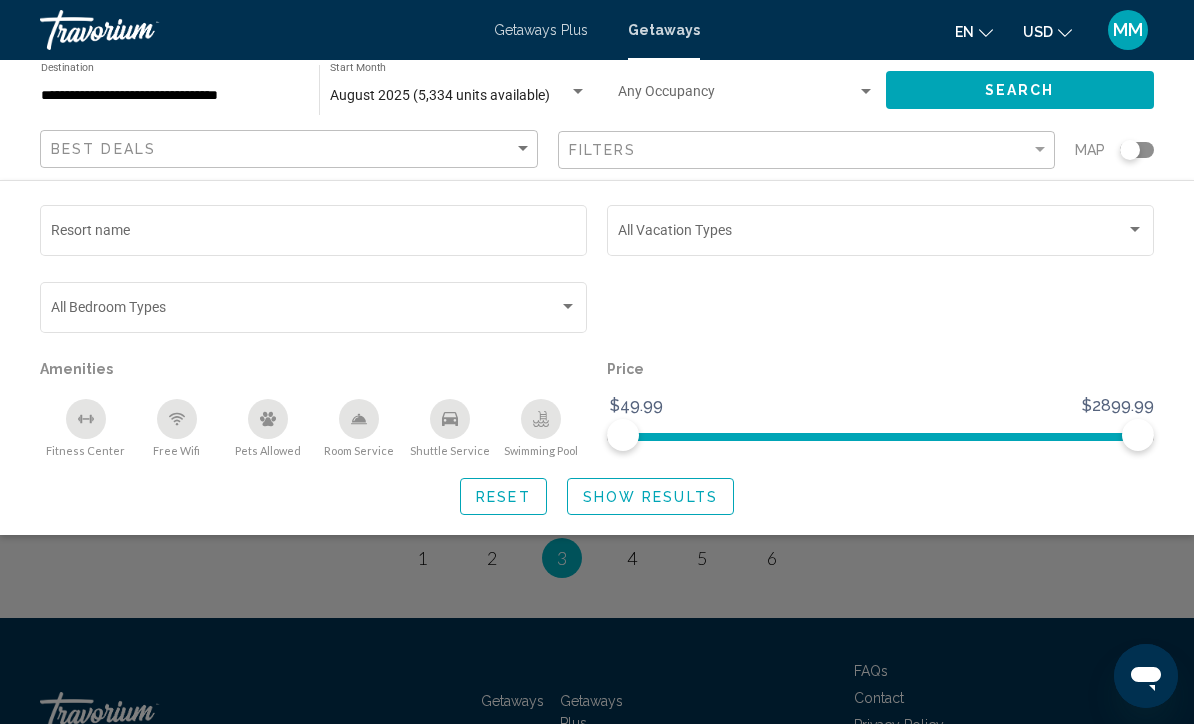 click at bounding box center (872, 234) 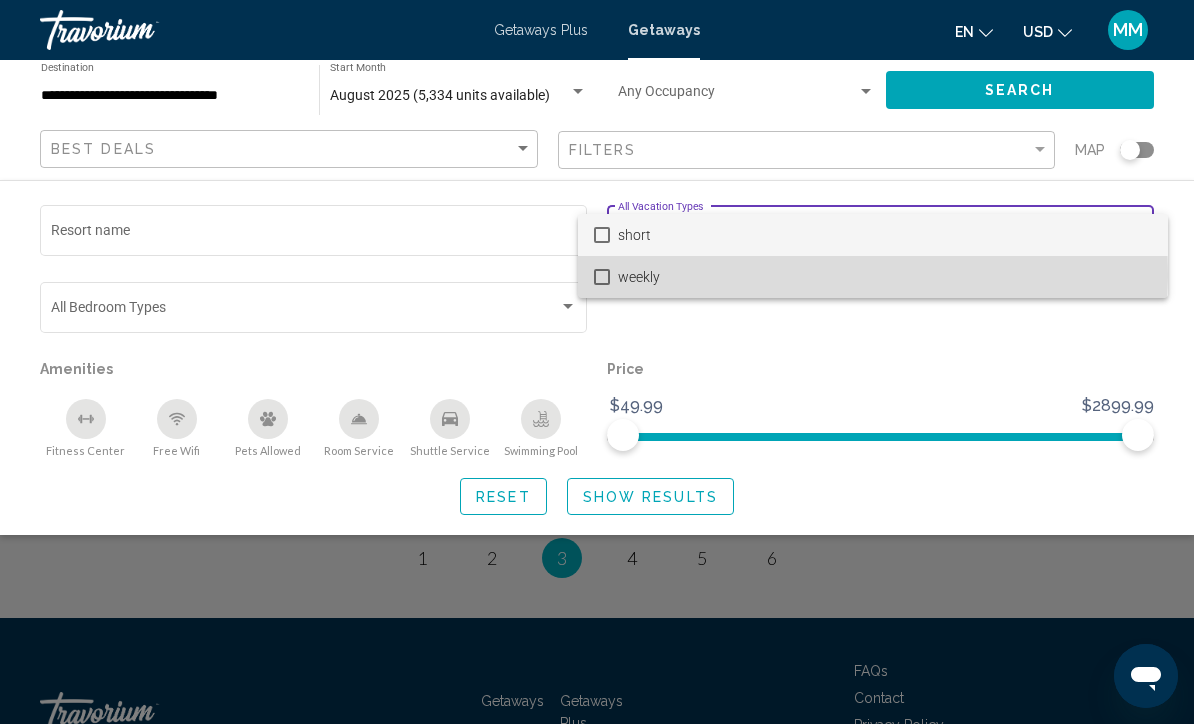 click on "weekly" at bounding box center (885, 277) 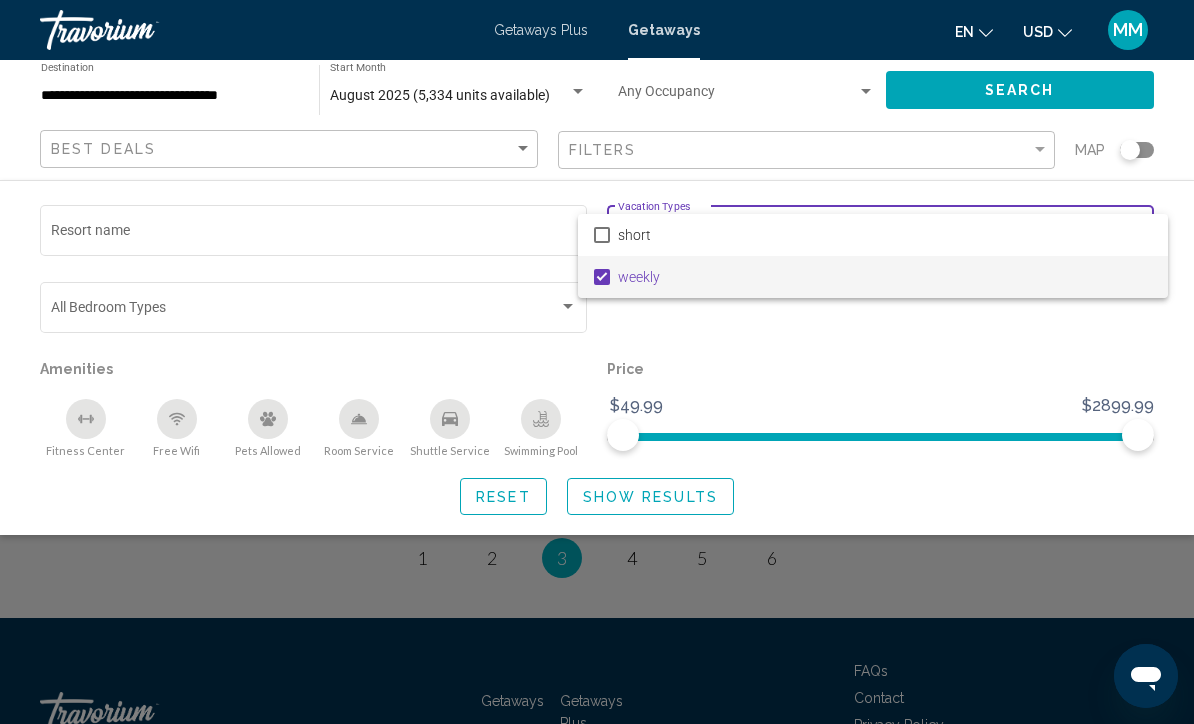 click at bounding box center [597, 362] 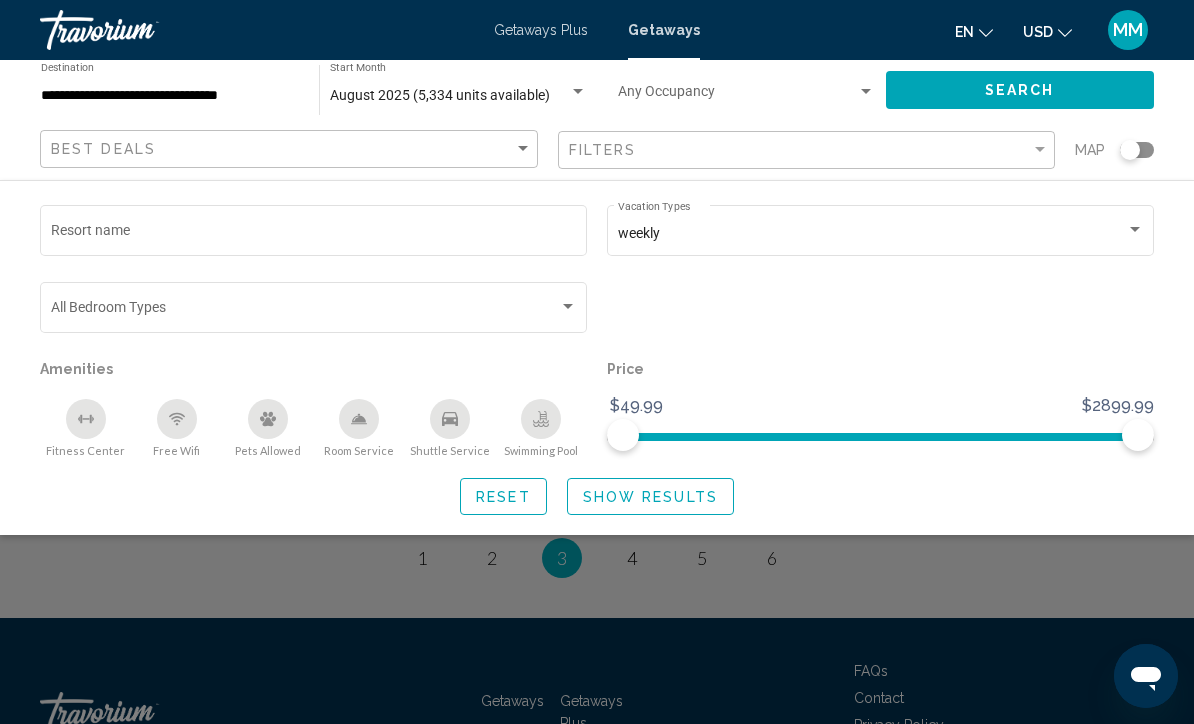 click on "Show Results" 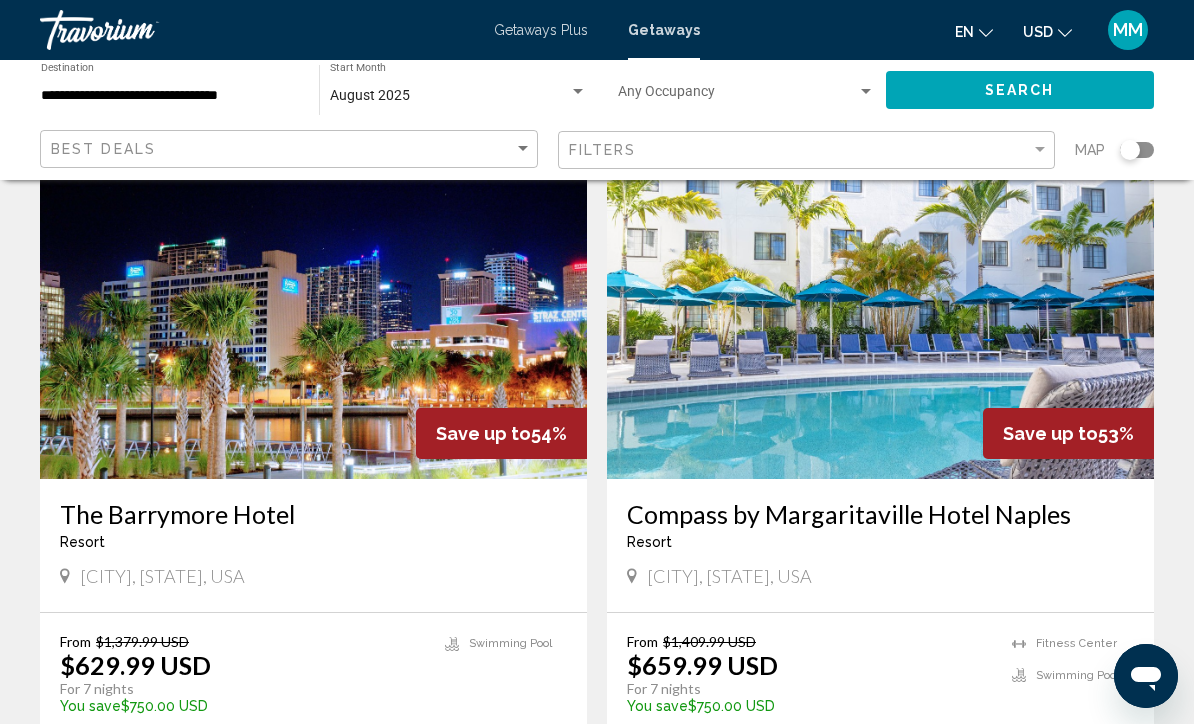scroll, scrollTop: 3878, scrollLeft: 0, axis: vertical 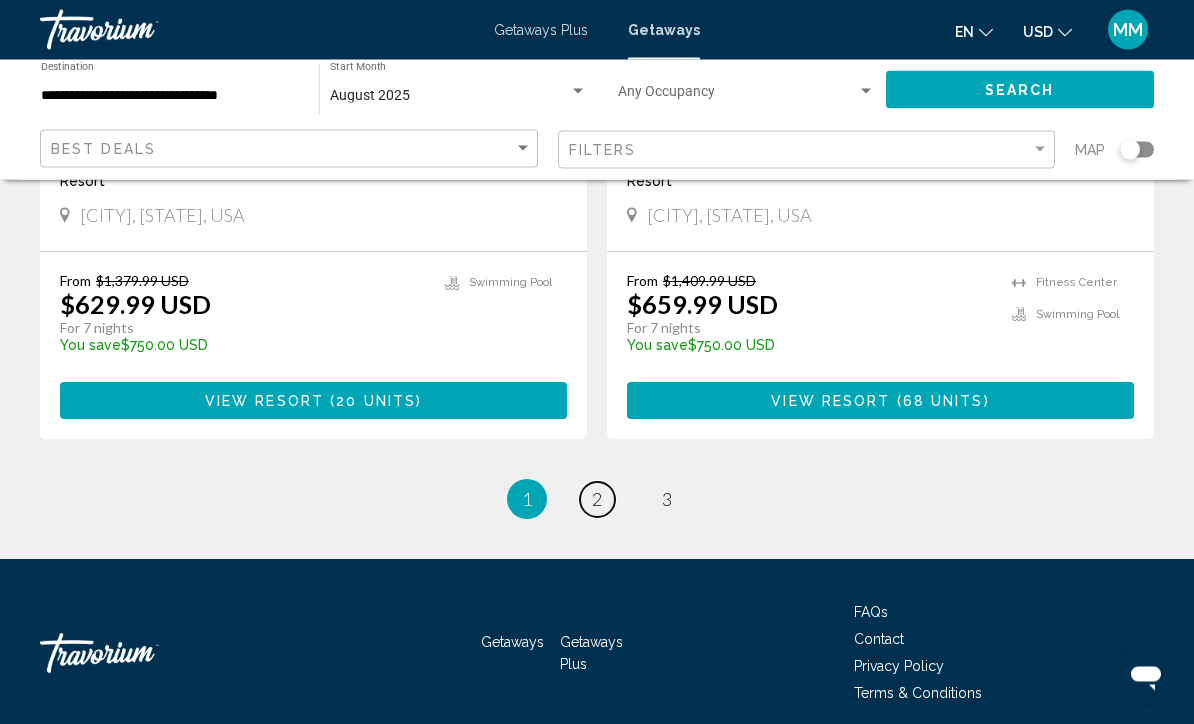 click on "page  2" at bounding box center (597, 500) 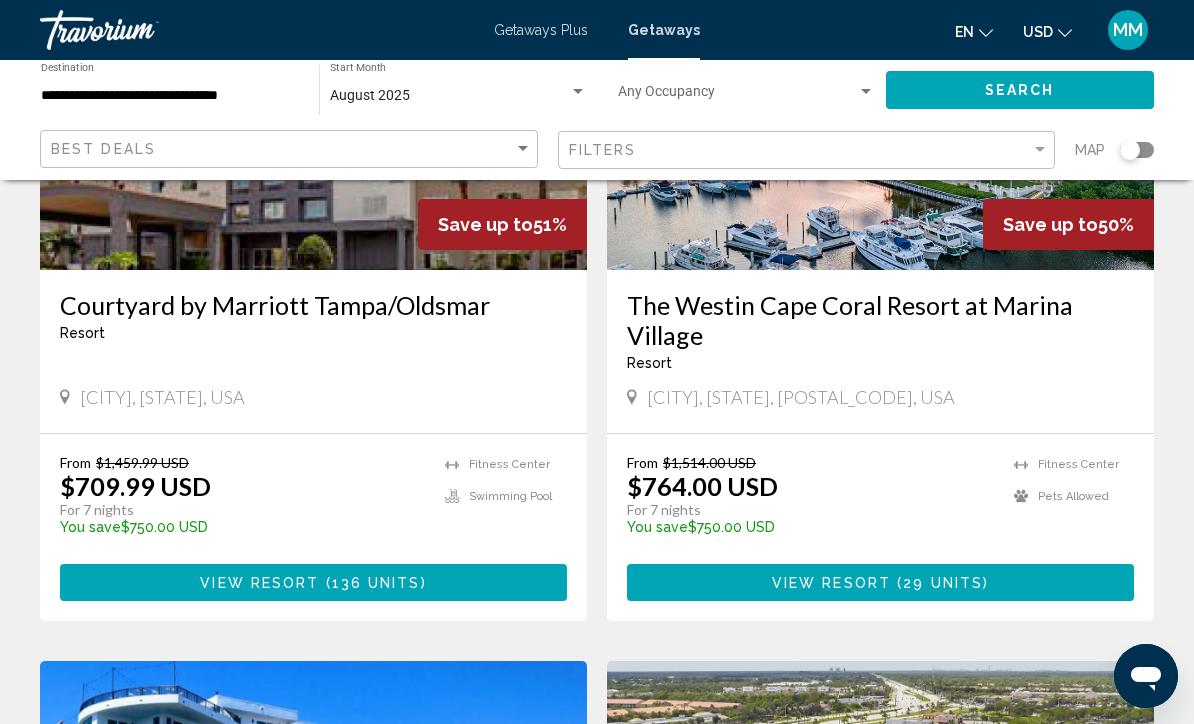 scroll, scrollTop: 319, scrollLeft: 0, axis: vertical 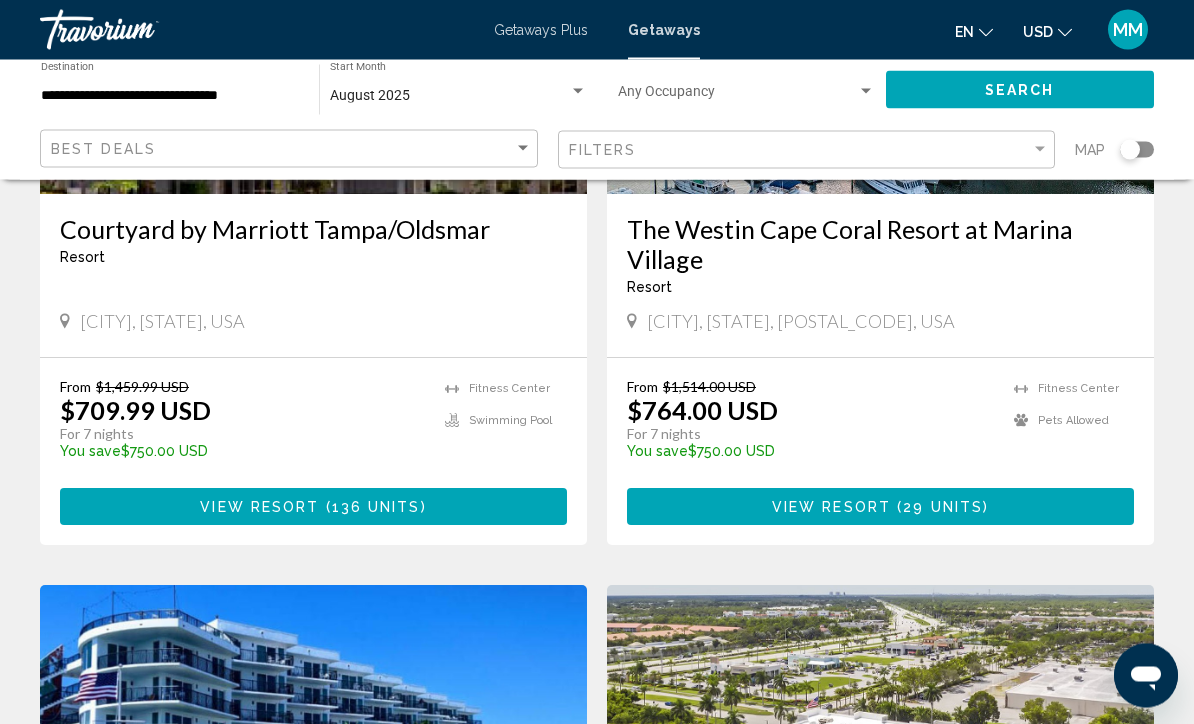 click on "View Resort    ( 29 units )" at bounding box center (880, 507) 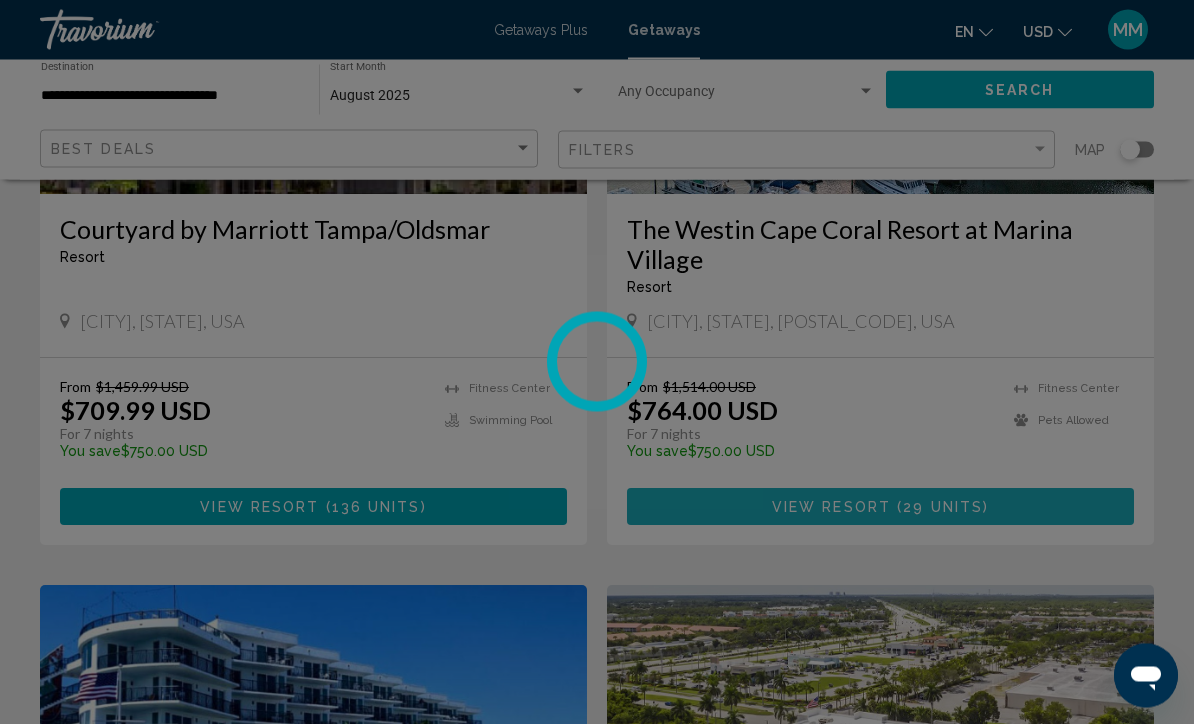 scroll, scrollTop: 396, scrollLeft: 0, axis: vertical 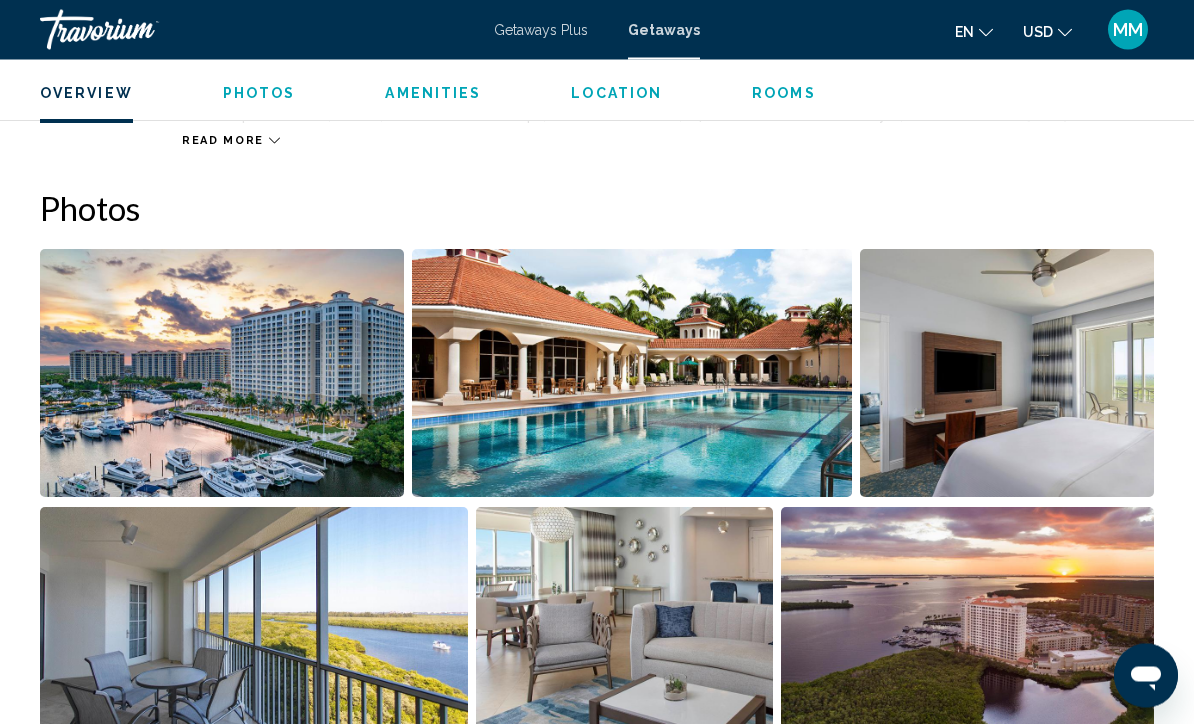 click at bounding box center [631, 374] 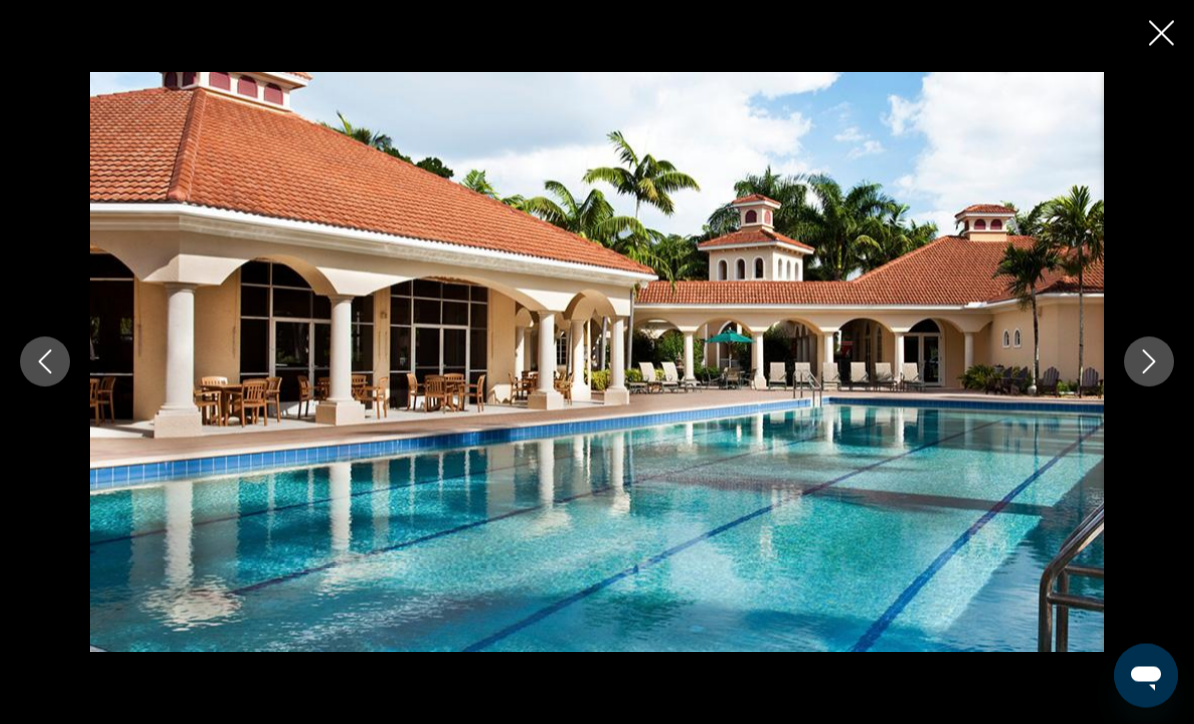 scroll, scrollTop: 1190, scrollLeft: 0, axis: vertical 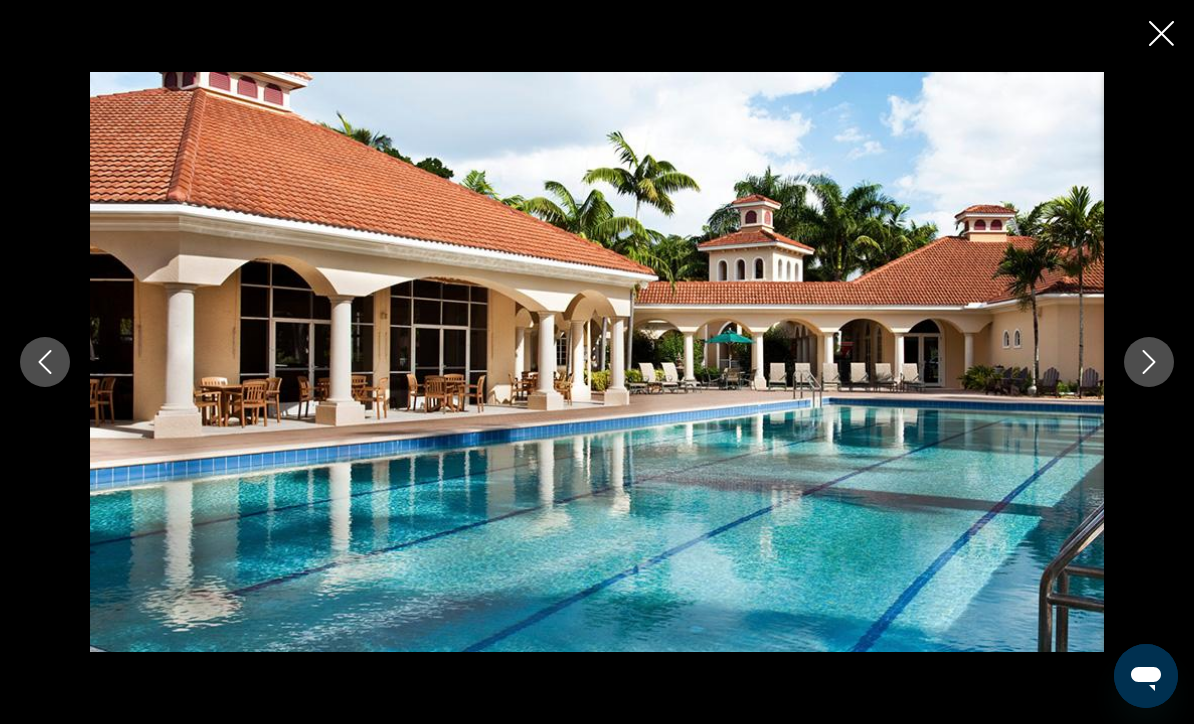 click 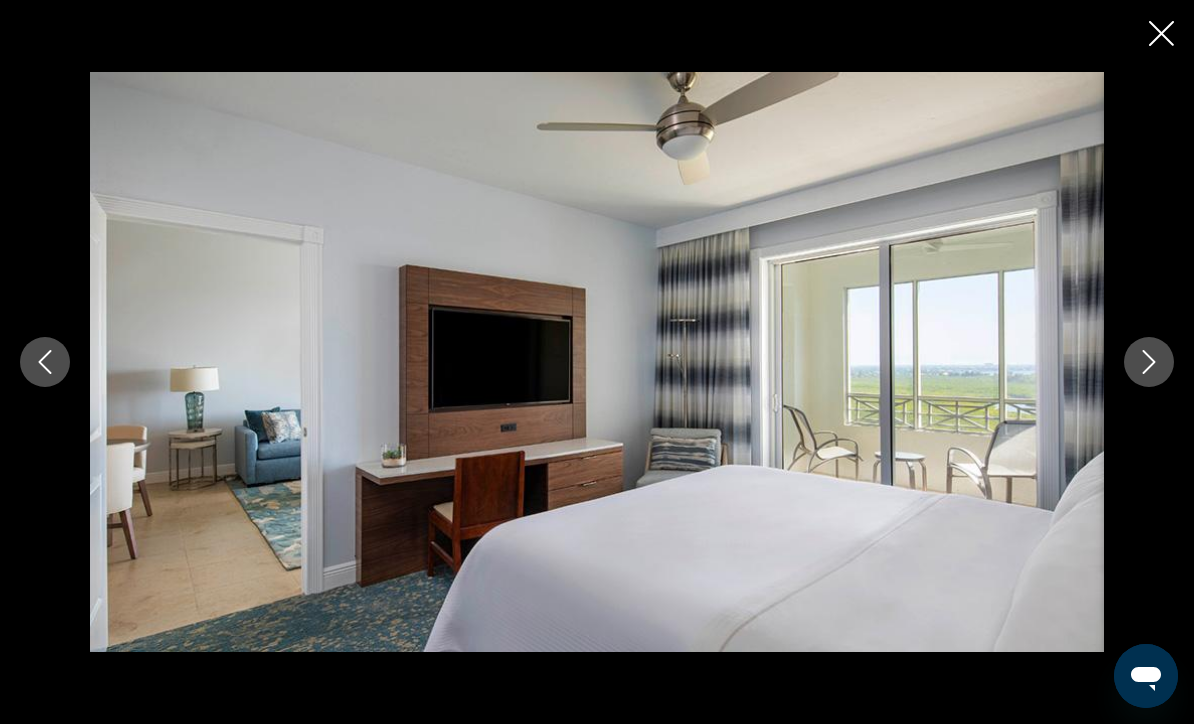 click 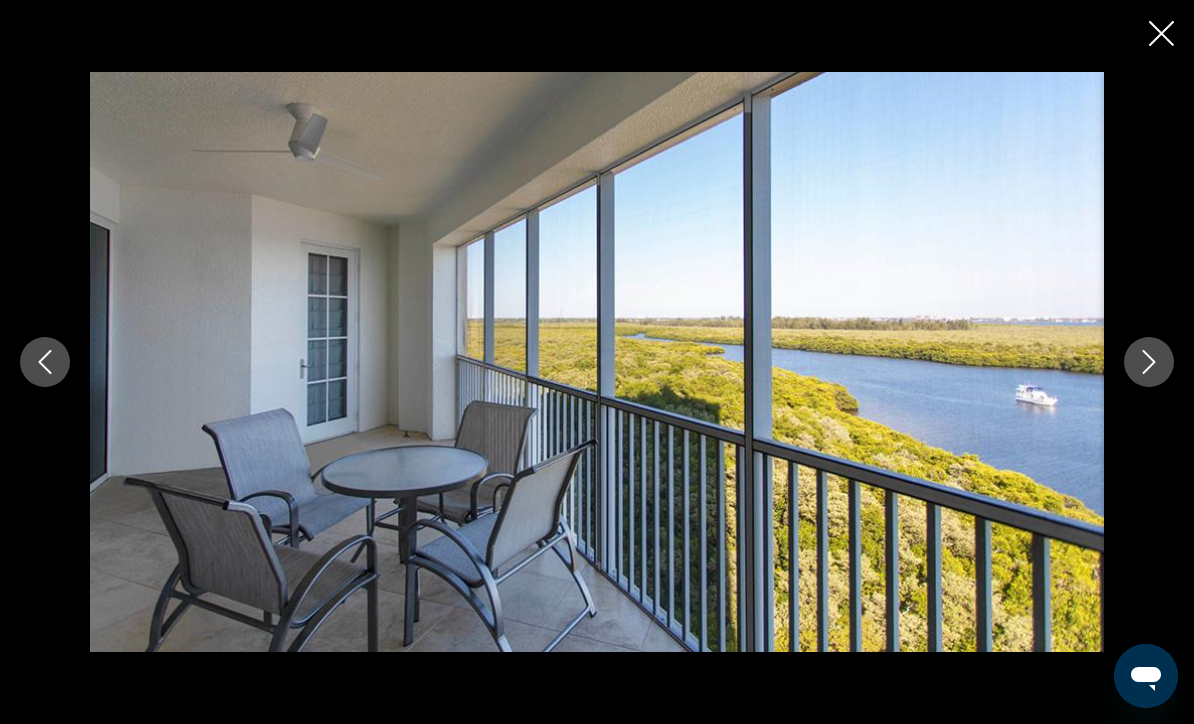 click at bounding box center (1149, 362) 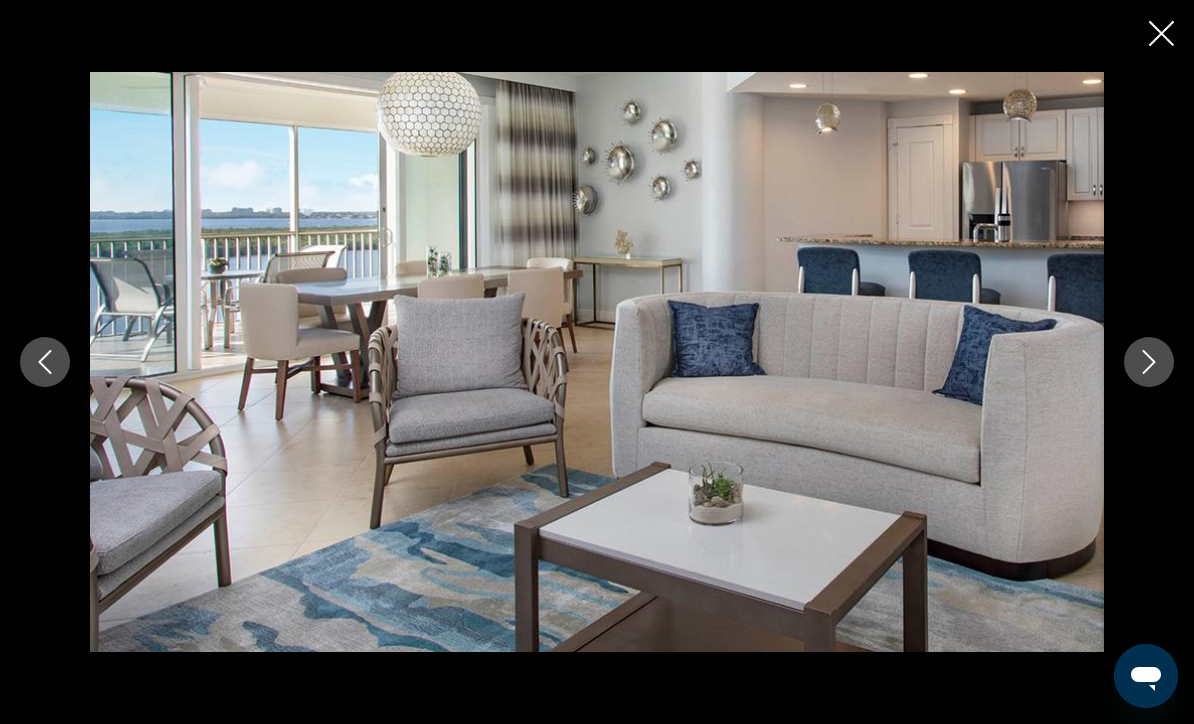 click 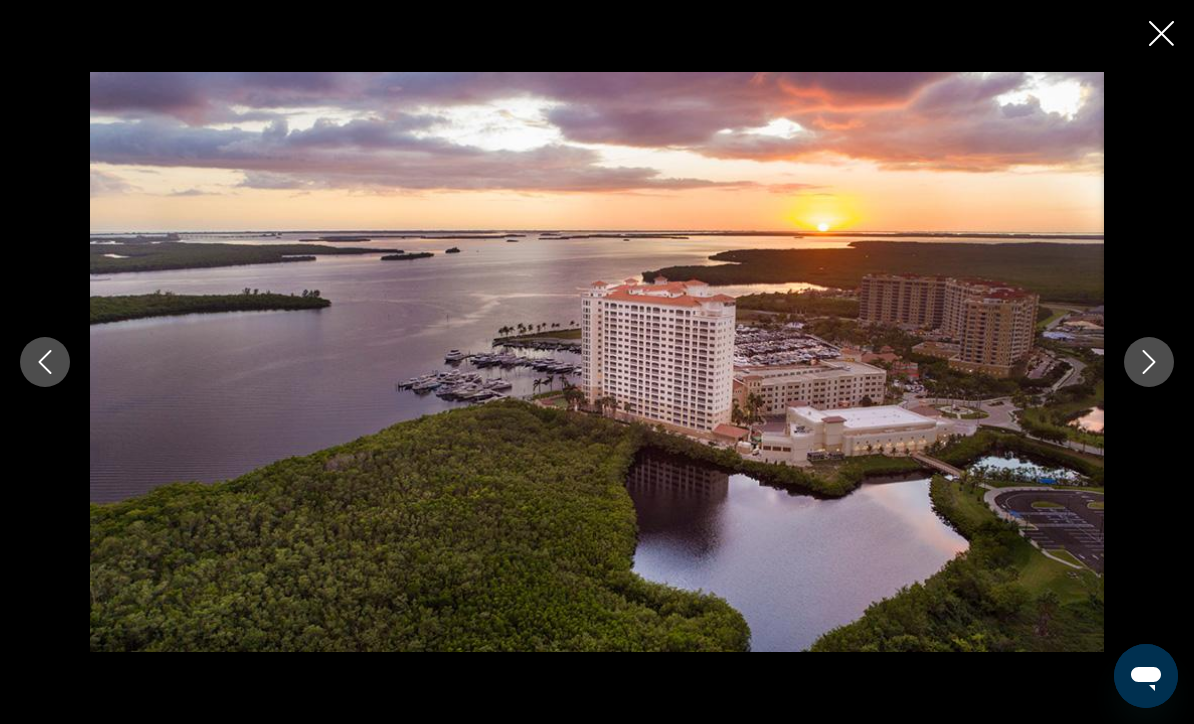 click at bounding box center (1149, 362) 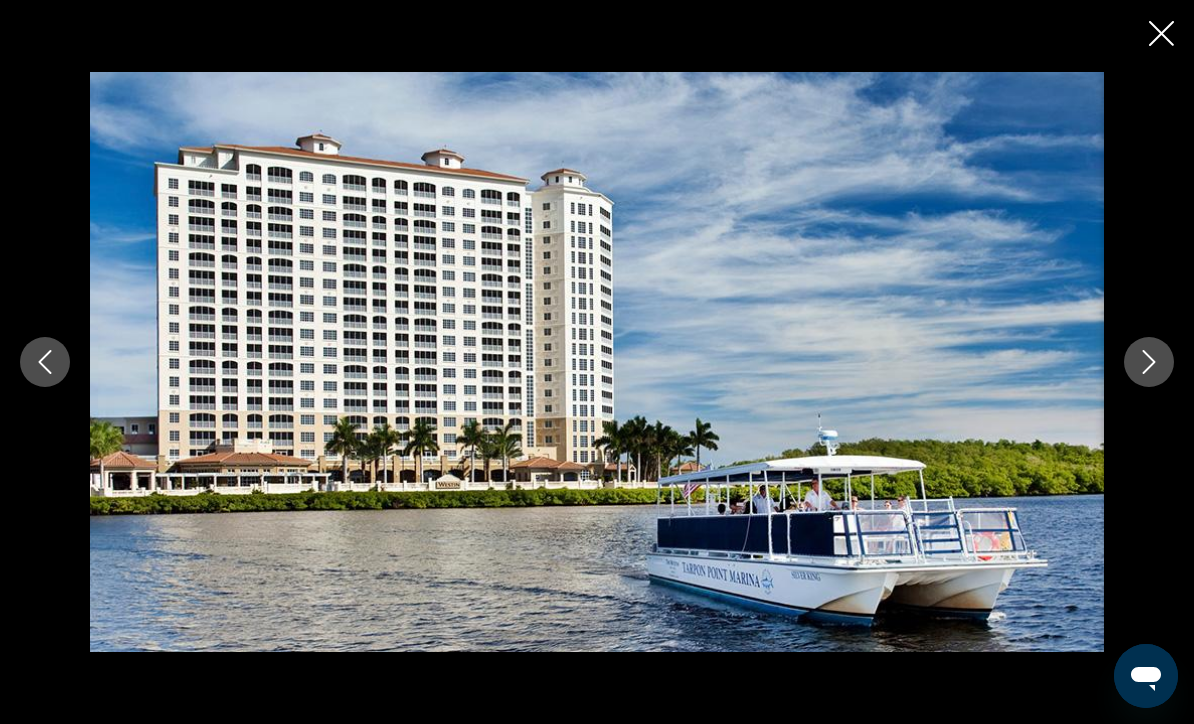 click at bounding box center [1149, 362] 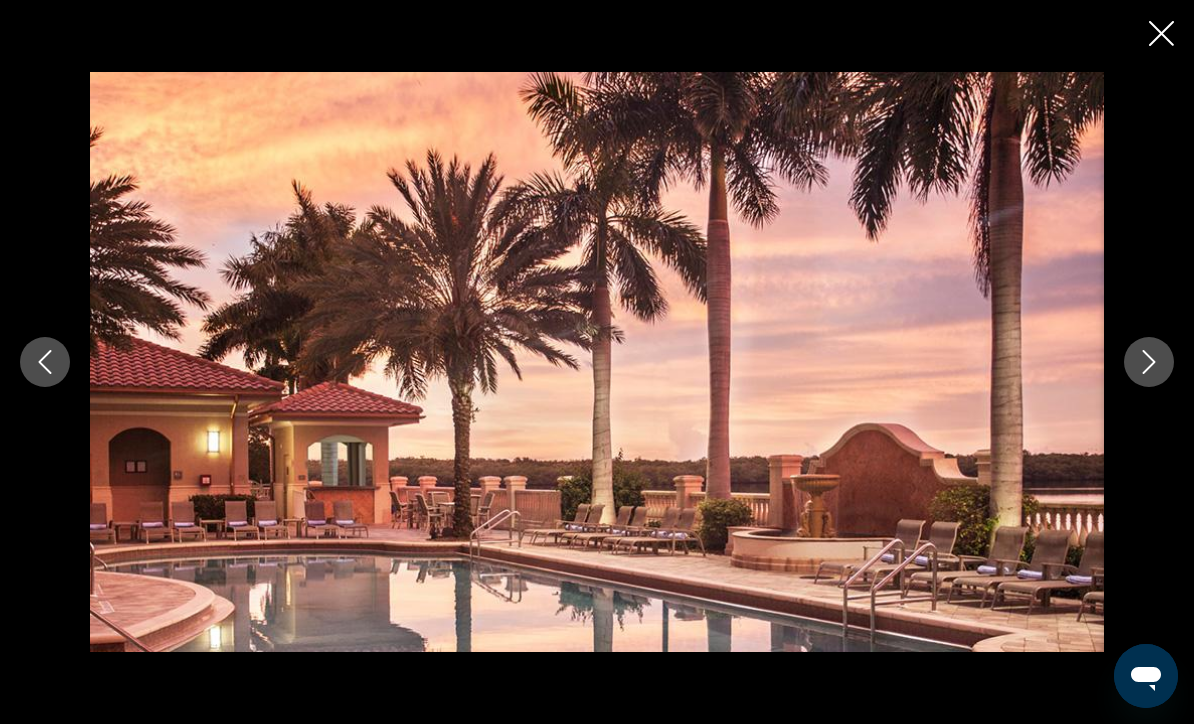 click at bounding box center [1149, 362] 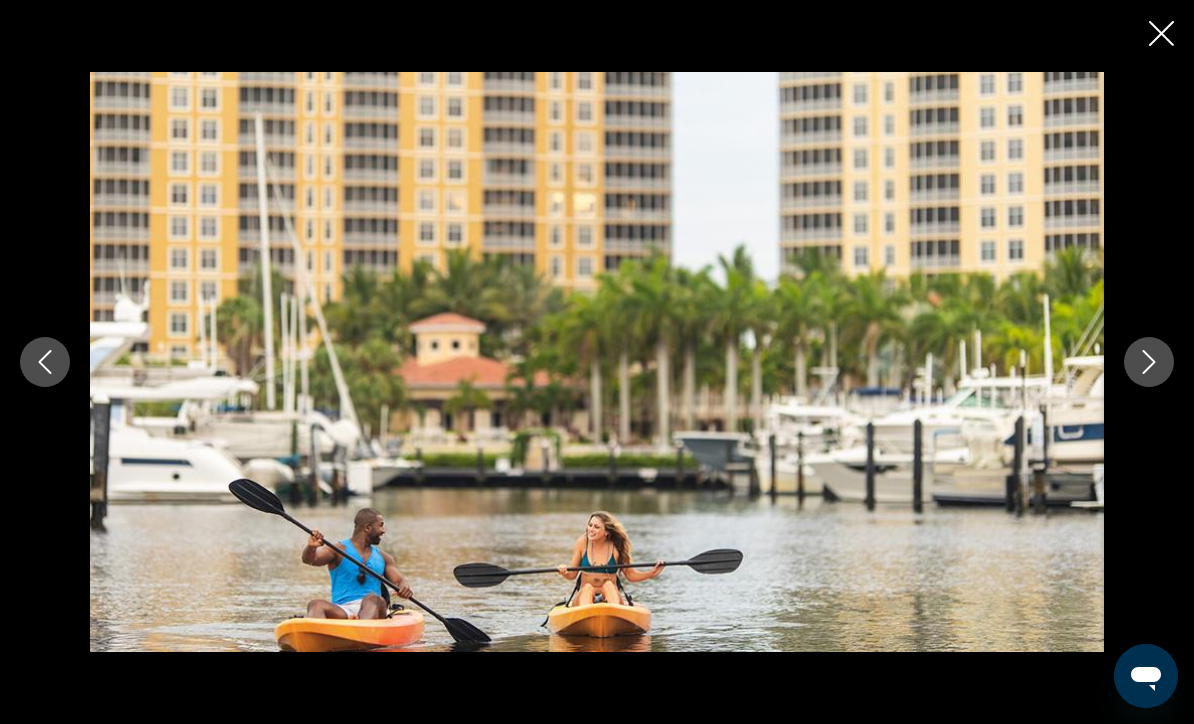 click at bounding box center [1149, 362] 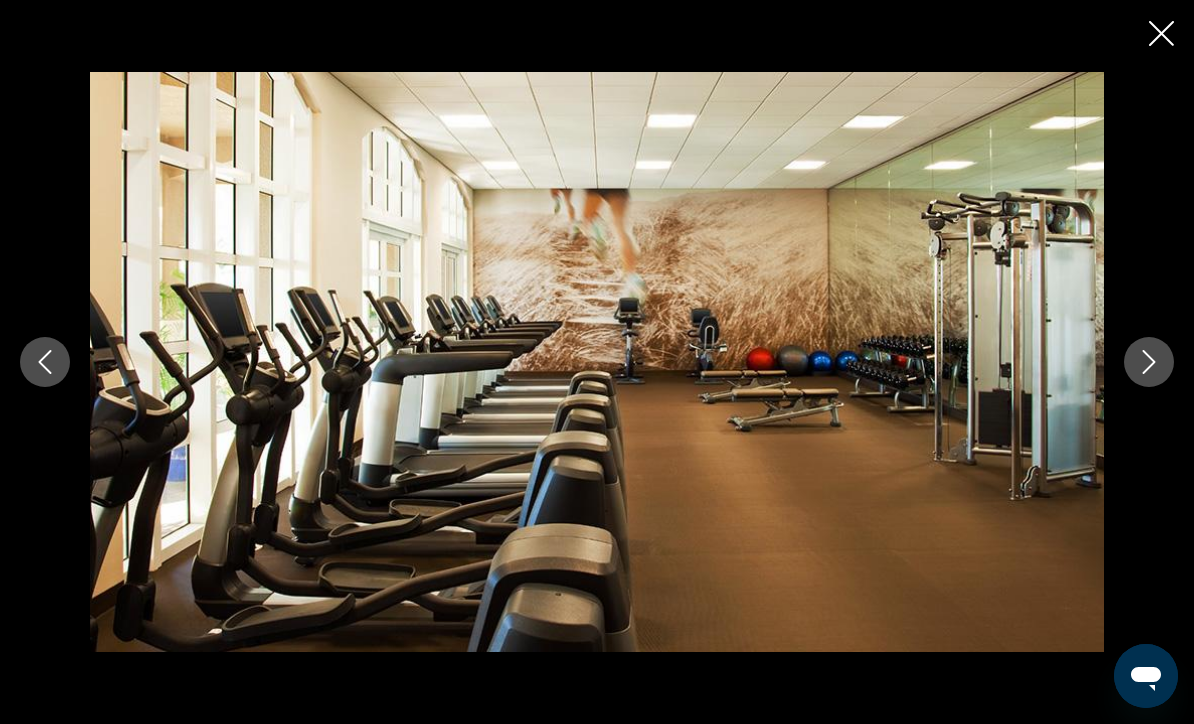 click 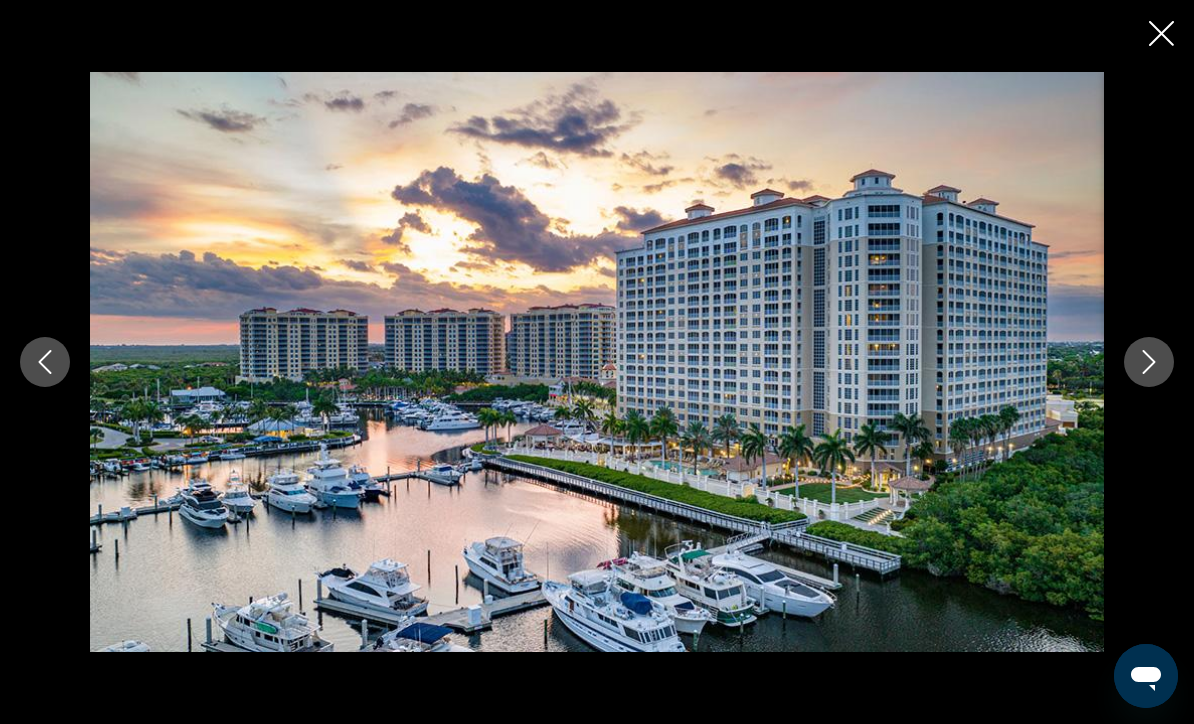 click at bounding box center (1149, 362) 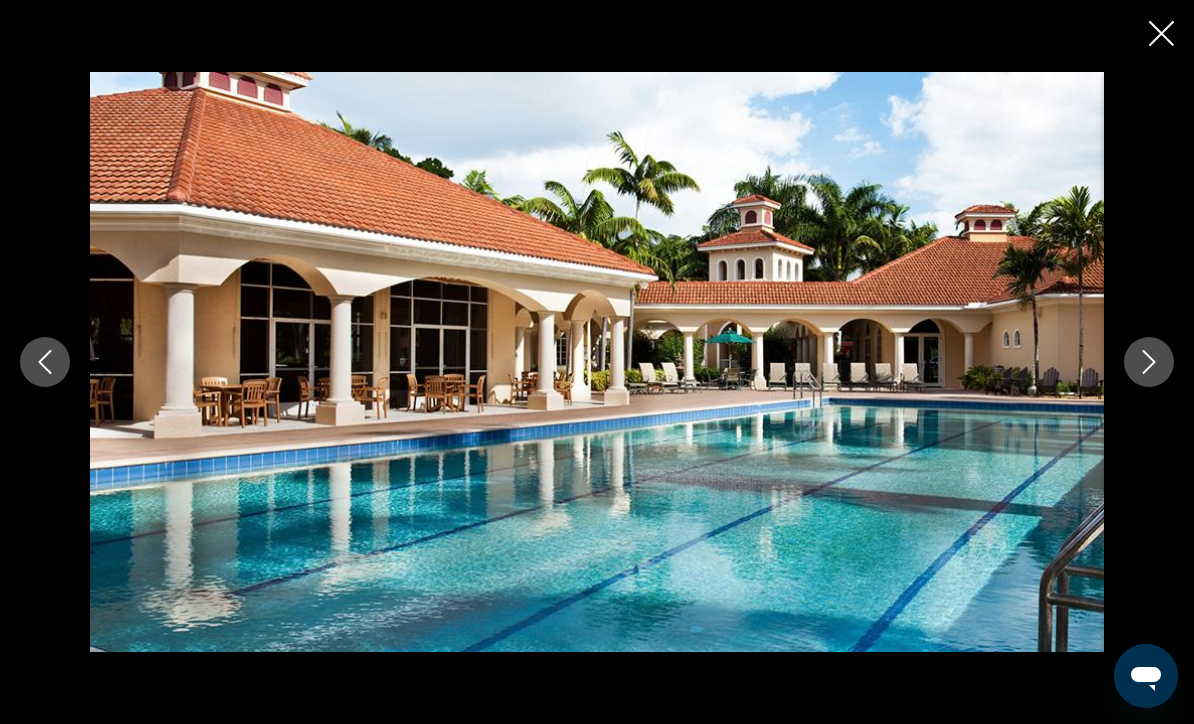 click 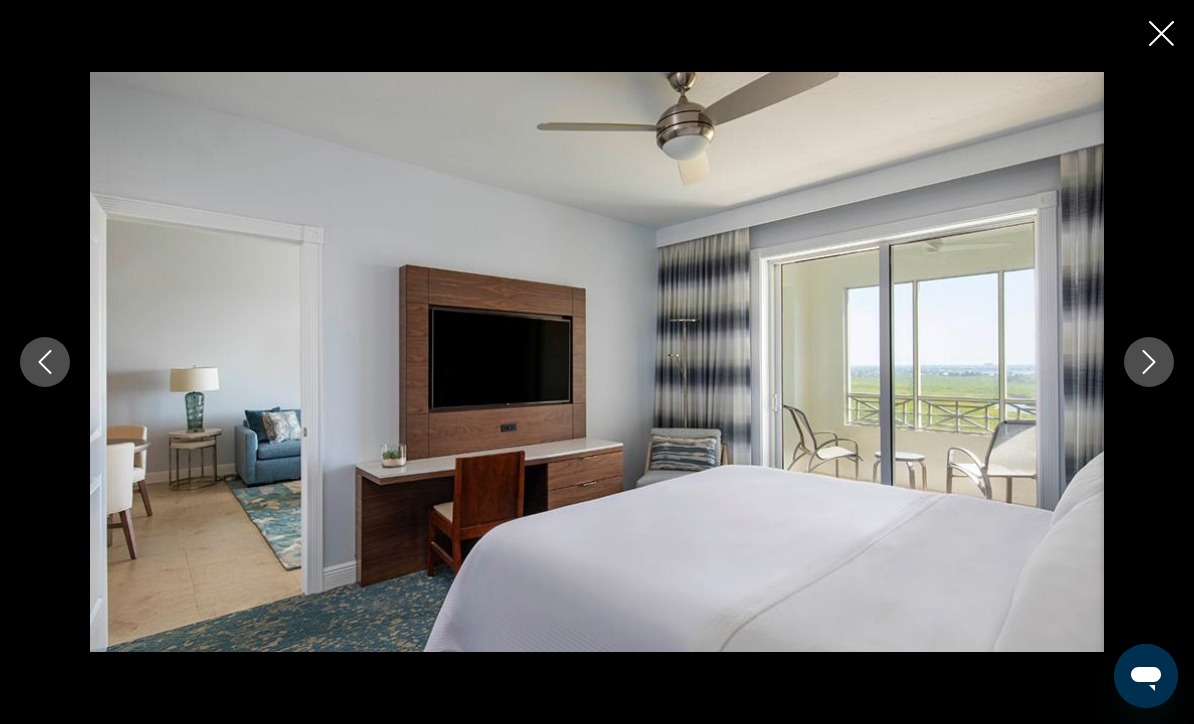 click at bounding box center [597, 362] 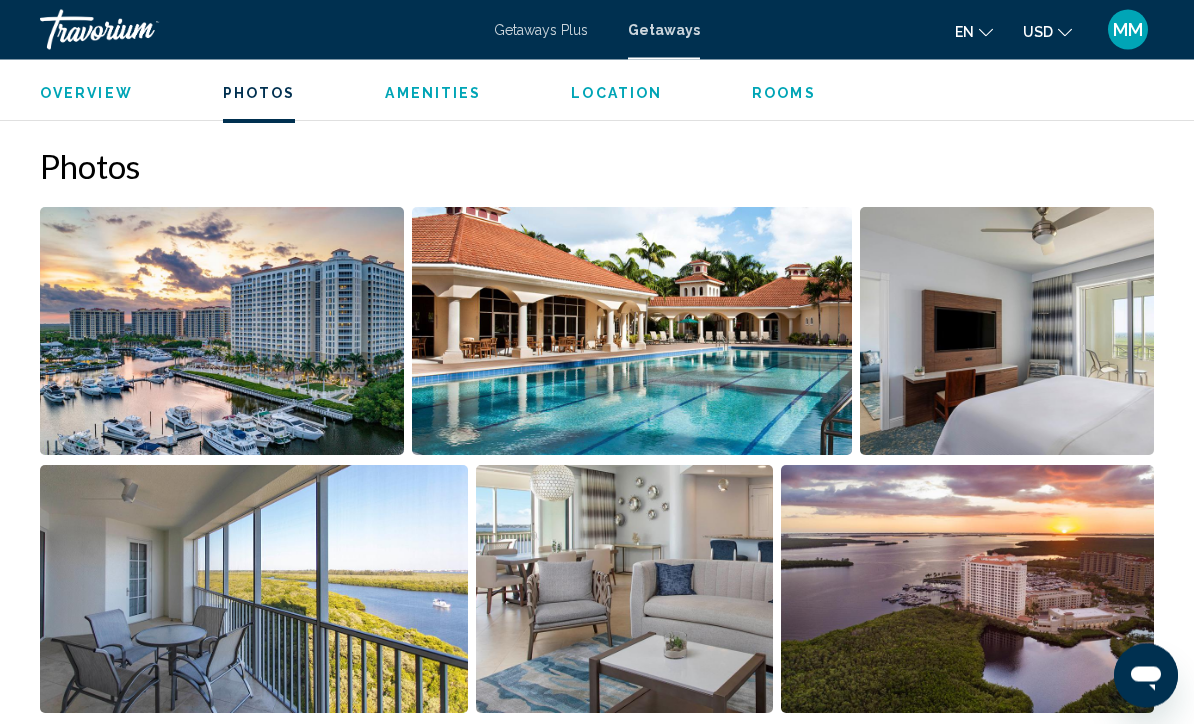 scroll, scrollTop: 1222, scrollLeft: 0, axis: vertical 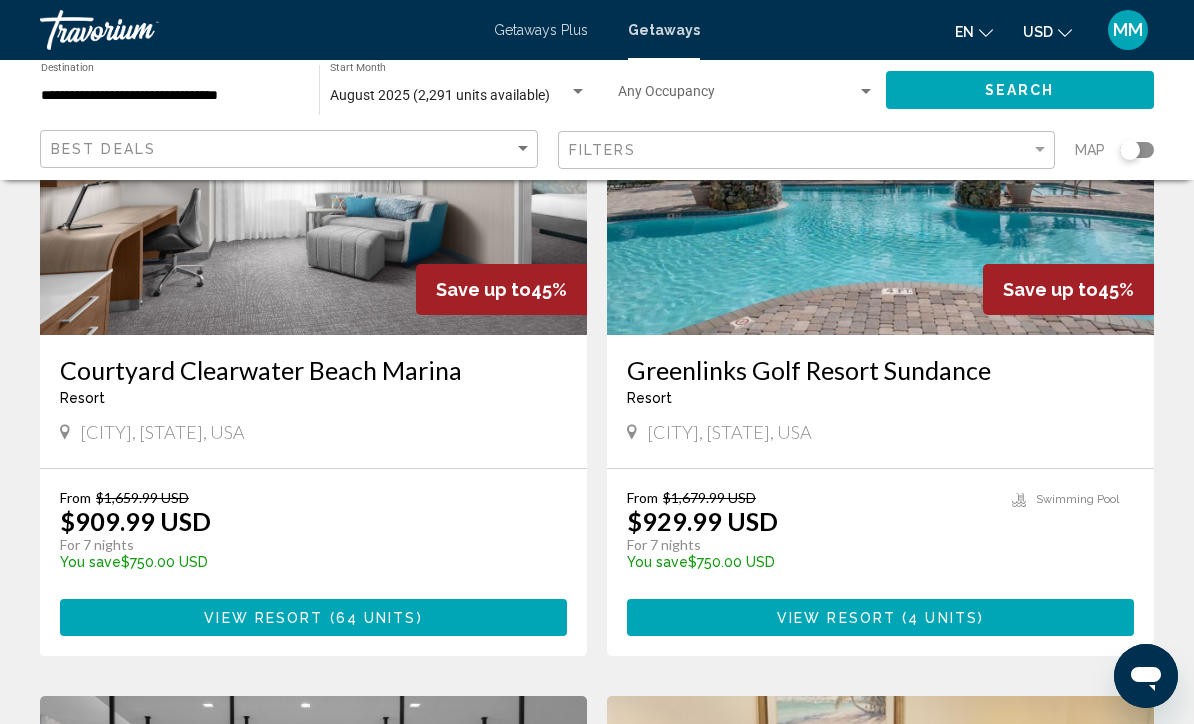 click on "View Resort    ( 4 units )" at bounding box center (880, 617) 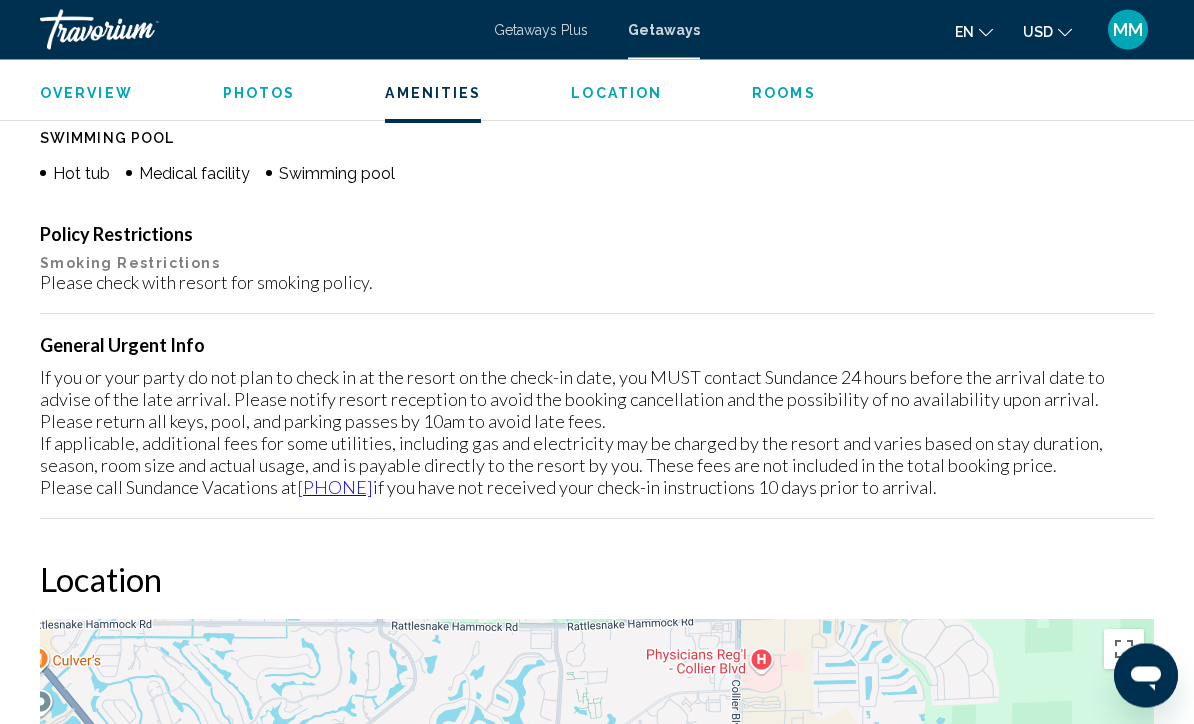 scroll, scrollTop: 2032, scrollLeft: 0, axis: vertical 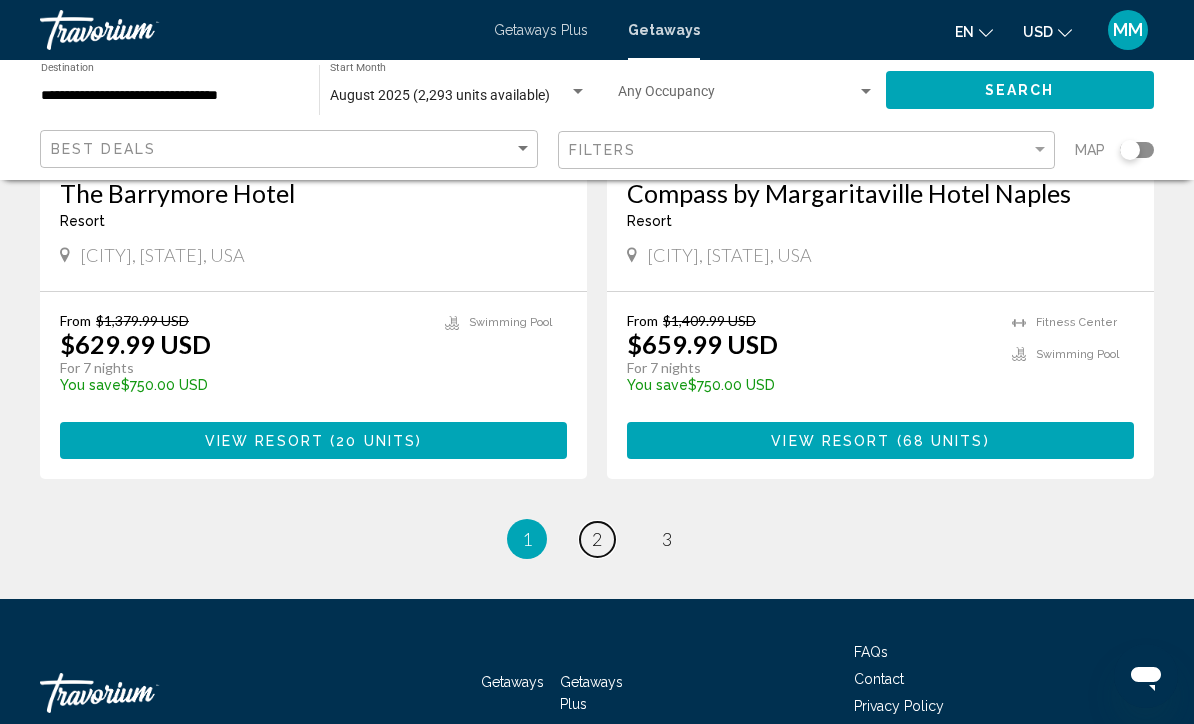 click on "2" at bounding box center [597, 539] 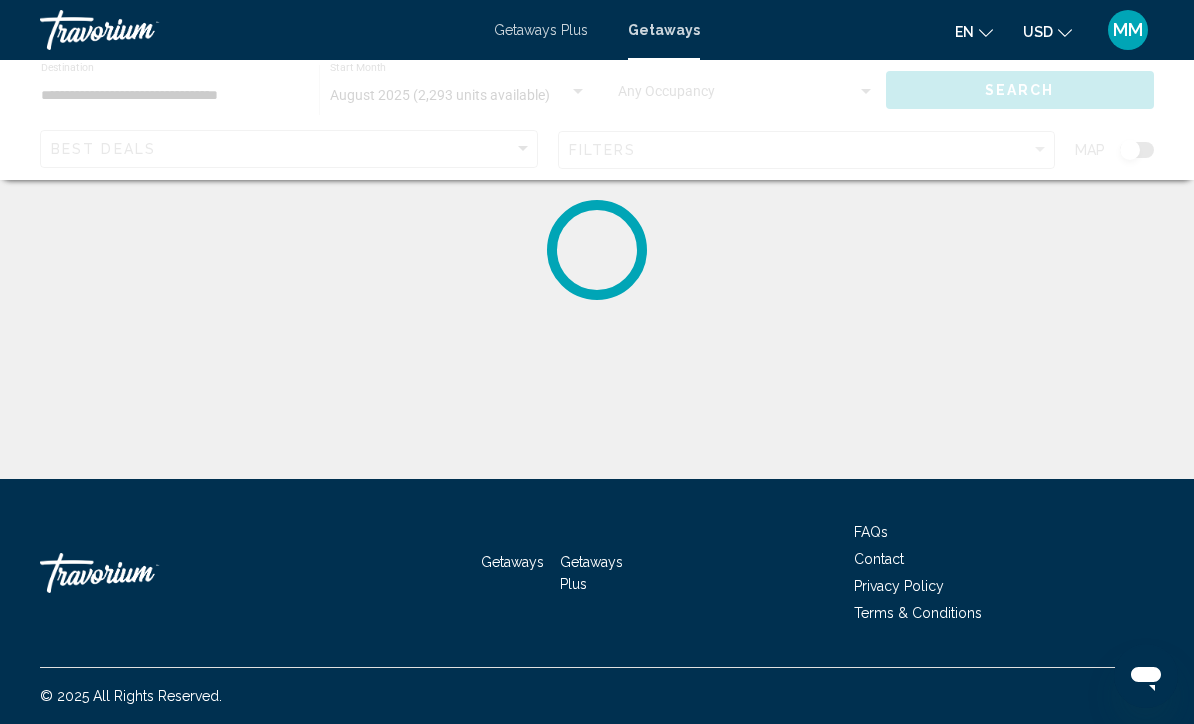 scroll, scrollTop: 0, scrollLeft: 0, axis: both 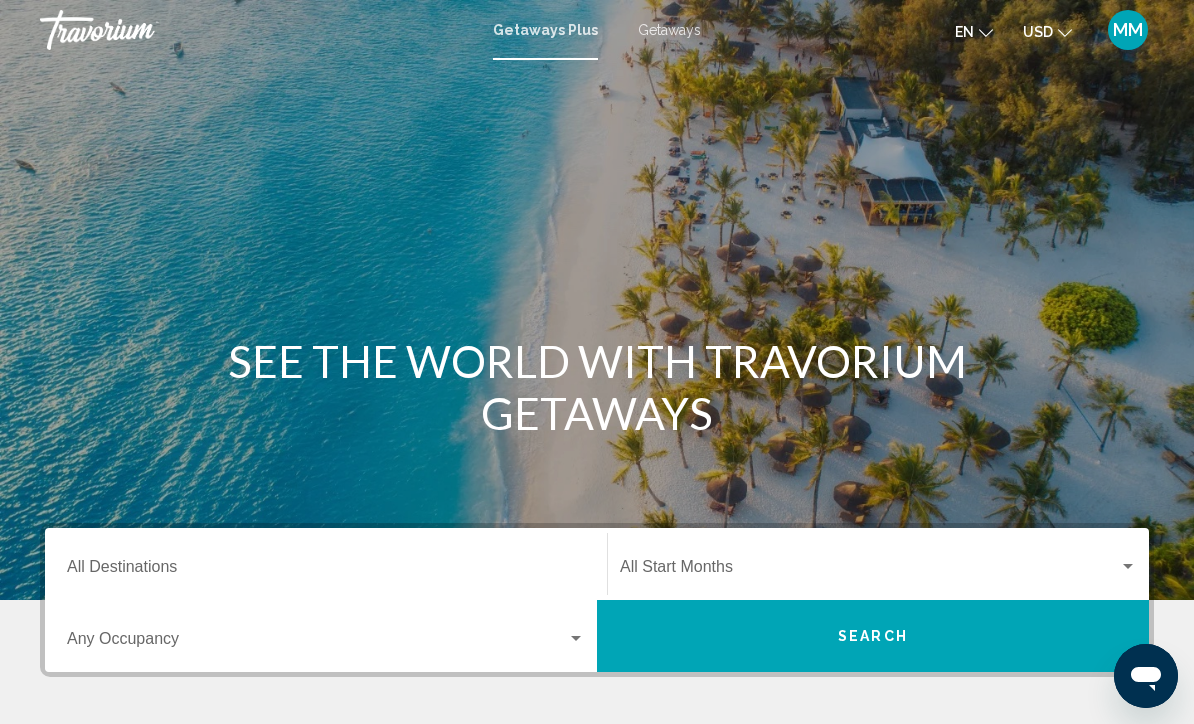 click on "Getaways" at bounding box center (669, 30) 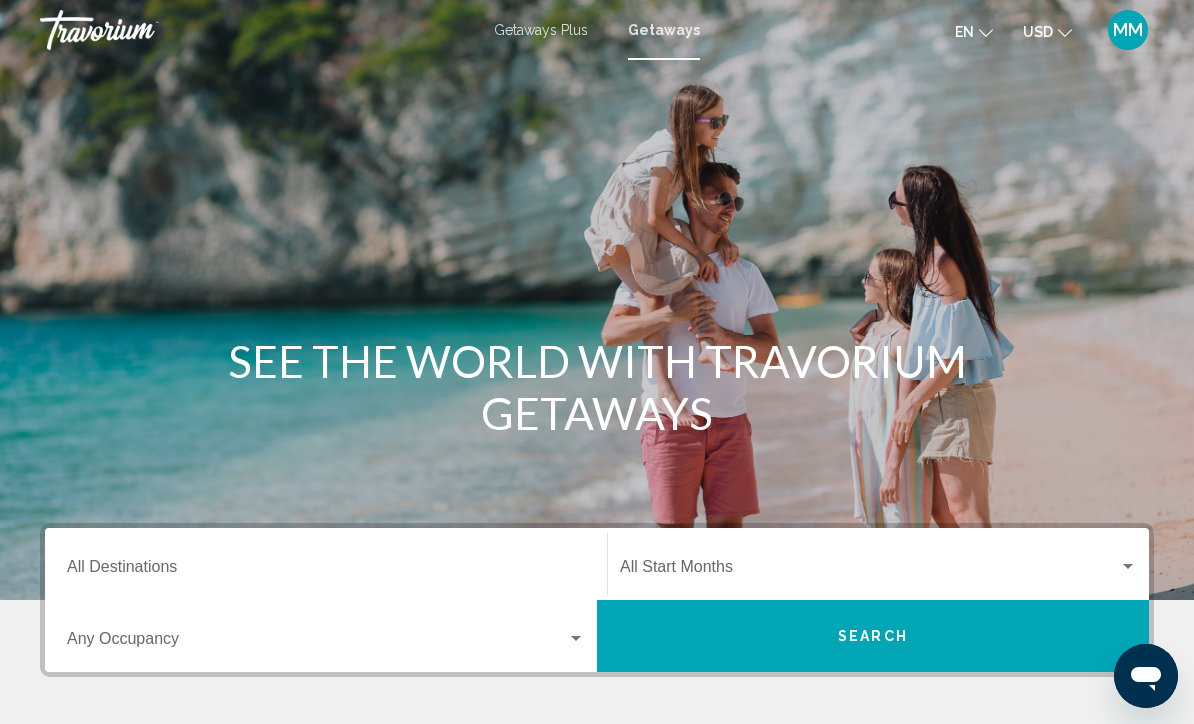 click on "Destination All Destinations" at bounding box center (326, 571) 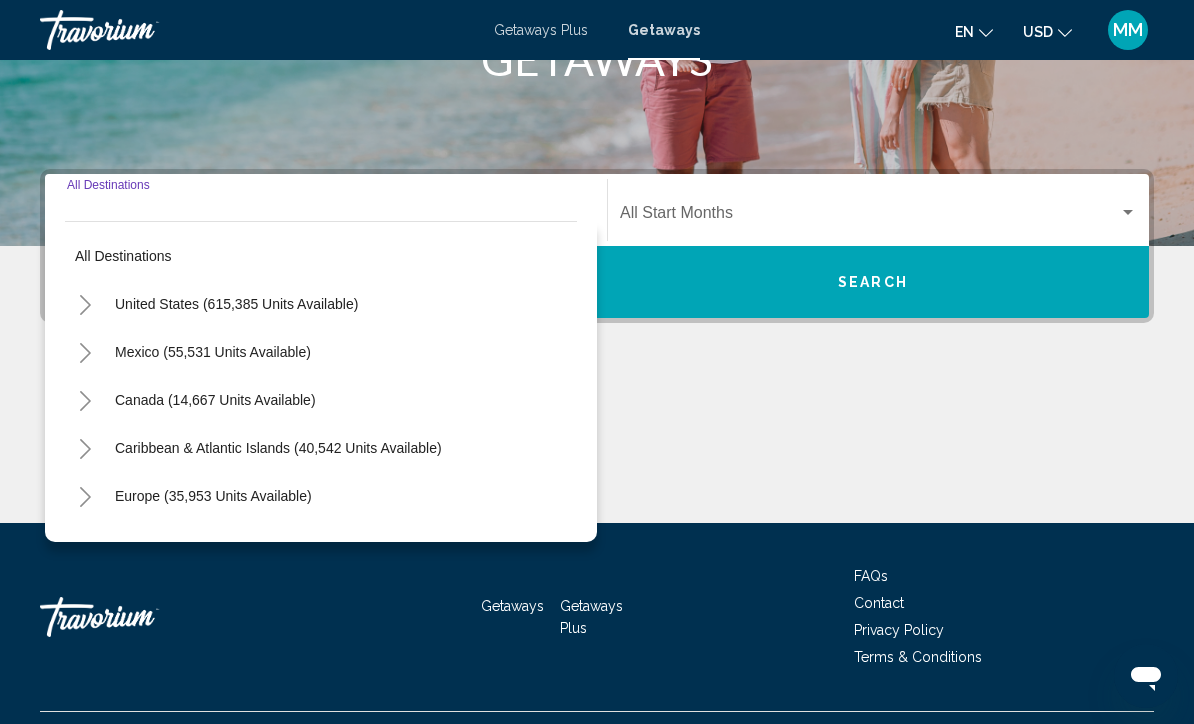 scroll, scrollTop: 398, scrollLeft: 0, axis: vertical 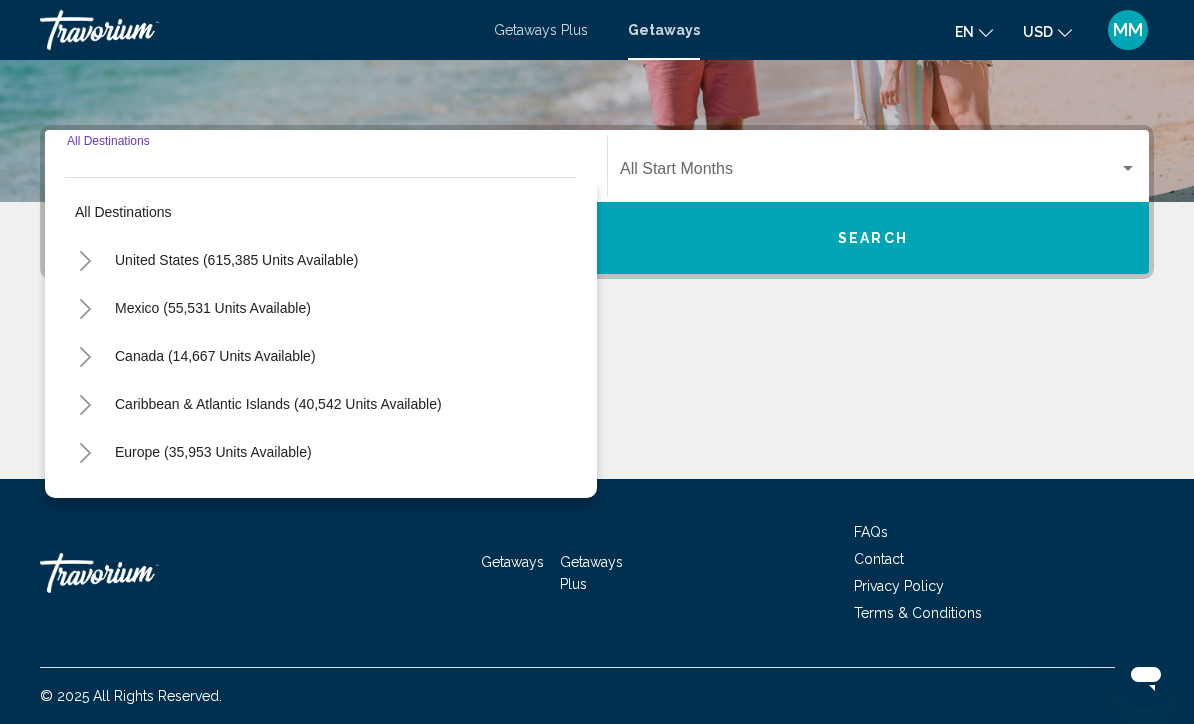 click 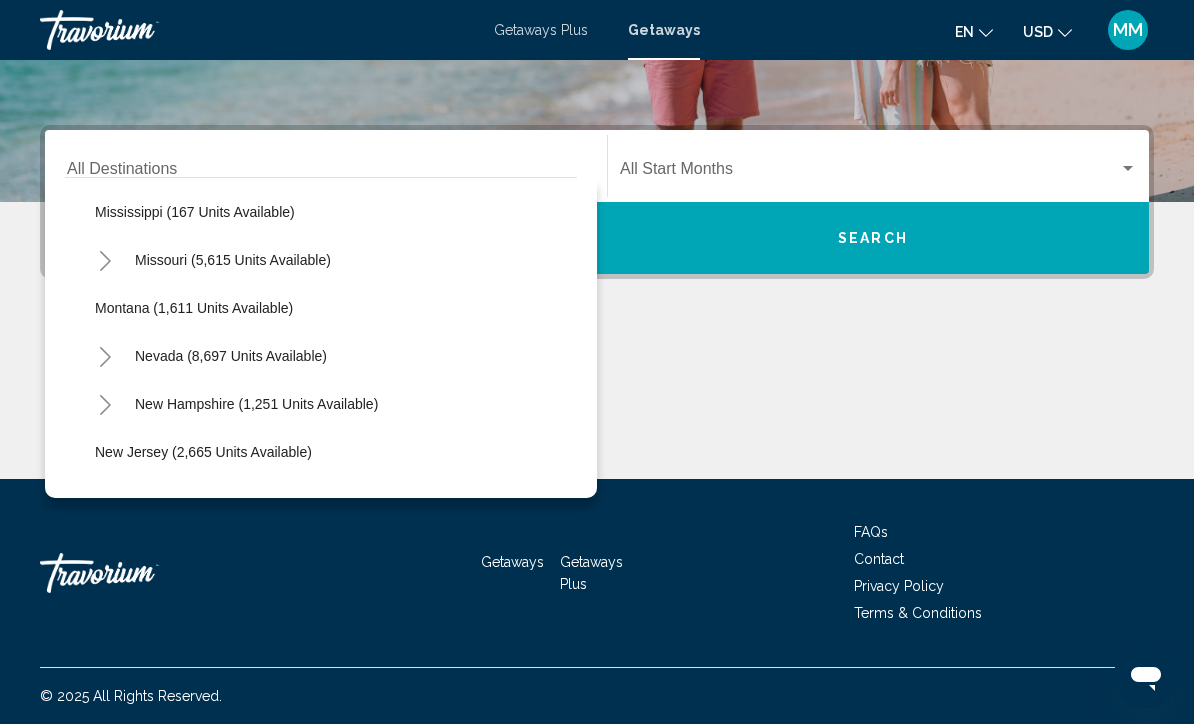 scroll, scrollTop: 1059, scrollLeft: 0, axis: vertical 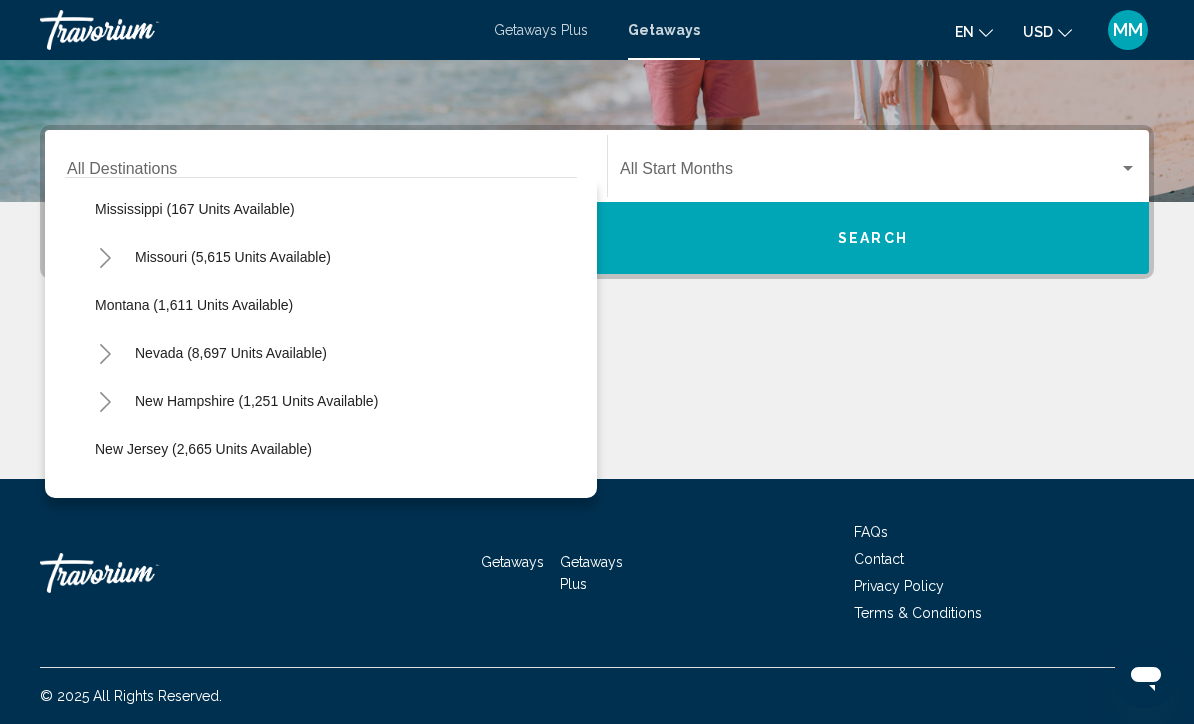 click on "New Hampshire (1,251 units available)" 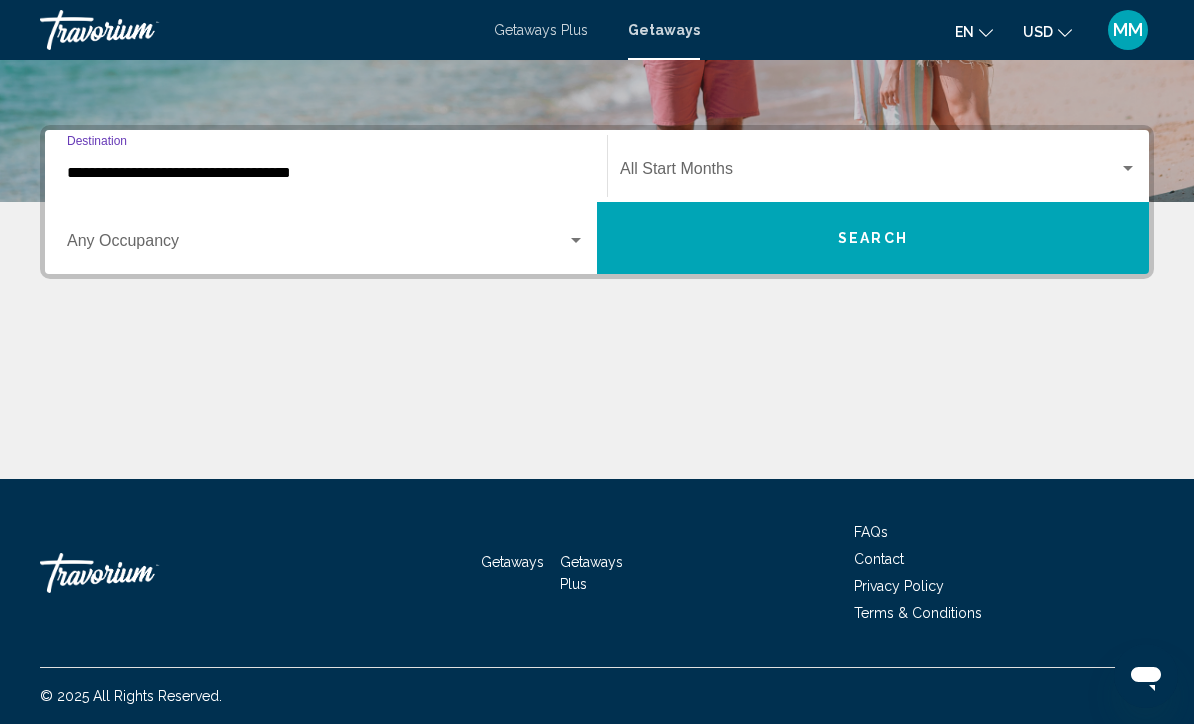 click on "Start Month All Start Months" 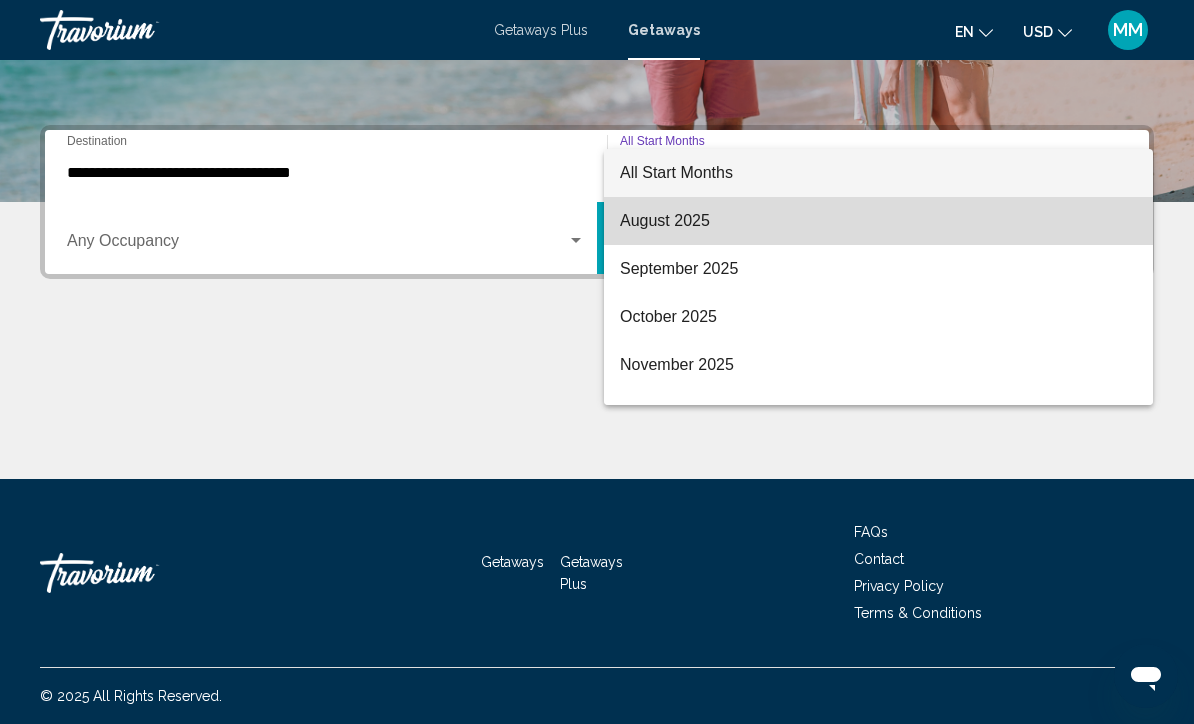 click on "August 2025" at bounding box center (878, 221) 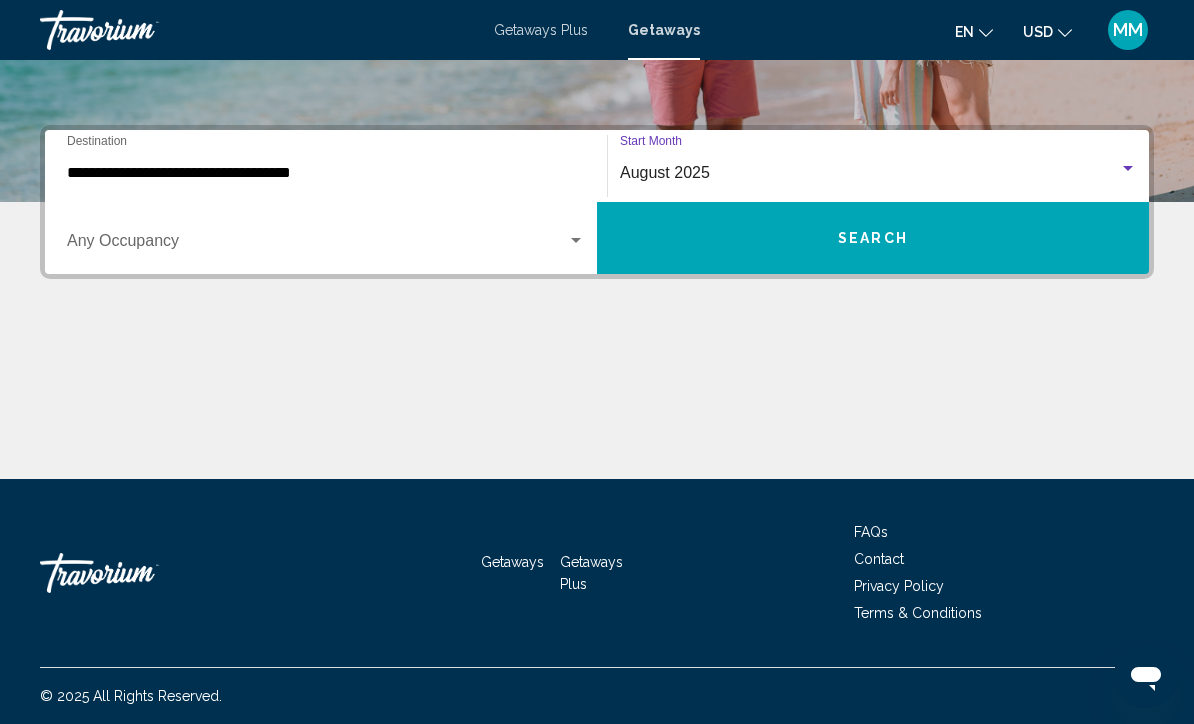 click on "Search" at bounding box center [873, 238] 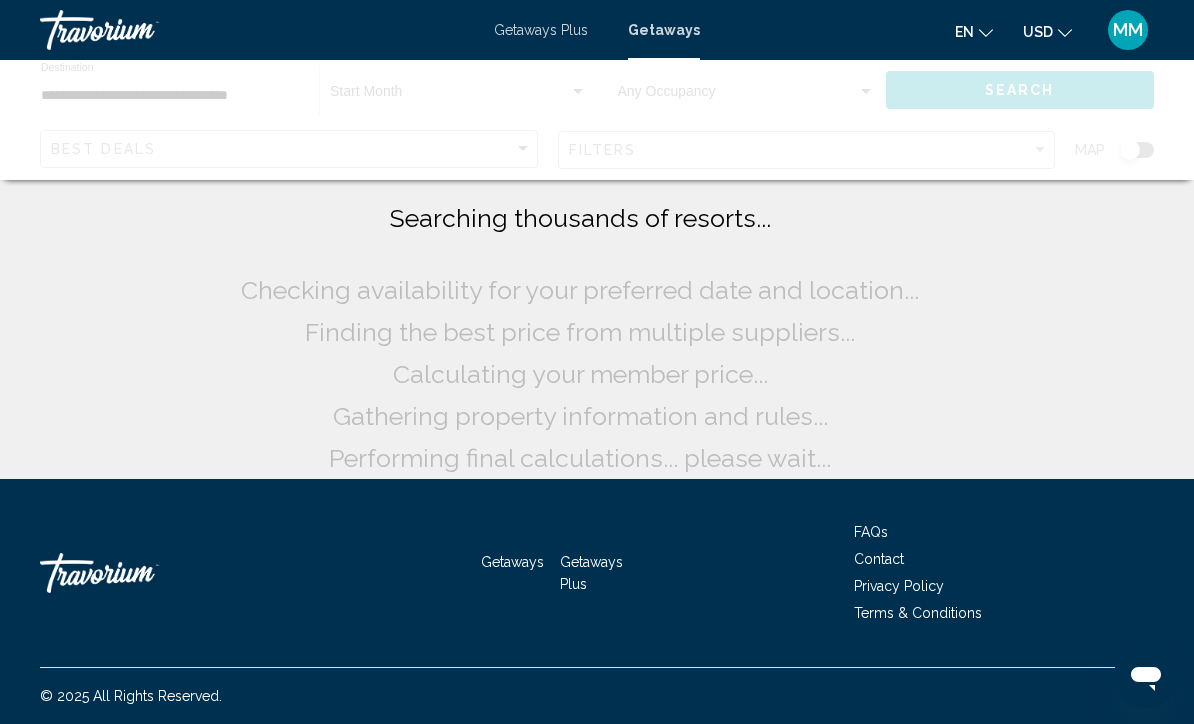 scroll, scrollTop: 0, scrollLeft: 0, axis: both 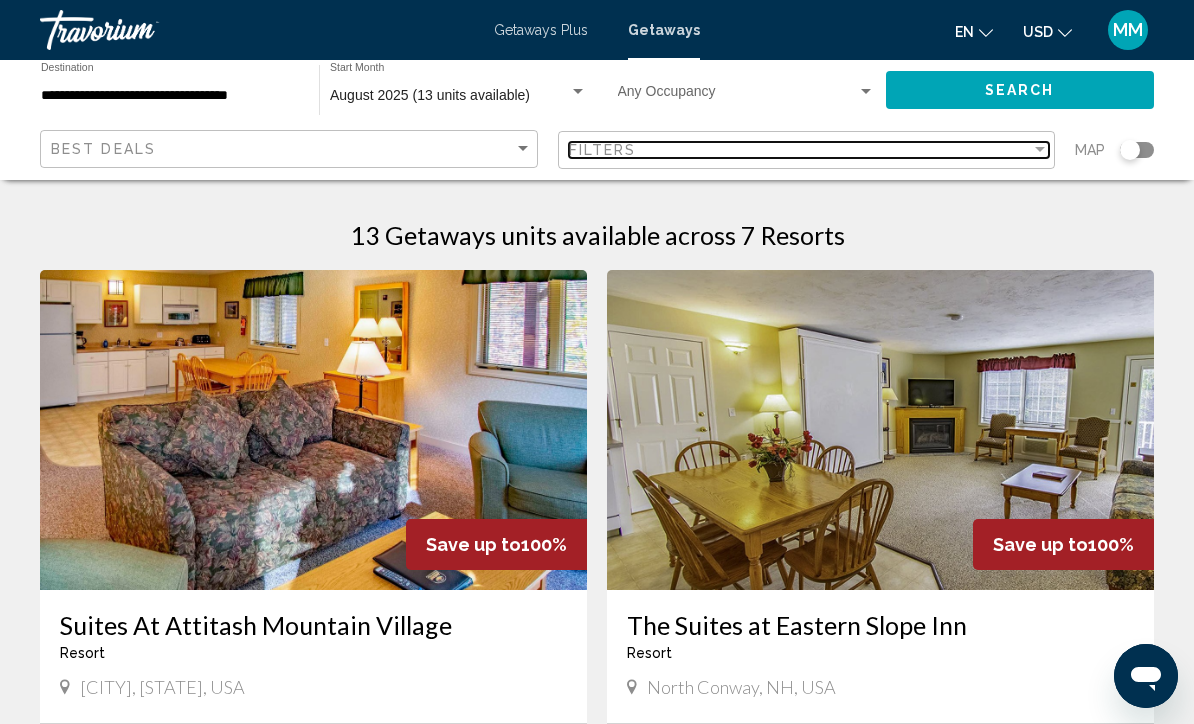 click on "Filters" at bounding box center (800, 150) 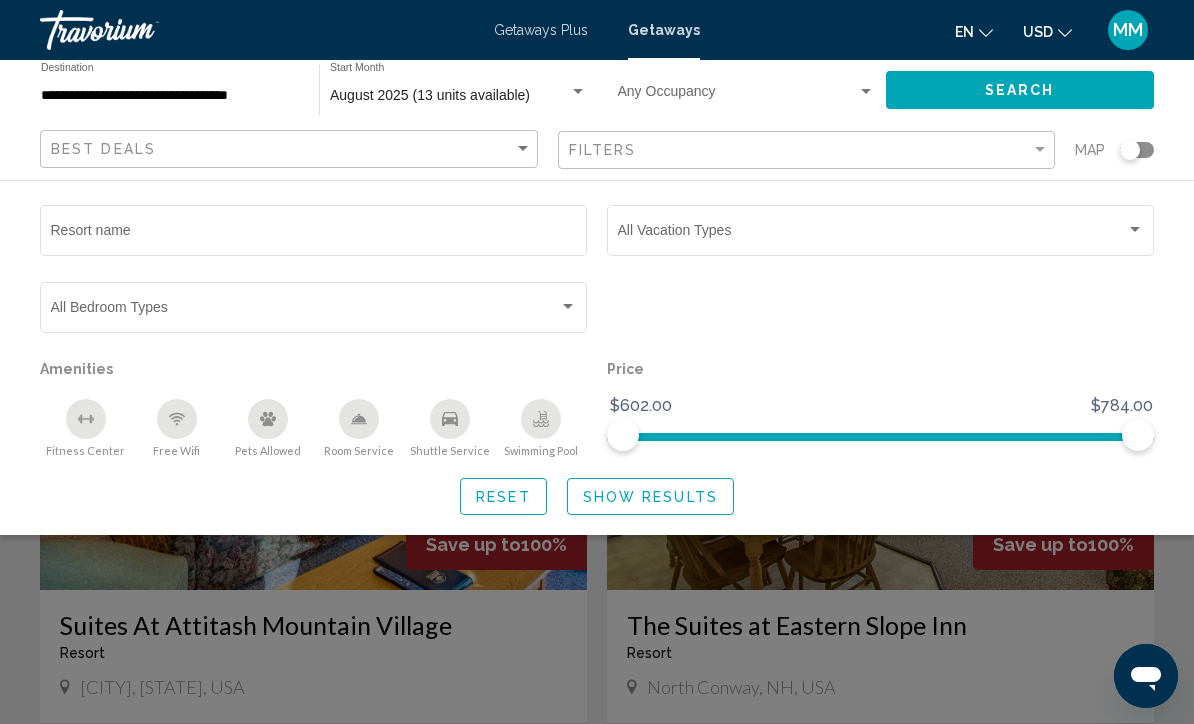 click at bounding box center [872, 234] 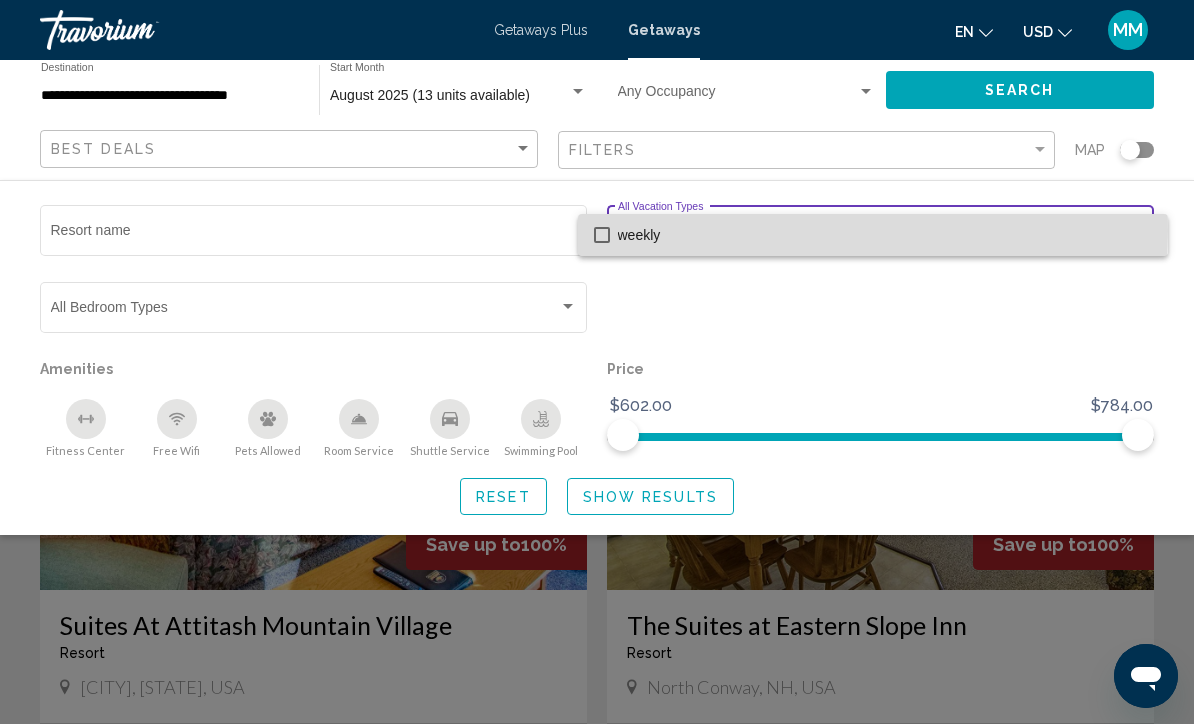 click on "weekly" at bounding box center (885, 235) 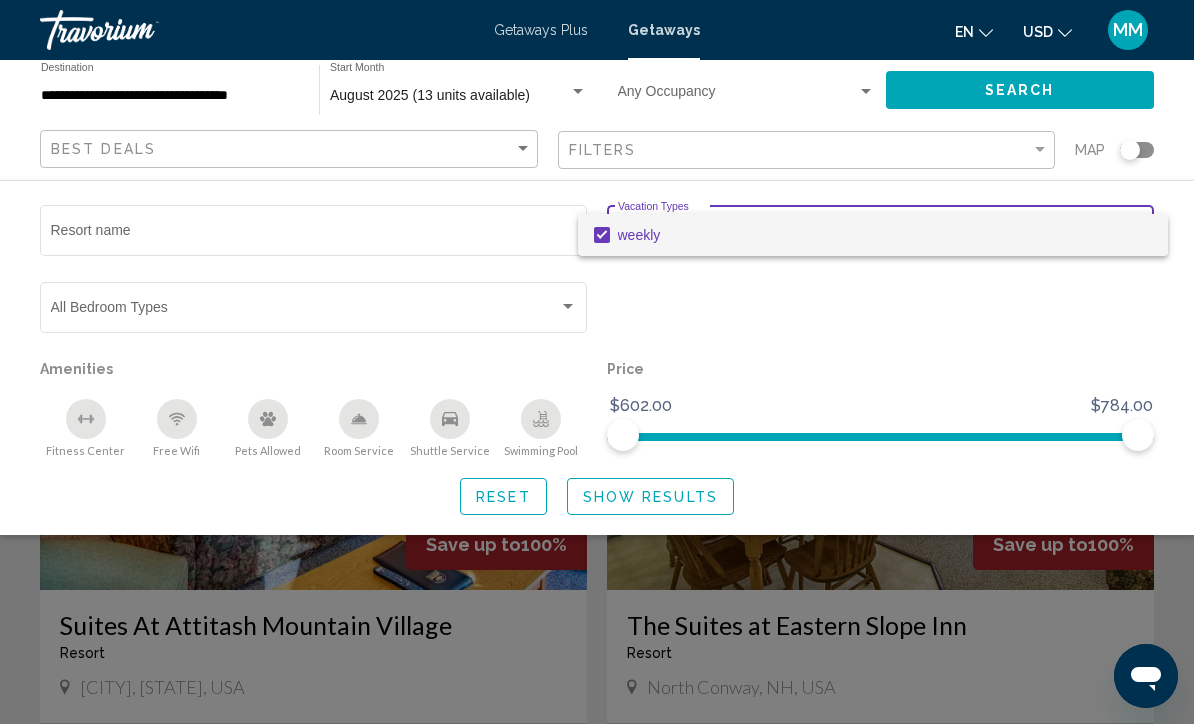 click at bounding box center (597, 362) 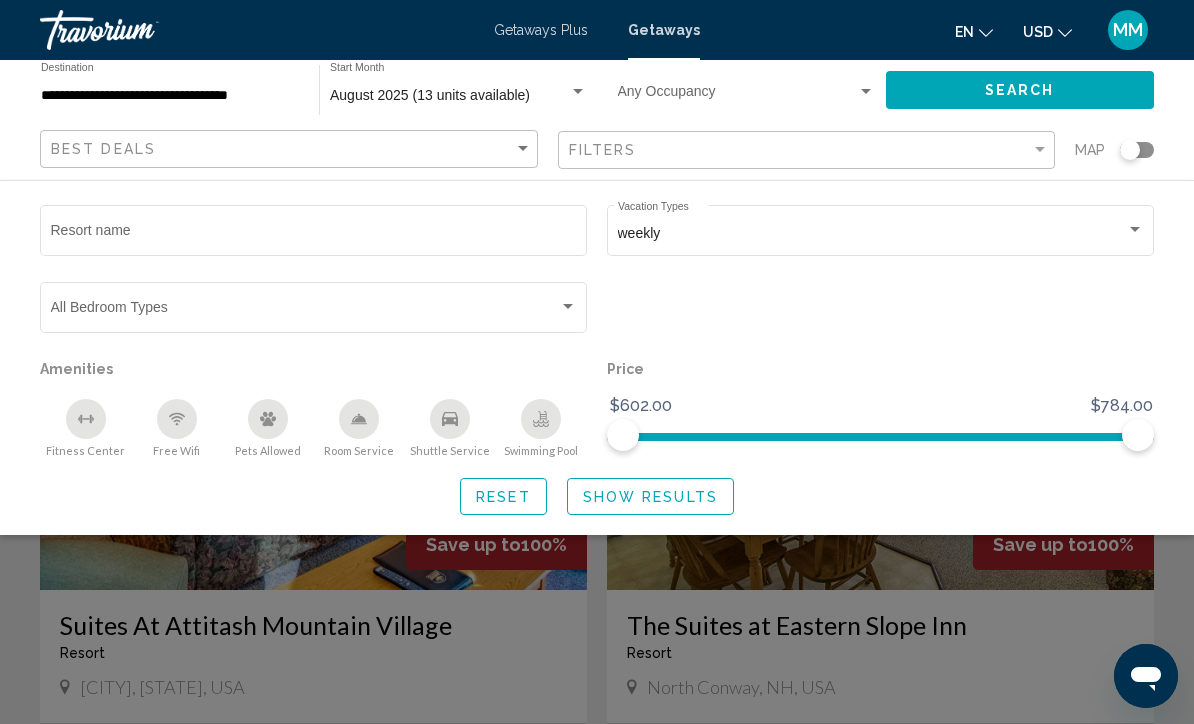 click on "Show Results" 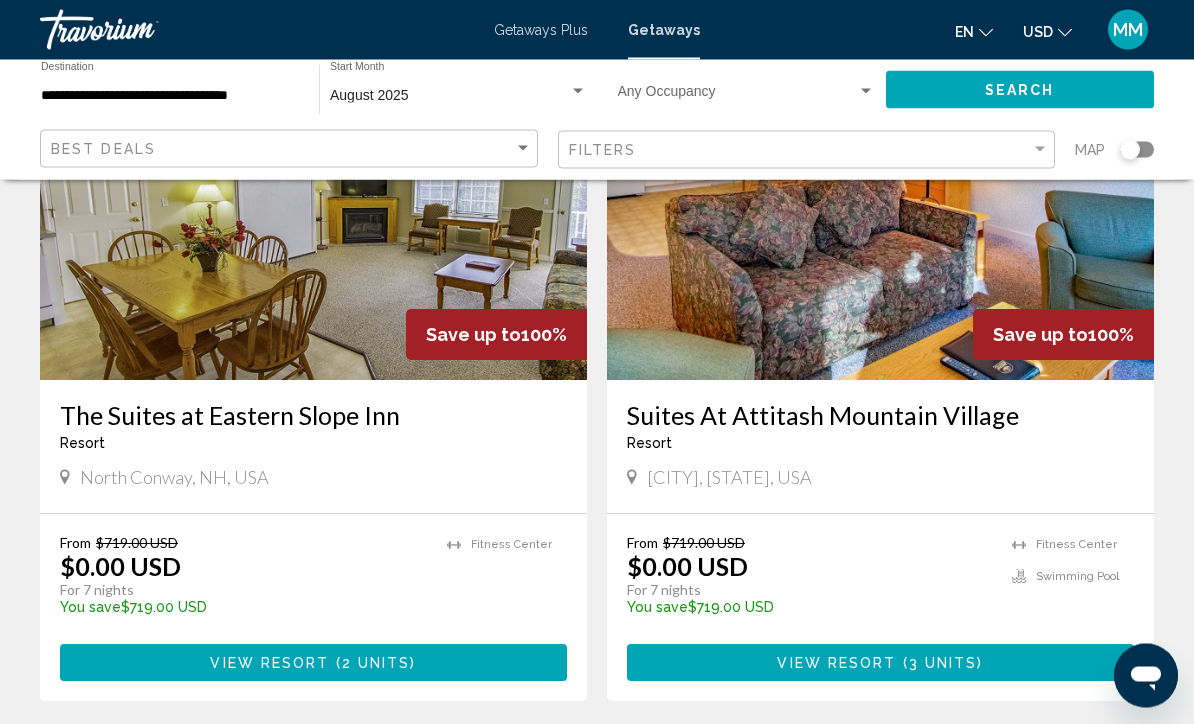scroll, scrollTop: 0, scrollLeft: 0, axis: both 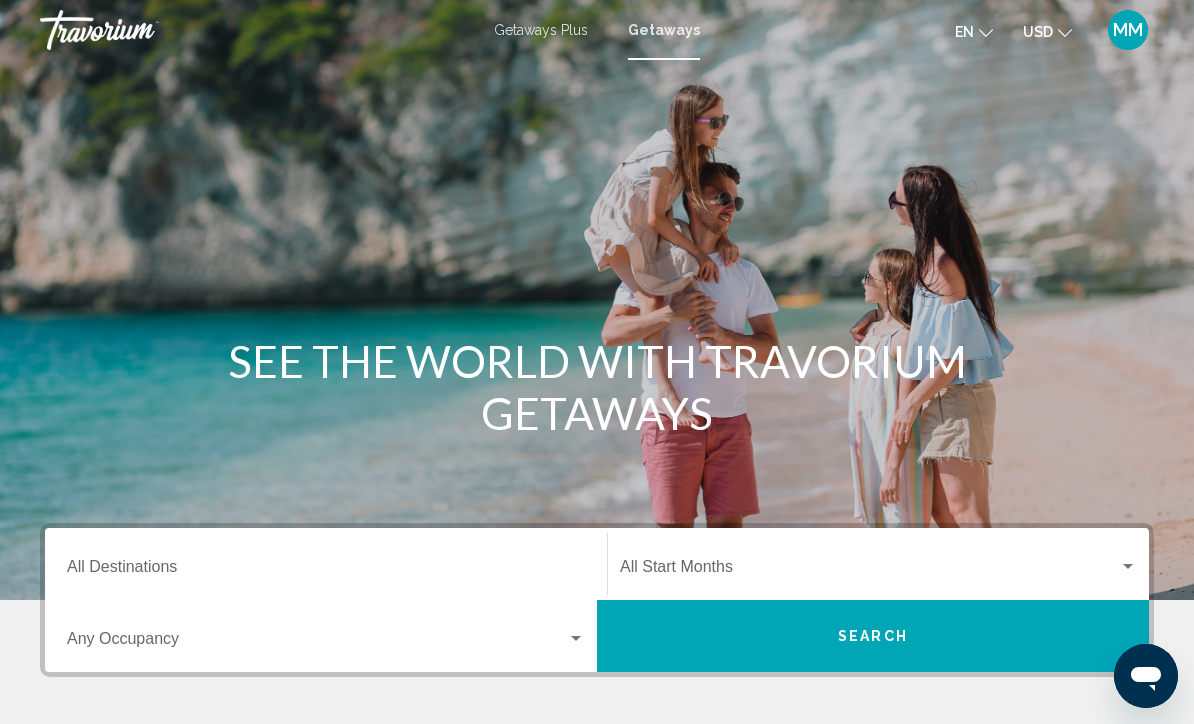 click on "Destination All Destinations" at bounding box center (326, 571) 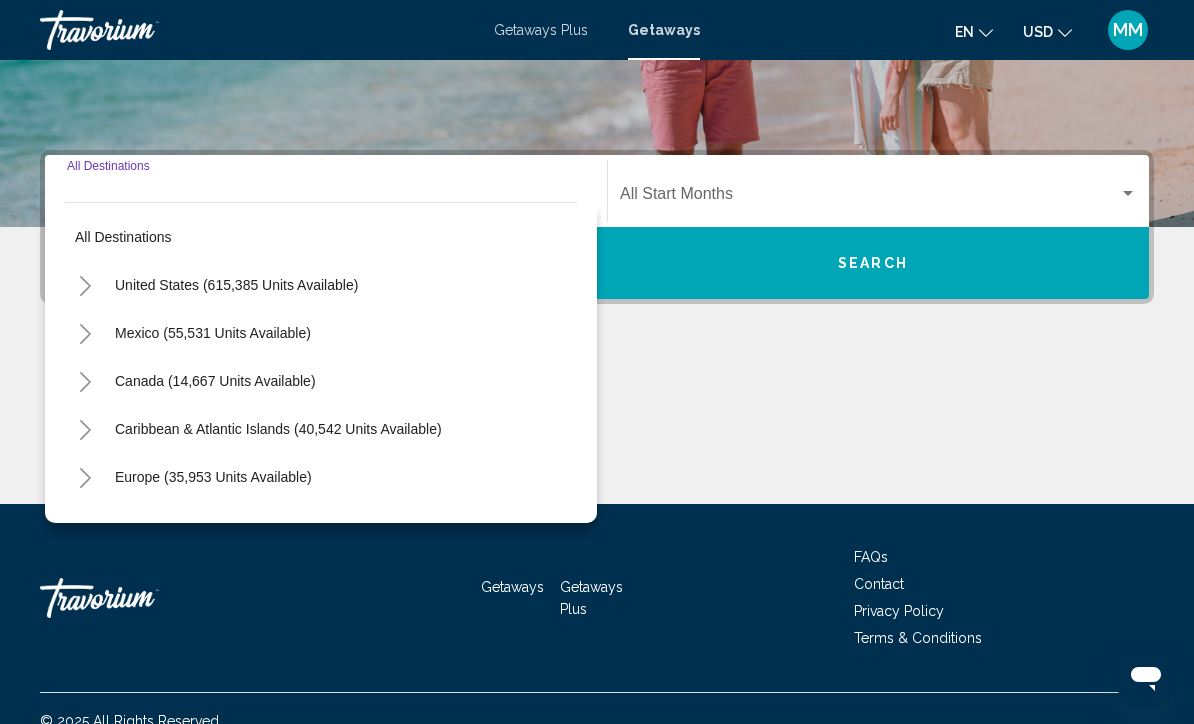 scroll, scrollTop: 398, scrollLeft: 0, axis: vertical 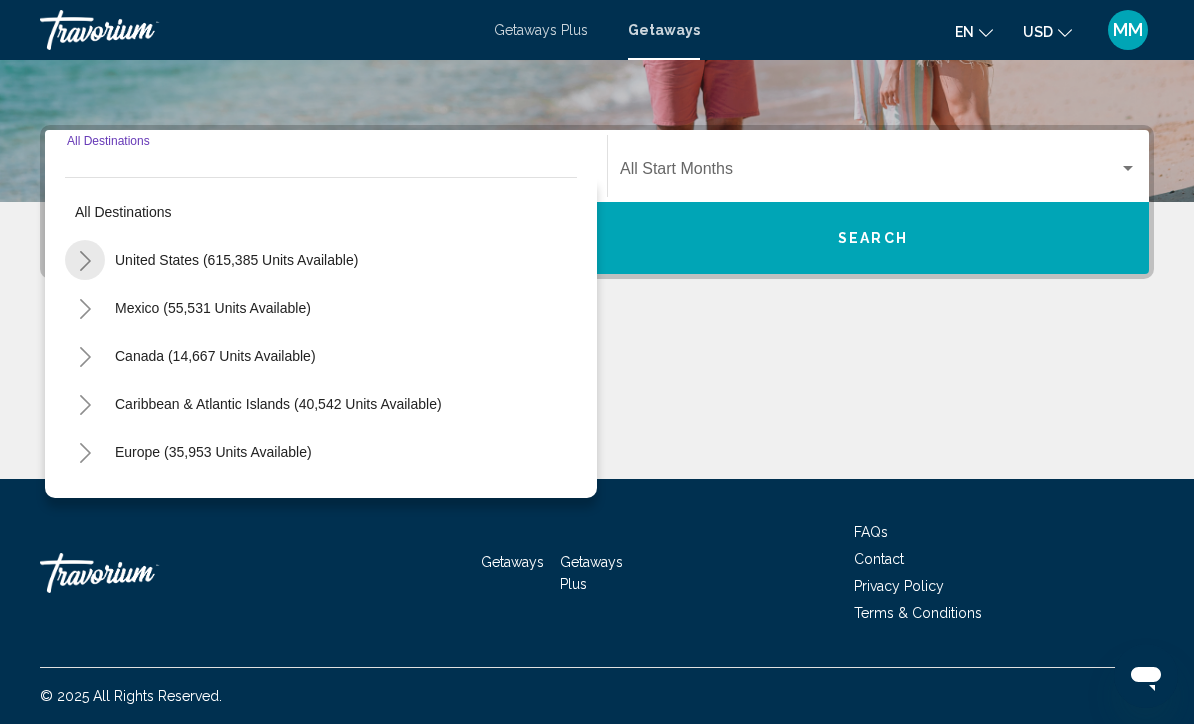 click 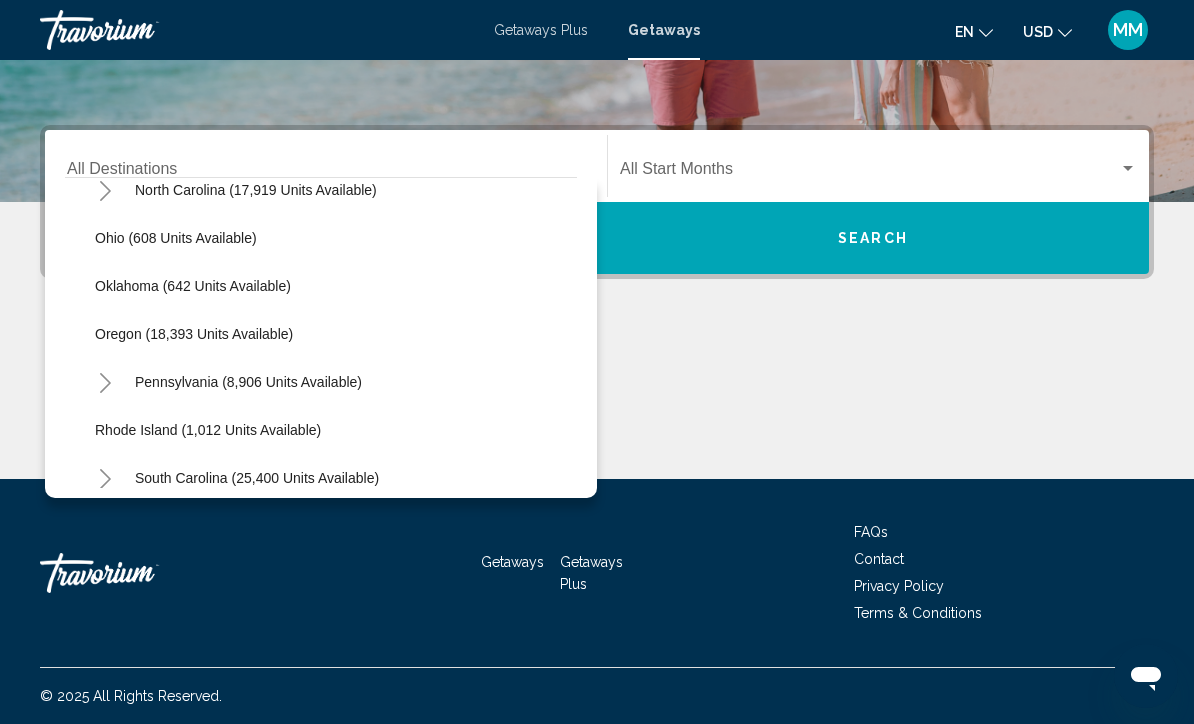scroll, scrollTop: 1463, scrollLeft: 0, axis: vertical 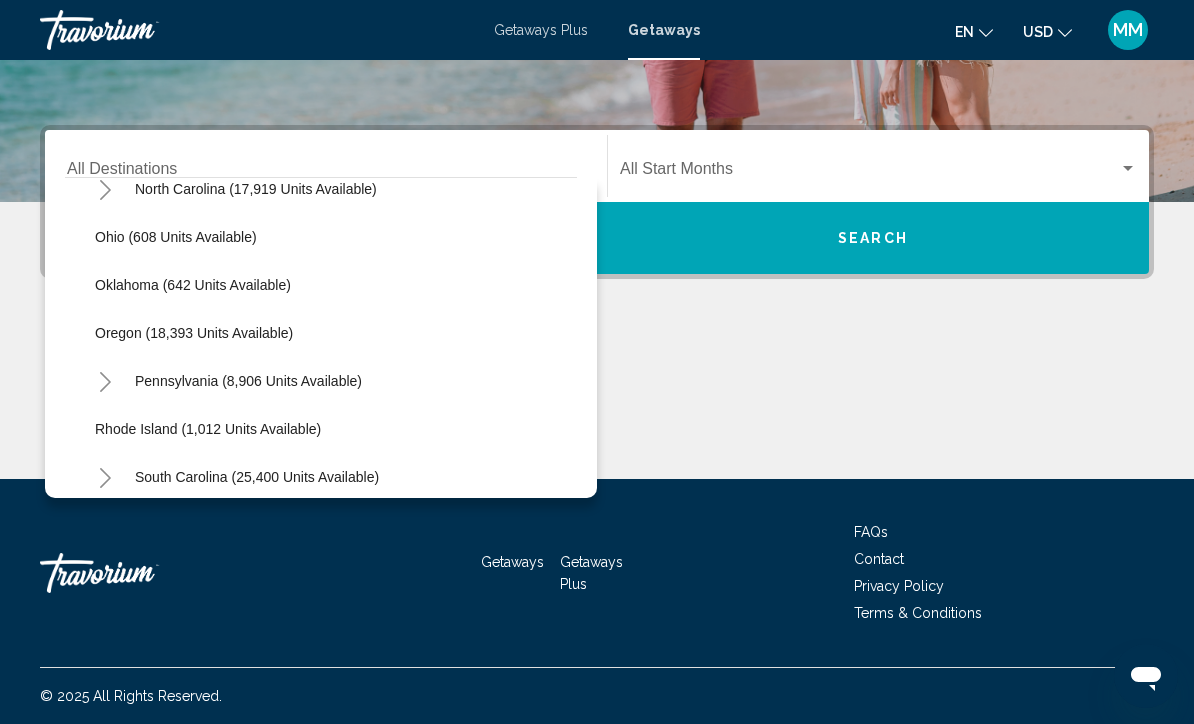 click on "Pennsylvania (8,906 units available)" 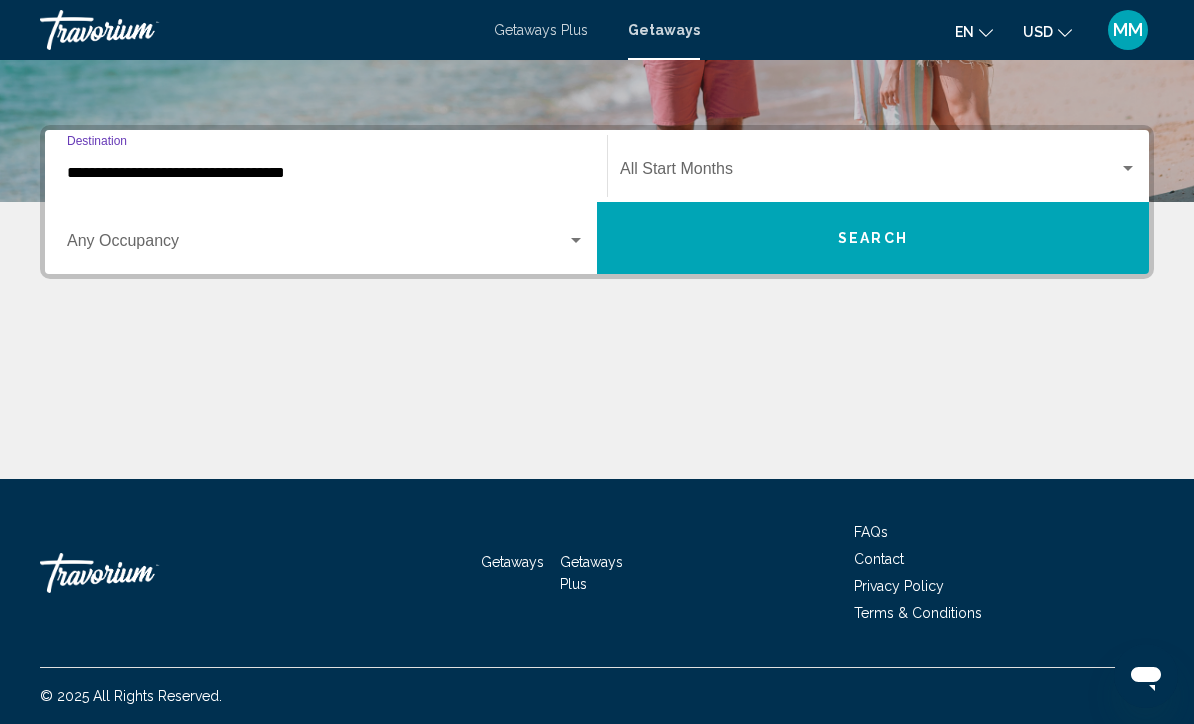 click at bounding box center (869, 173) 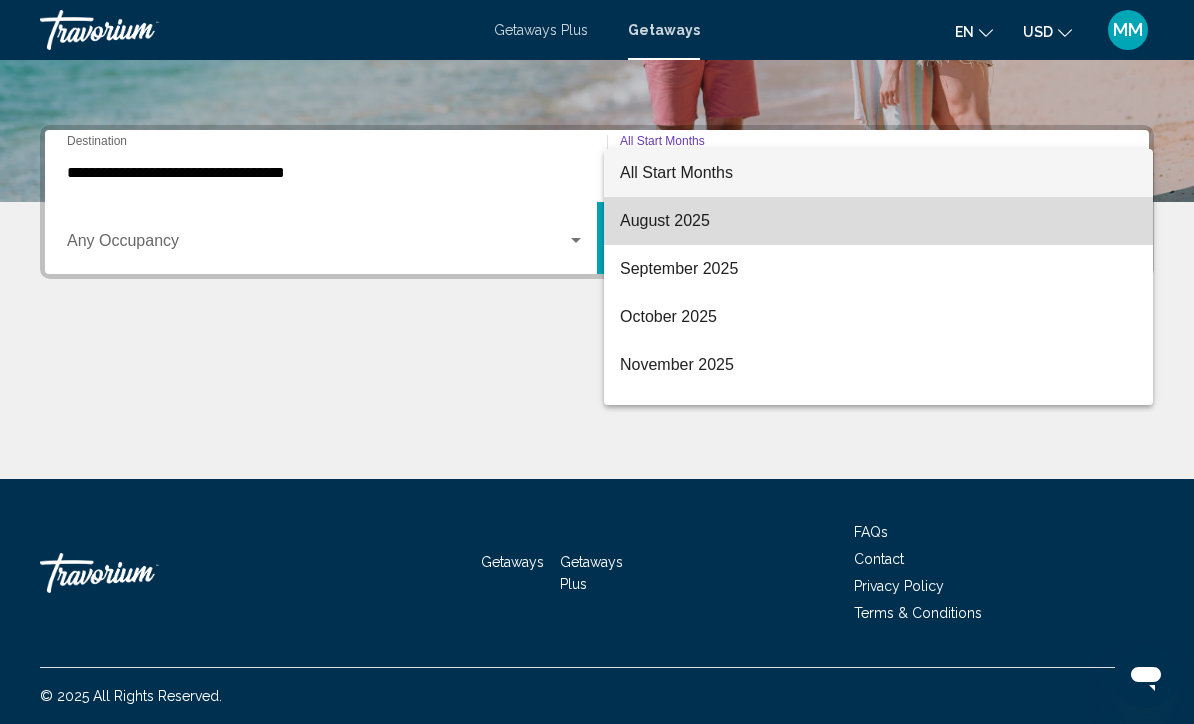 click on "August 2025" at bounding box center (878, 221) 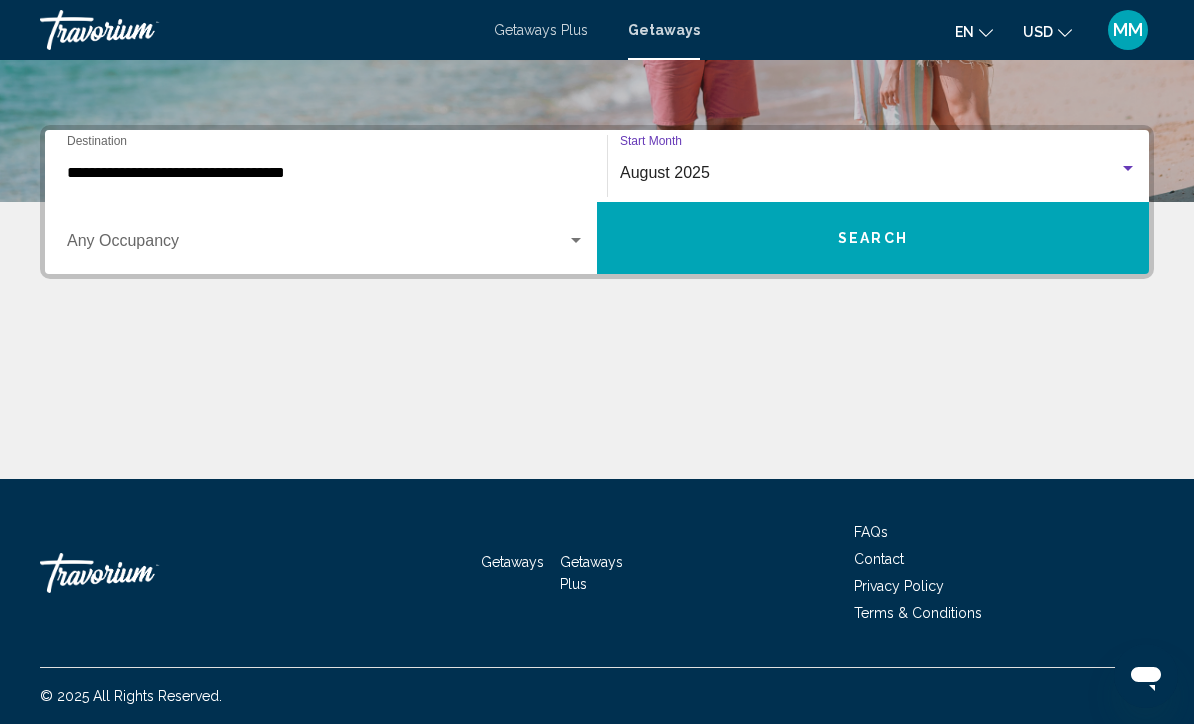 click on "Search" at bounding box center (873, 238) 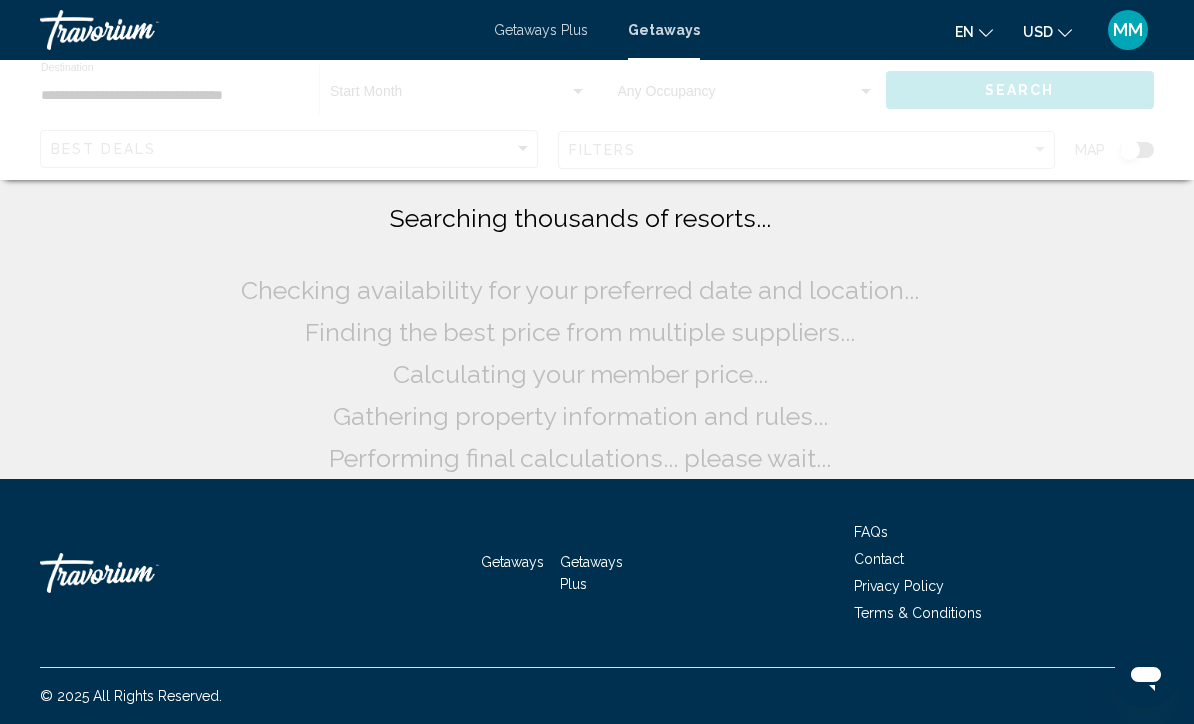 scroll, scrollTop: 0, scrollLeft: 0, axis: both 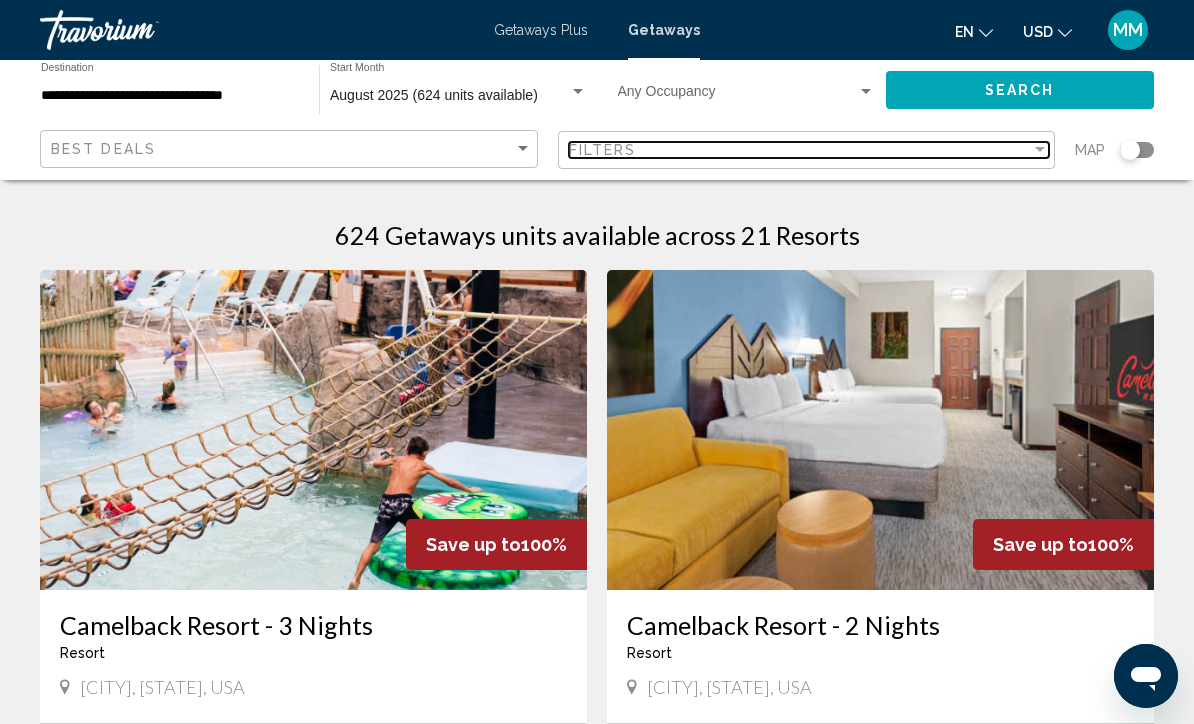 click on "Filters" at bounding box center (800, 150) 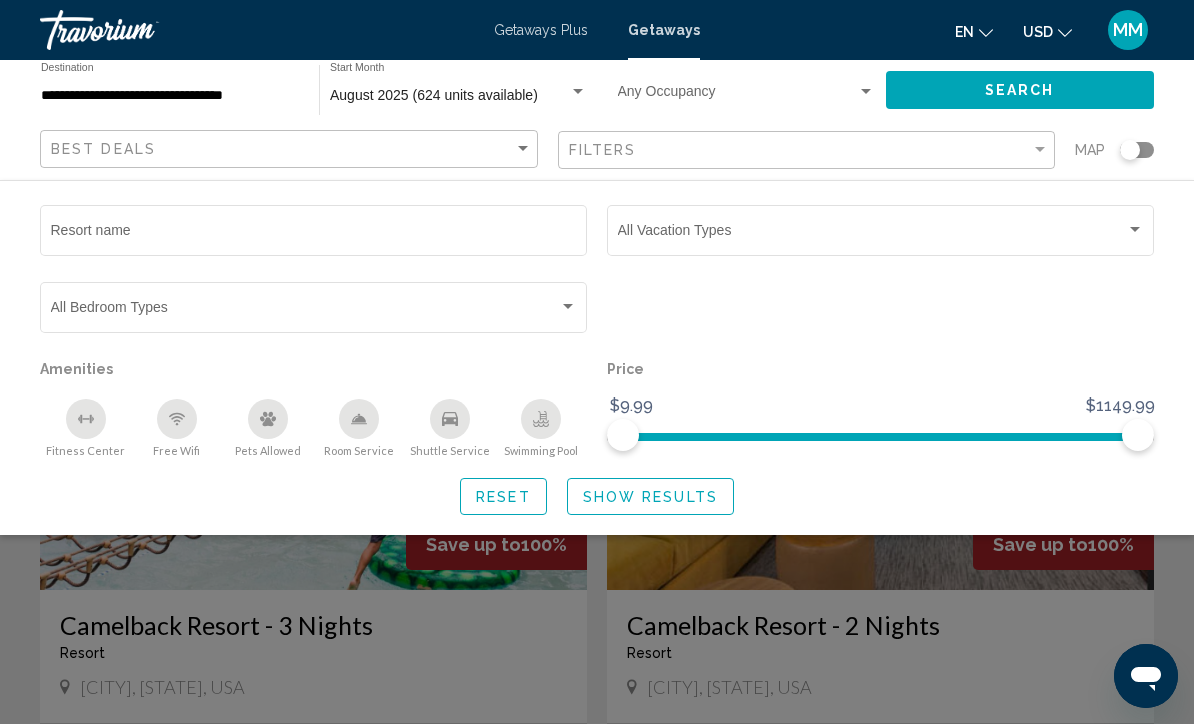 click at bounding box center [872, 234] 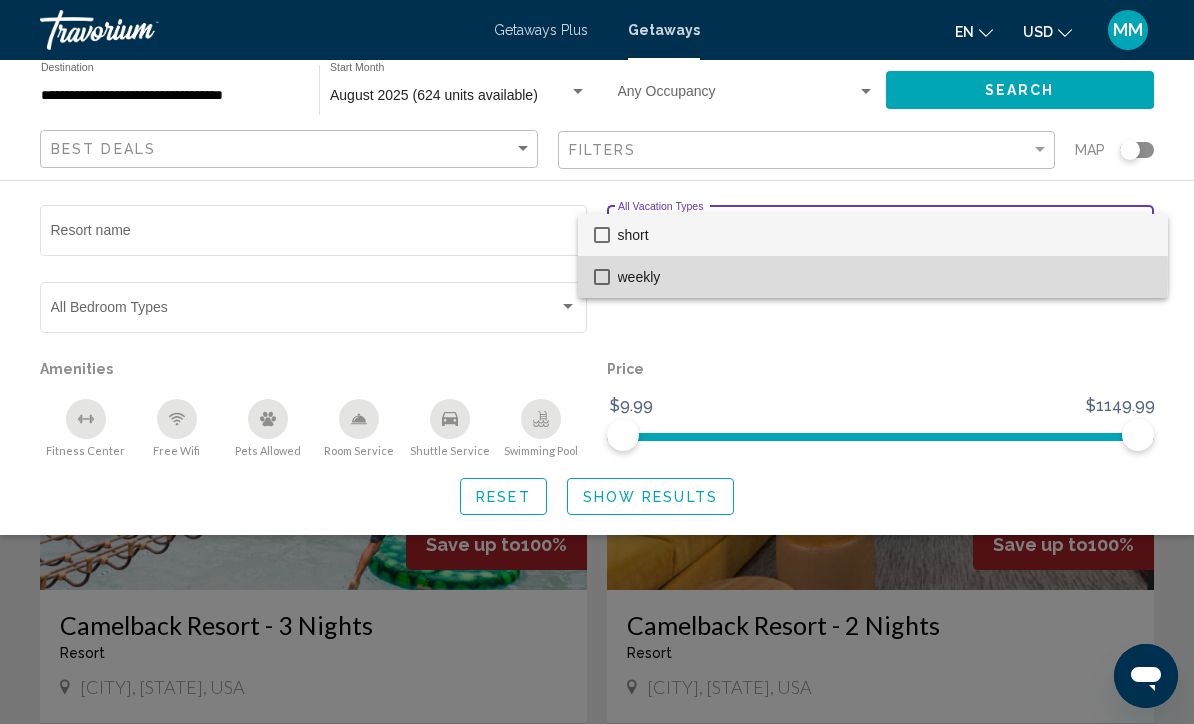 click on "weekly" at bounding box center (885, 277) 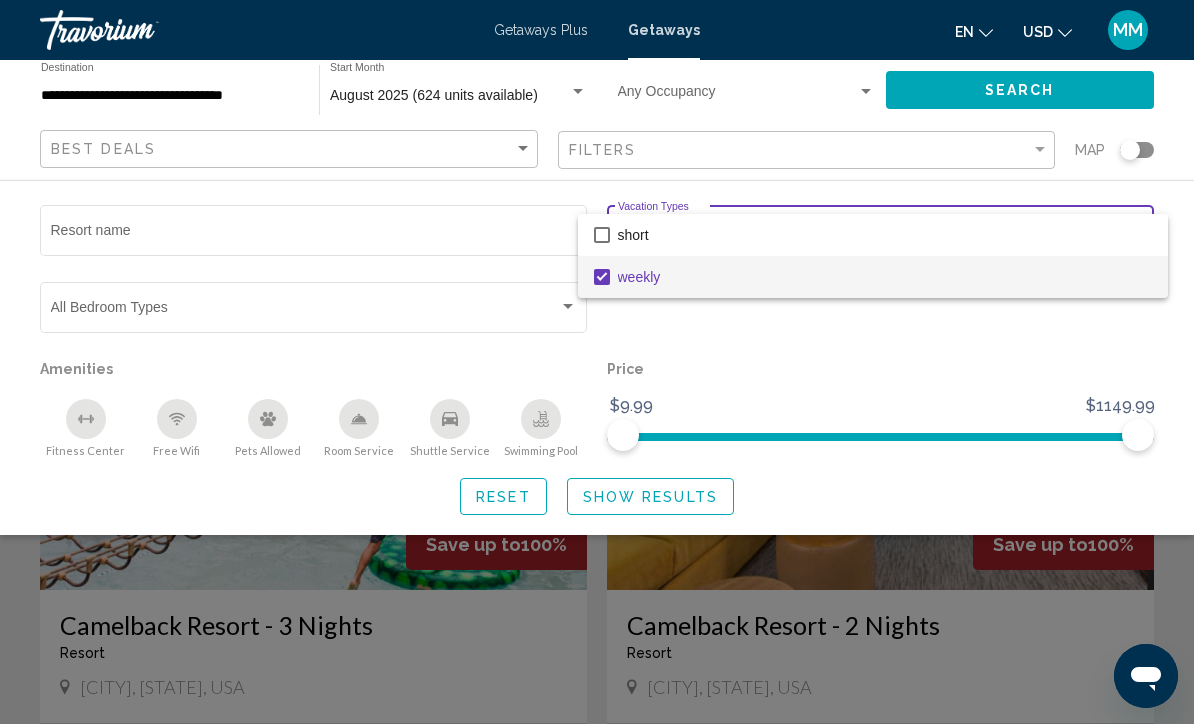 click at bounding box center (597, 362) 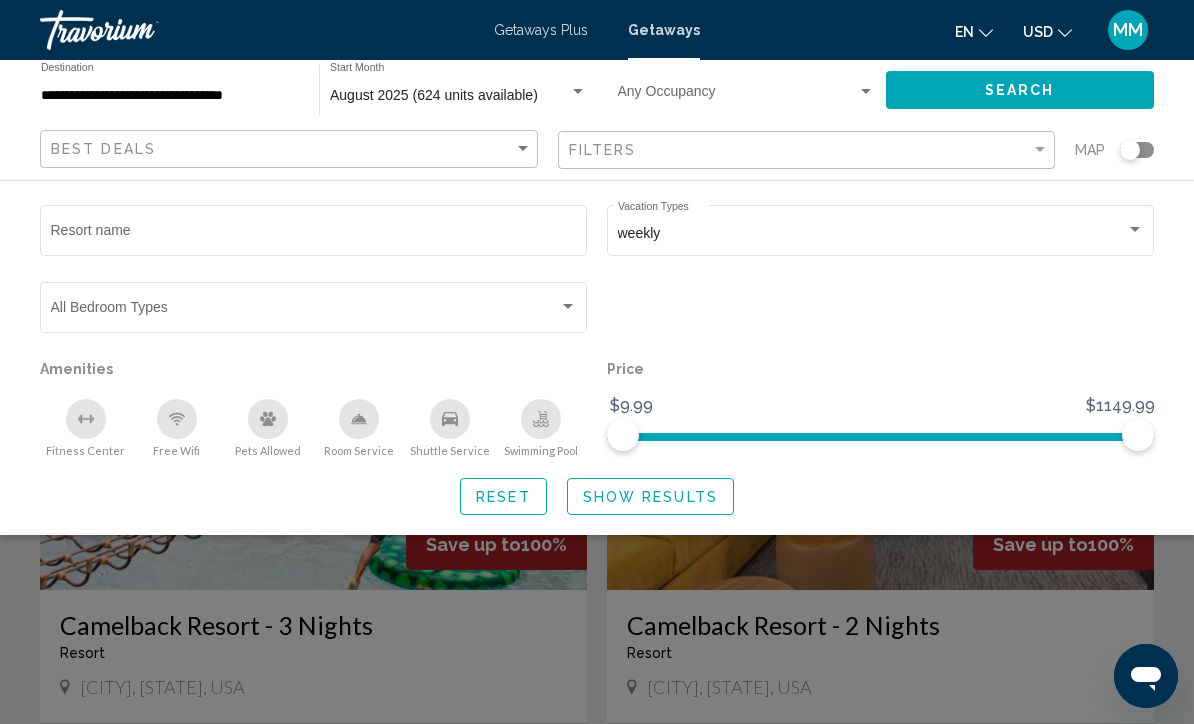 click on "Show Results" 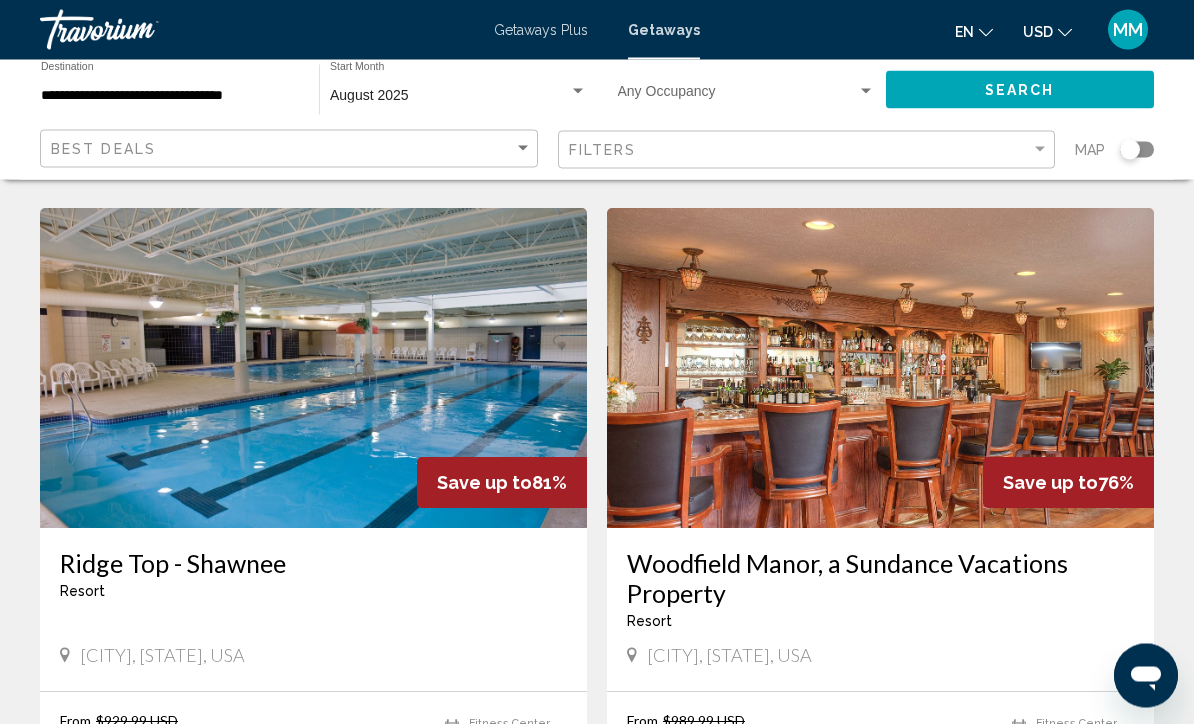scroll, scrollTop: 711, scrollLeft: 0, axis: vertical 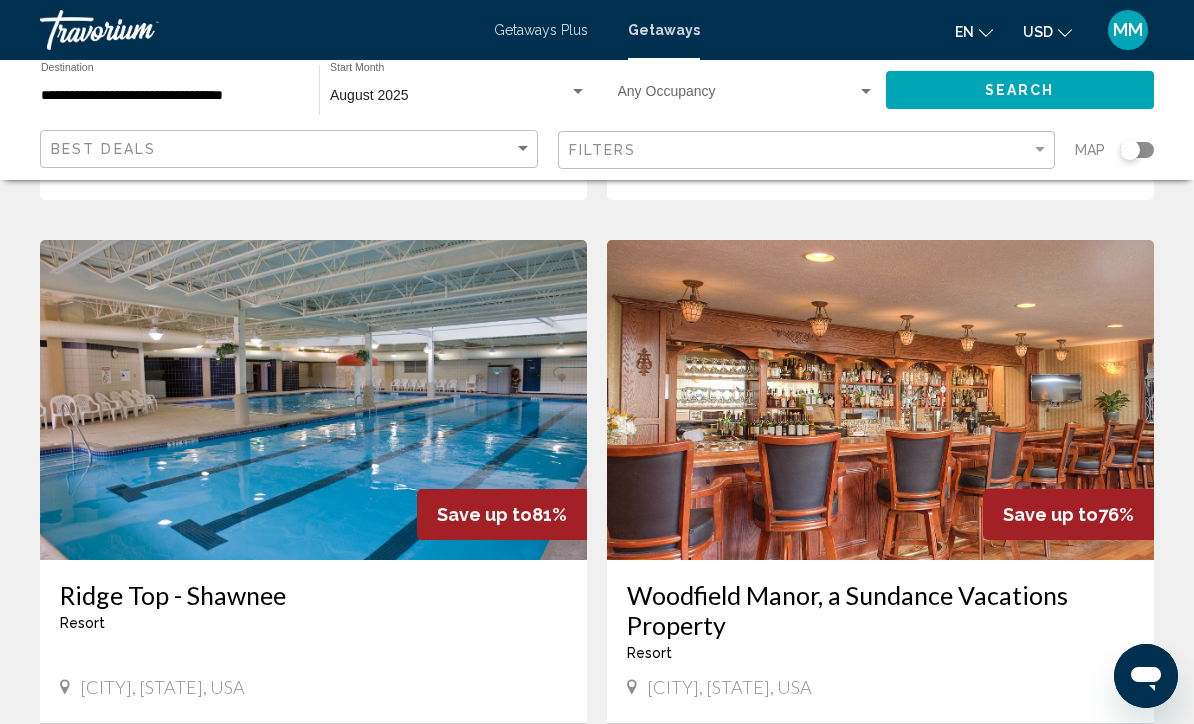 click on "Woodfield Manor, a Sundance Vacations Property" at bounding box center [880, 610] 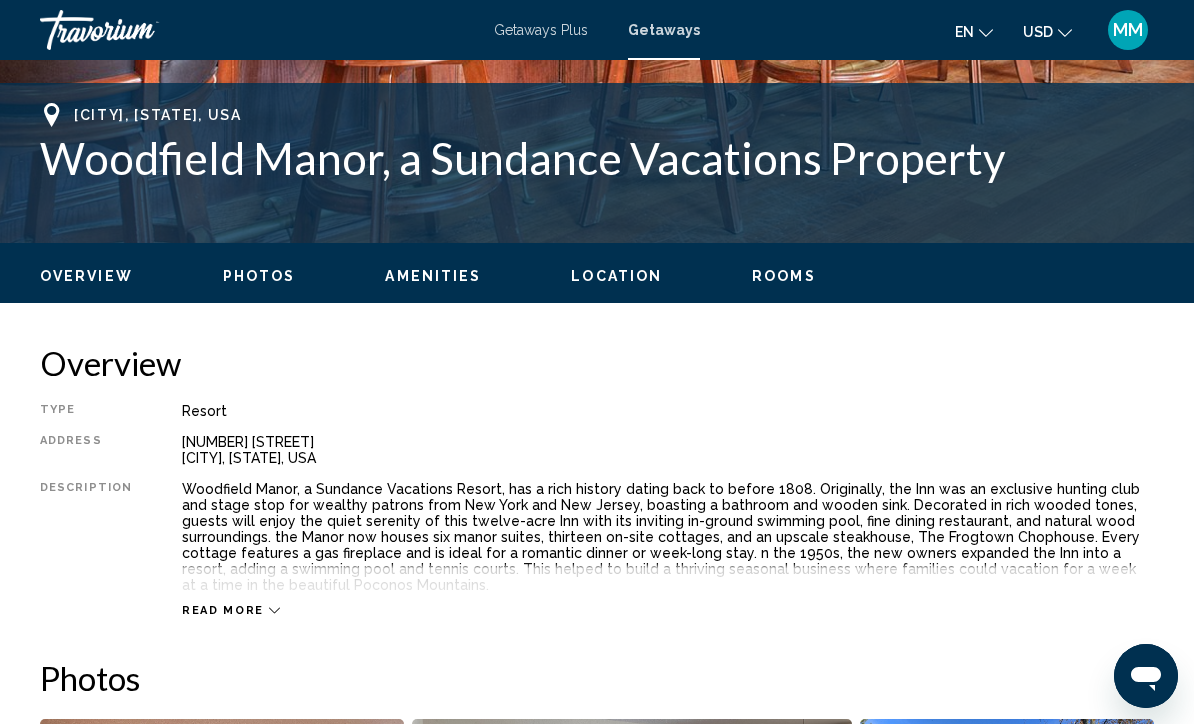 scroll, scrollTop: 765, scrollLeft: 0, axis: vertical 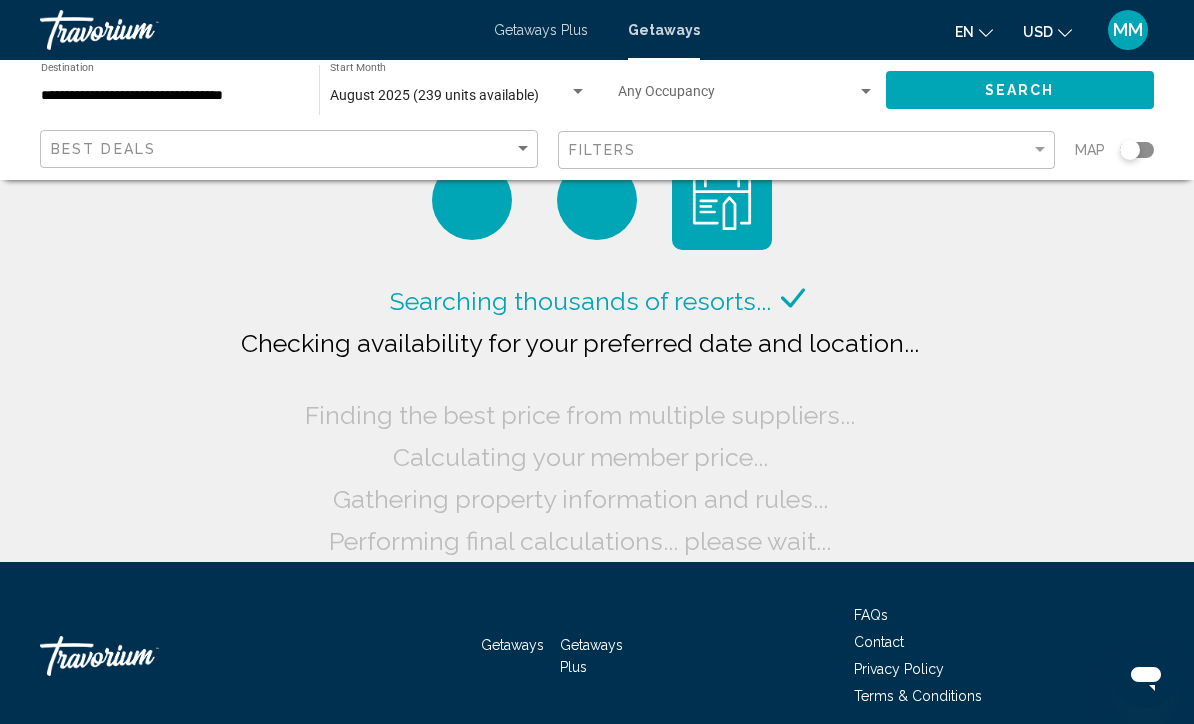 click on "**********" at bounding box center (170, 96) 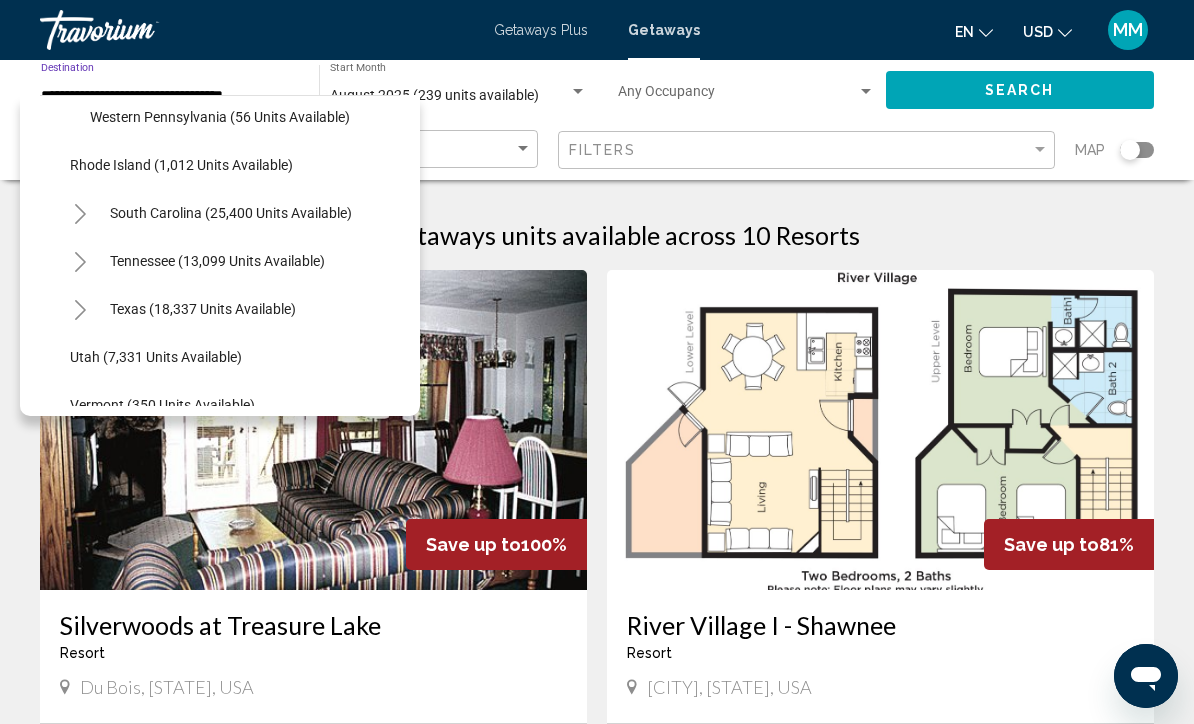 scroll, scrollTop: 1789, scrollLeft: 0, axis: vertical 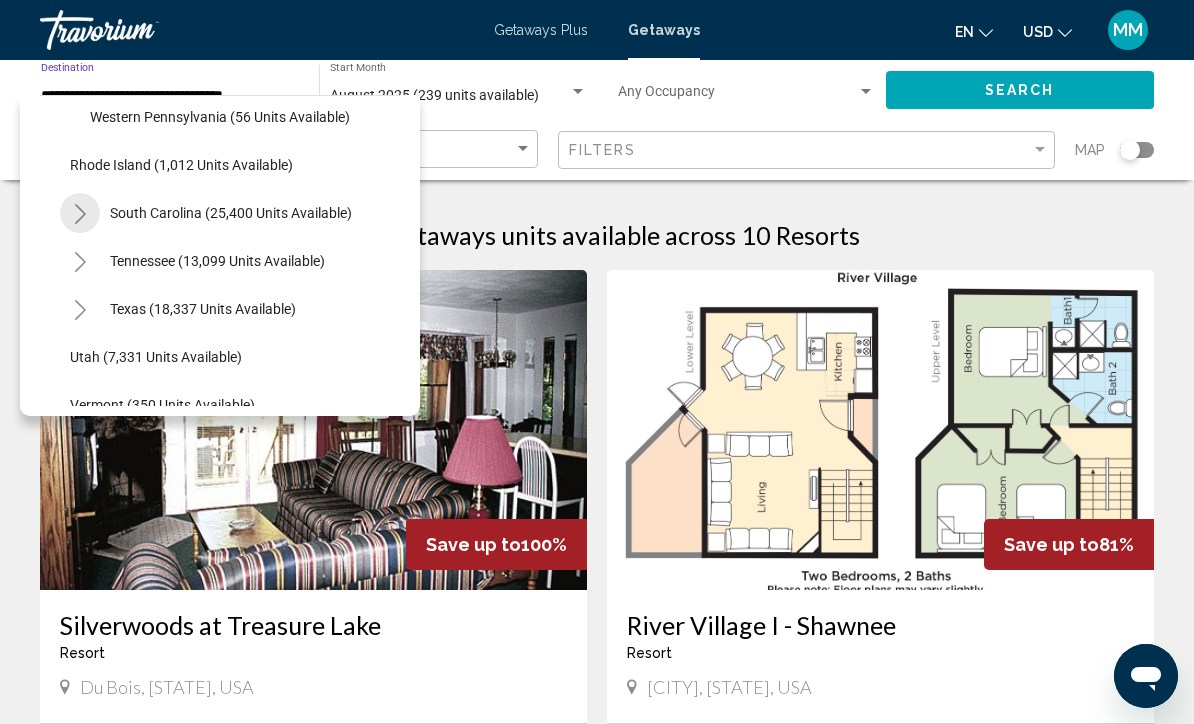 click 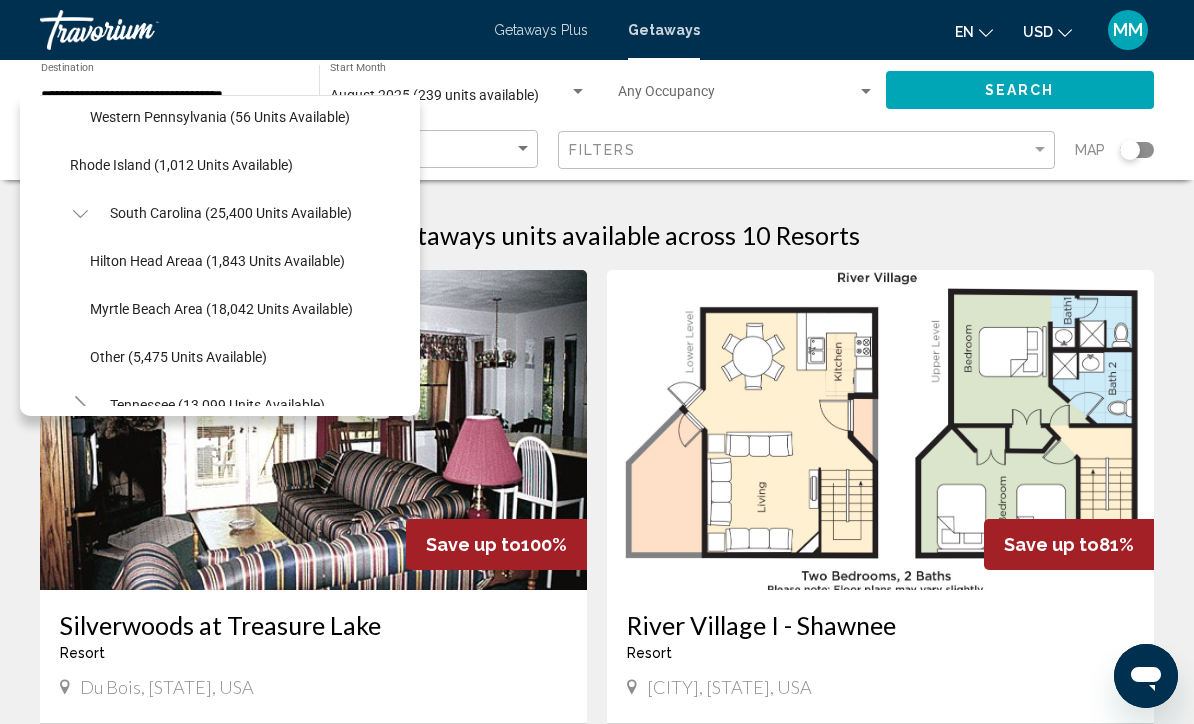 click on "Hilton Head Areaa (1,843 units available)" 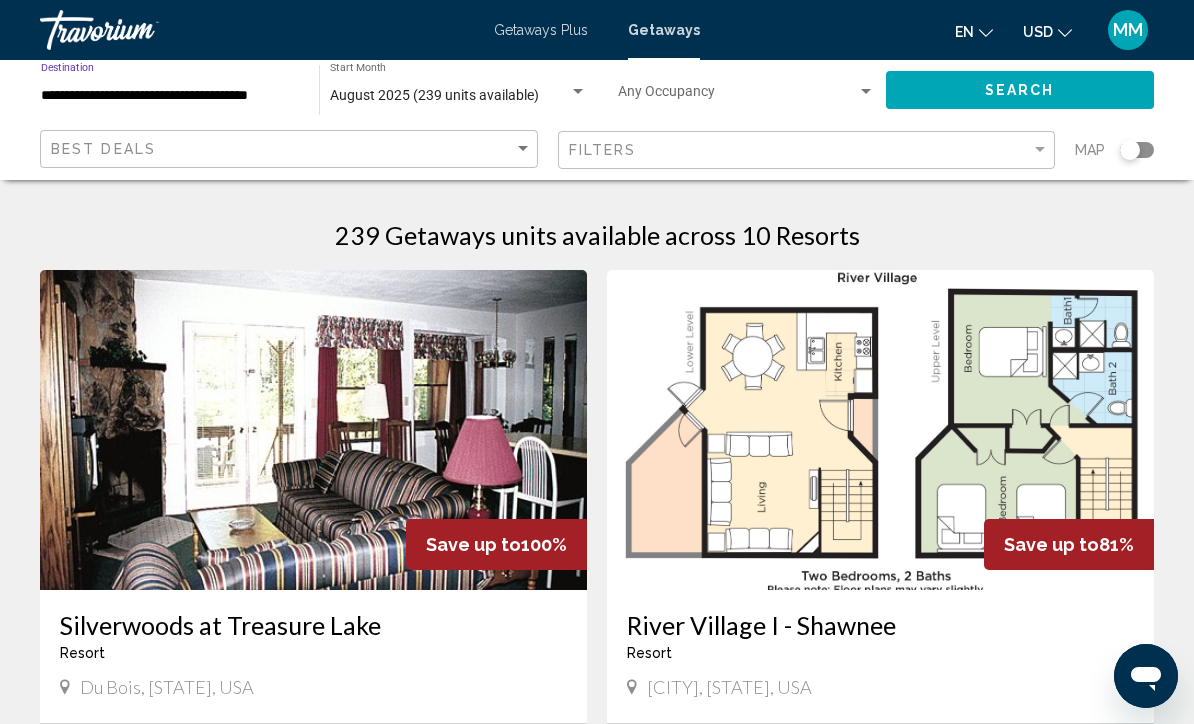 click on "Search" 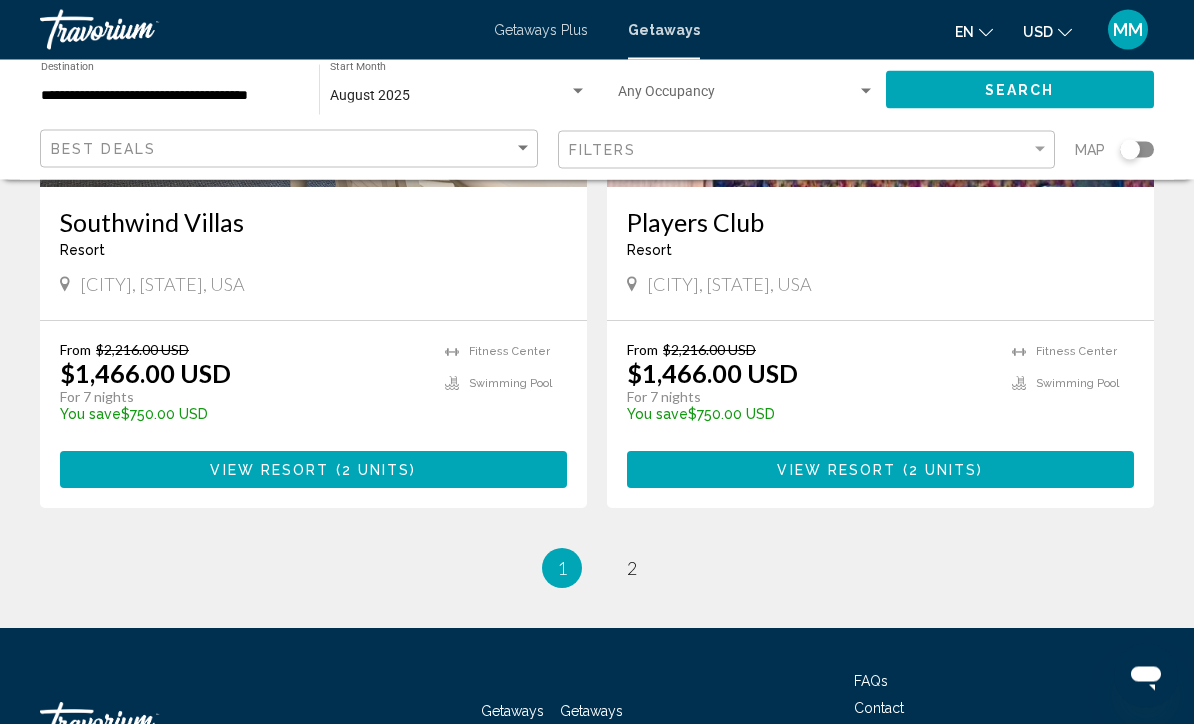 scroll, scrollTop: 3812, scrollLeft: 0, axis: vertical 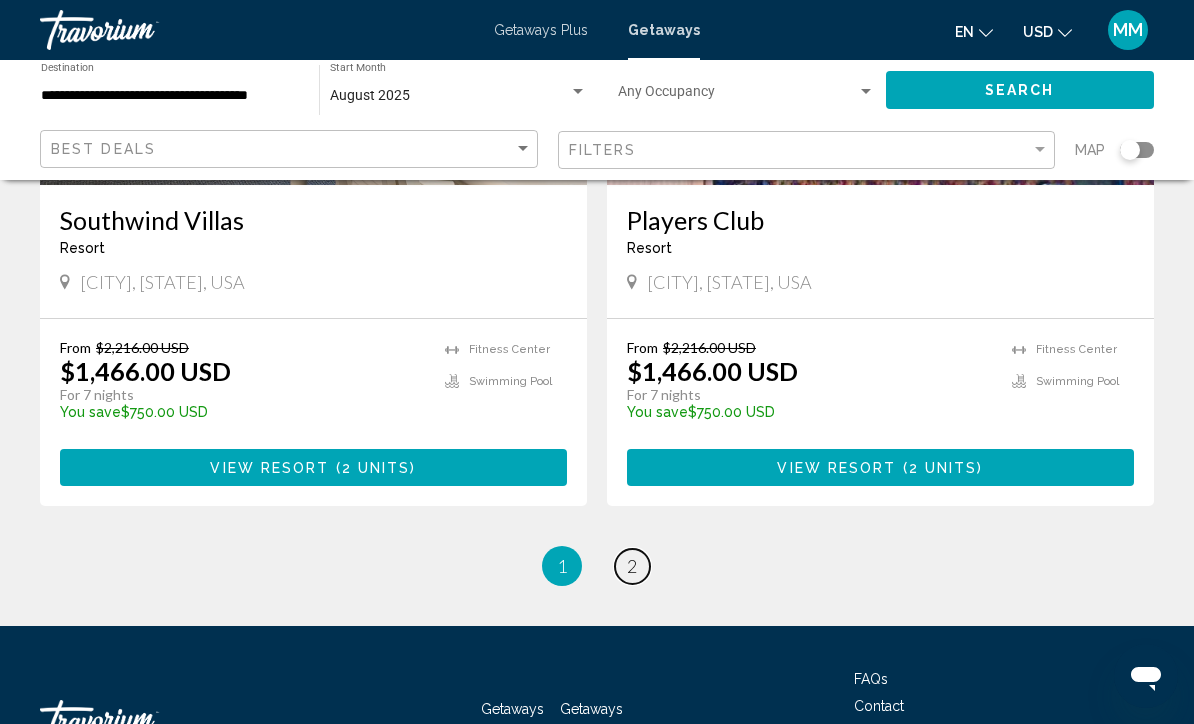 click on "2" at bounding box center [632, 566] 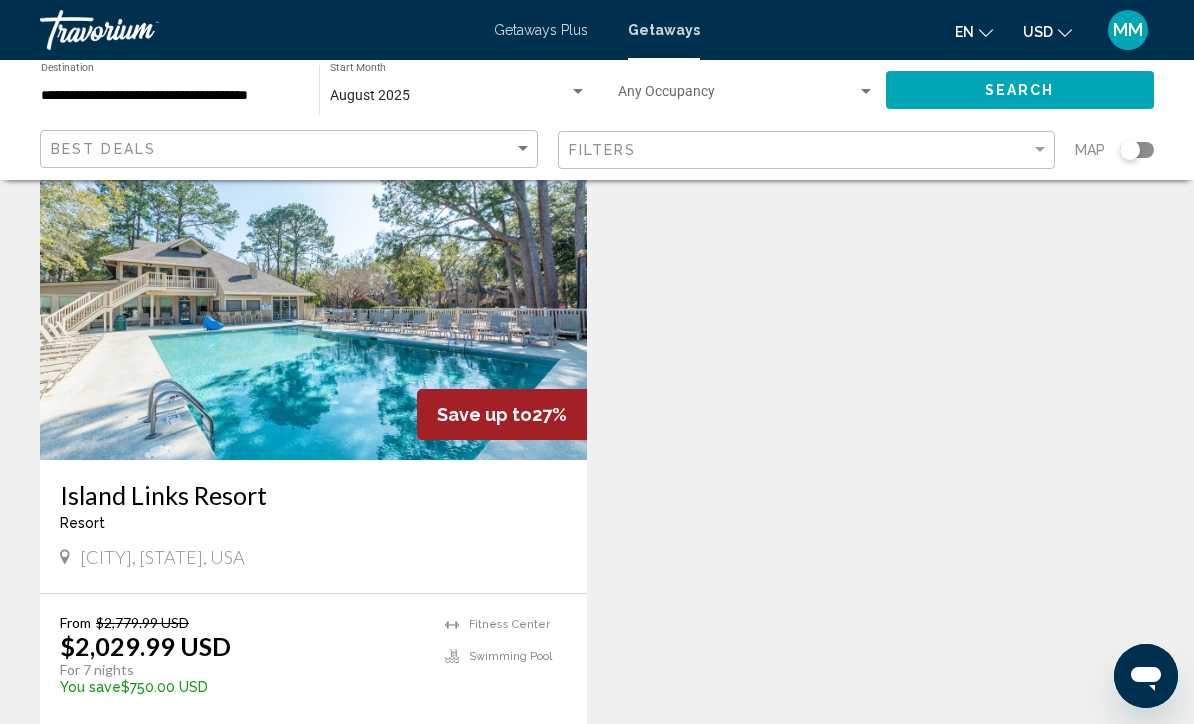 scroll, scrollTop: 0, scrollLeft: 0, axis: both 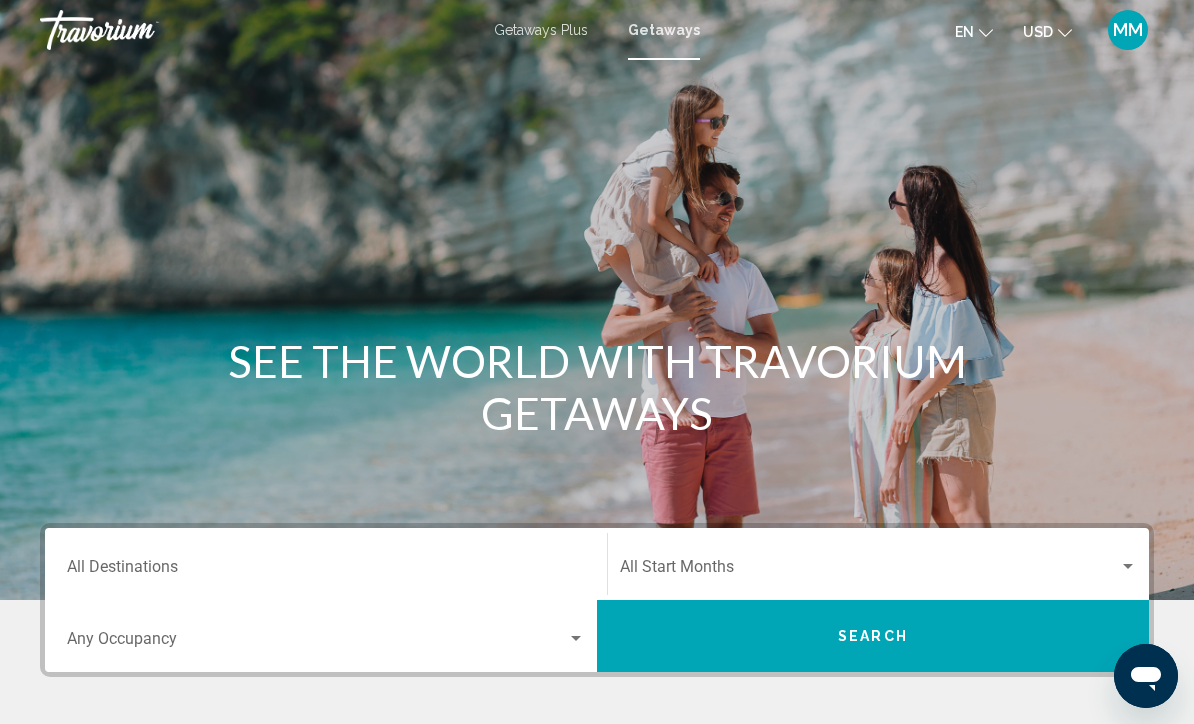 click on "Getaways Plus" at bounding box center (541, 30) 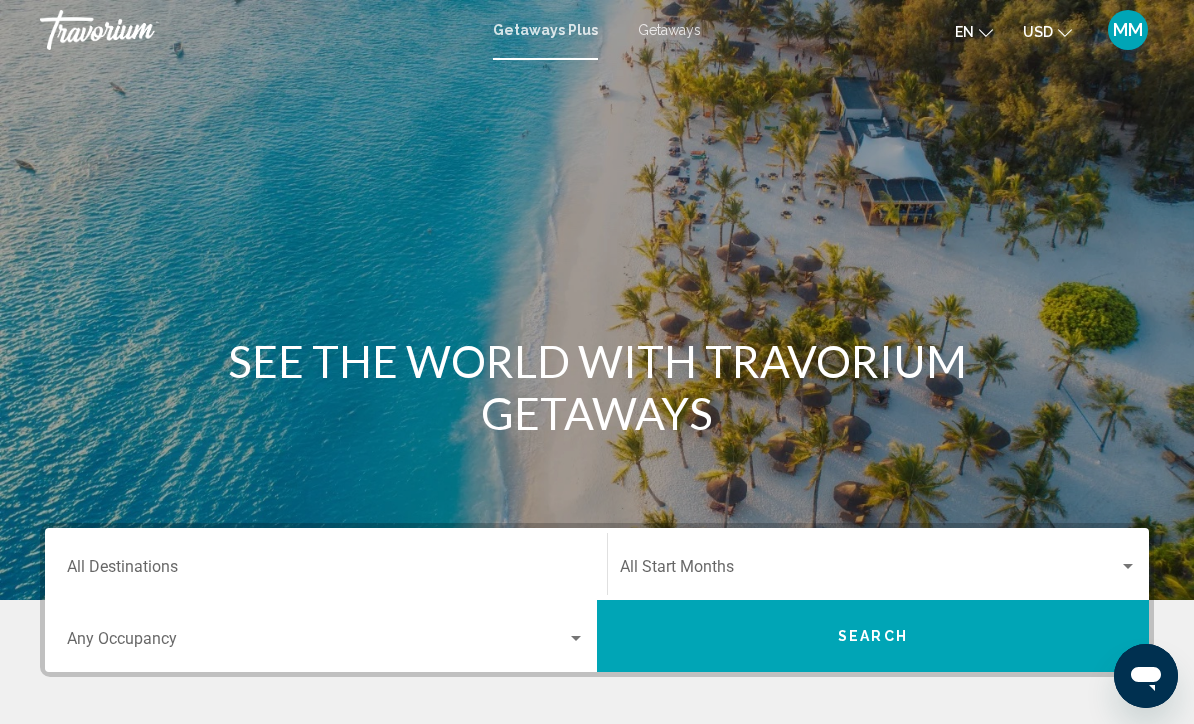 click on "Destination All Destinations" at bounding box center (326, 571) 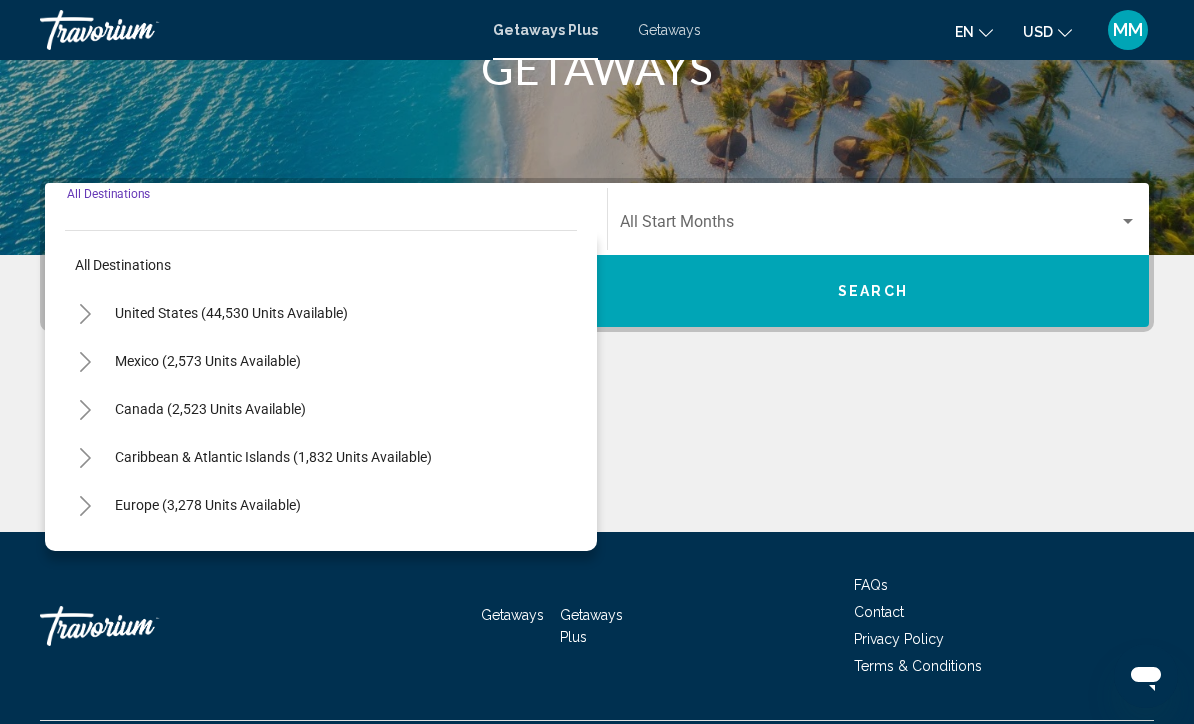 scroll, scrollTop: 398, scrollLeft: 0, axis: vertical 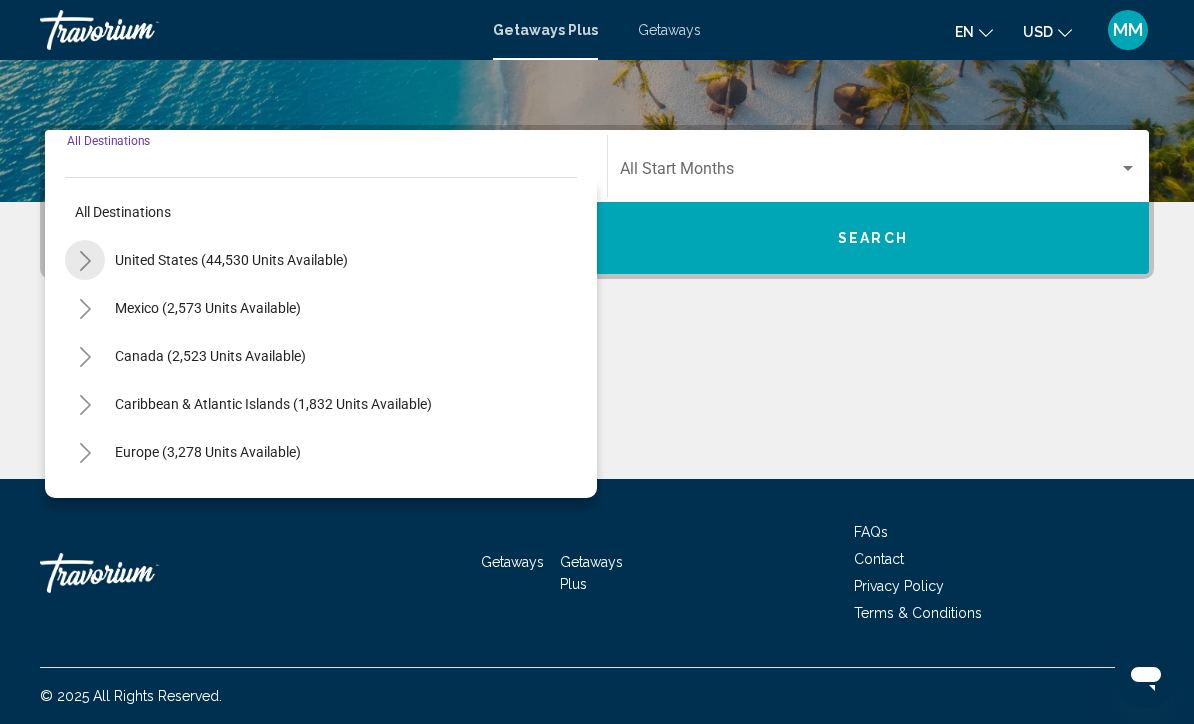 click 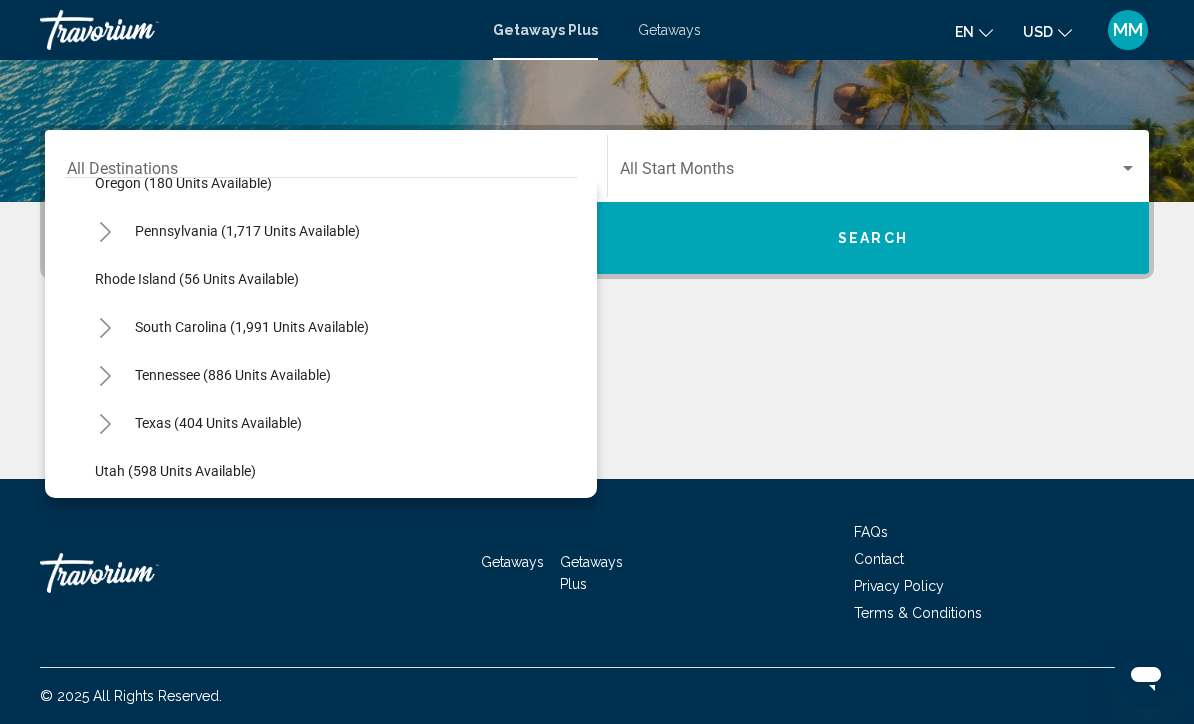 scroll, scrollTop: 1470, scrollLeft: 0, axis: vertical 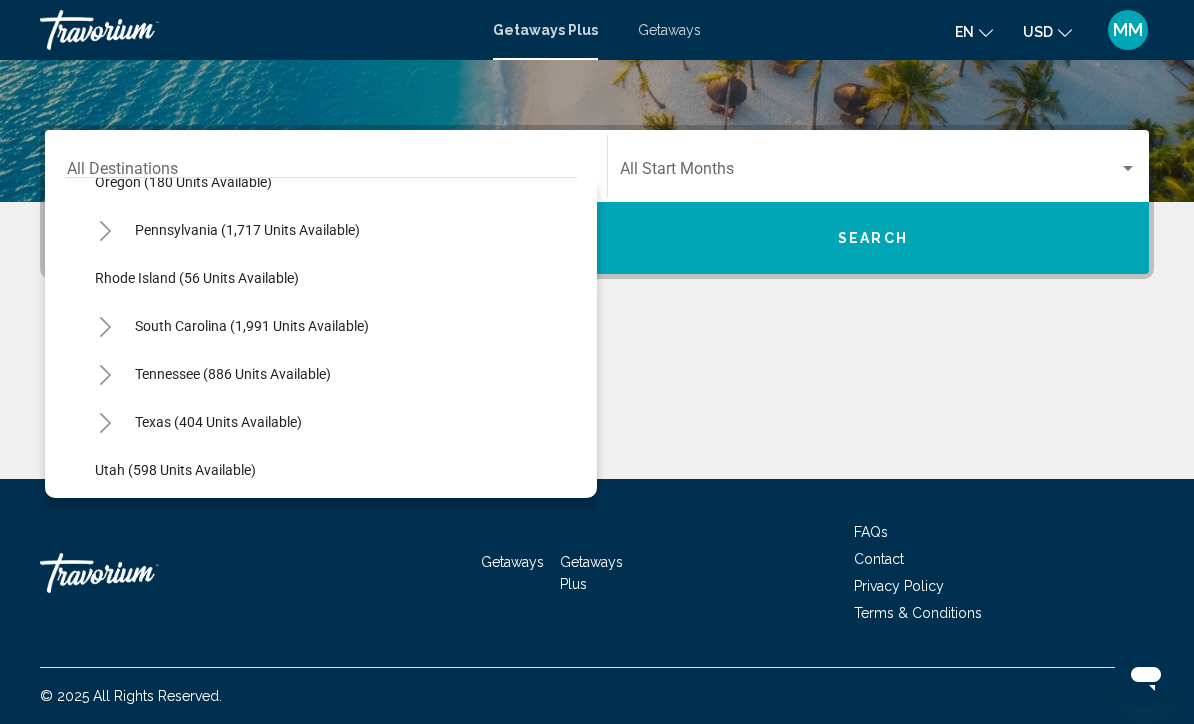 click 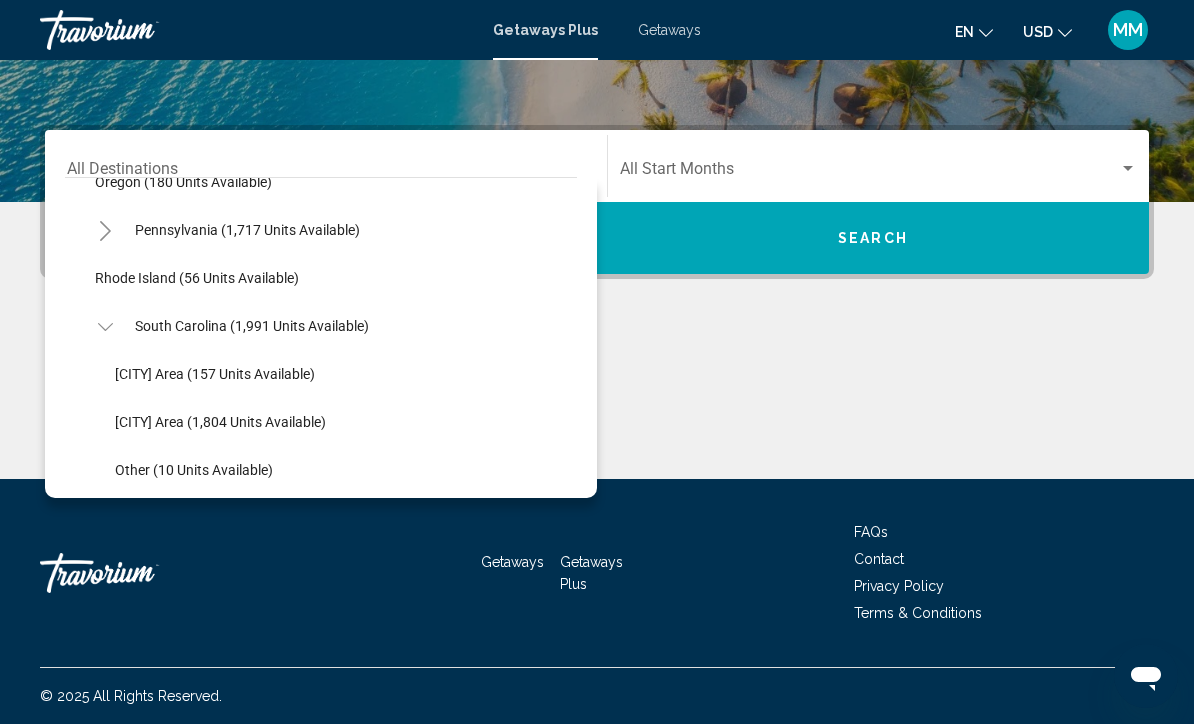 click on "Hilton Head Areaa (157 units available)" 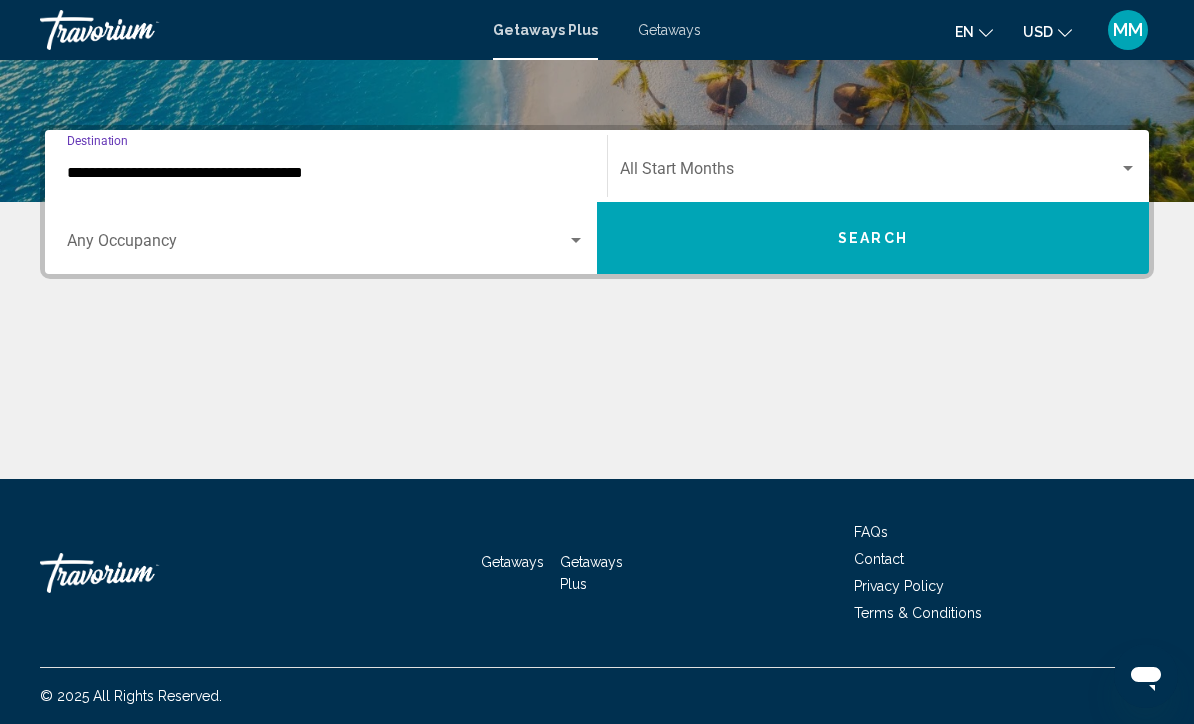 click at bounding box center (869, 173) 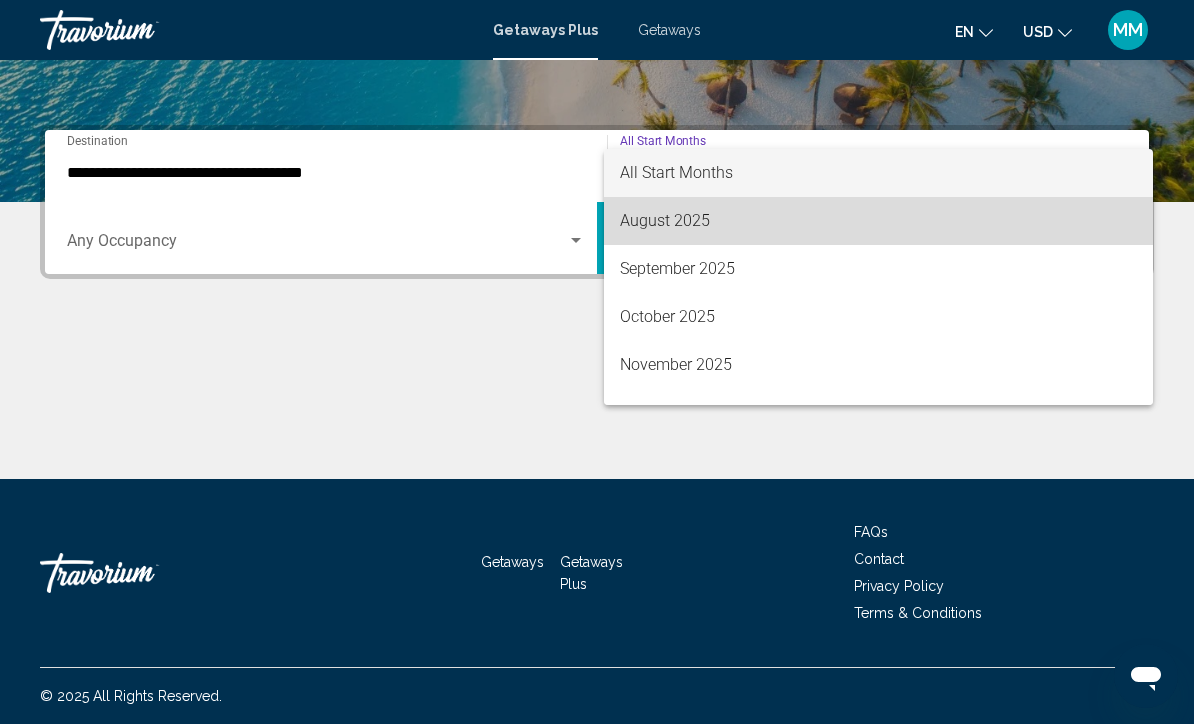 click on "August 2025" at bounding box center [878, 221] 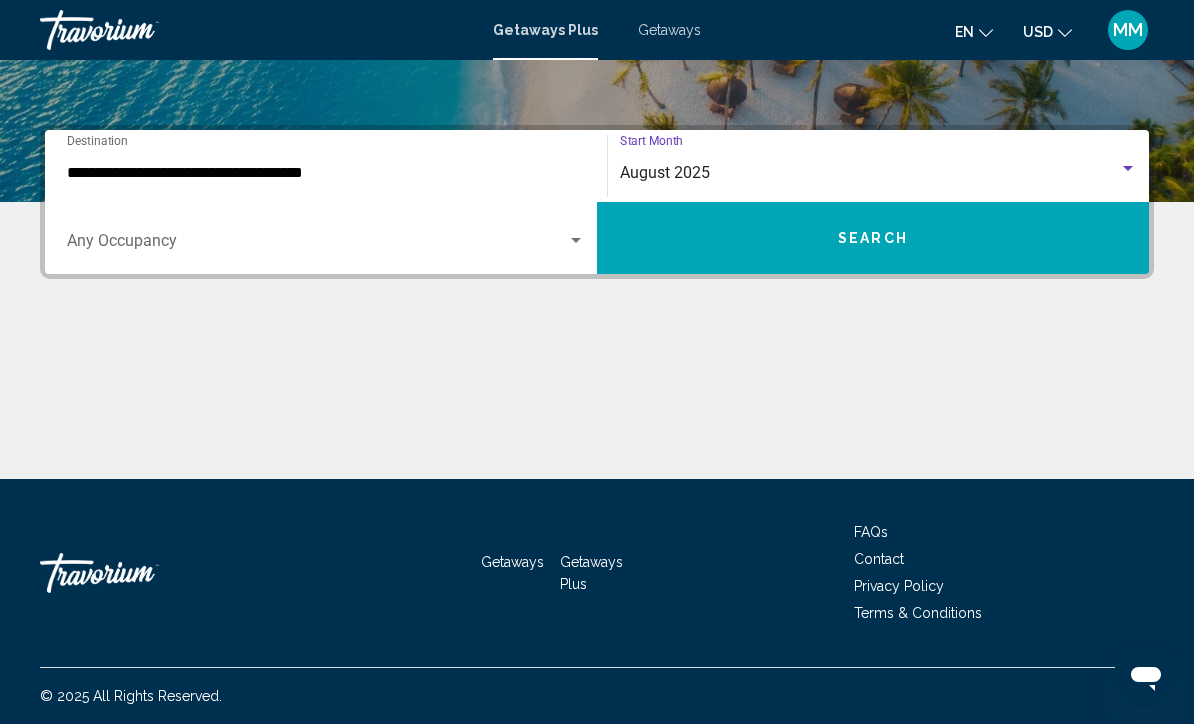 click on "Search" at bounding box center (873, 238) 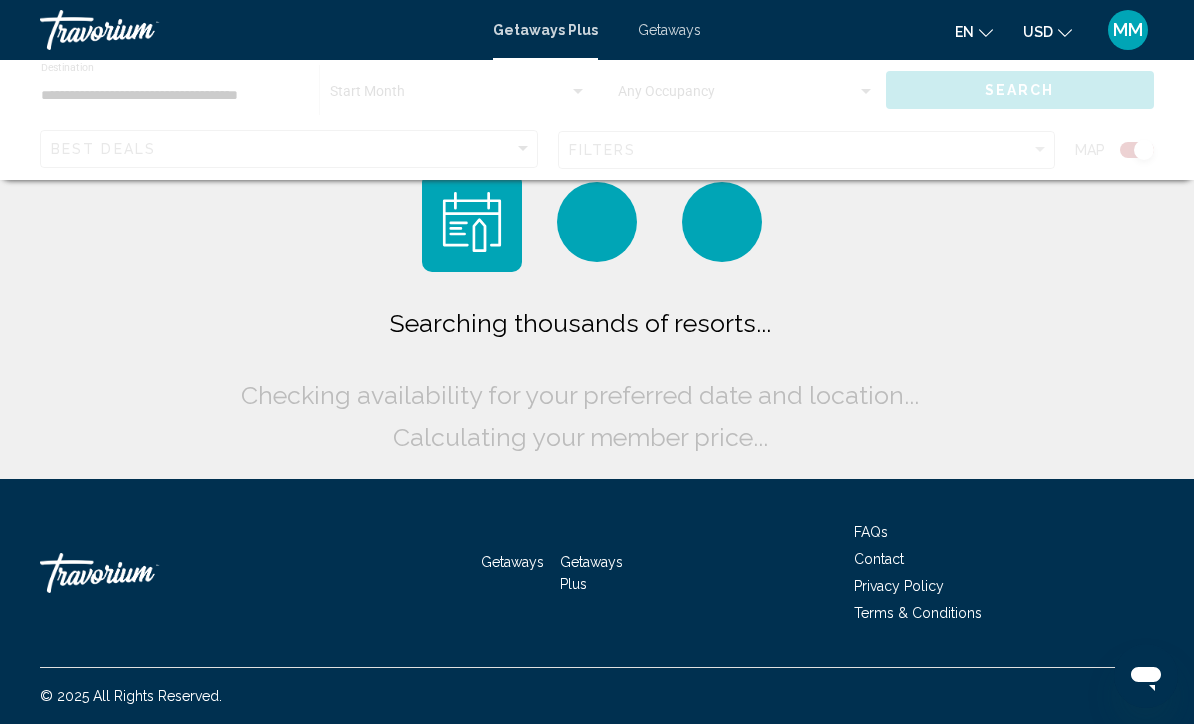 scroll, scrollTop: 0, scrollLeft: 0, axis: both 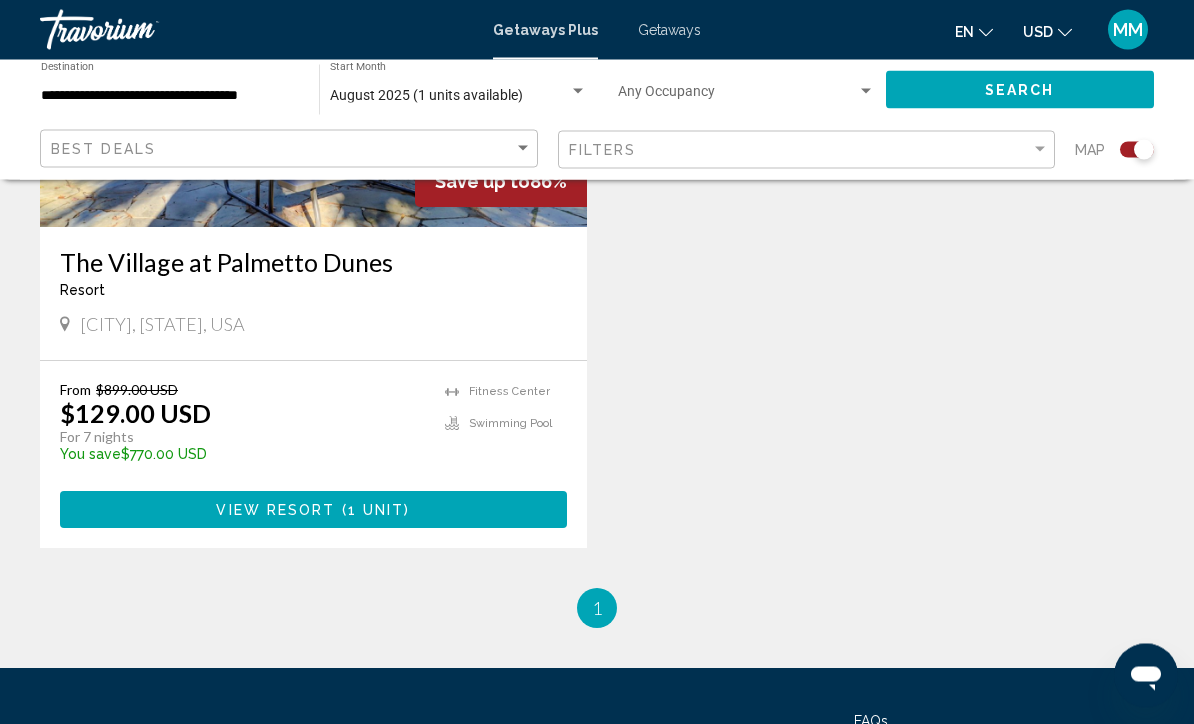 click on "View Resort    ( 1 unit )" at bounding box center (313, 510) 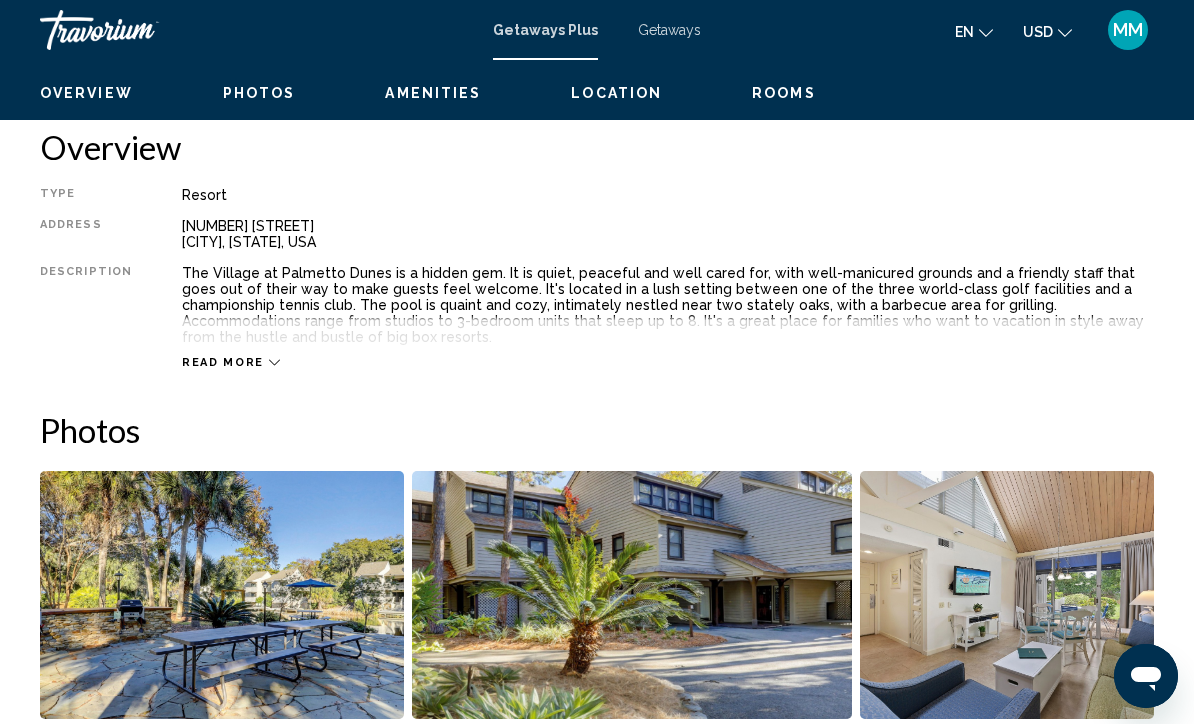 scroll, scrollTop: 0, scrollLeft: 0, axis: both 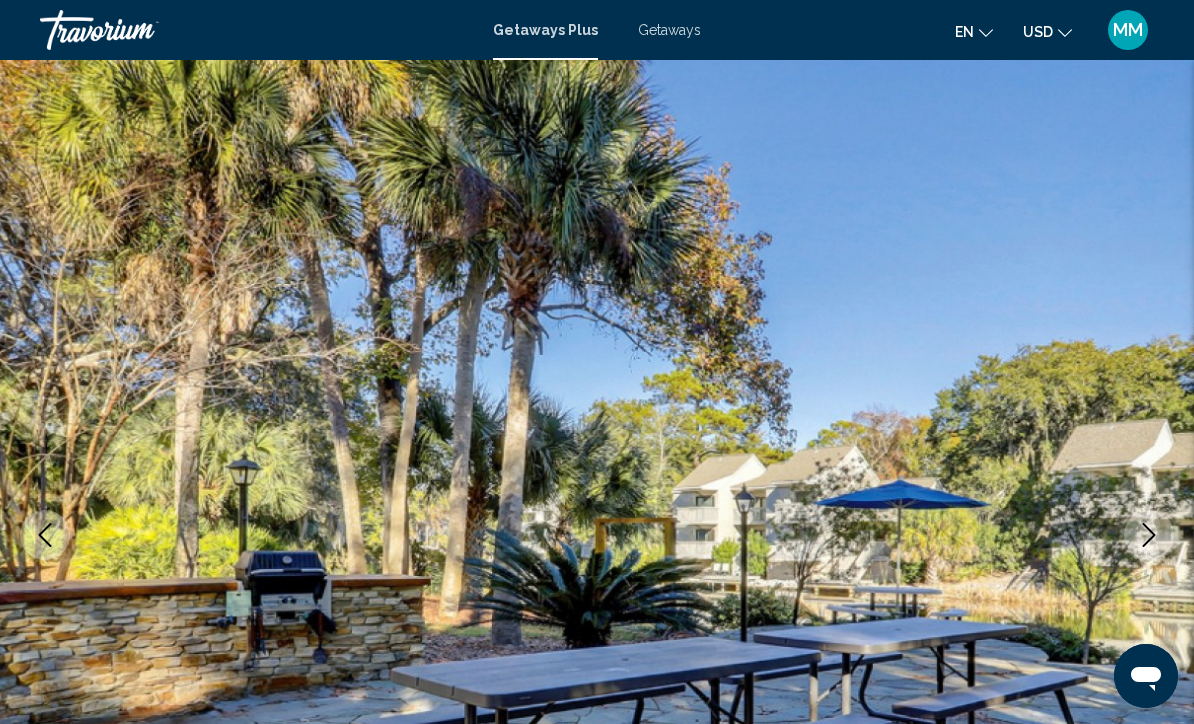 click at bounding box center (1149, 535) 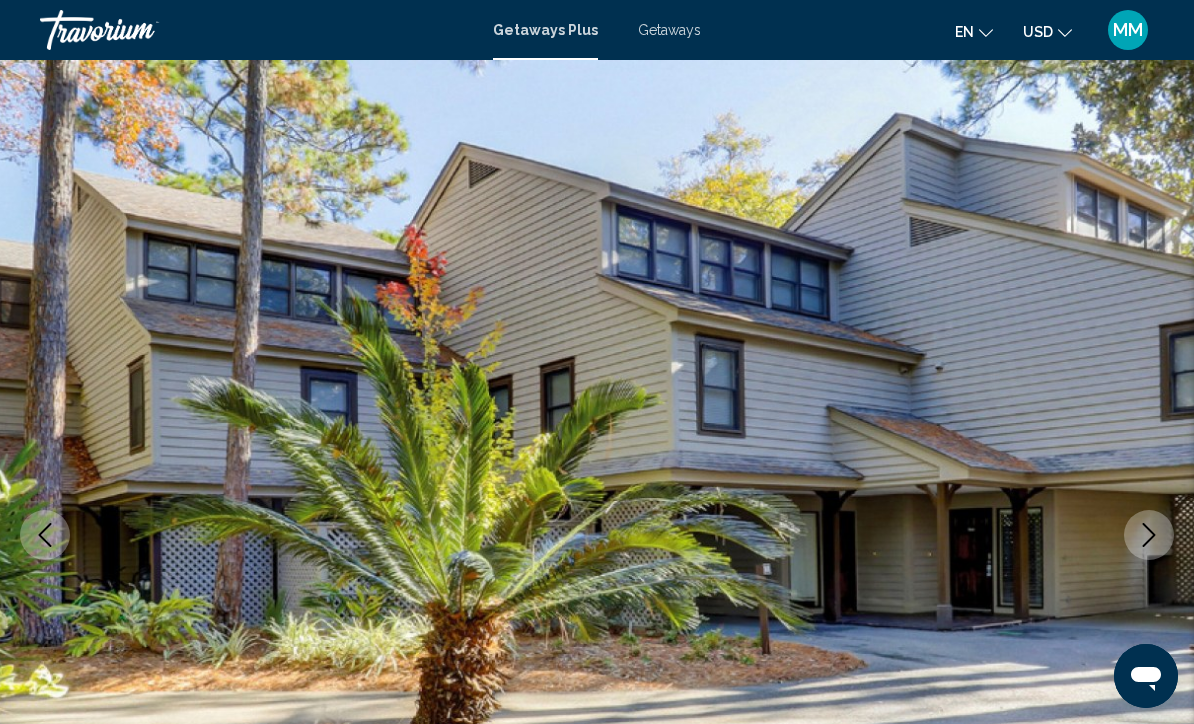 click at bounding box center [1149, 535] 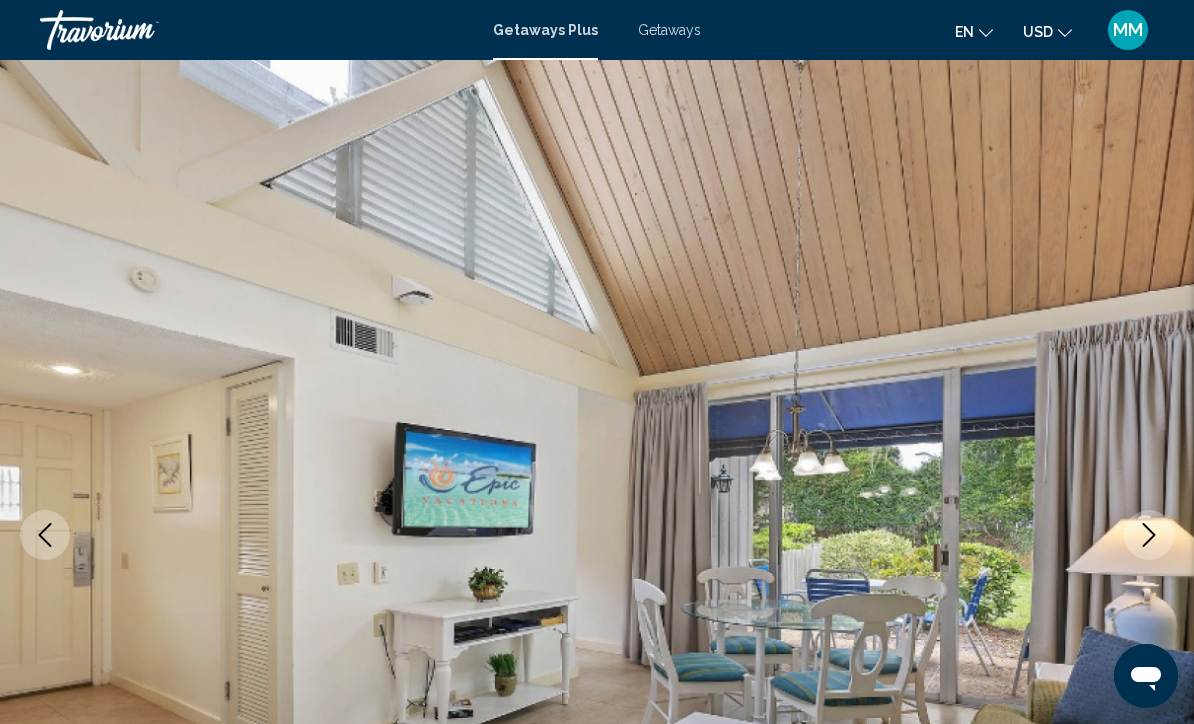click at bounding box center [1149, 535] 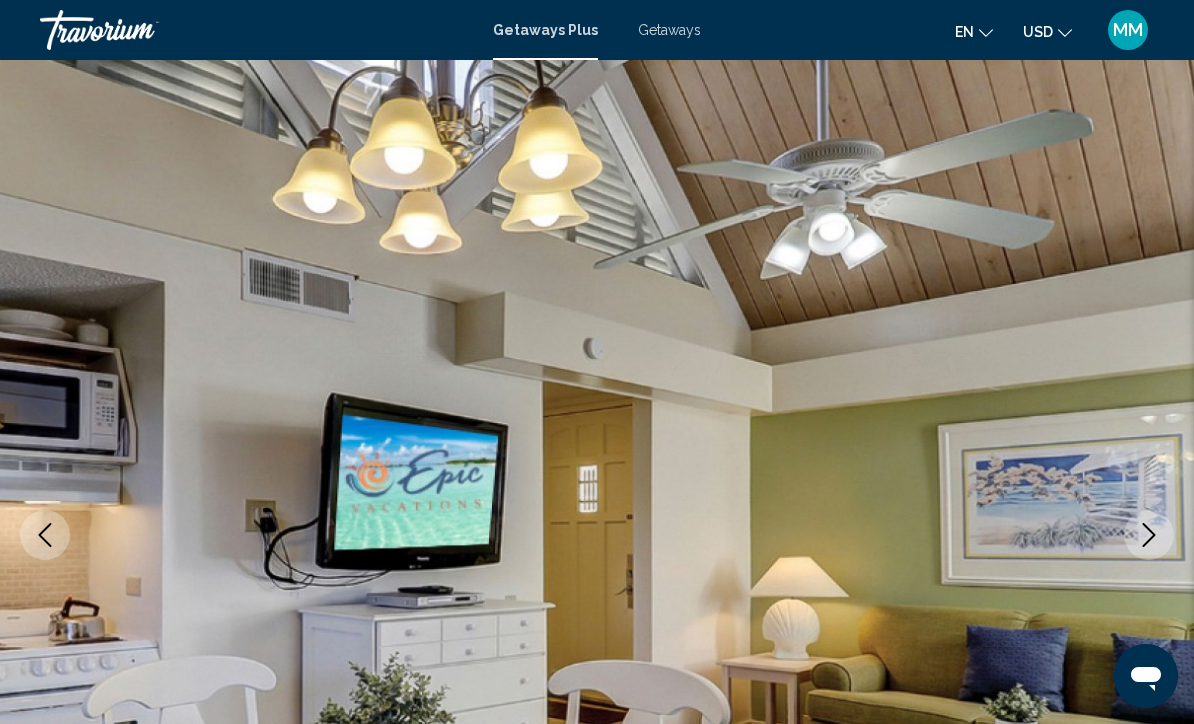 click at bounding box center (597, 535) 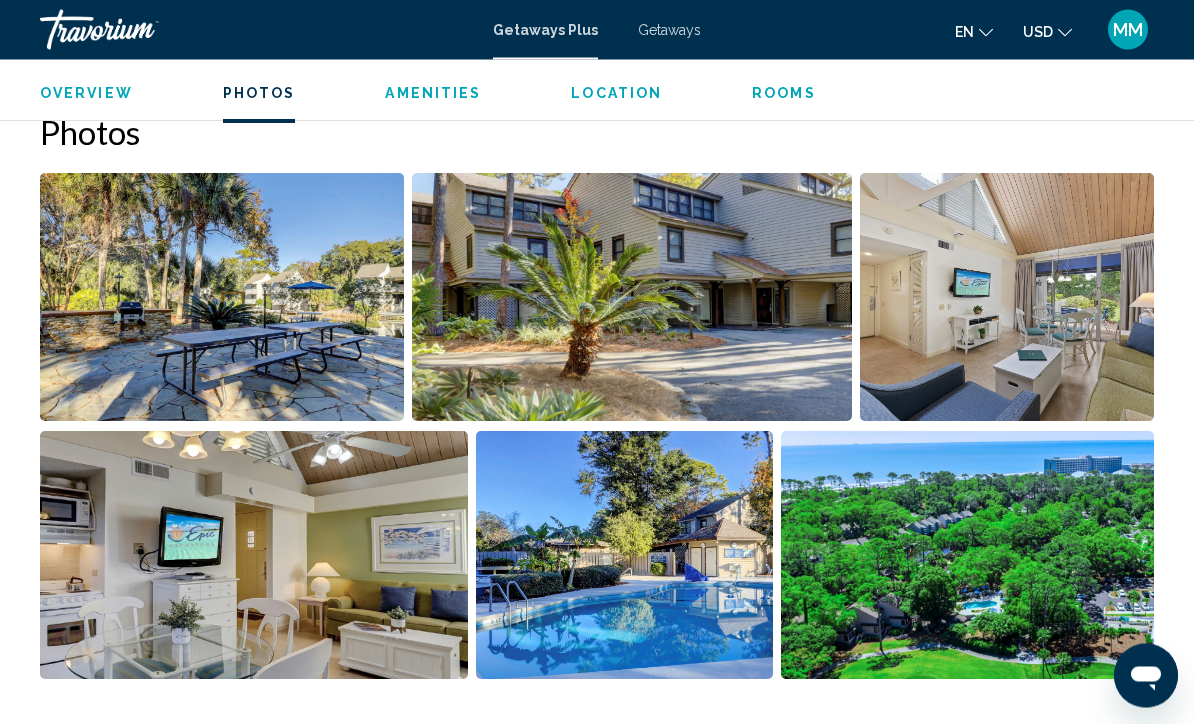 scroll, scrollTop: 1287, scrollLeft: 0, axis: vertical 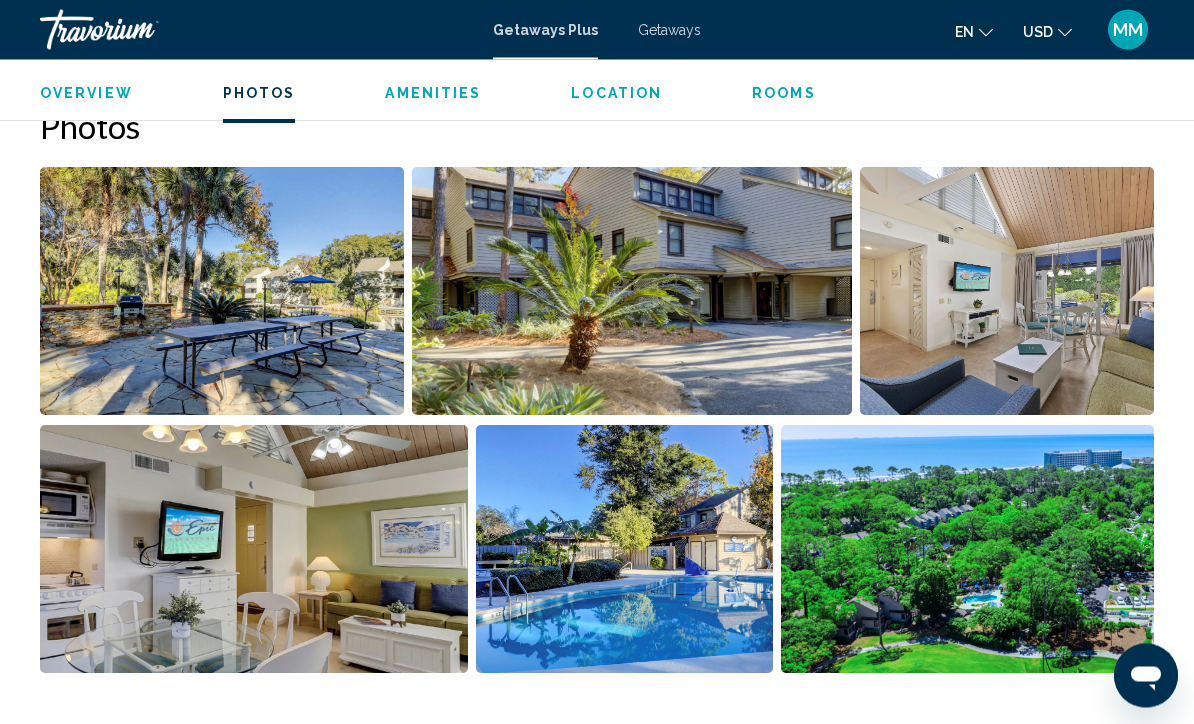 click at bounding box center [625, 550] 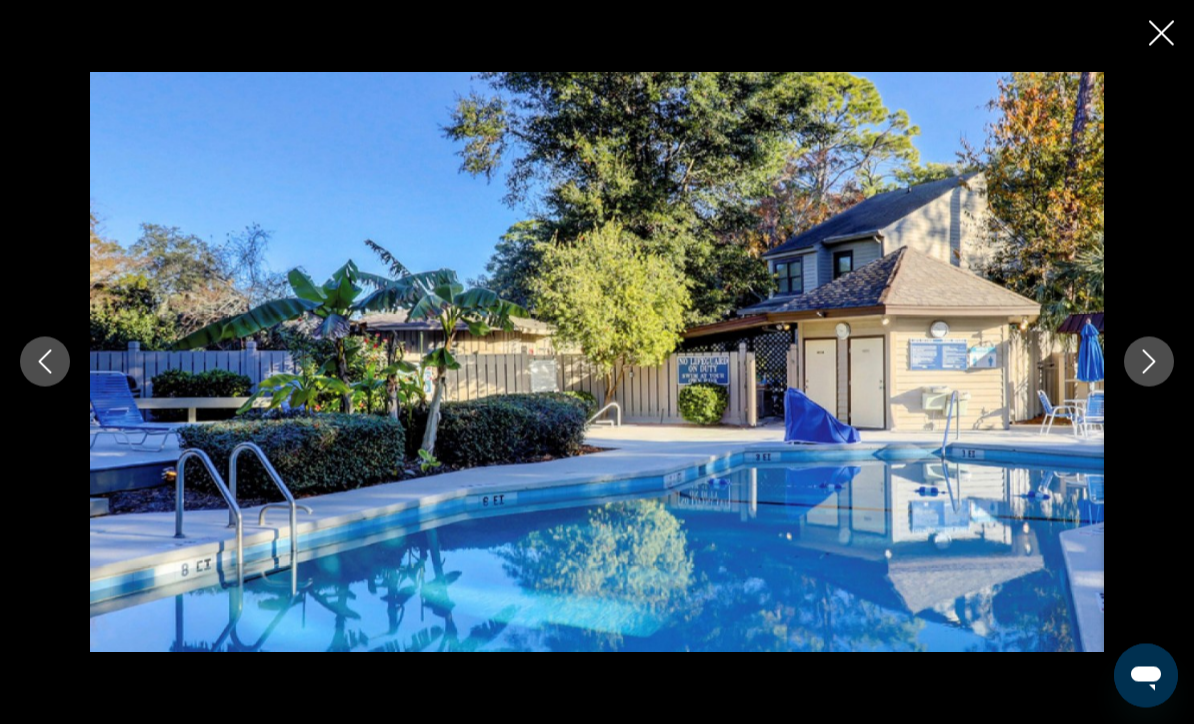 scroll, scrollTop: 1288, scrollLeft: 0, axis: vertical 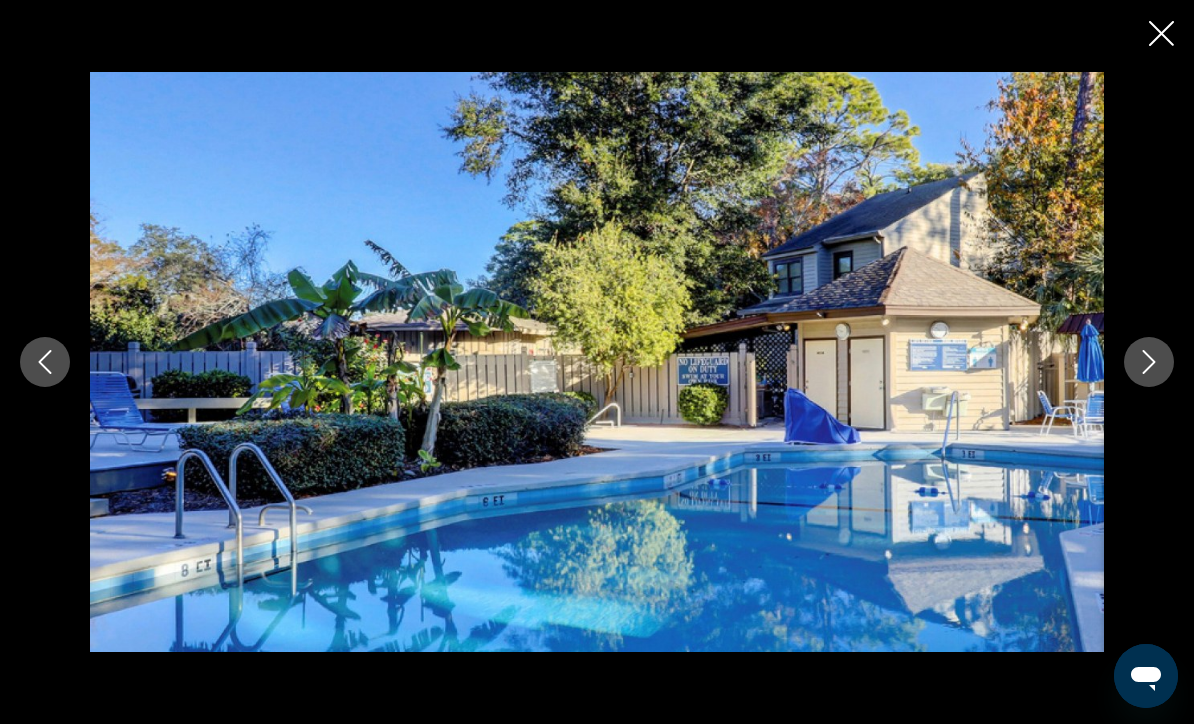 click 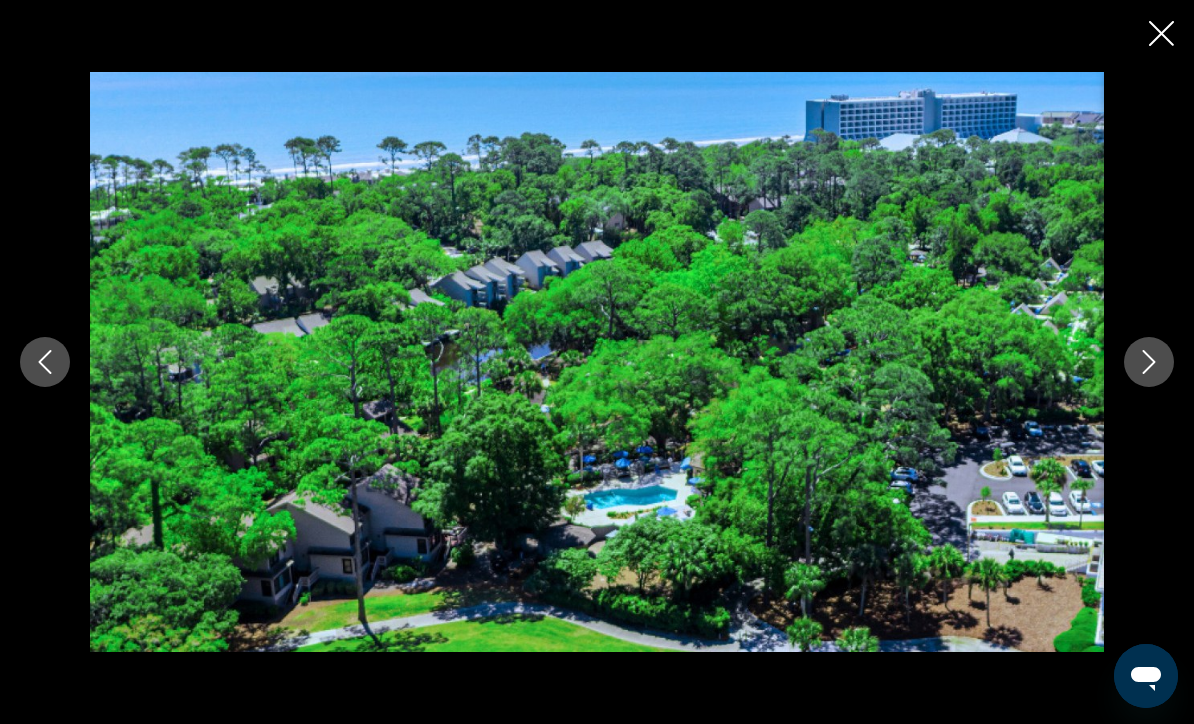 click 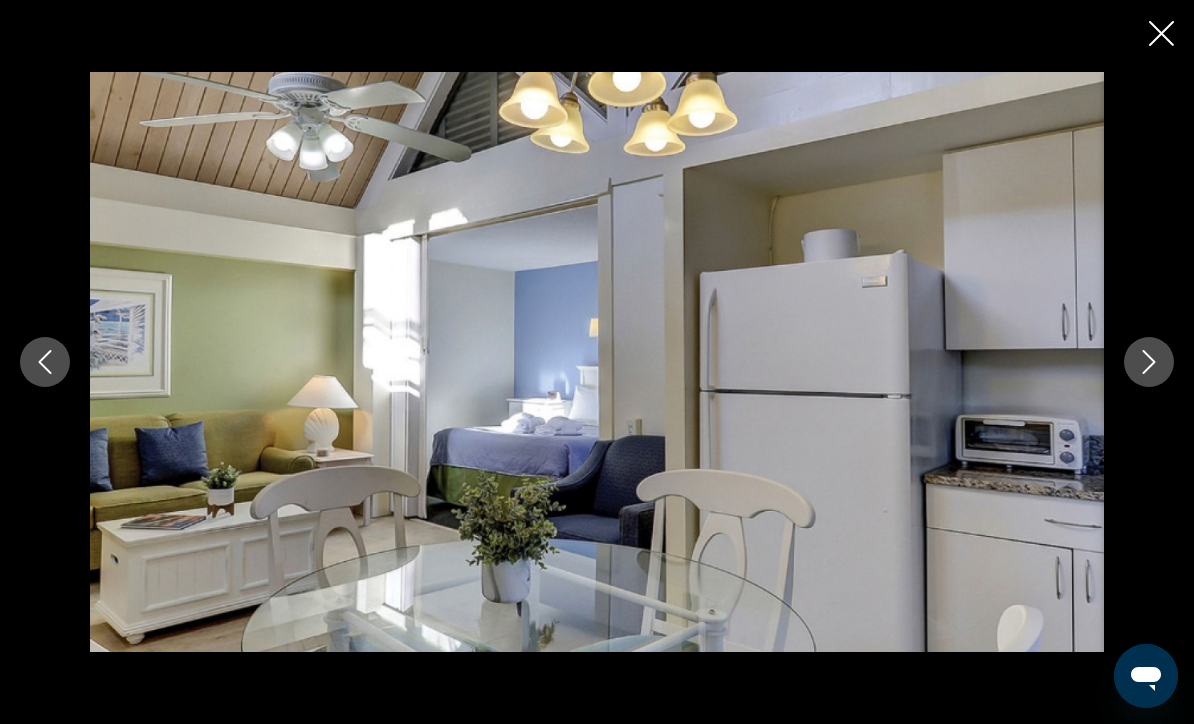 click 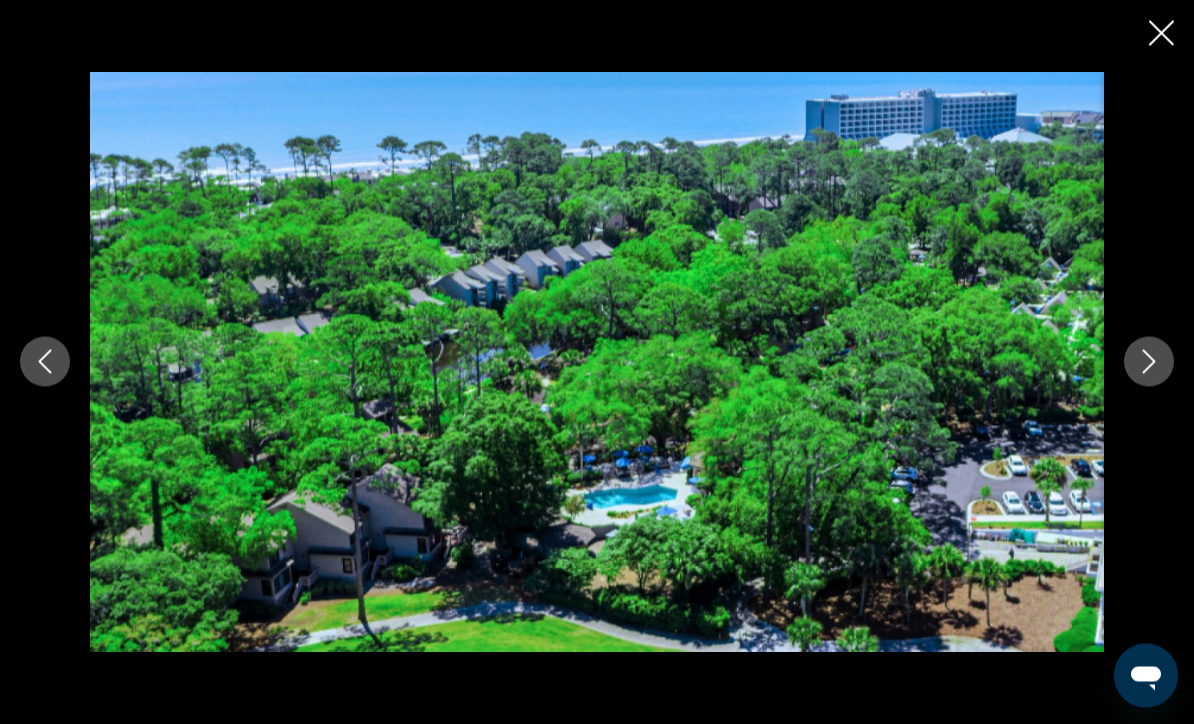 scroll, scrollTop: 2178, scrollLeft: 0, axis: vertical 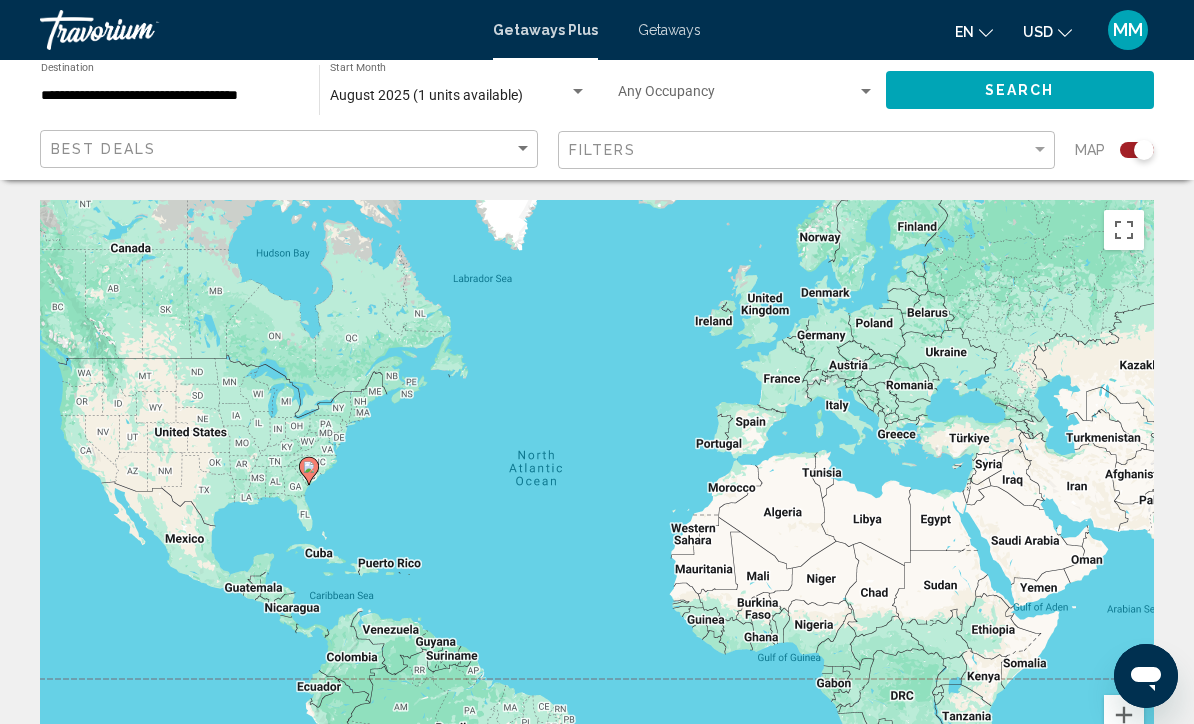 click on "**********" at bounding box center (170, 96) 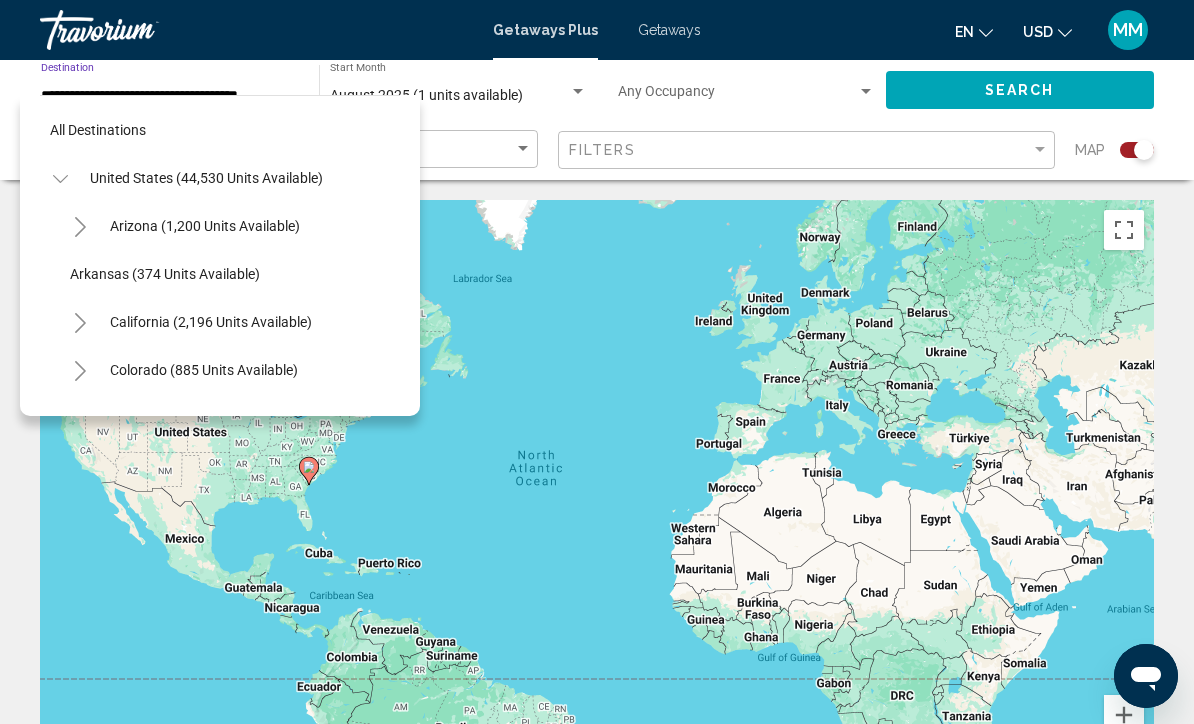 scroll, scrollTop: 1511, scrollLeft: 0, axis: vertical 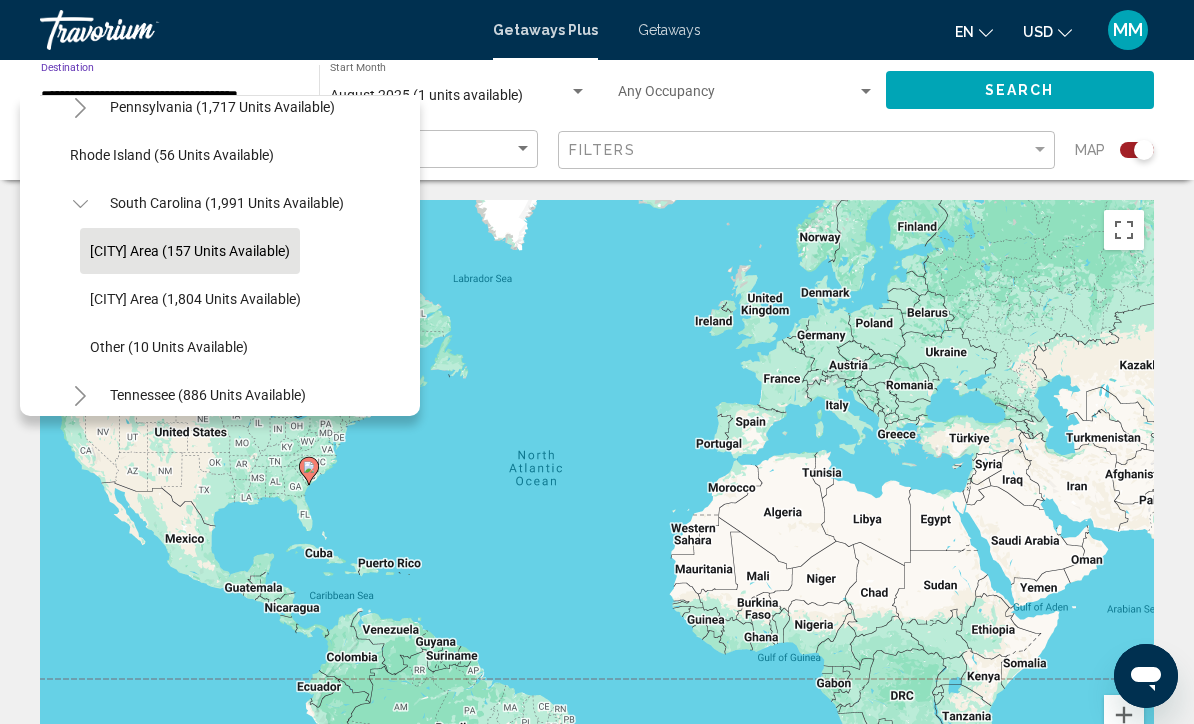 click on "Other (10 units available)" 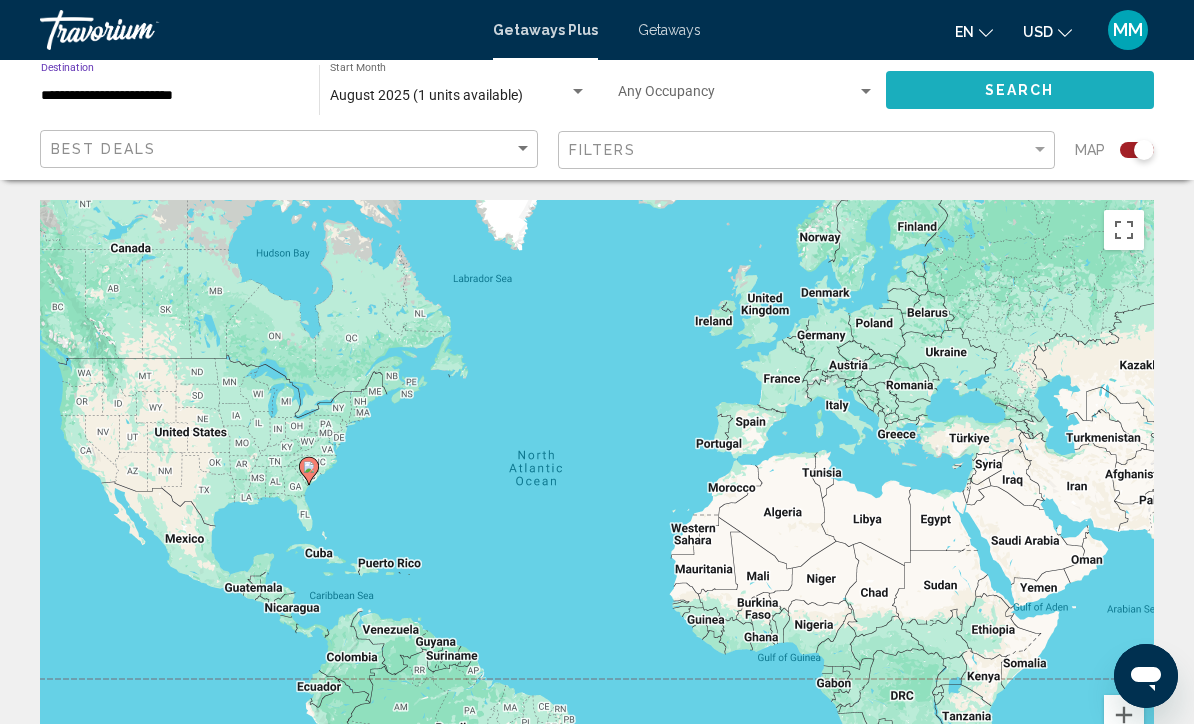 click on "Search" 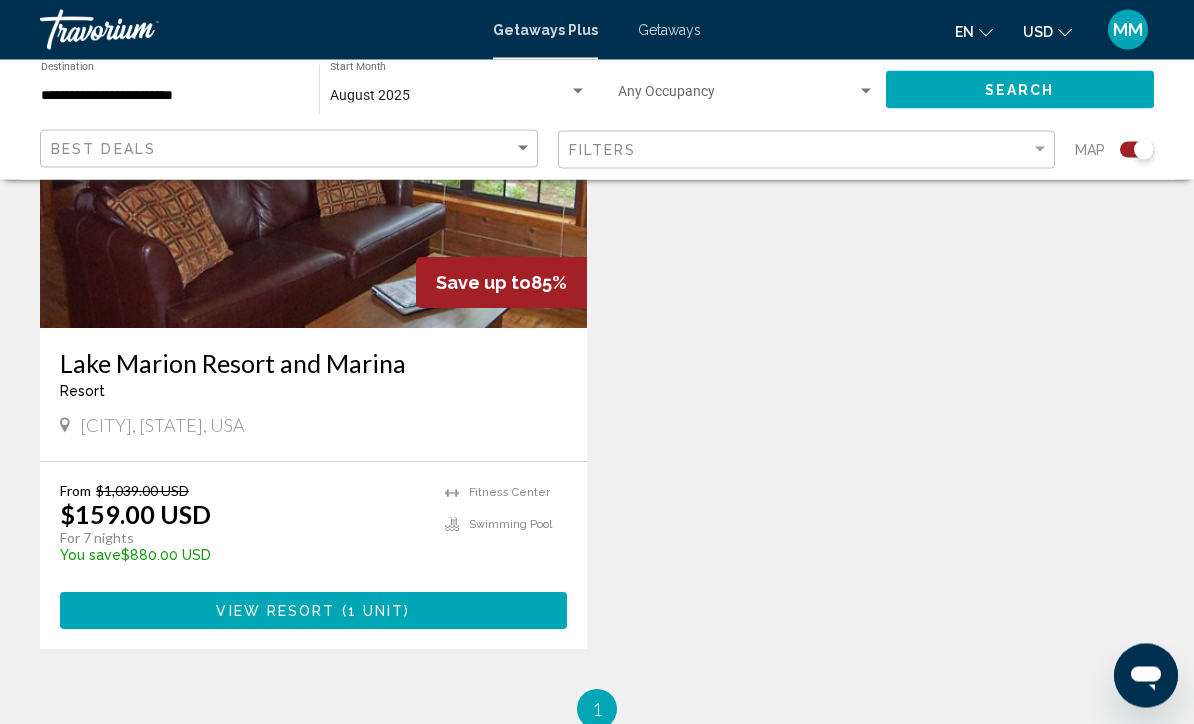 scroll, scrollTop: 890, scrollLeft: 0, axis: vertical 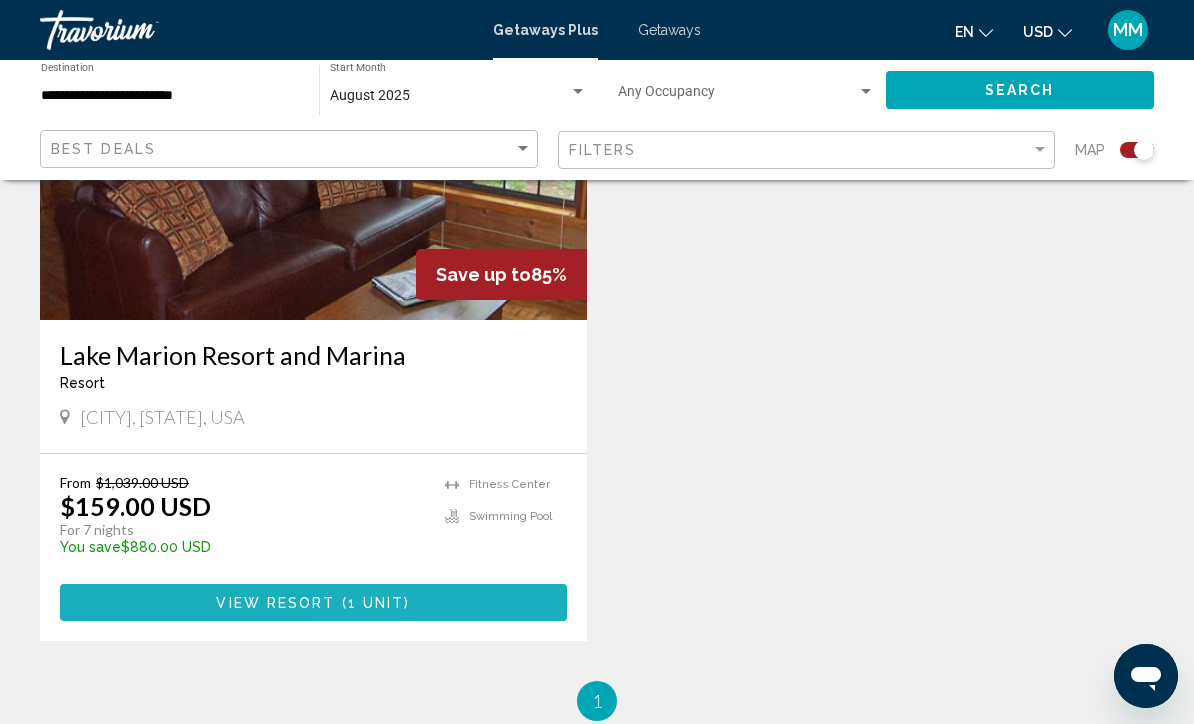click on "View Resort    ( 1 unit )" at bounding box center [313, 602] 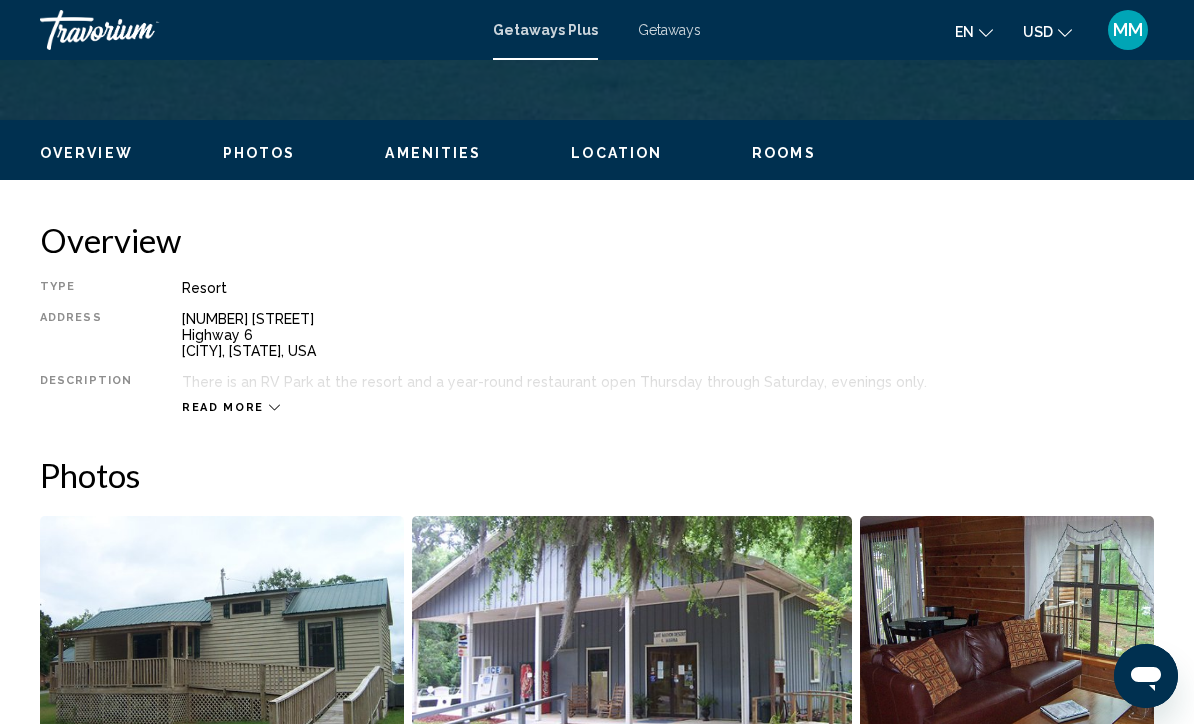scroll, scrollTop: 0, scrollLeft: 0, axis: both 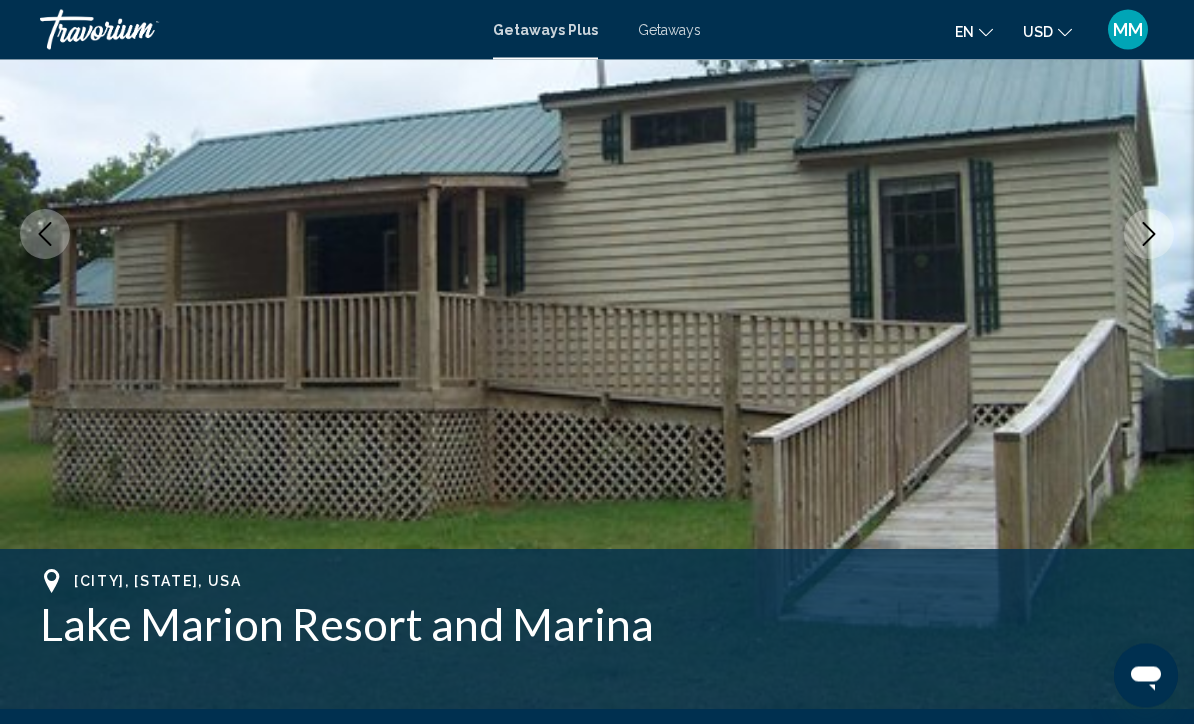 click at bounding box center (1149, 235) 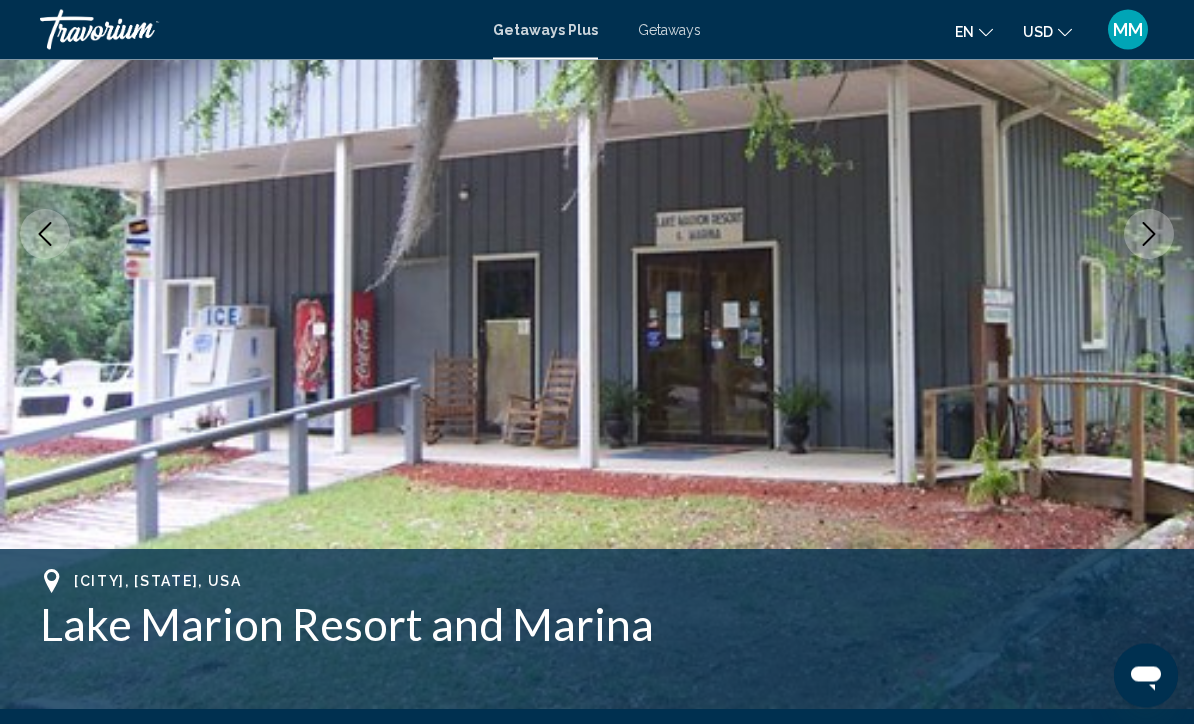 scroll, scrollTop: 301, scrollLeft: 0, axis: vertical 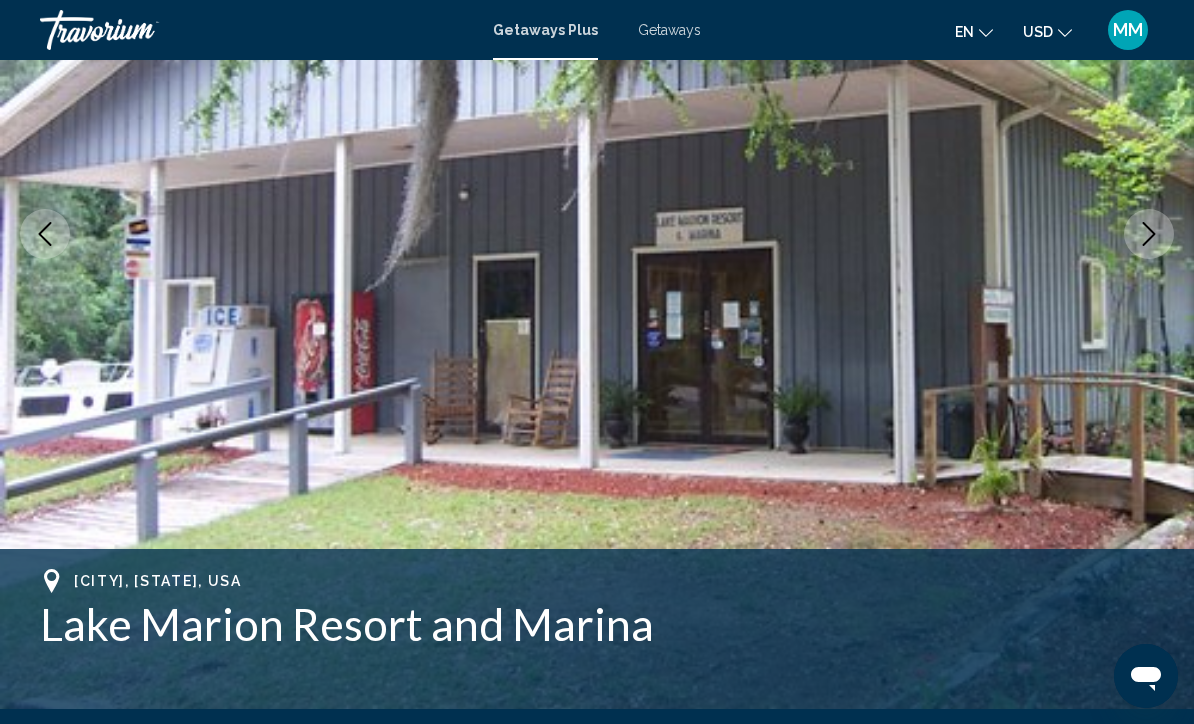 click 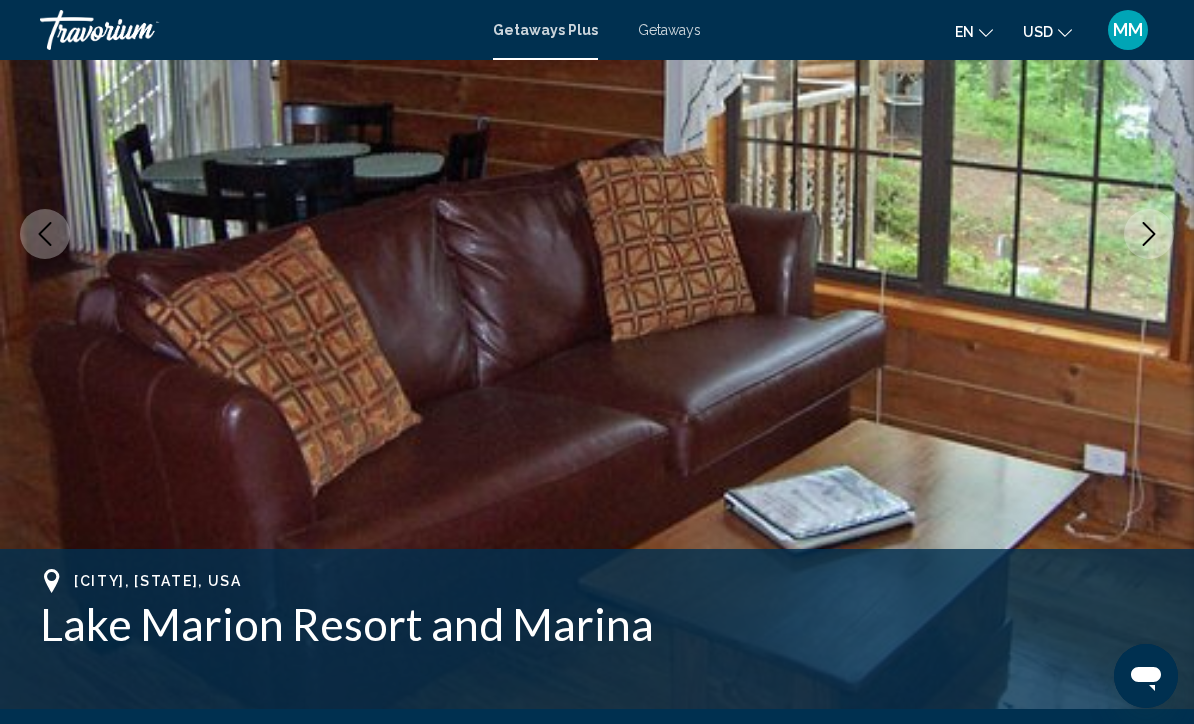 click 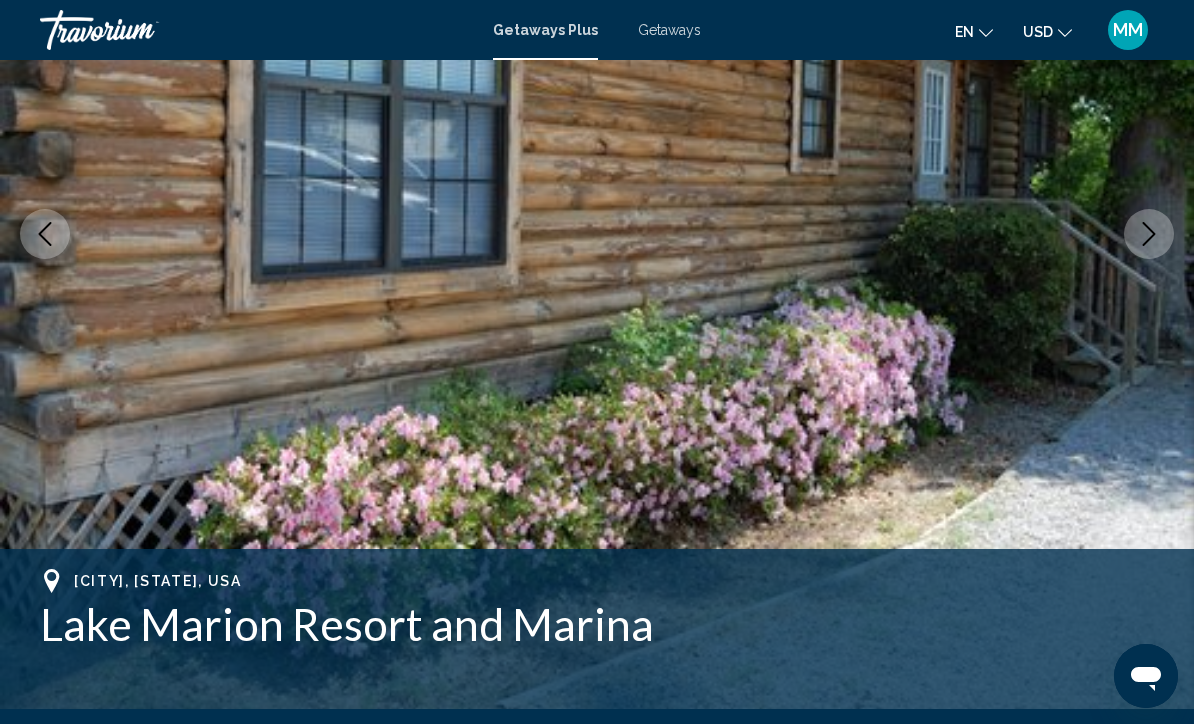 click 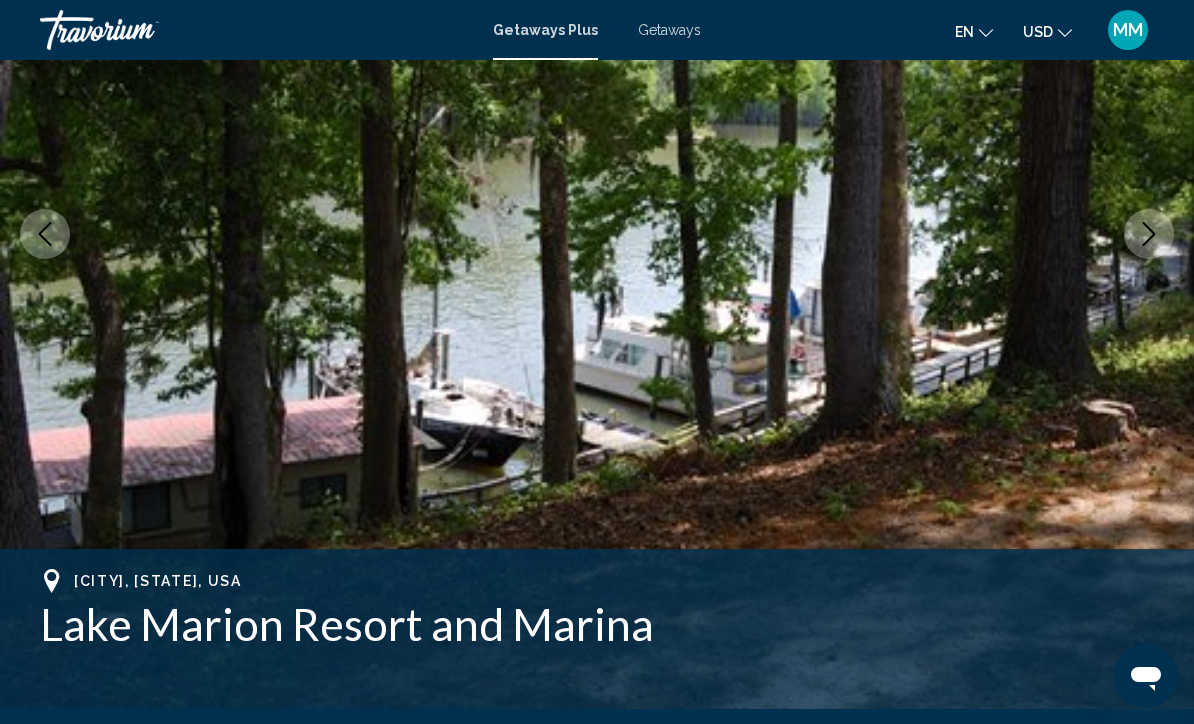 click 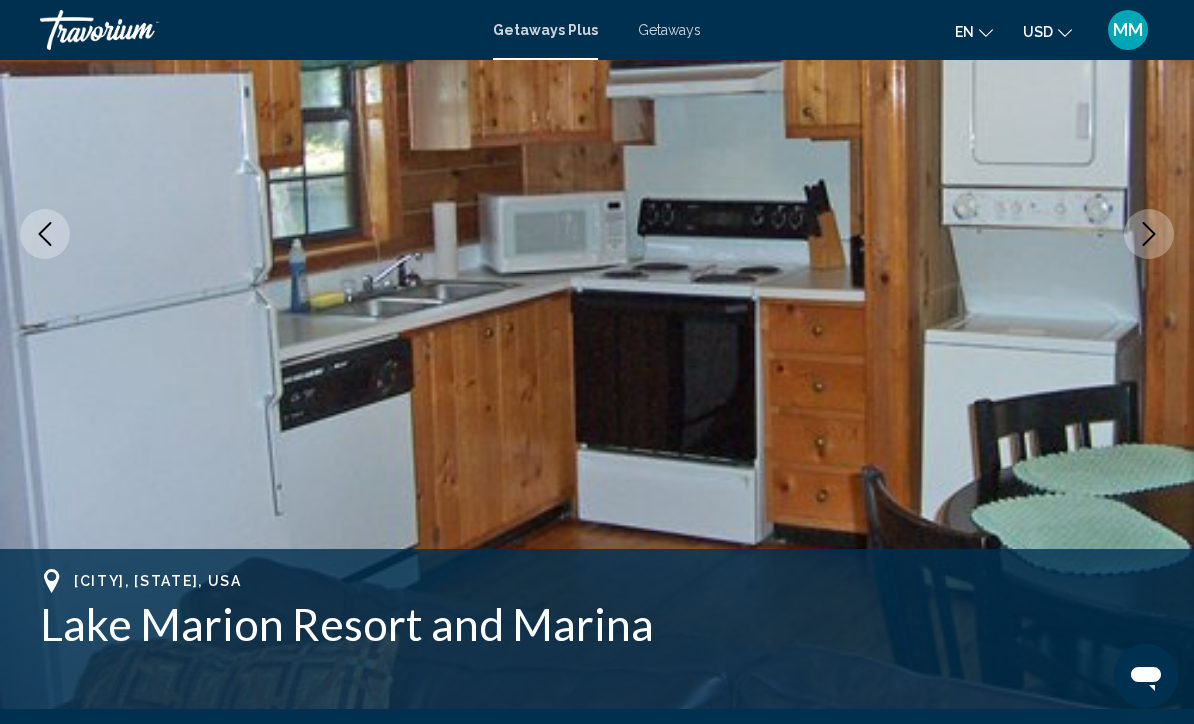 click 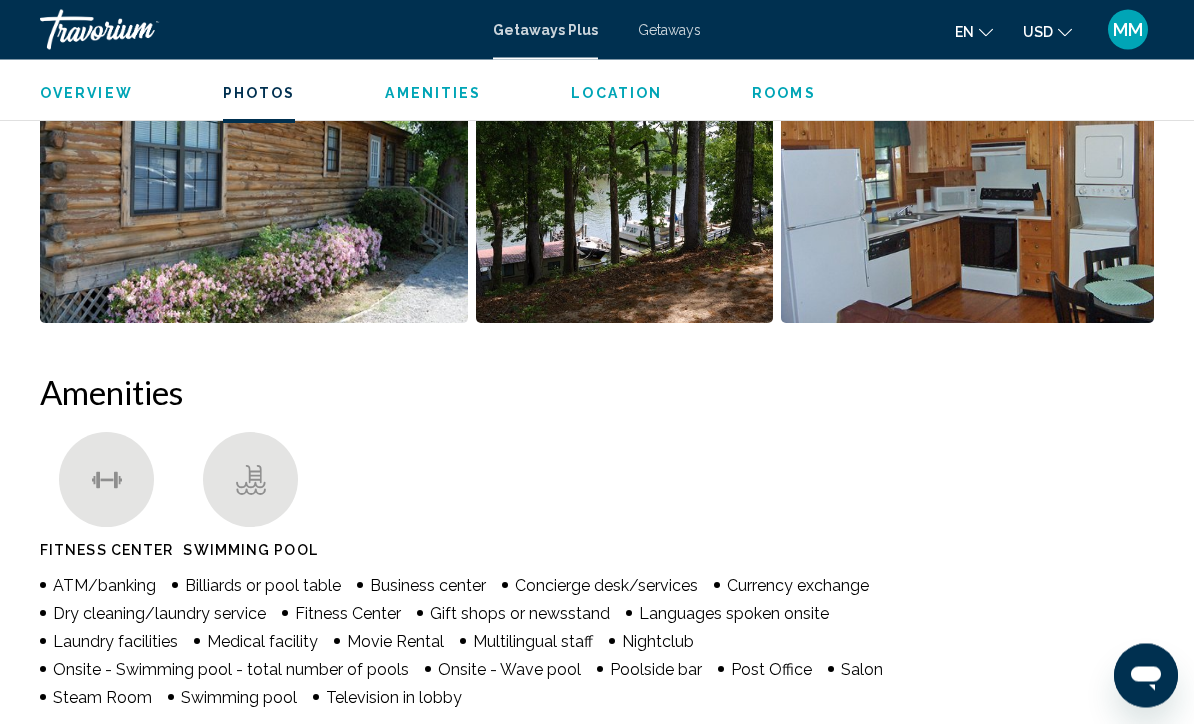 scroll, scrollTop: 1527, scrollLeft: 0, axis: vertical 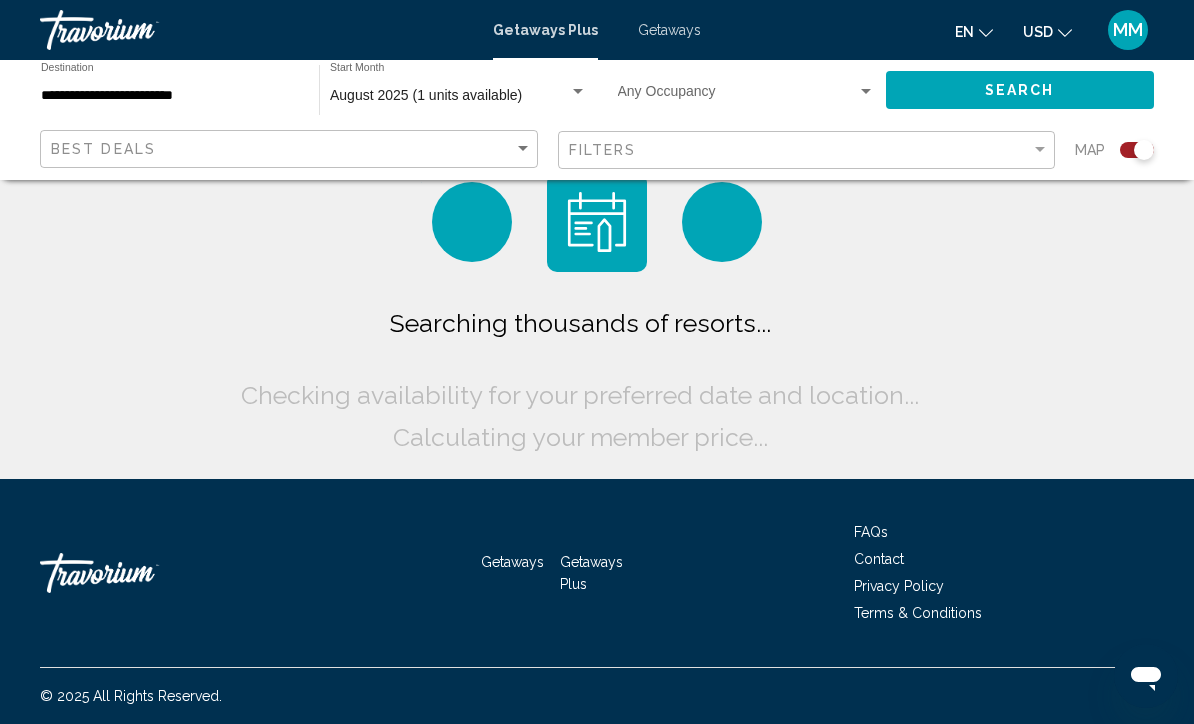 click on "**********" at bounding box center [170, 96] 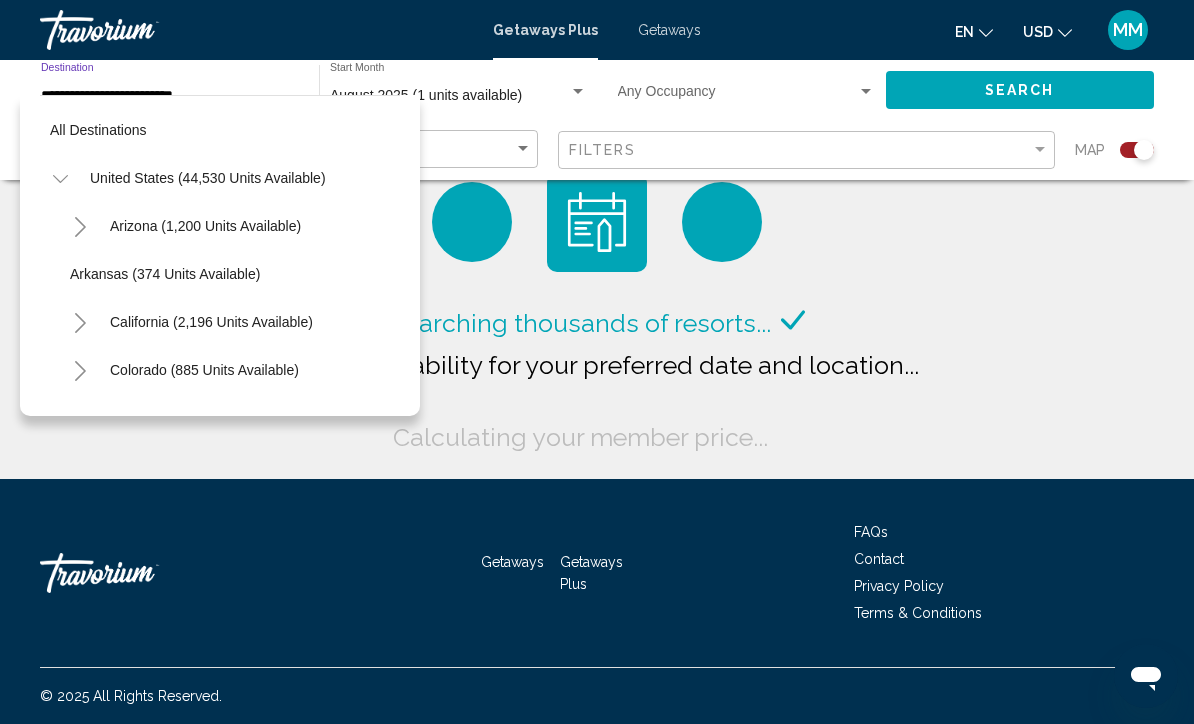 scroll, scrollTop: 1607, scrollLeft: 0, axis: vertical 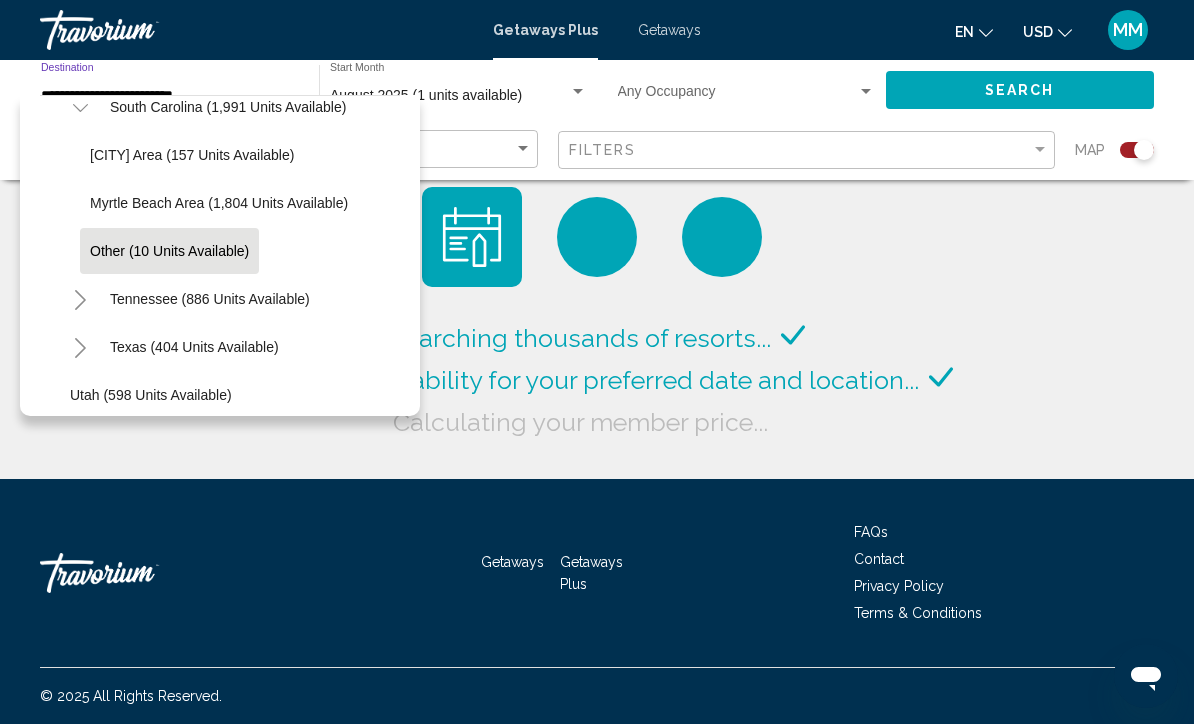 click on "[CITY] Area (1,804 units available)" 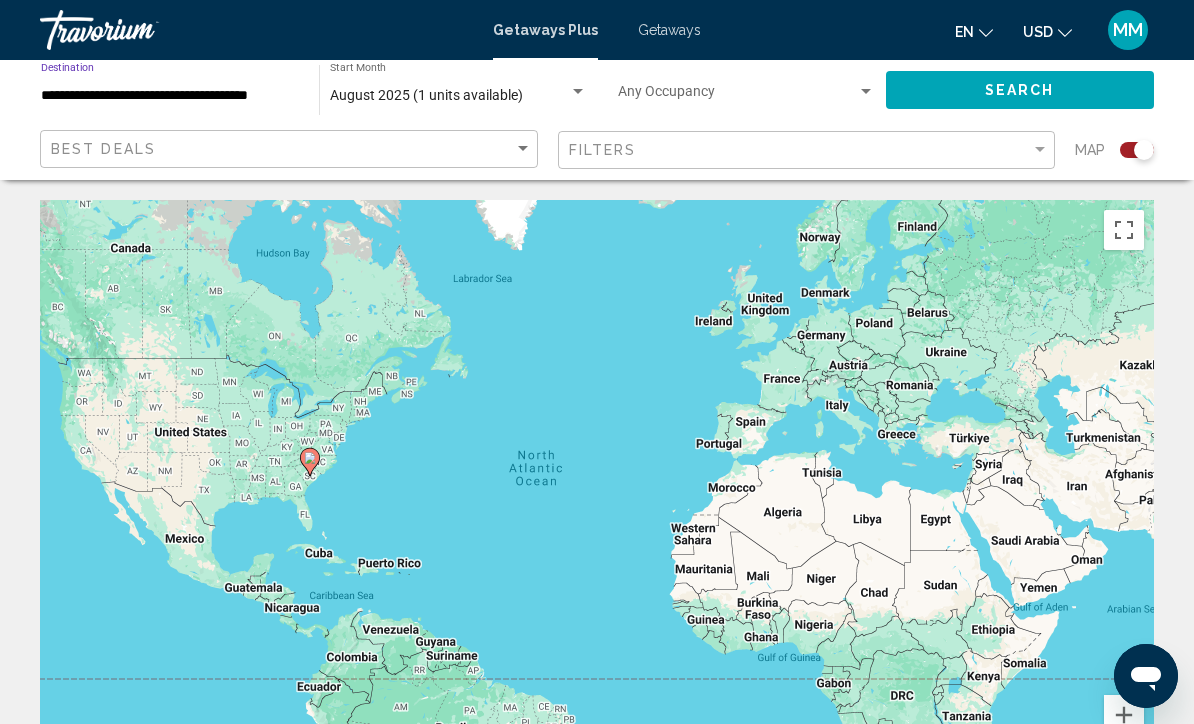 click on "Search" 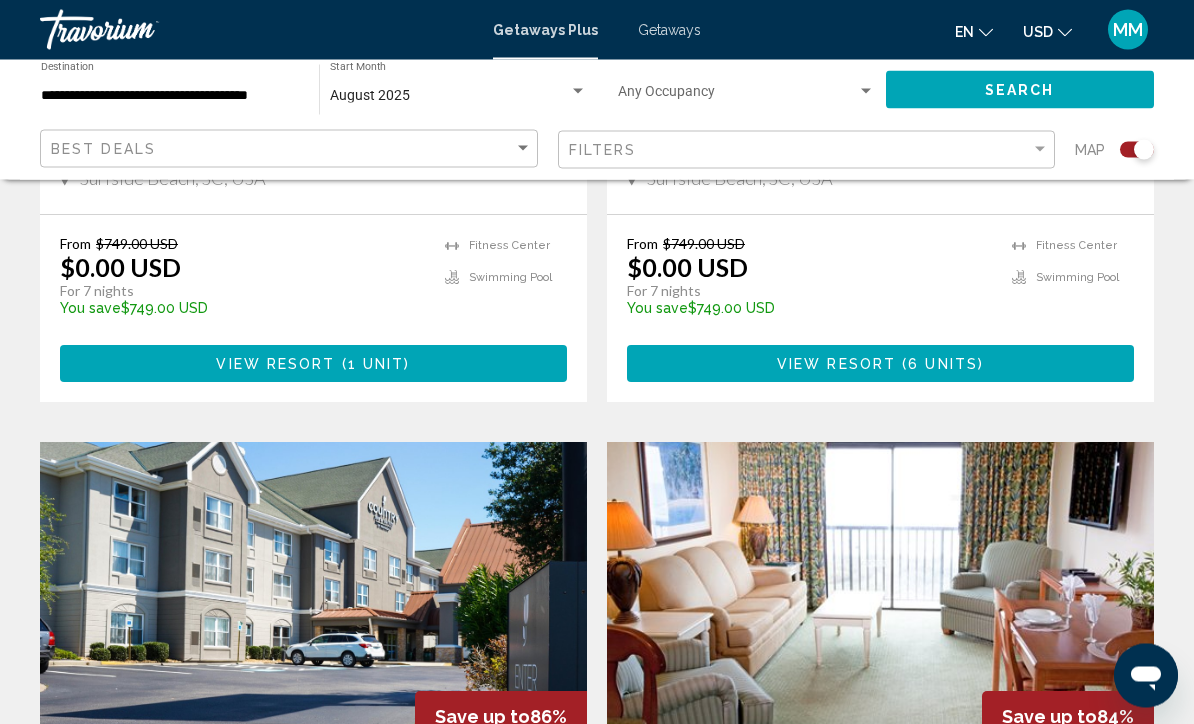 scroll, scrollTop: 1089, scrollLeft: 0, axis: vertical 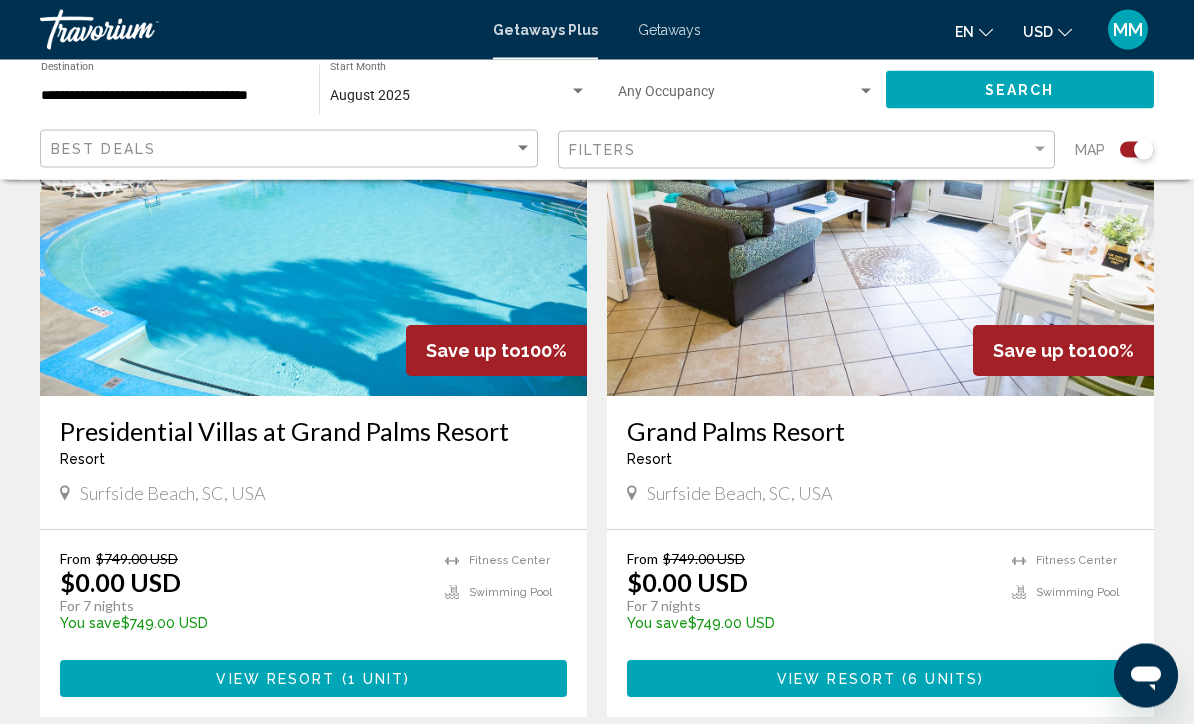 click on "View Resort    ( 1 unit )" at bounding box center (313, 679) 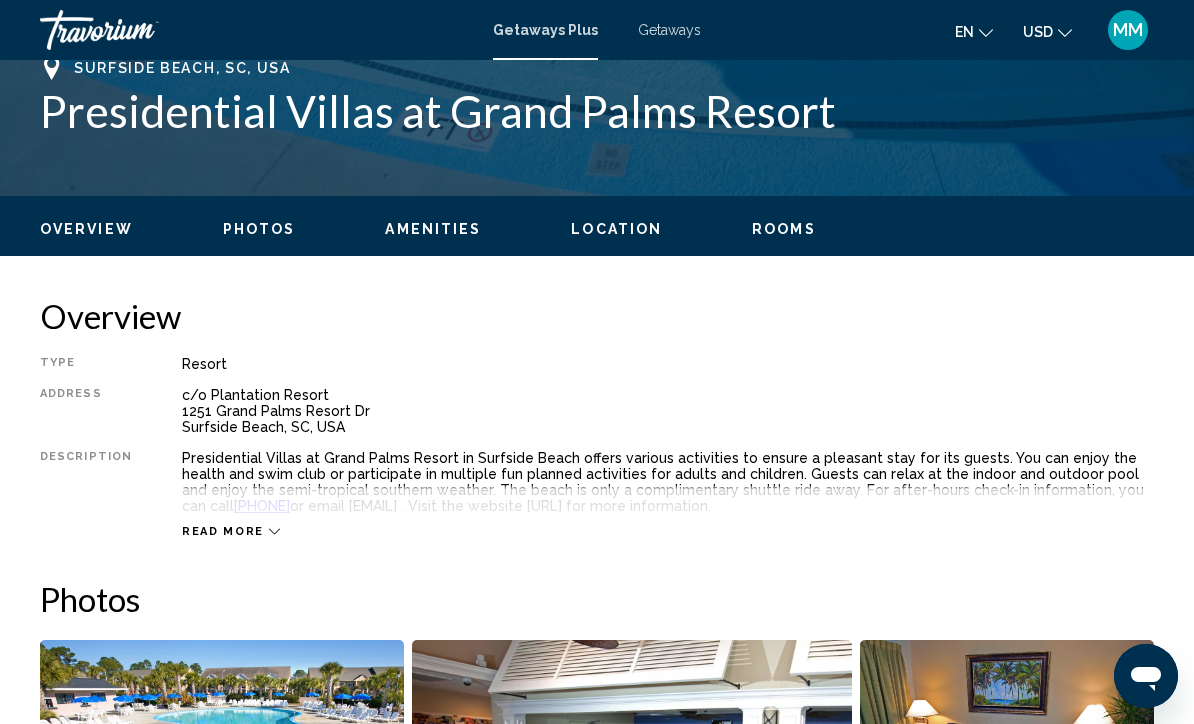 scroll, scrollTop: 0, scrollLeft: 0, axis: both 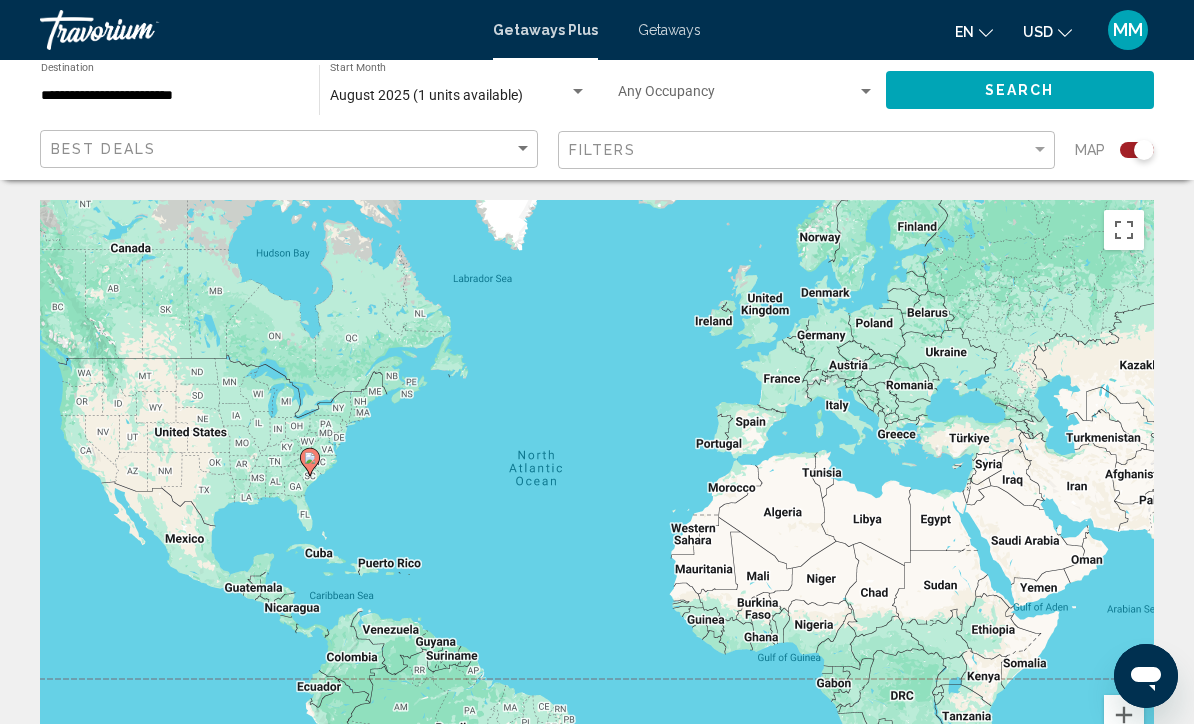 click on "**********" at bounding box center [170, 96] 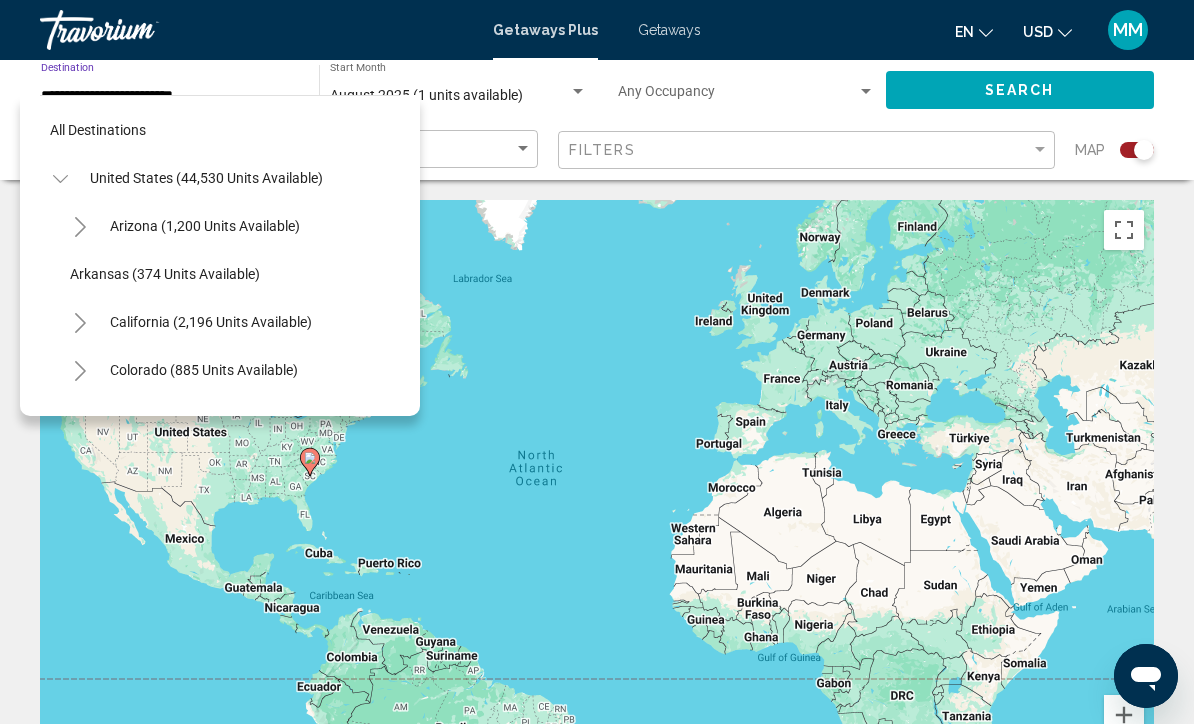 scroll, scrollTop: 1607, scrollLeft: 0, axis: vertical 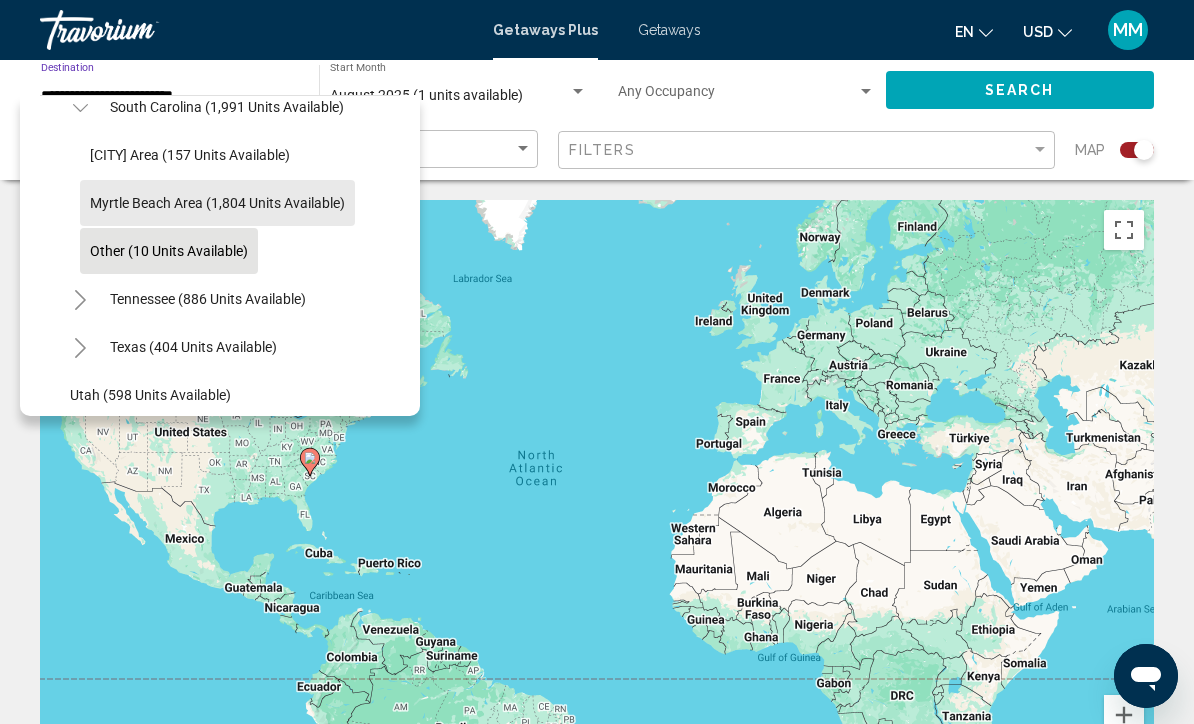 click on "Myrtle Beach Area (1,804 units available)" 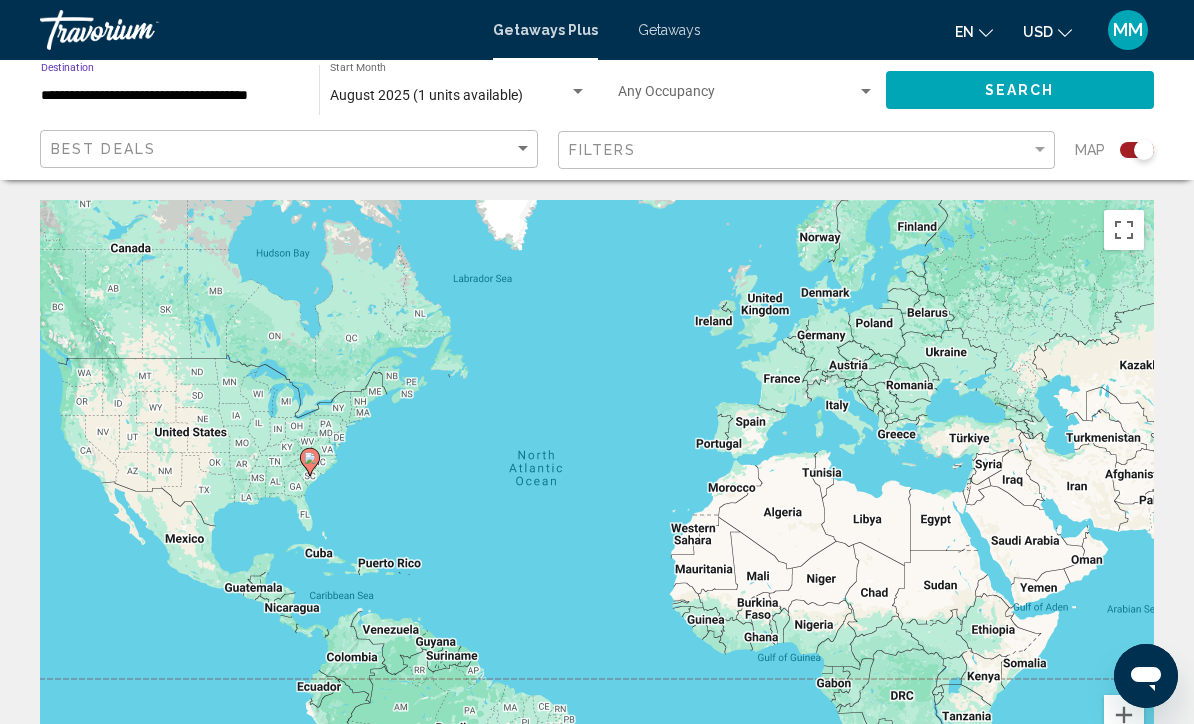 click on "Search" 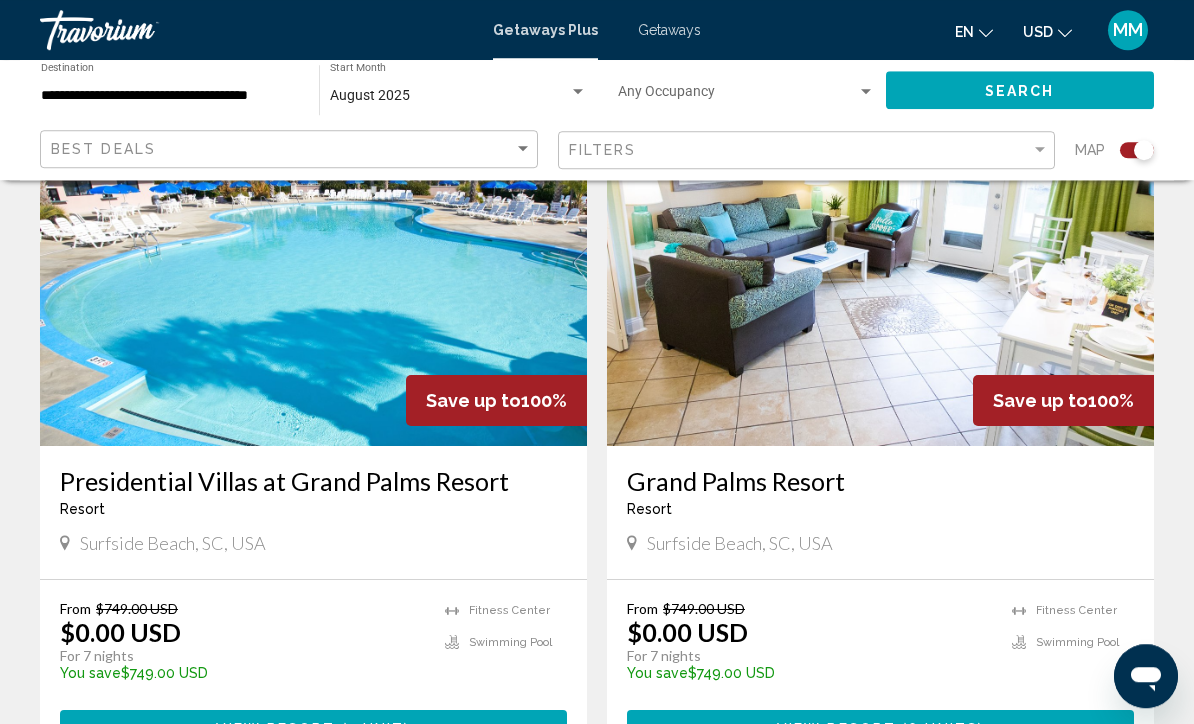 scroll, scrollTop: 733, scrollLeft: 0, axis: vertical 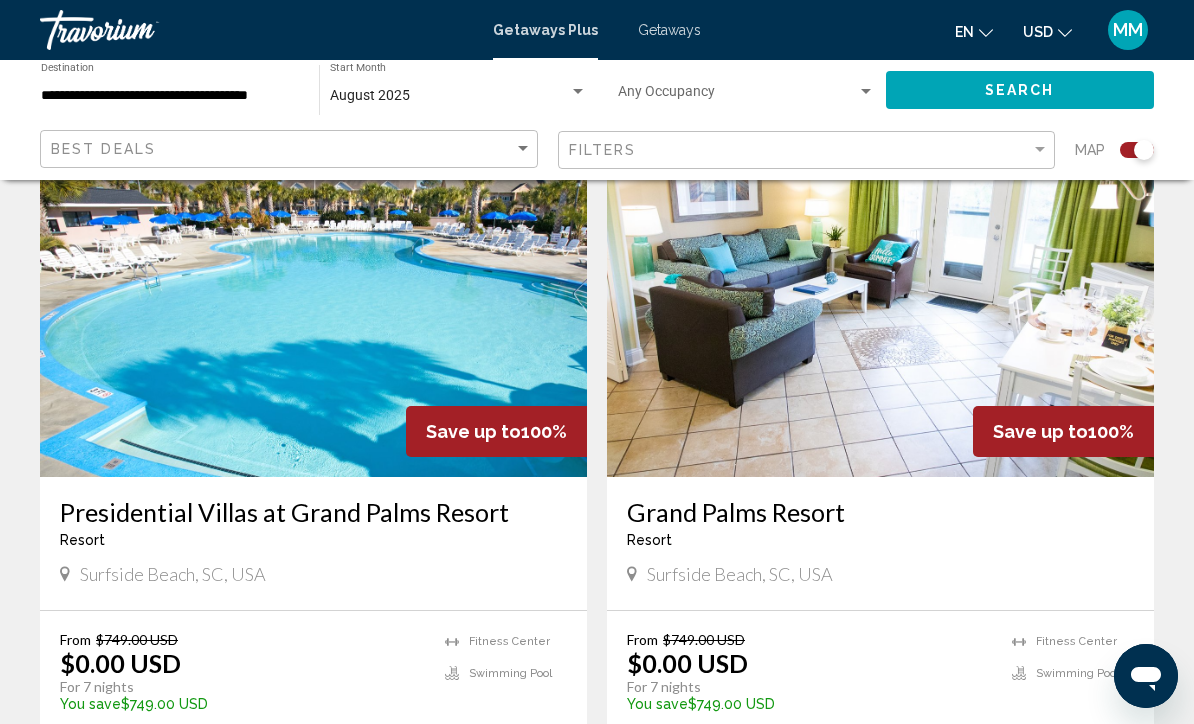 click on "View Resort" at bounding box center [836, 760] 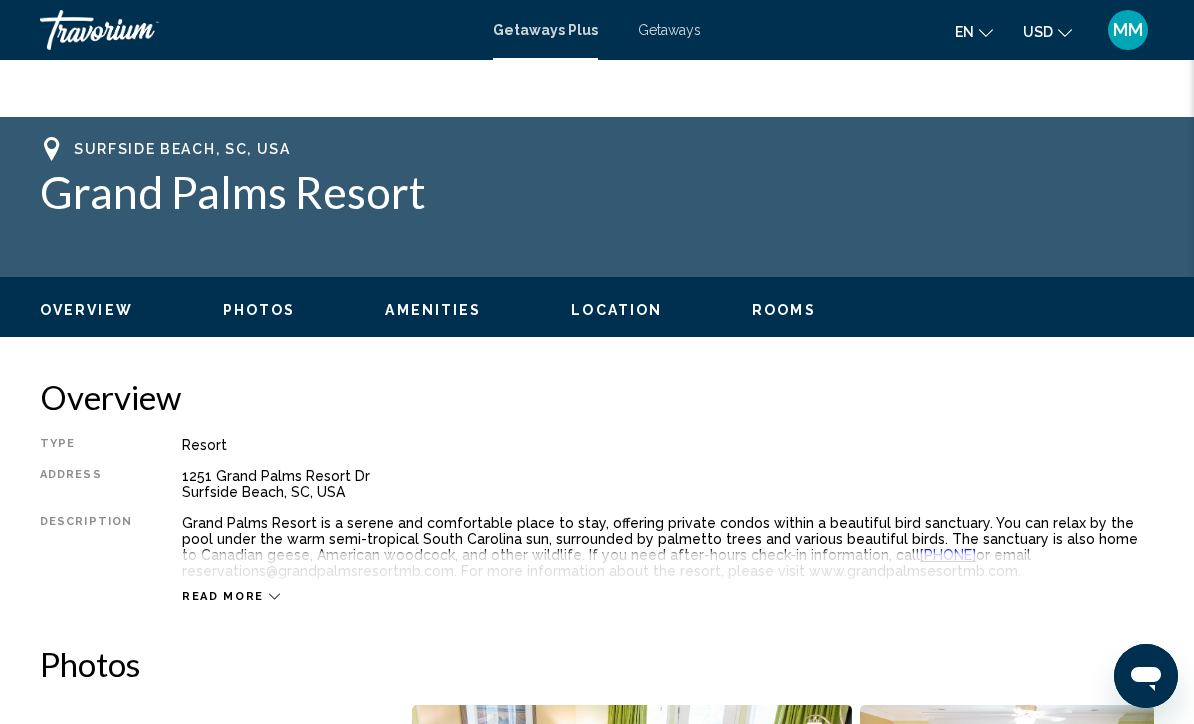 scroll, scrollTop: 0, scrollLeft: 0, axis: both 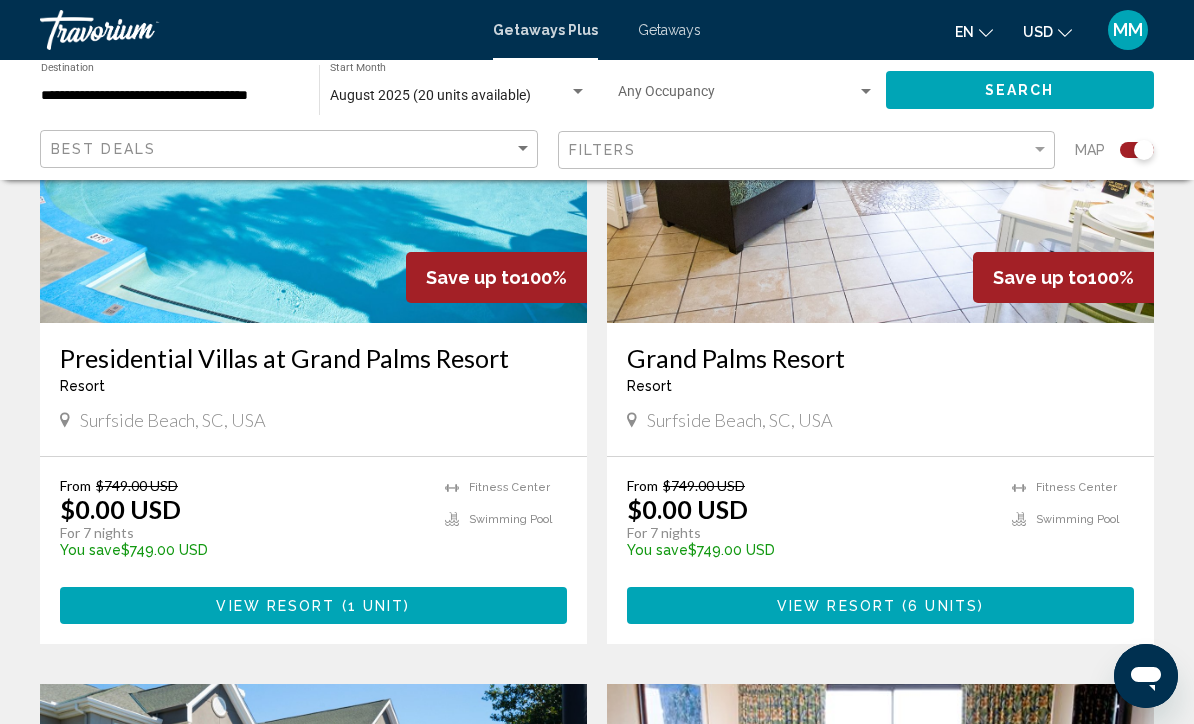 click at bounding box center [899, 606] 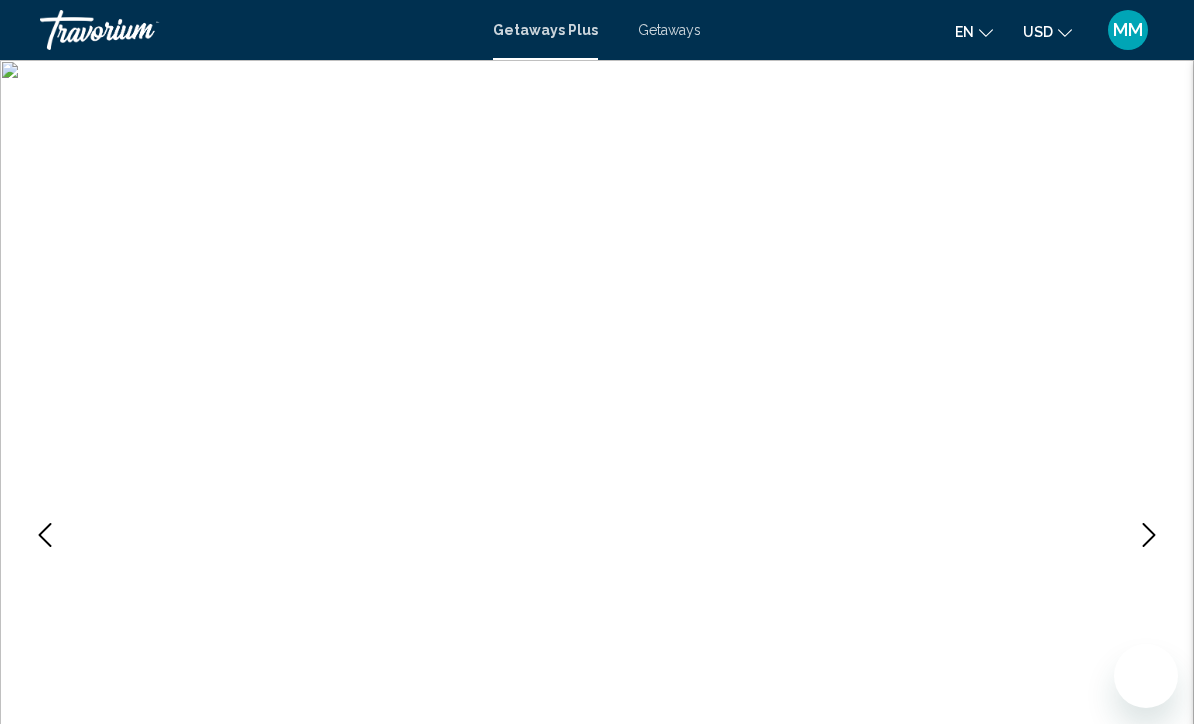 scroll, scrollTop: 0, scrollLeft: 0, axis: both 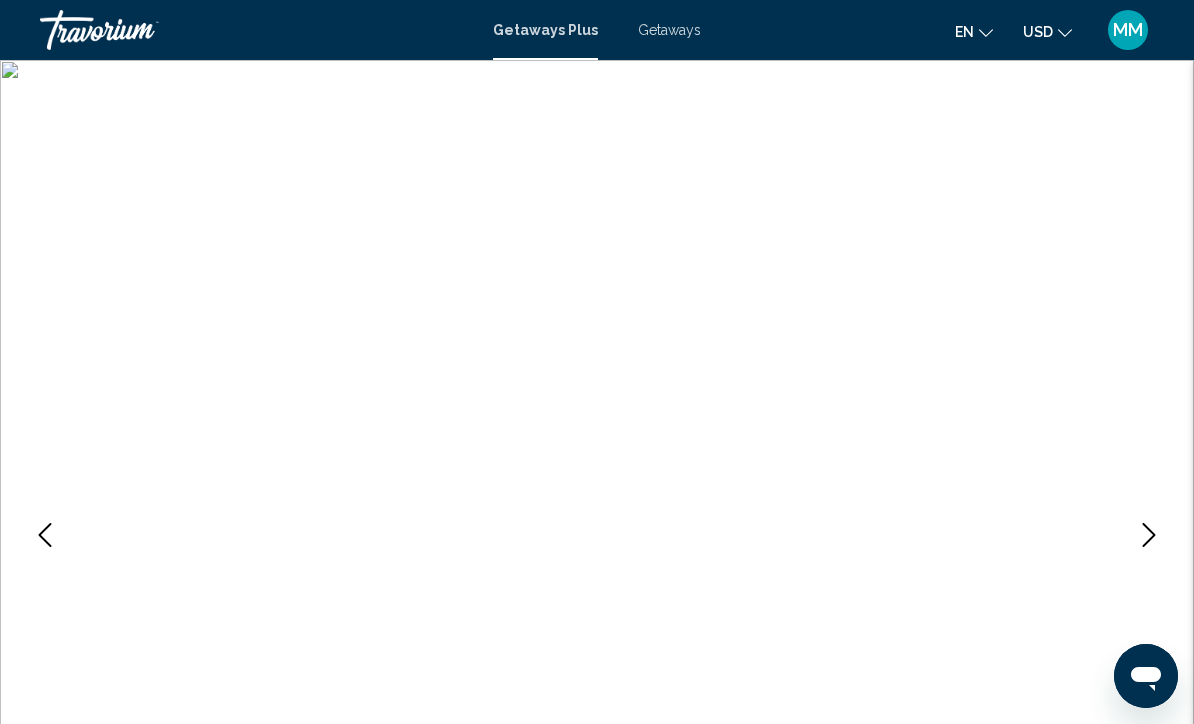 click 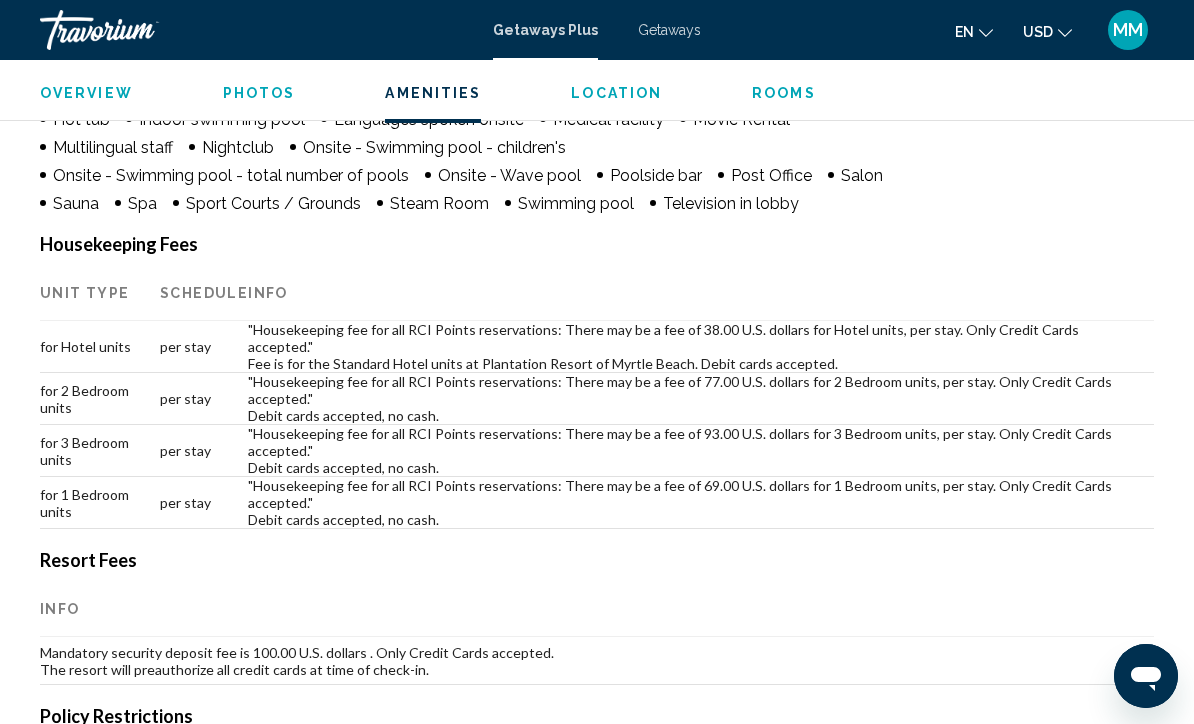 scroll, scrollTop: 2093, scrollLeft: 0, axis: vertical 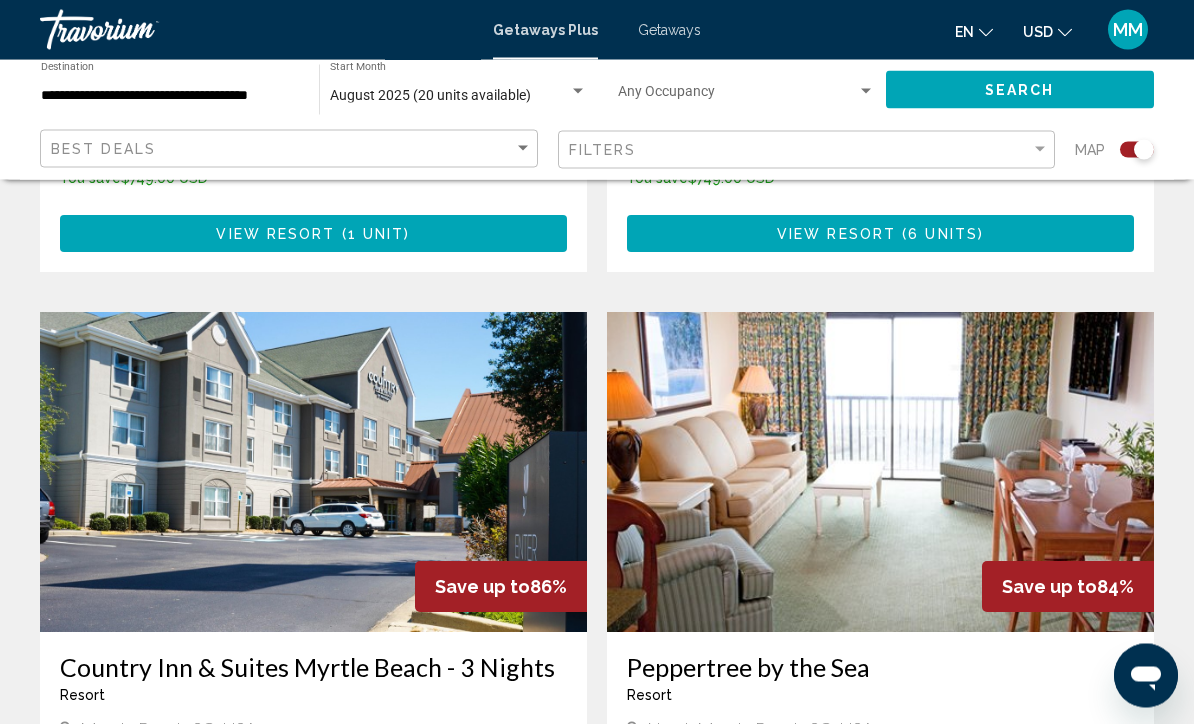 click on "Getaways" at bounding box center [669, 30] 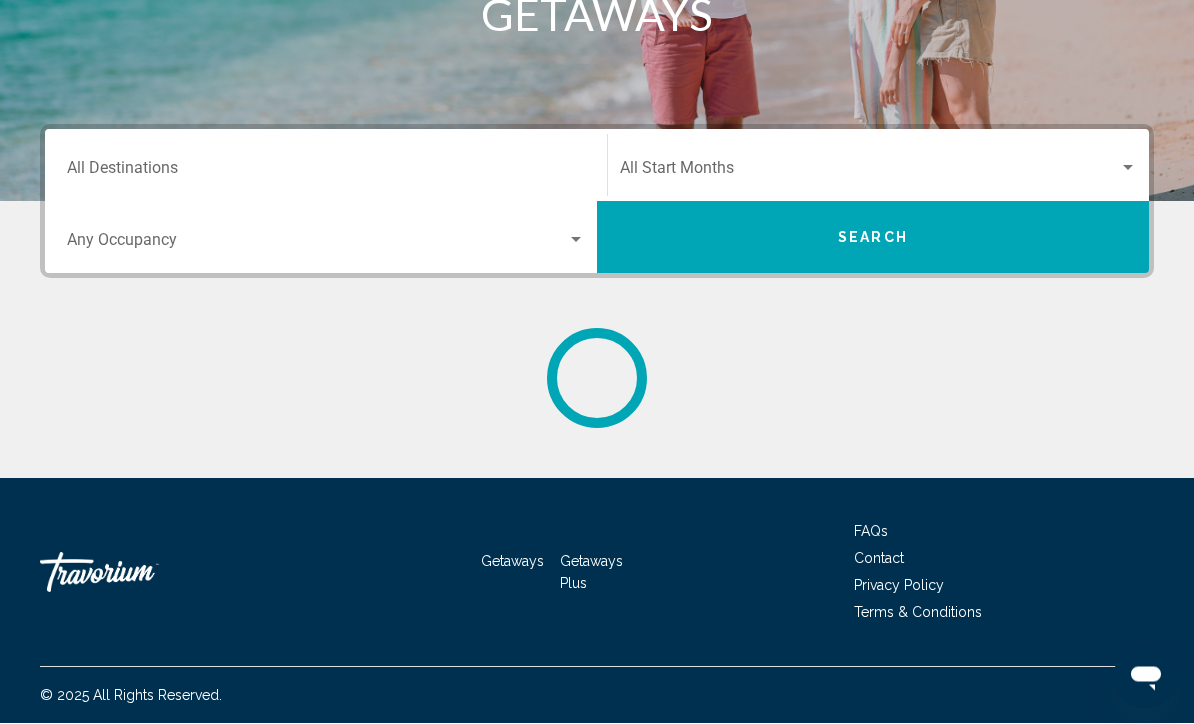 scroll, scrollTop: 0, scrollLeft: 0, axis: both 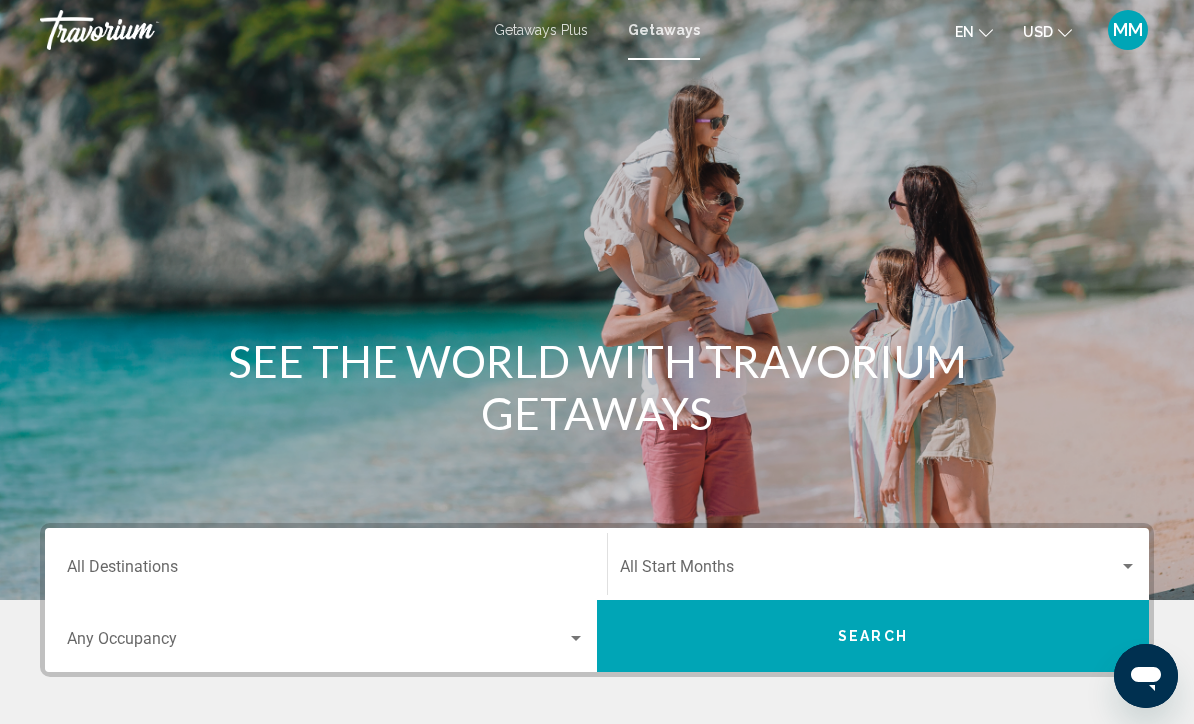 click on "Destination All Destinations" at bounding box center (326, 571) 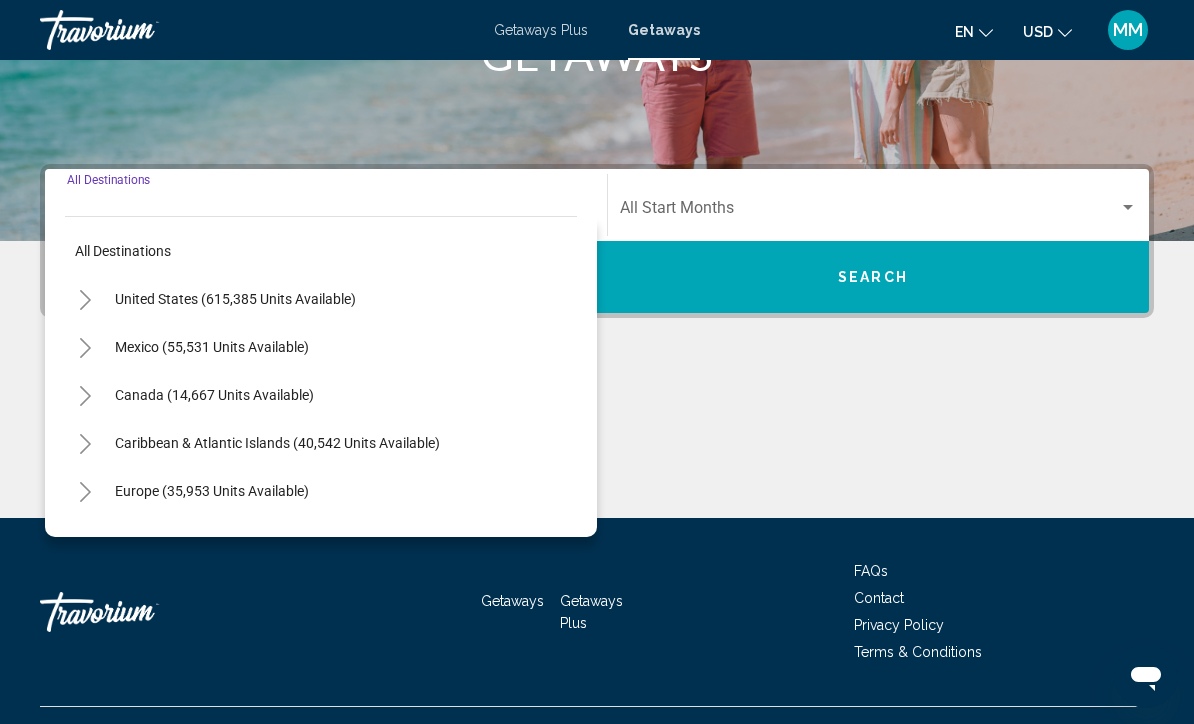 scroll, scrollTop: 398, scrollLeft: 0, axis: vertical 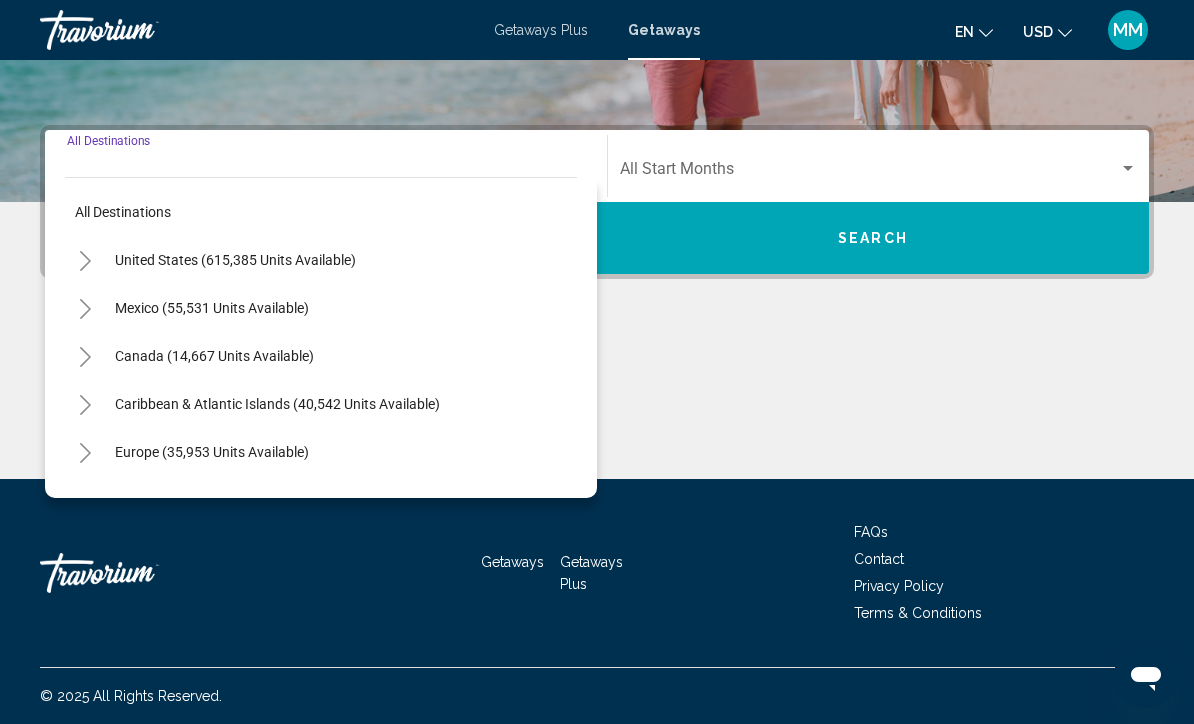click 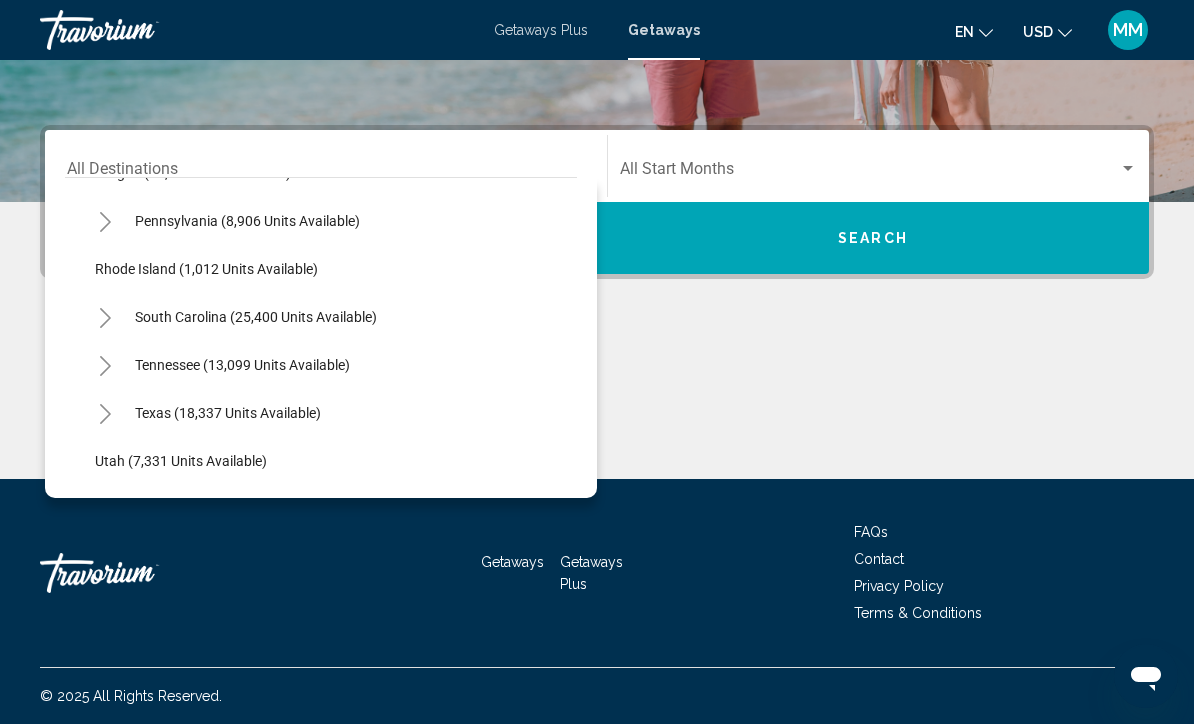scroll, scrollTop: 1626, scrollLeft: 0, axis: vertical 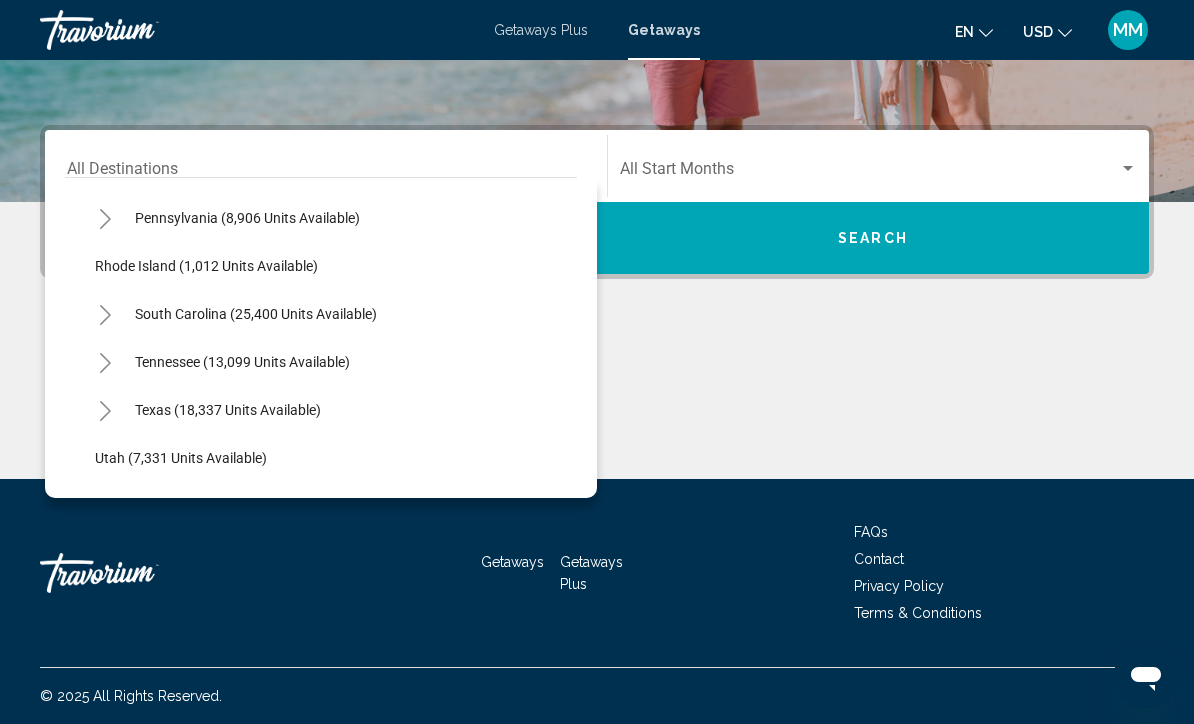 click 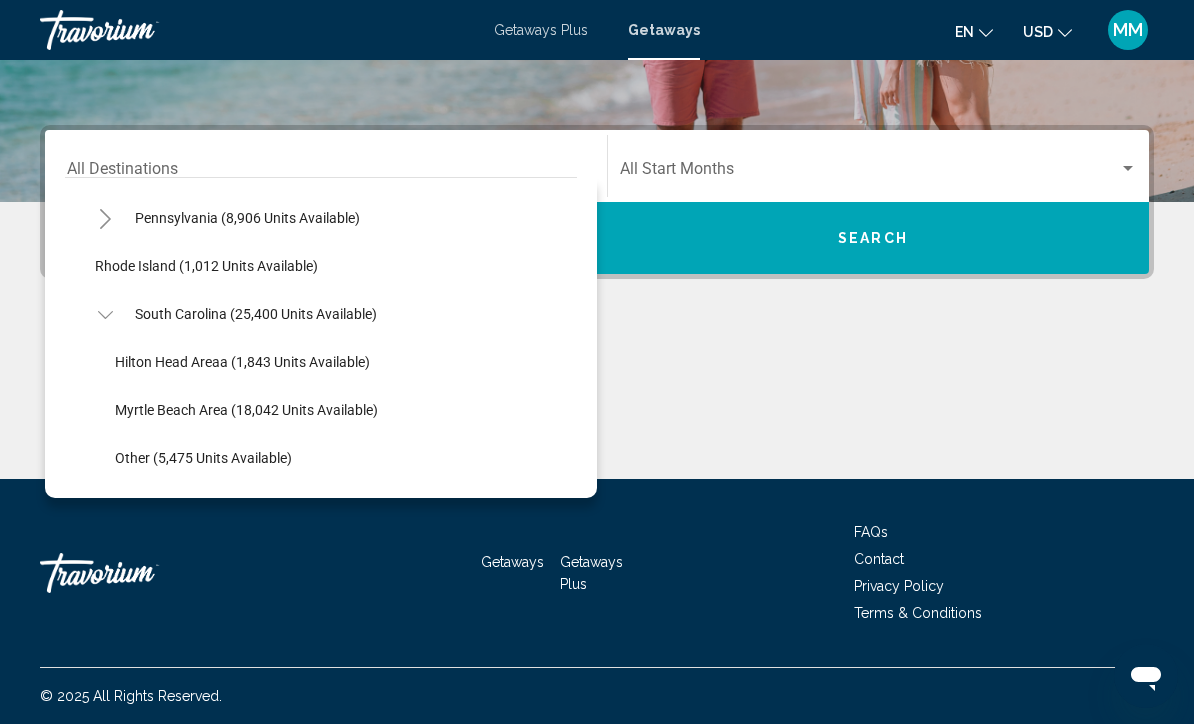 click on "Other (5,475 units available)" 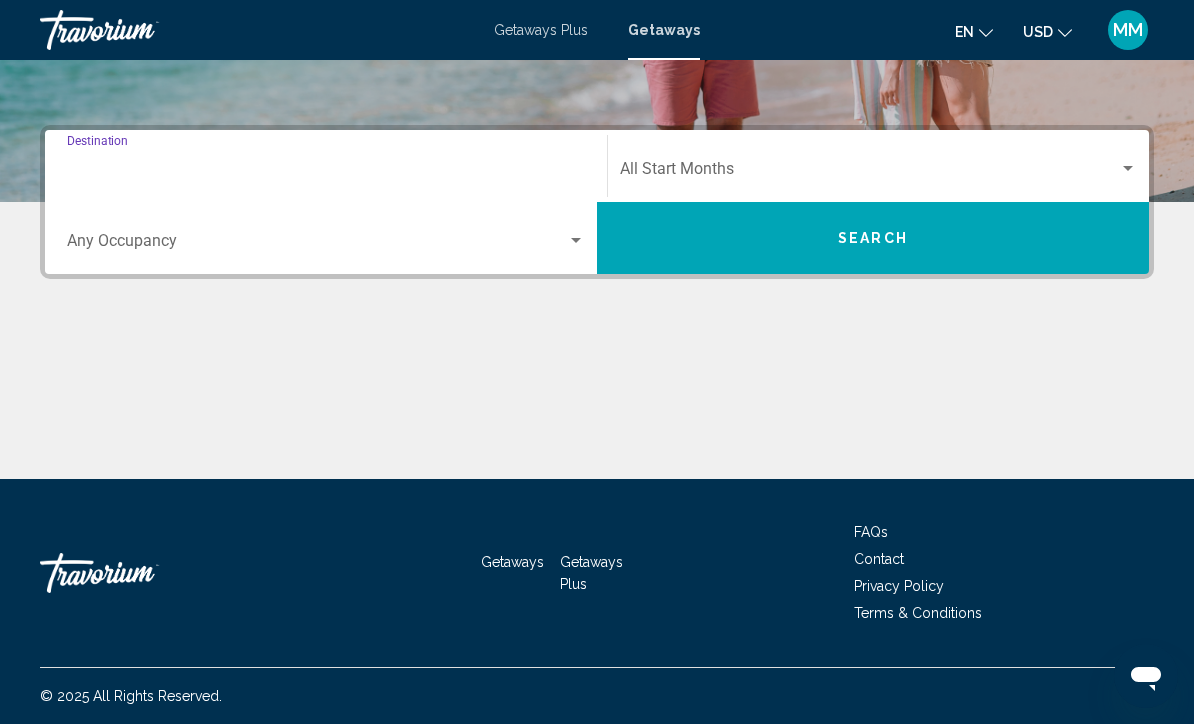 type on "**********" 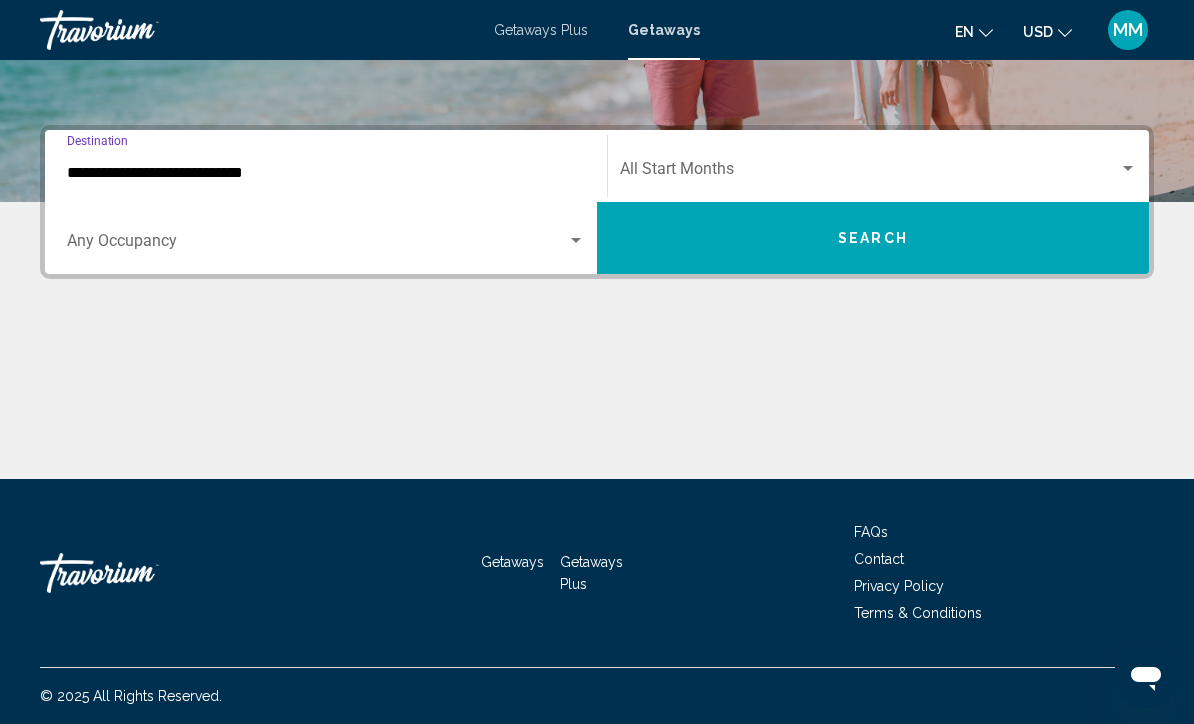 click at bounding box center (869, 173) 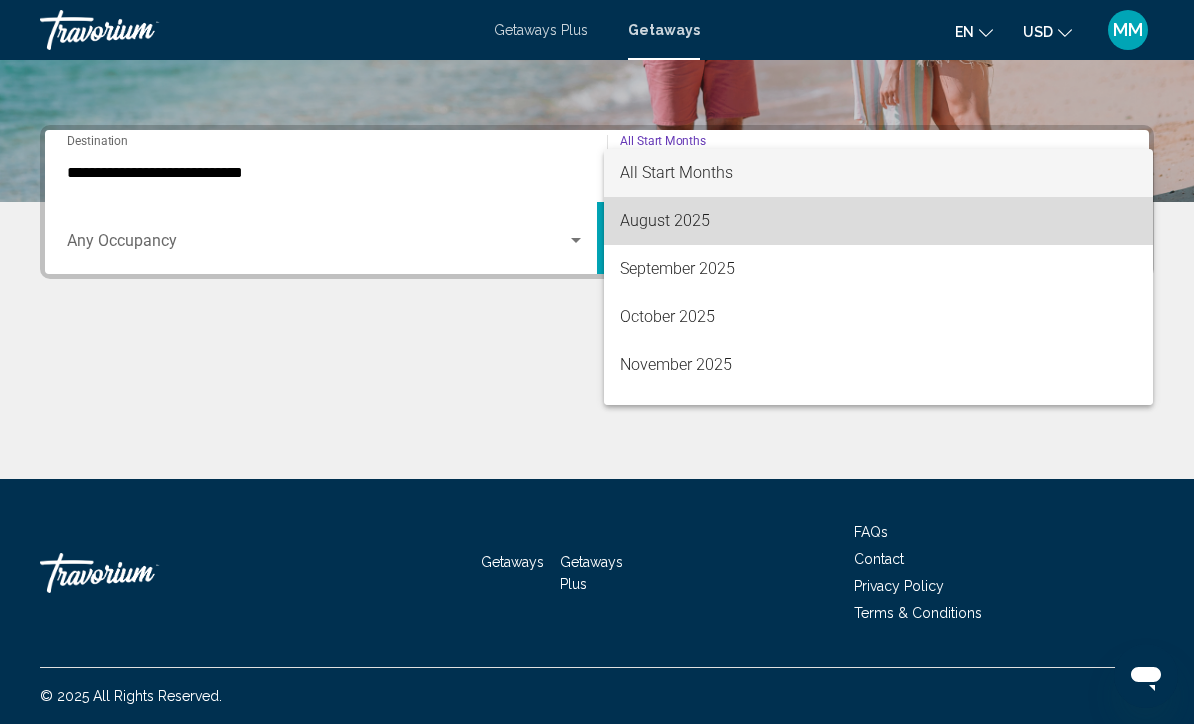 click on "August 2025" at bounding box center [878, 221] 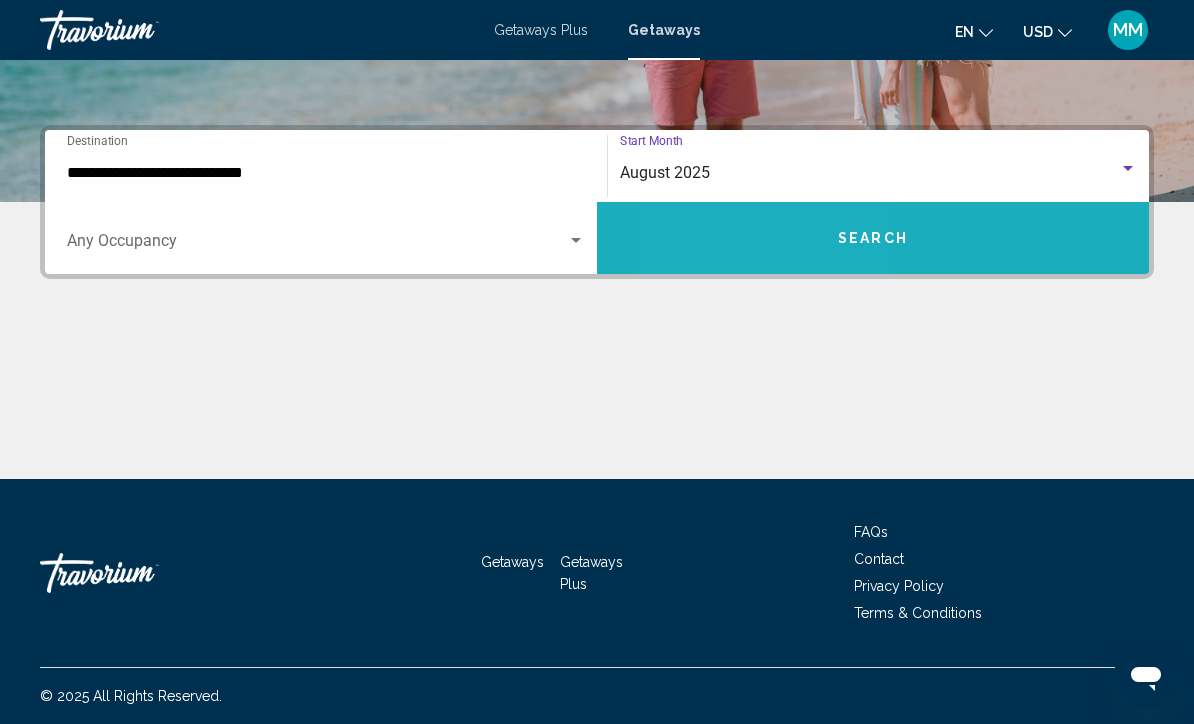 click on "Search" at bounding box center [873, 238] 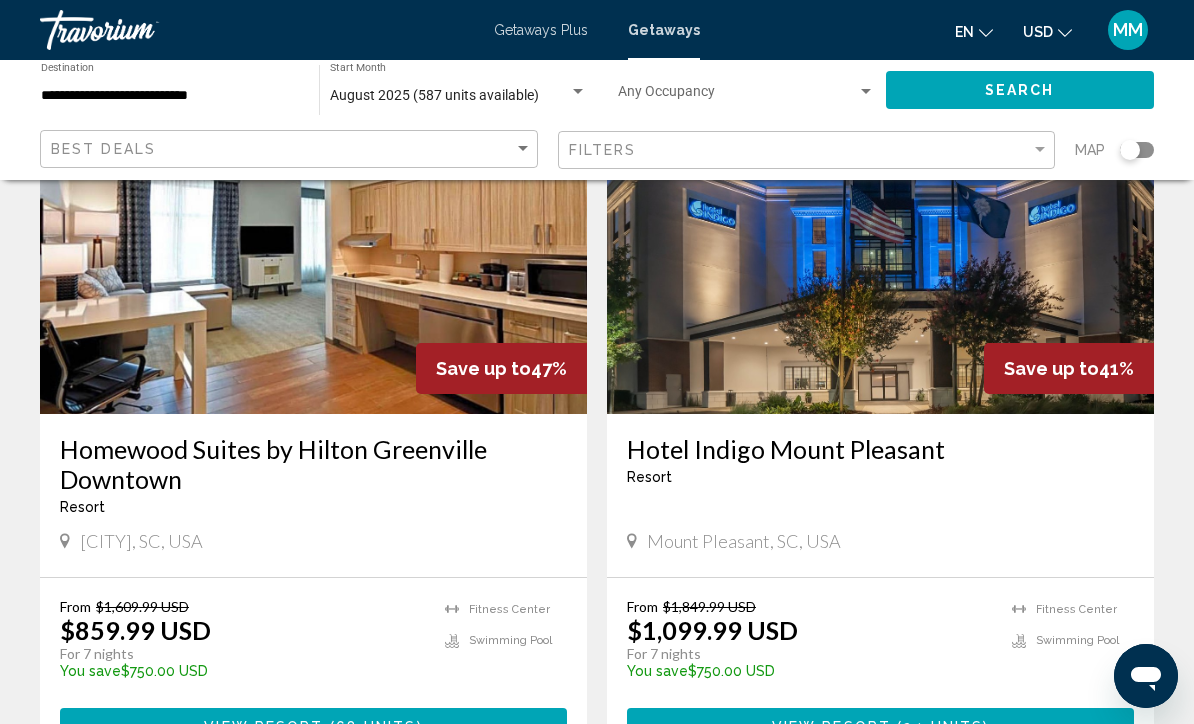 scroll, scrollTop: 2989, scrollLeft: 0, axis: vertical 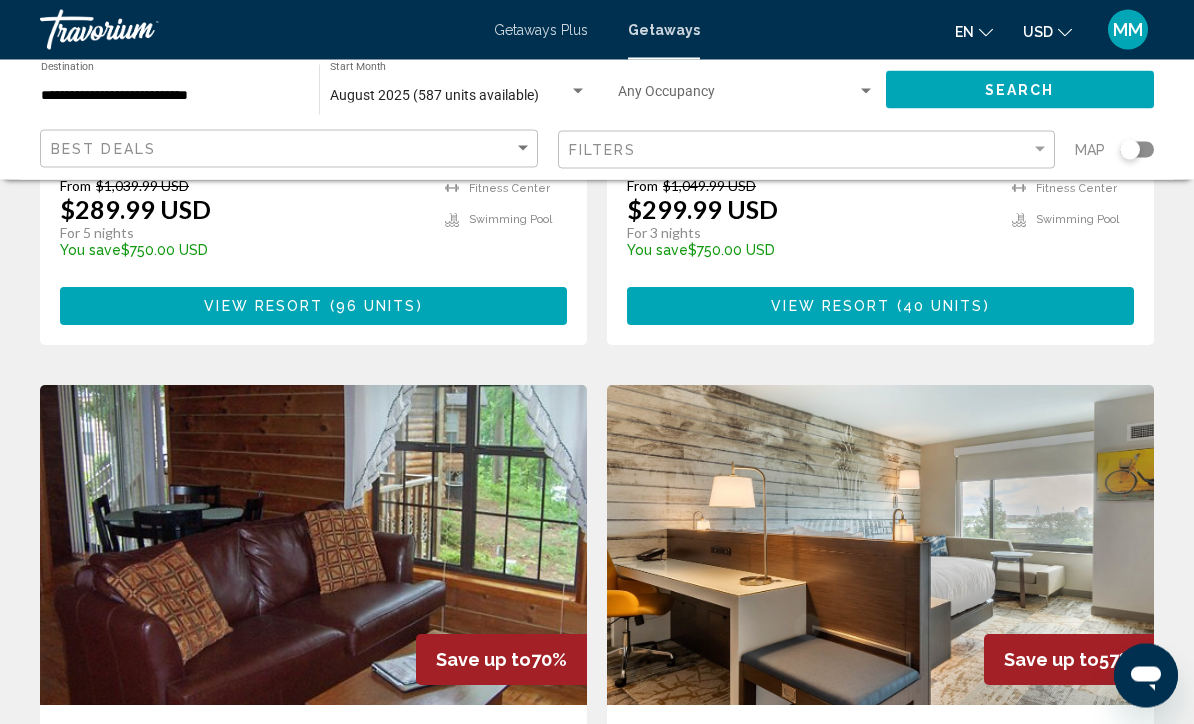 click at bounding box center [880, 546] 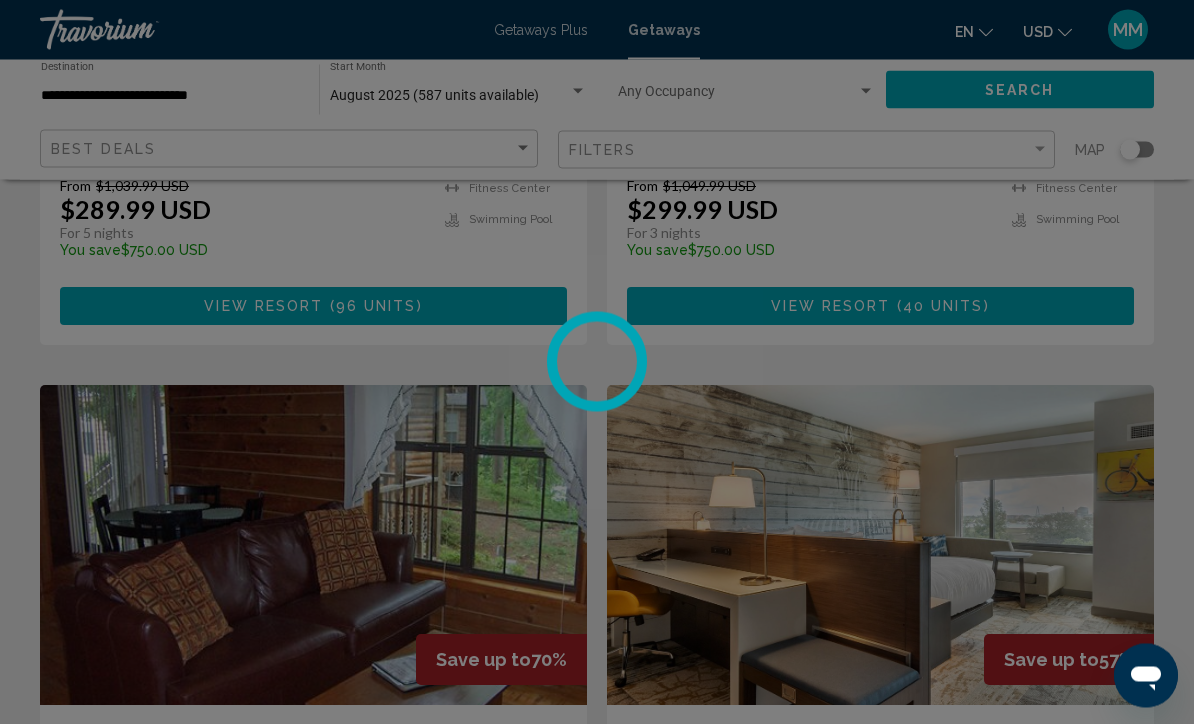 scroll, scrollTop: 1308, scrollLeft: 0, axis: vertical 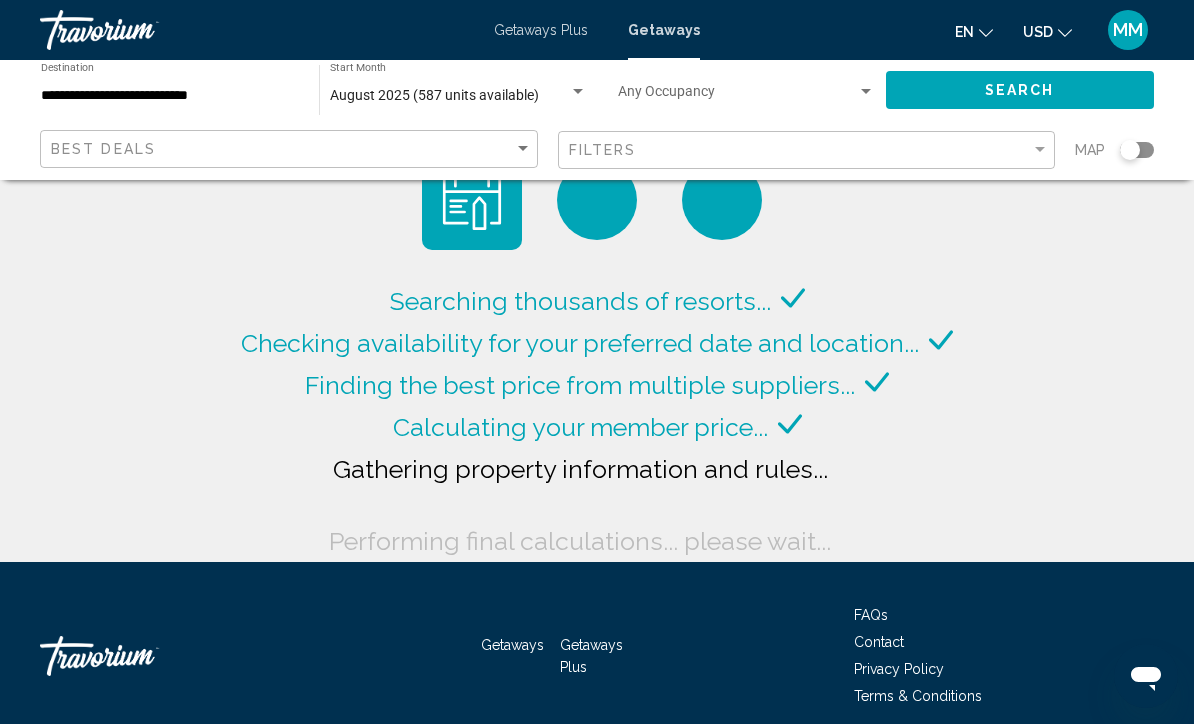 click on "**********" at bounding box center [170, 96] 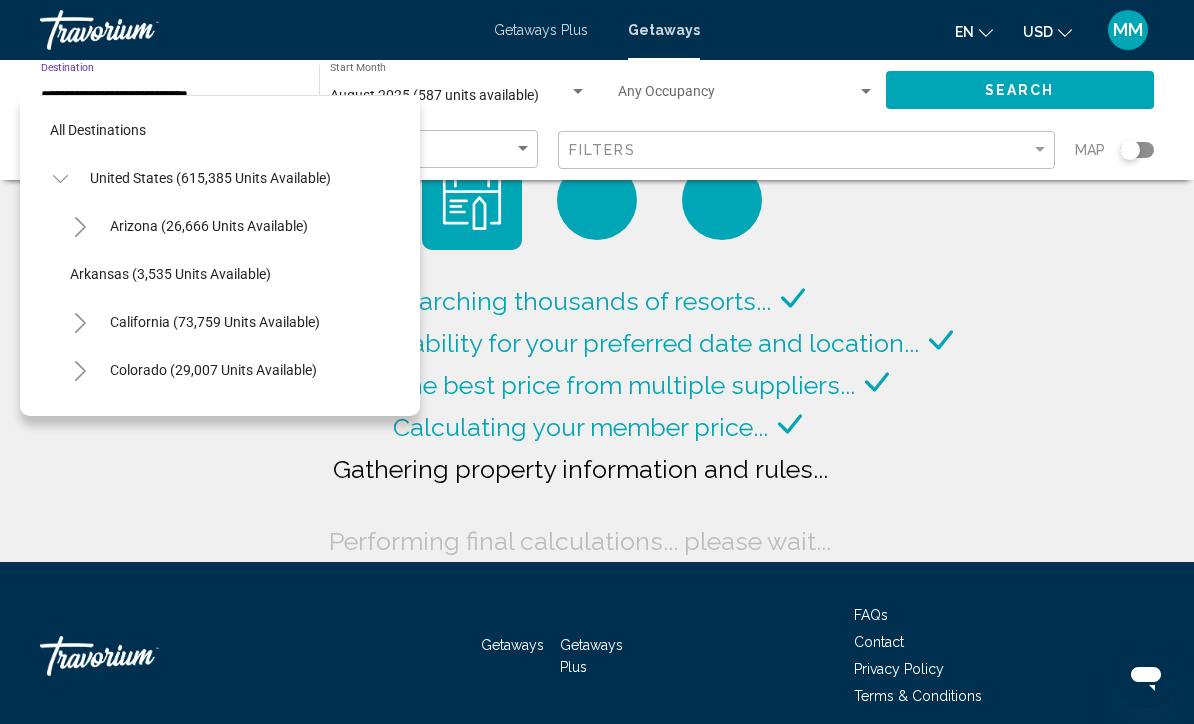 scroll, scrollTop: 1751, scrollLeft: 0, axis: vertical 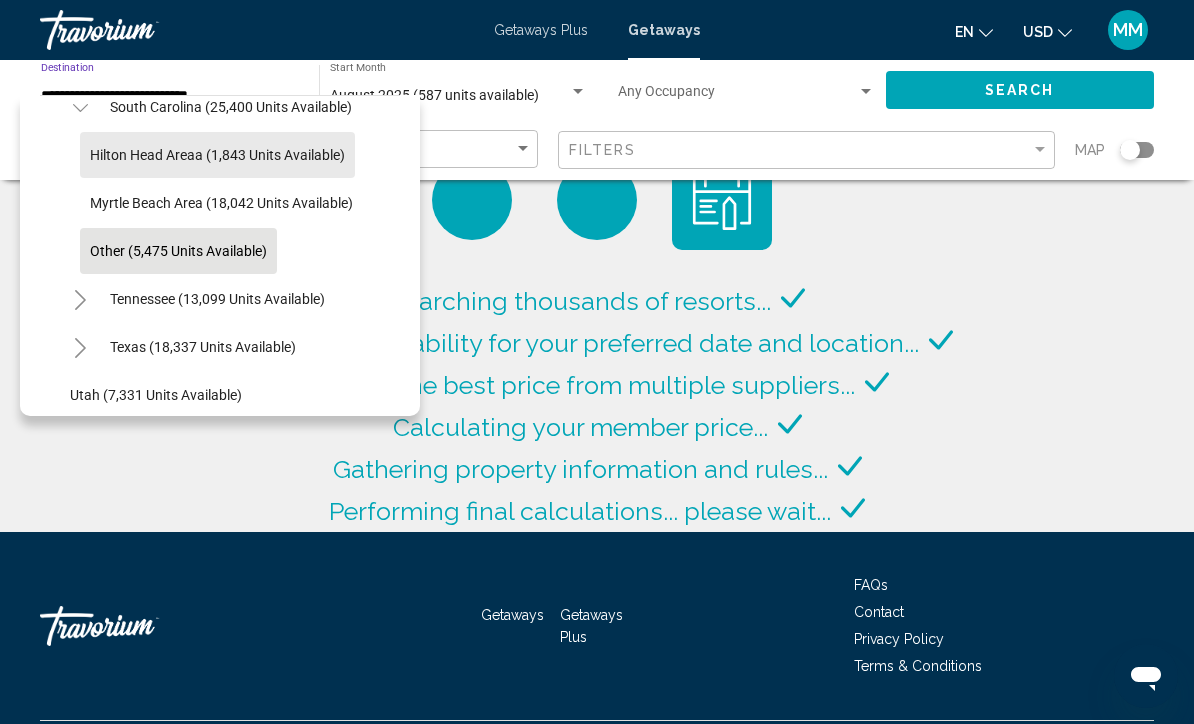 click on "Hilton Head Areaa (1,843 units available)" 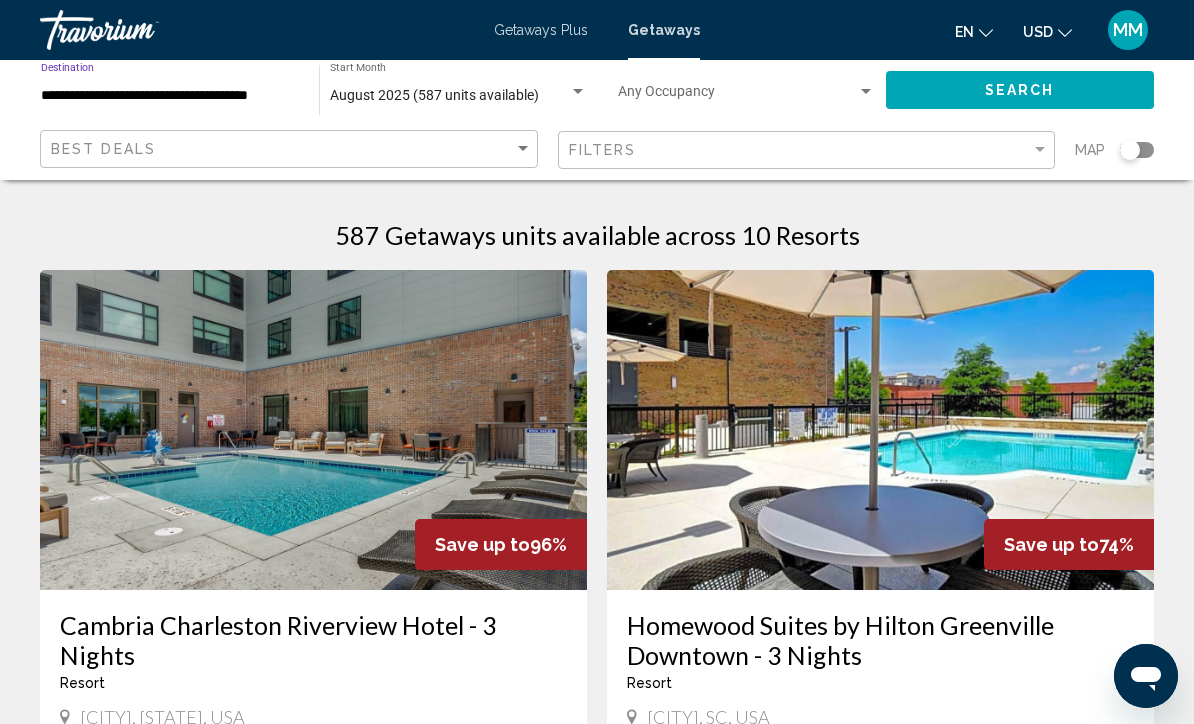 click on "Search" 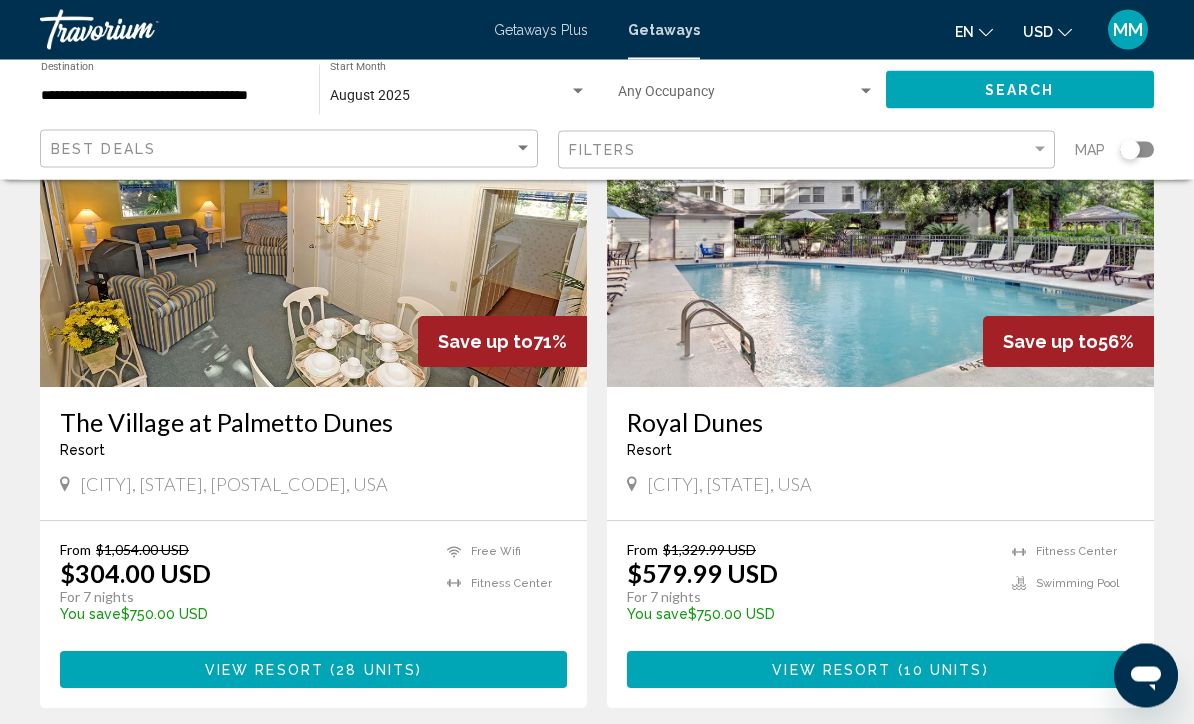scroll, scrollTop: 210, scrollLeft: 0, axis: vertical 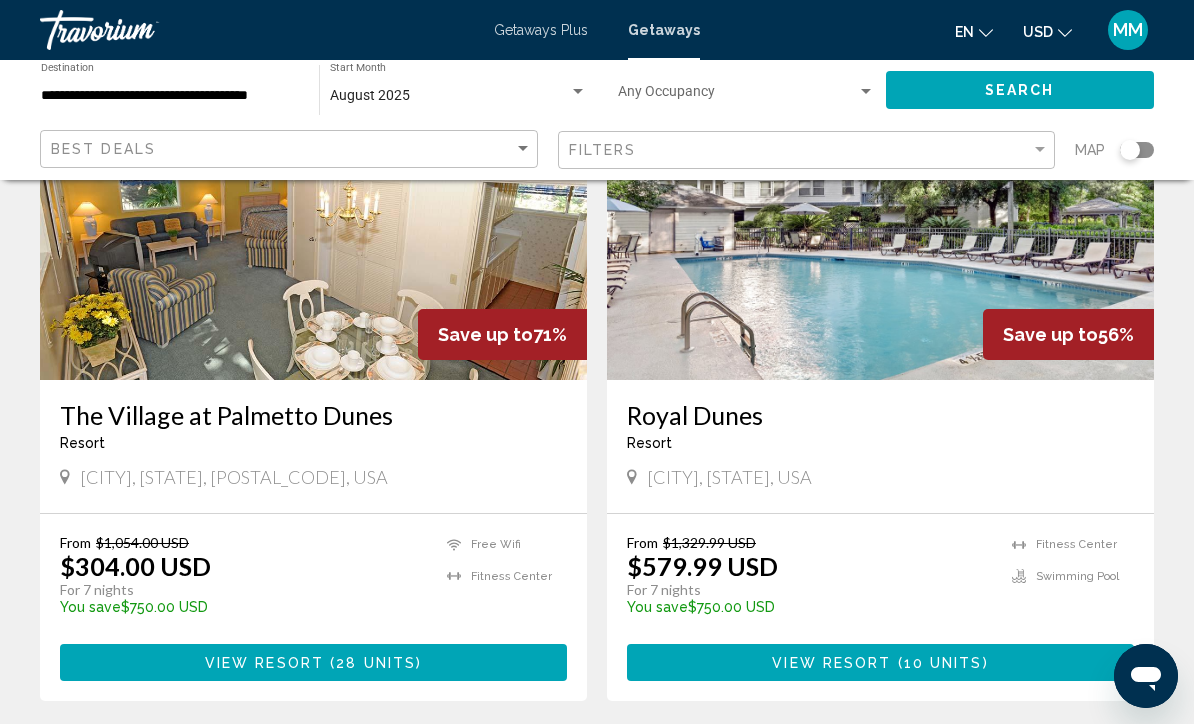 click on "View Resort    ( 28 units )" at bounding box center (313, 662) 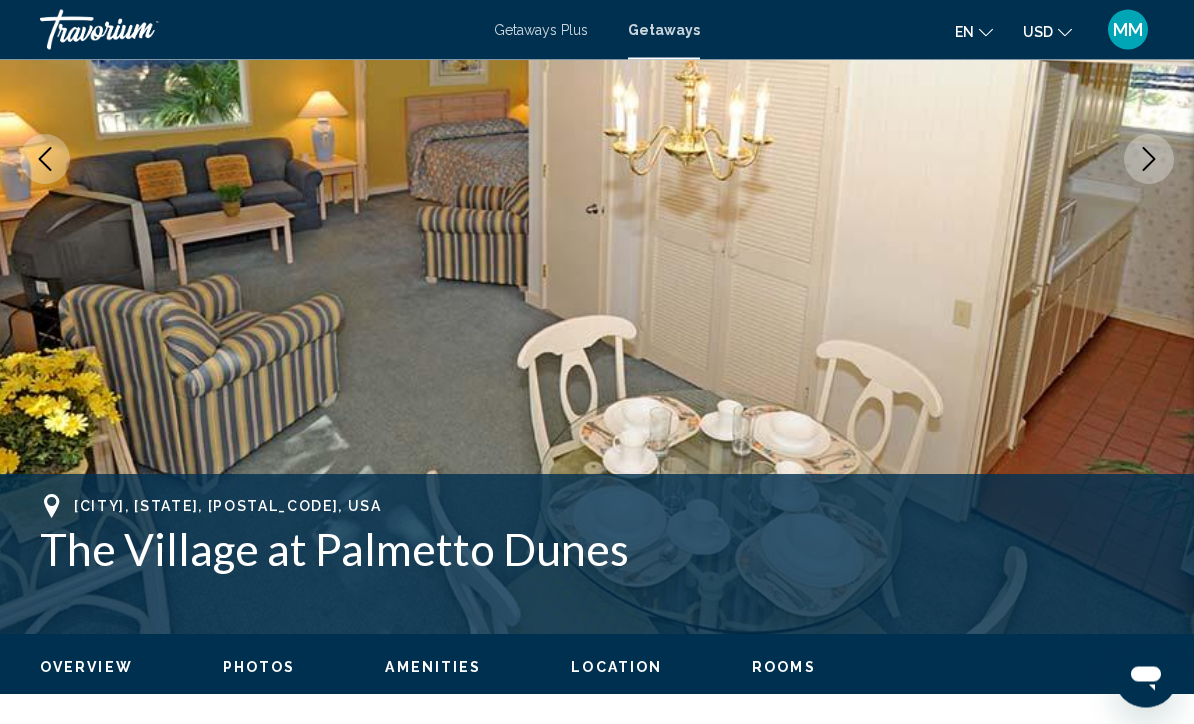 scroll, scrollTop: 0, scrollLeft: 0, axis: both 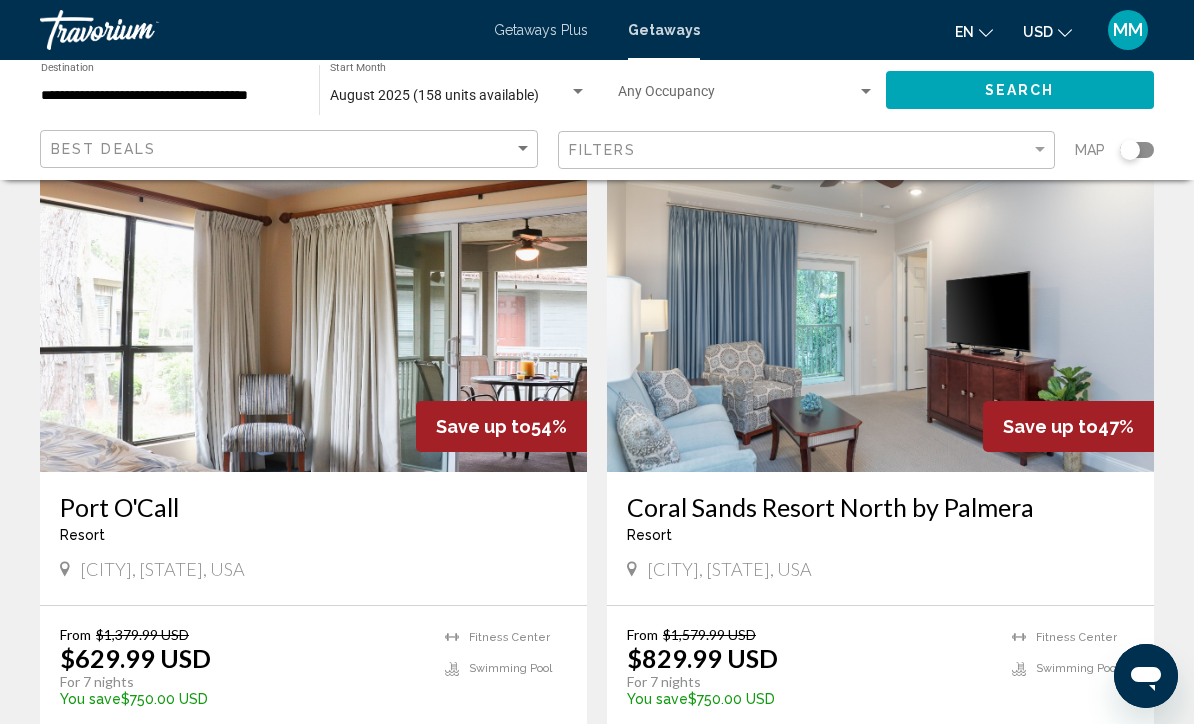 click at bounding box center (880, 312) 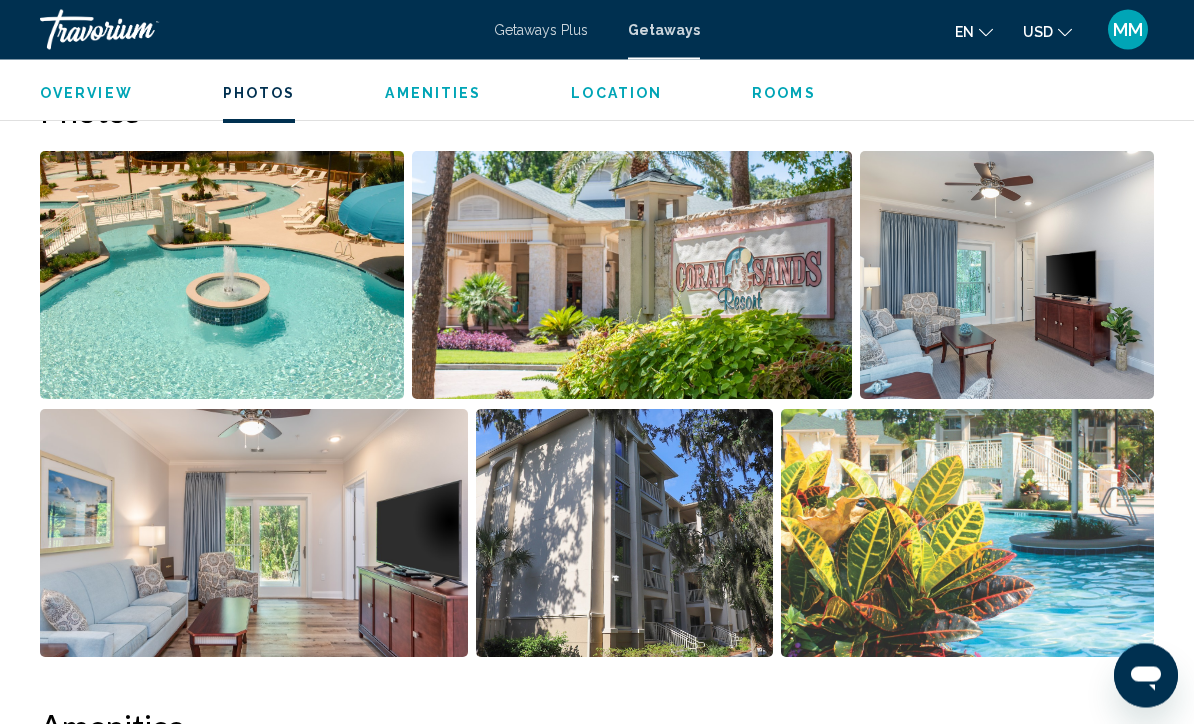scroll, scrollTop: 1284, scrollLeft: 0, axis: vertical 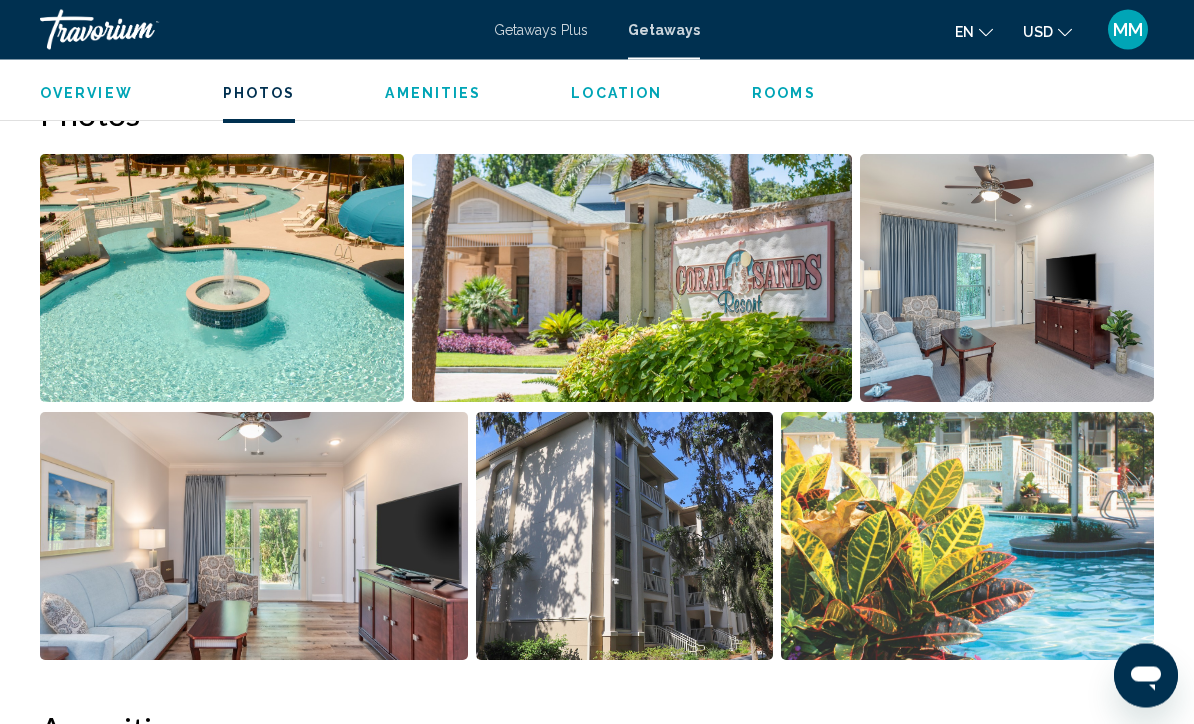 click at bounding box center [222, 279] 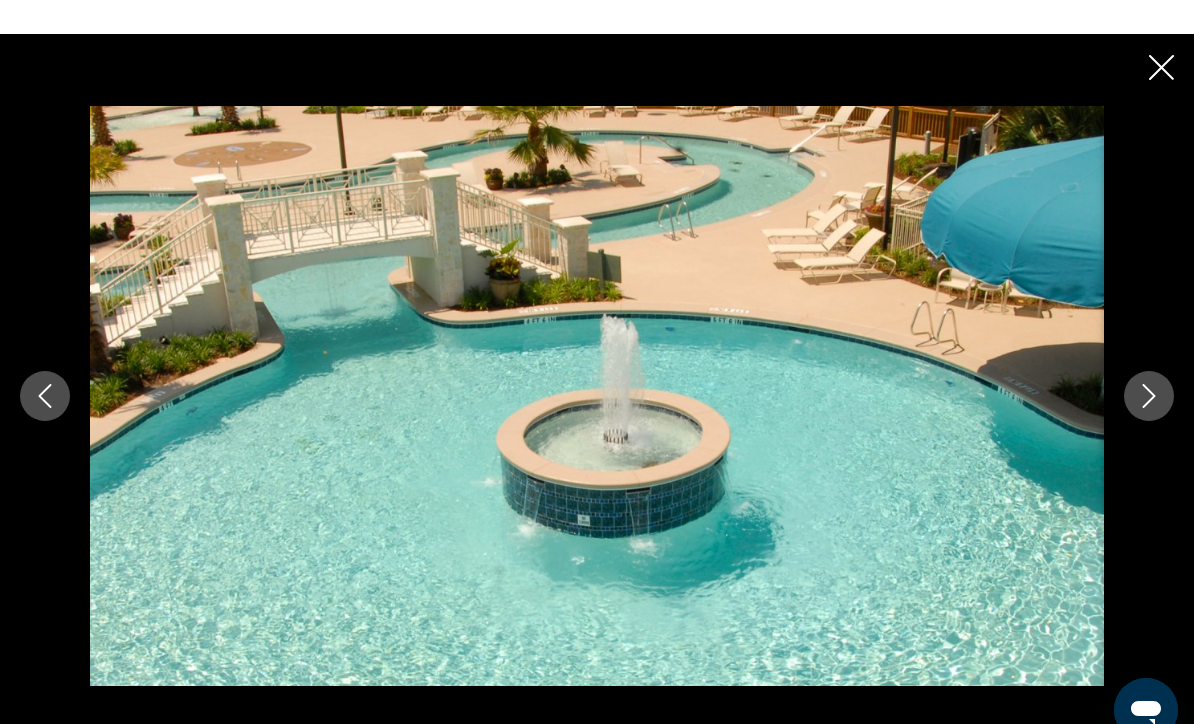 scroll, scrollTop: 1244, scrollLeft: 0, axis: vertical 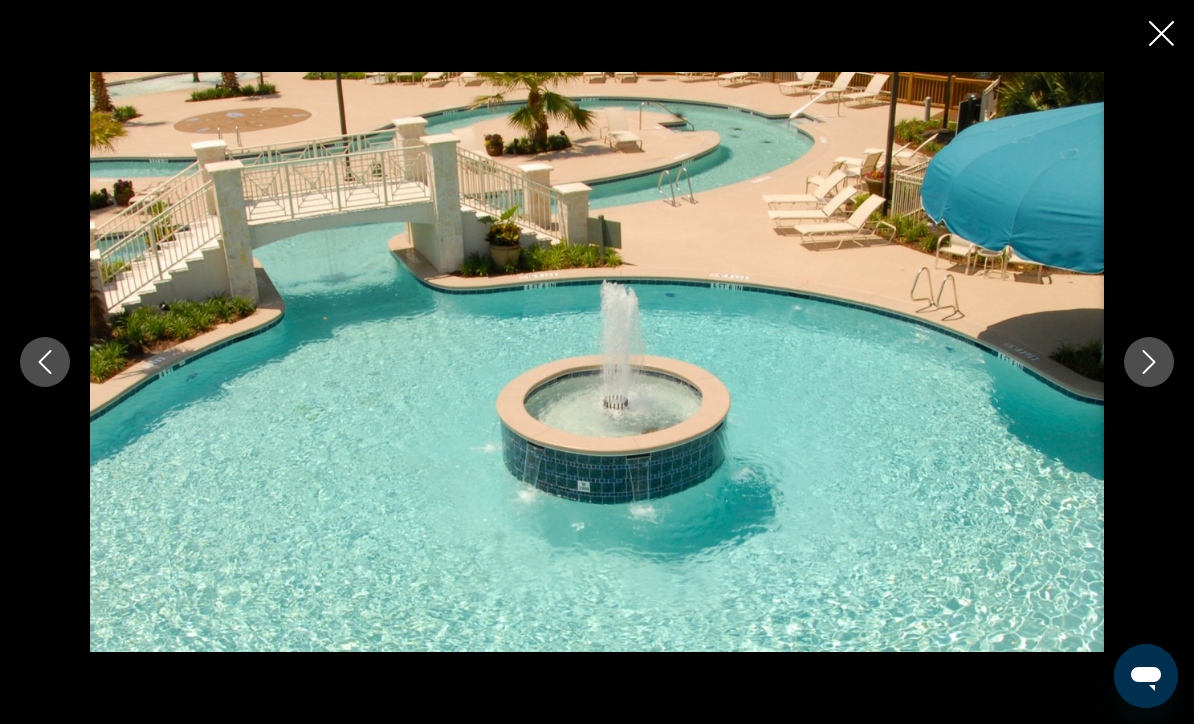 click 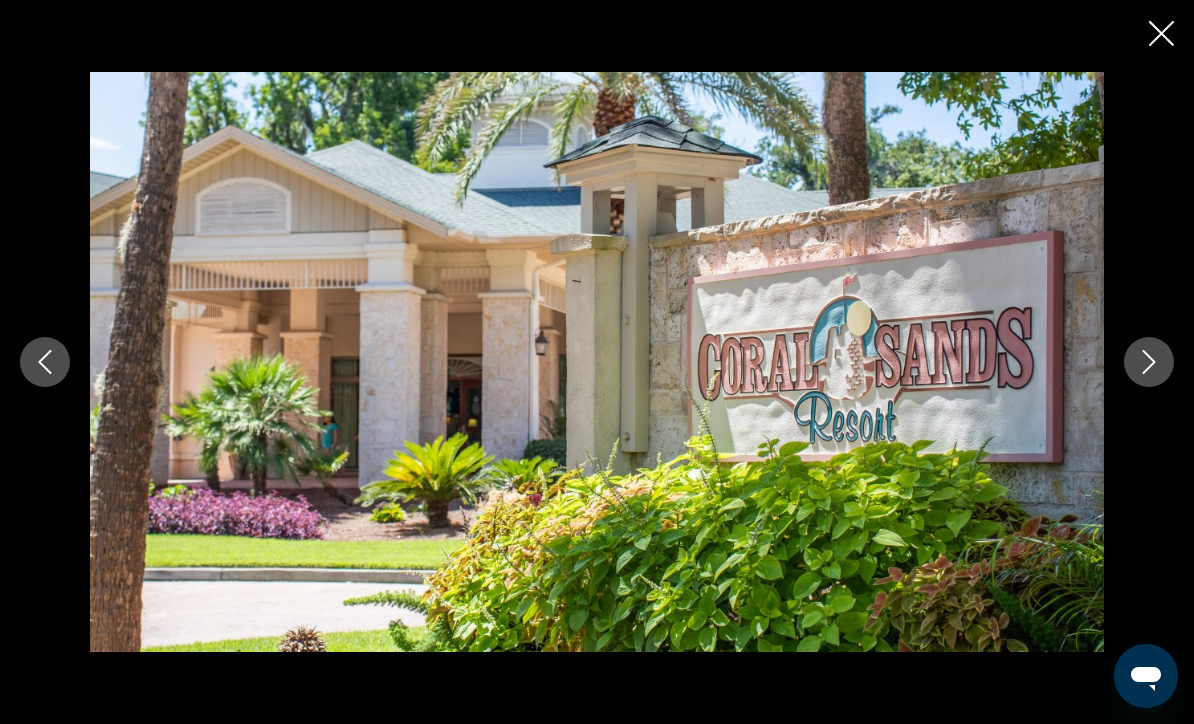 click 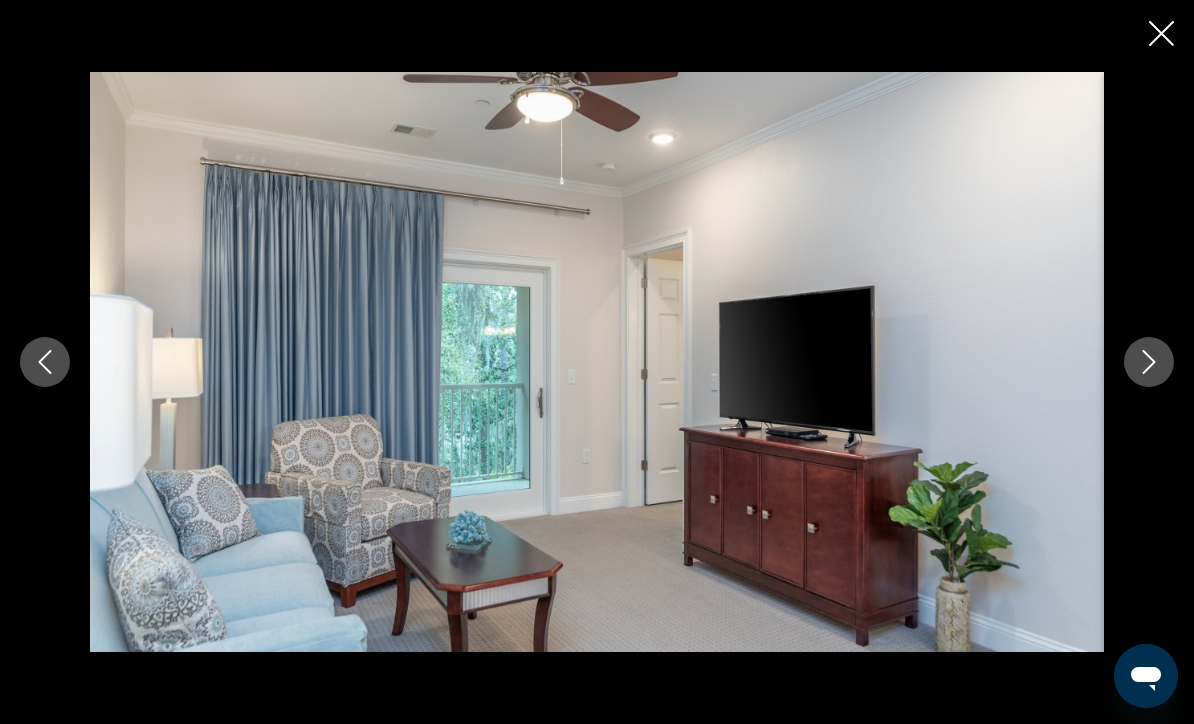 click 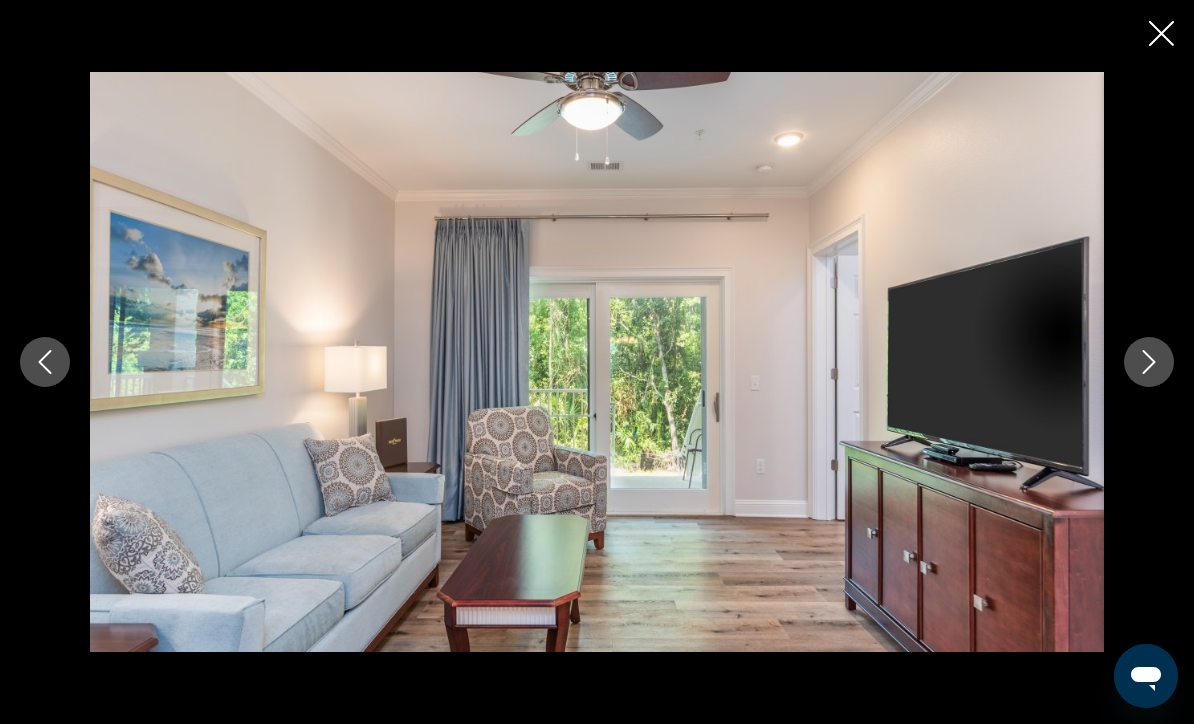 click at bounding box center [1149, 362] 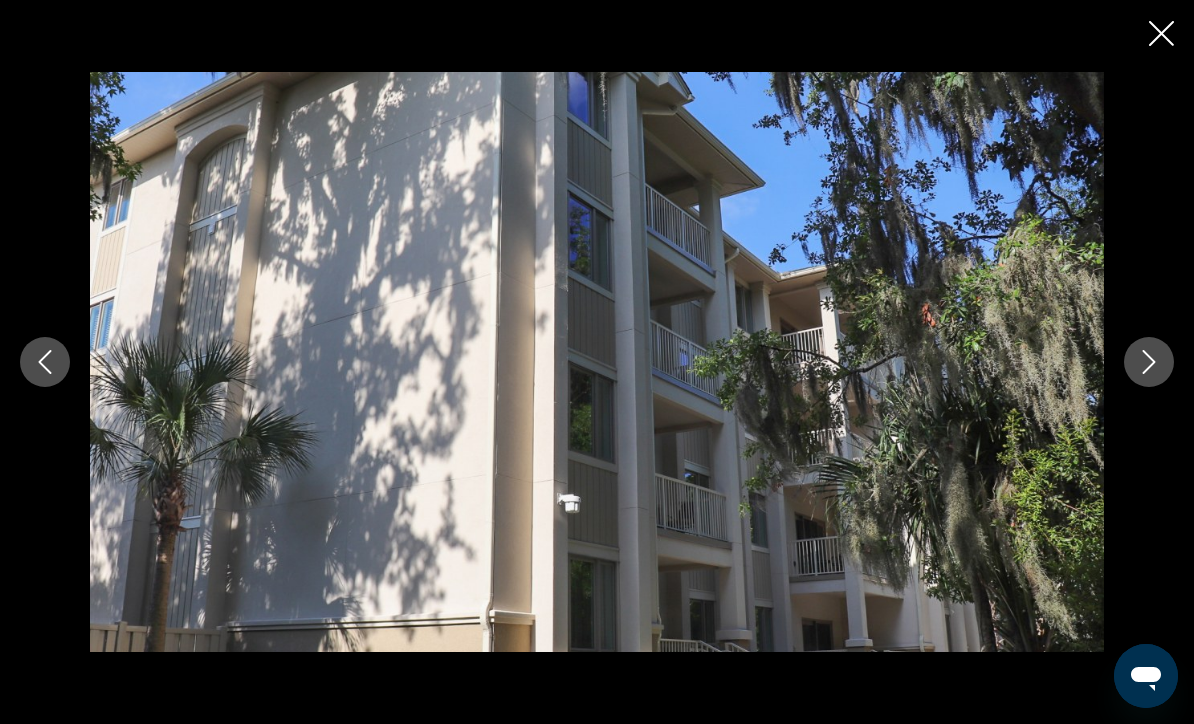 click at bounding box center (1149, 362) 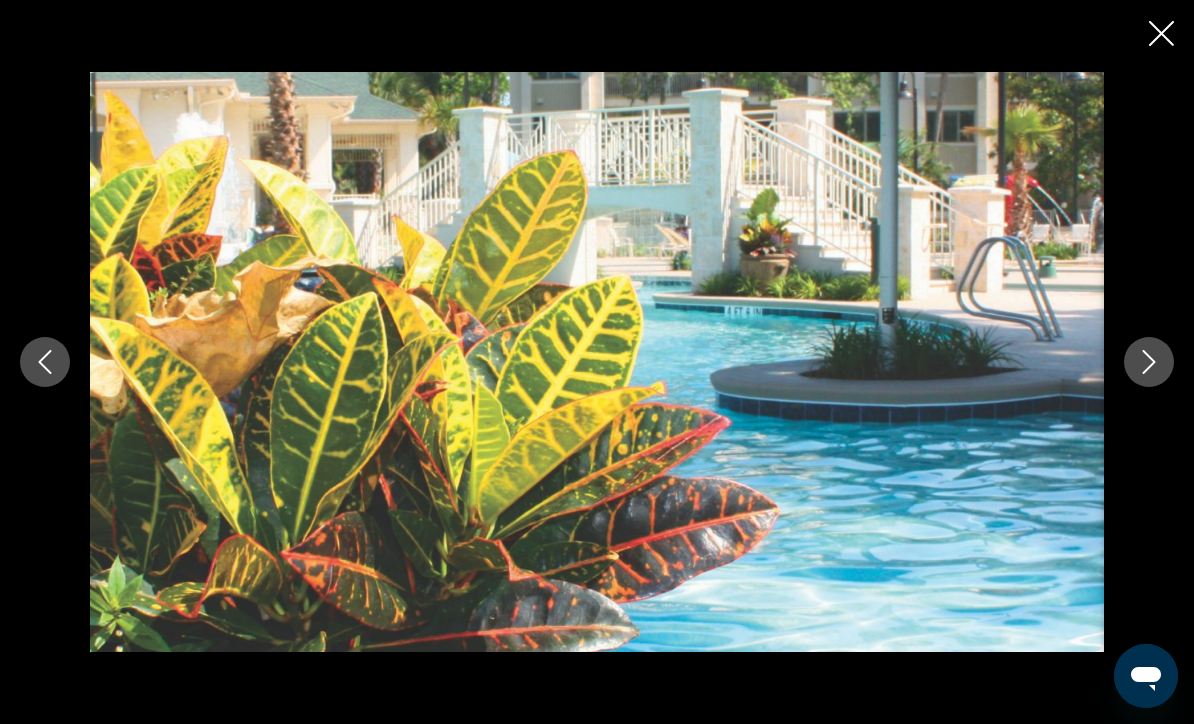 click at bounding box center (597, 361) 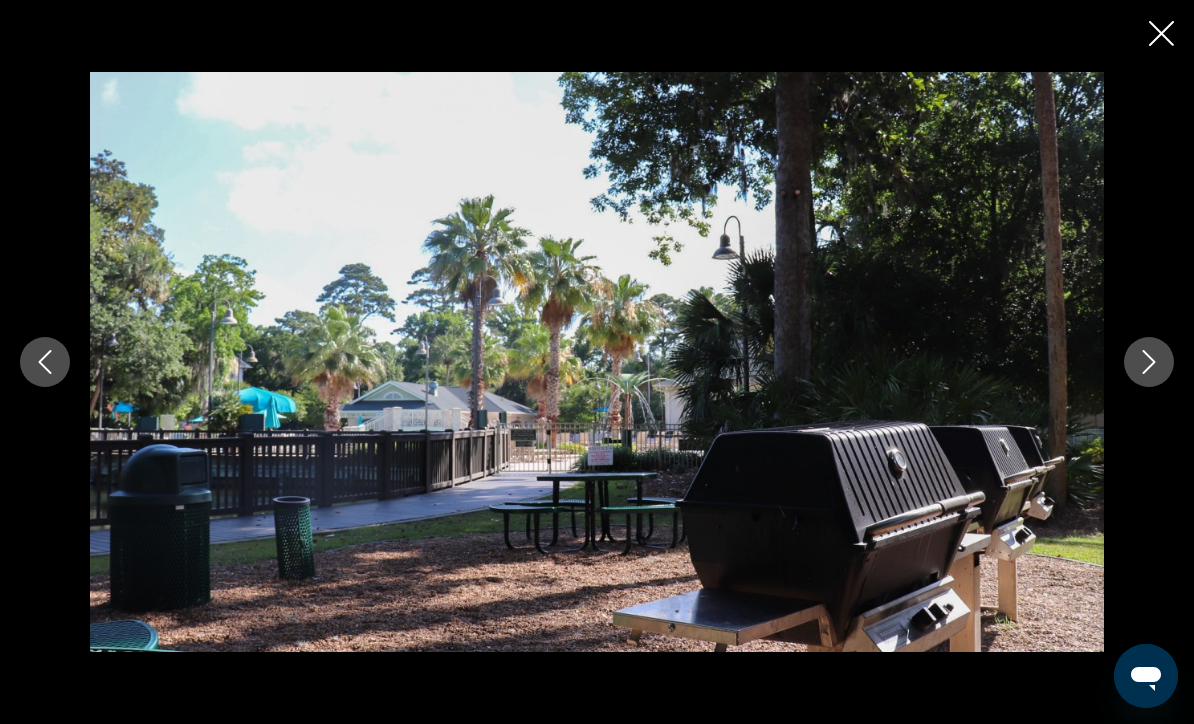 click at bounding box center (1149, 362) 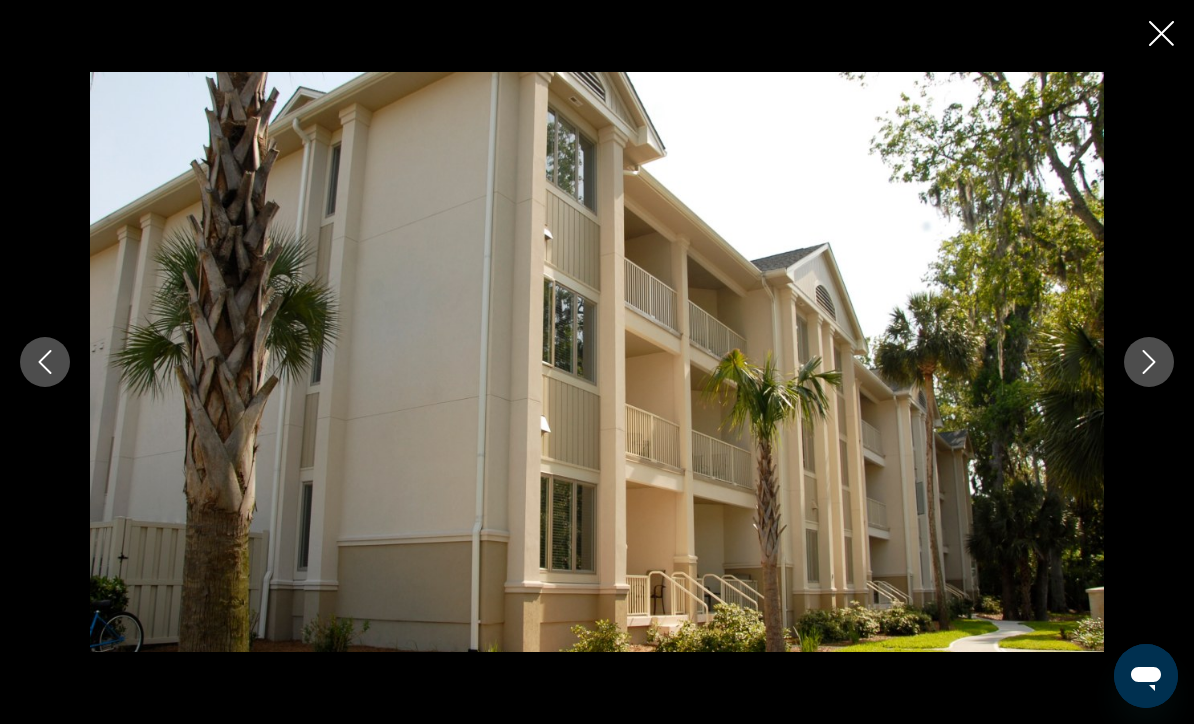 click at bounding box center [1149, 362] 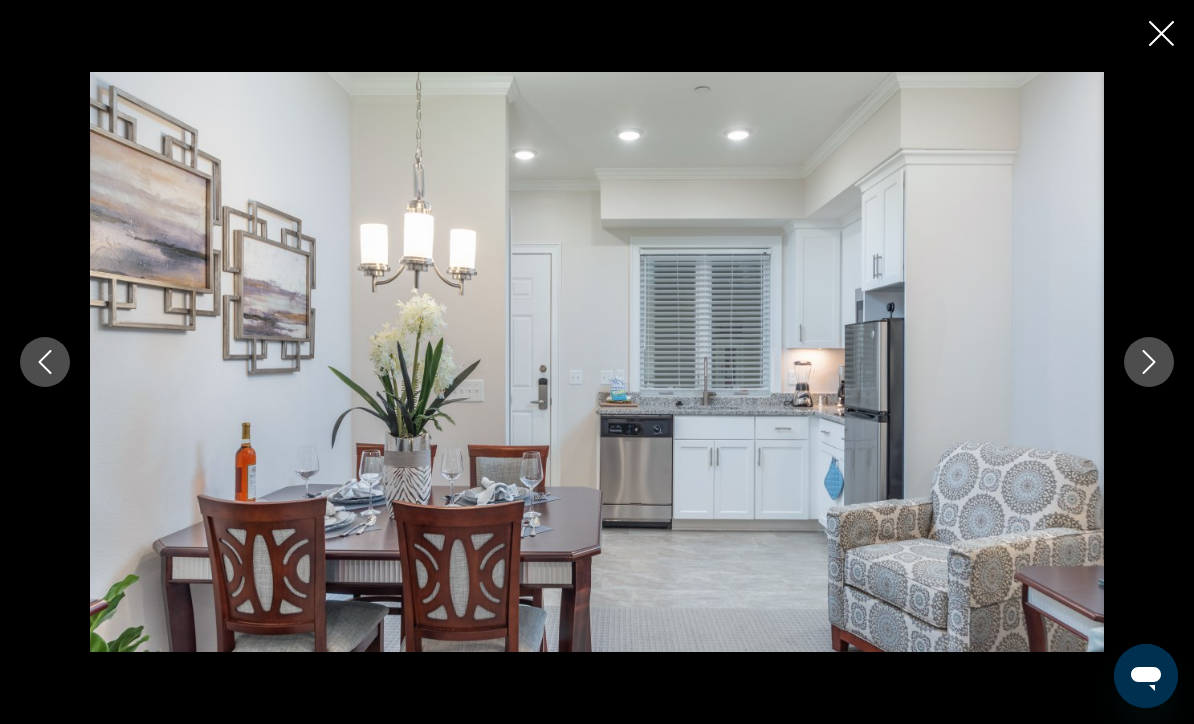 click 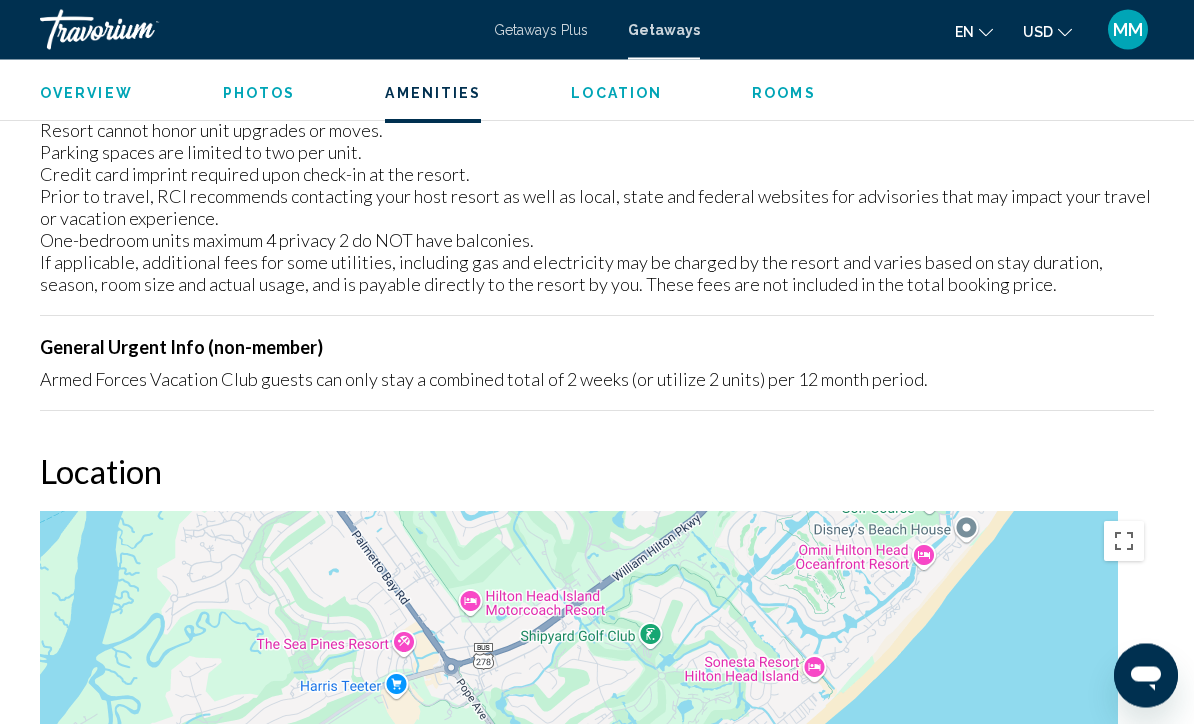 scroll, scrollTop: 3082, scrollLeft: 0, axis: vertical 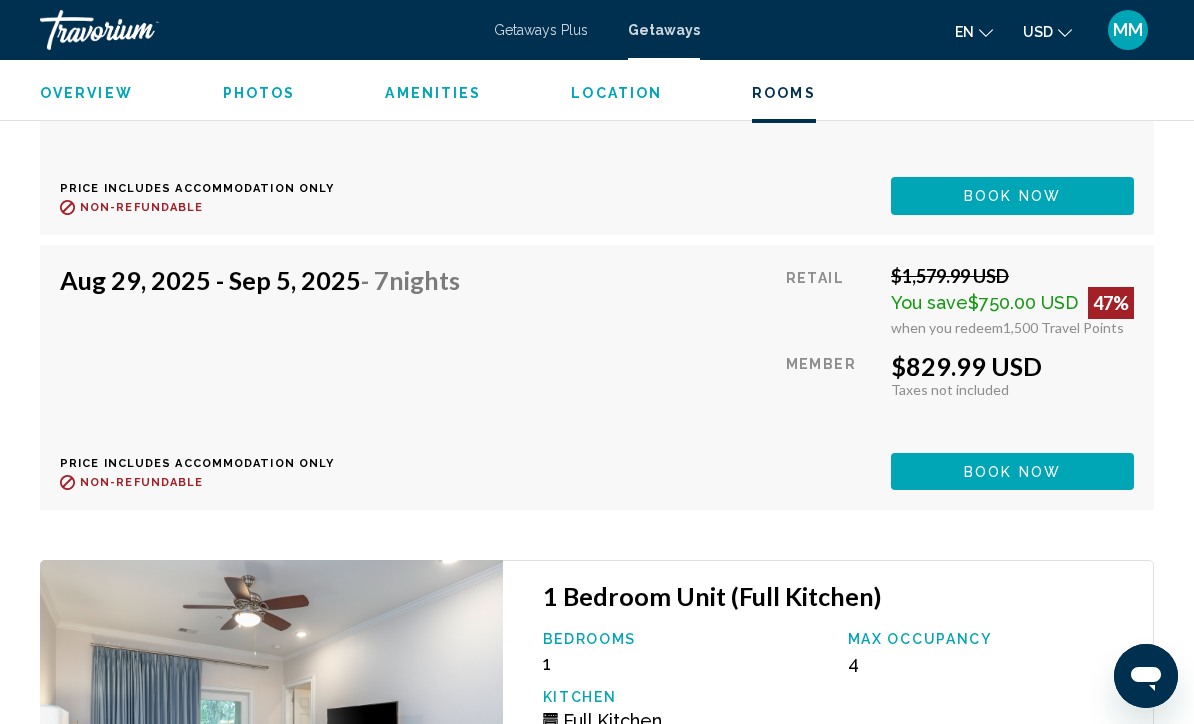 click on "Book now" at bounding box center [1012, -354] 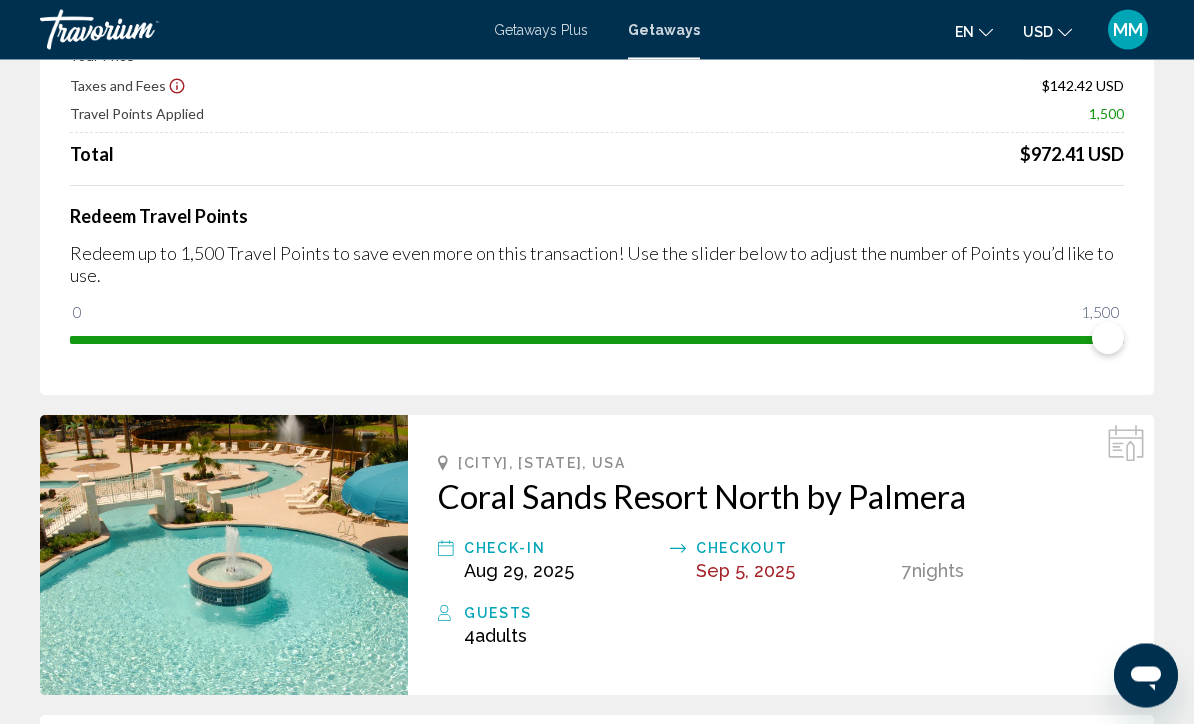 scroll, scrollTop: 150, scrollLeft: 0, axis: vertical 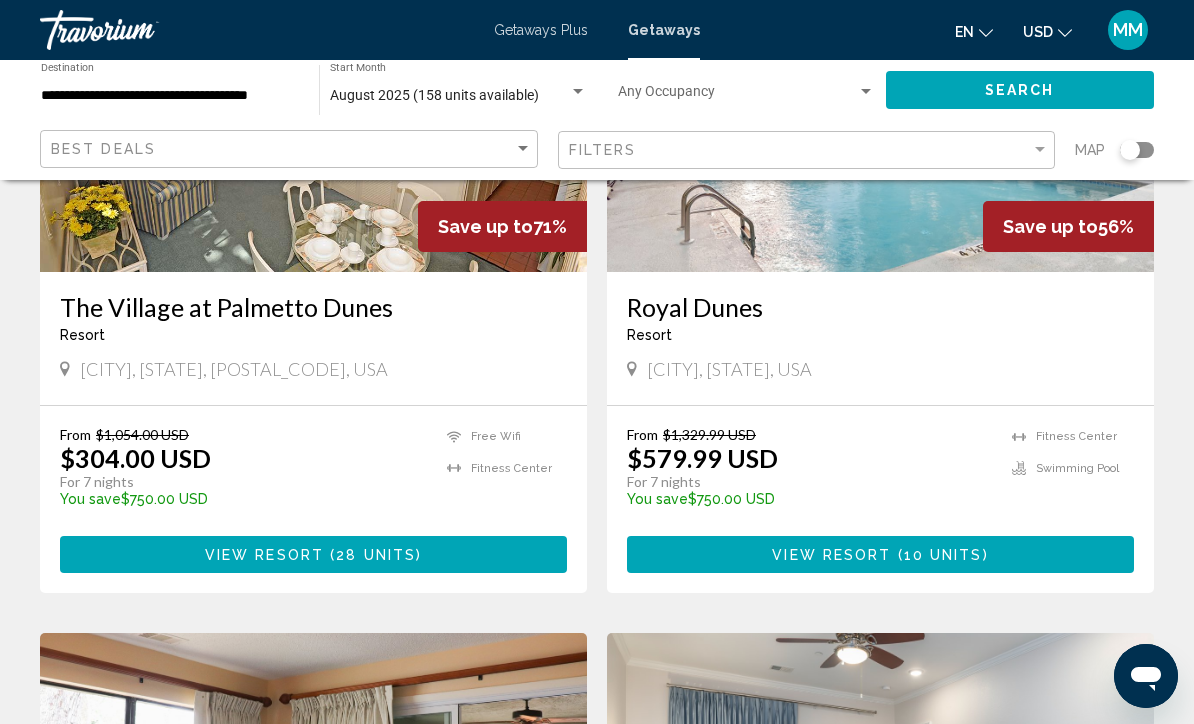 click on "View Resort    ( 28 units )" at bounding box center (313, 554) 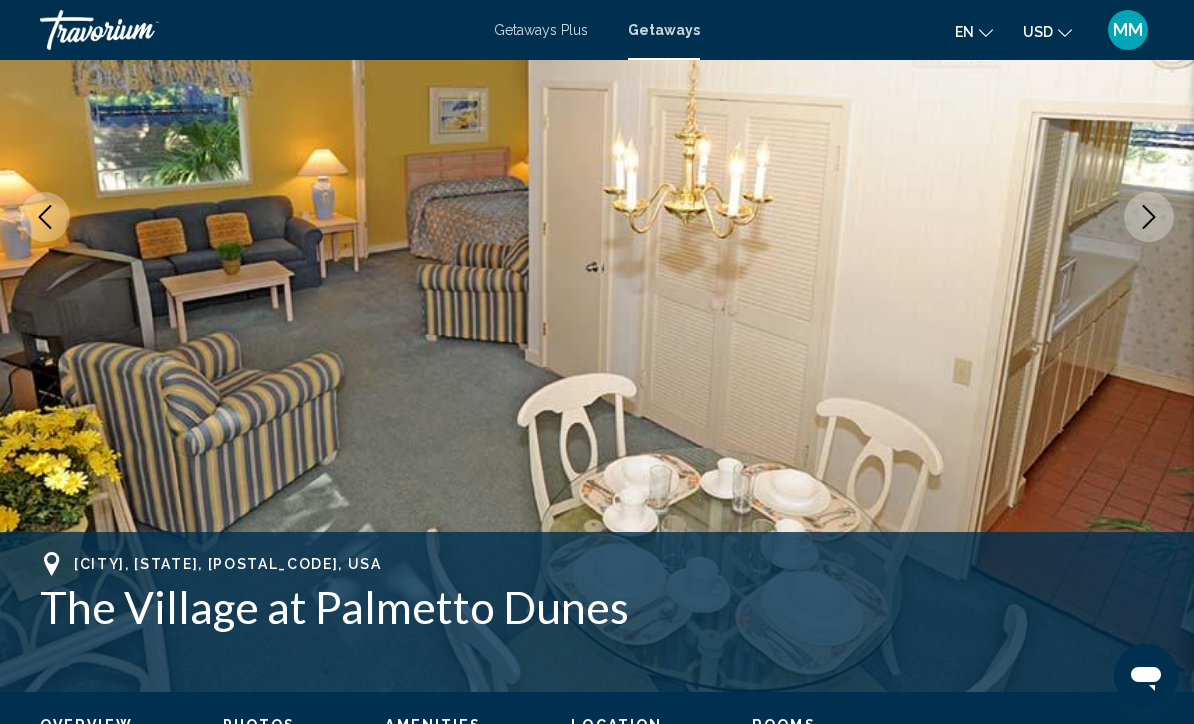 scroll, scrollTop: 0, scrollLeft: 0, axis: both 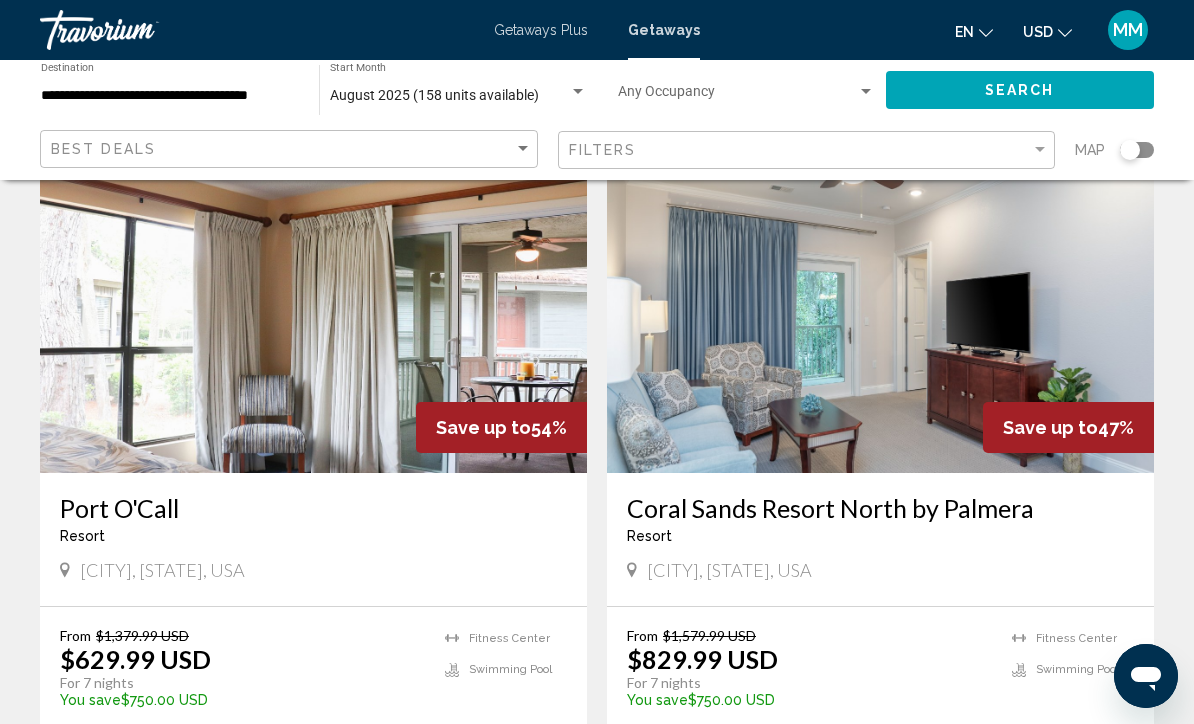 click at bounding box center [313, 313] 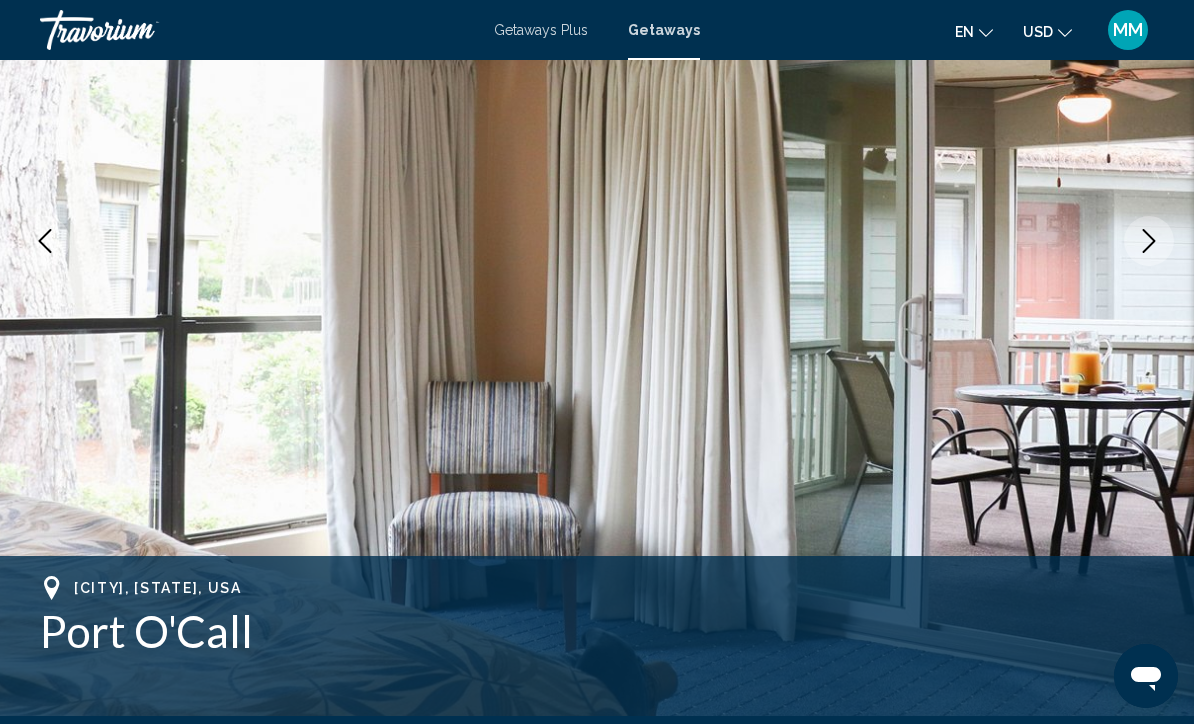 scroll, scrollTop: 297, scrollLeft: 0, axis: vertical 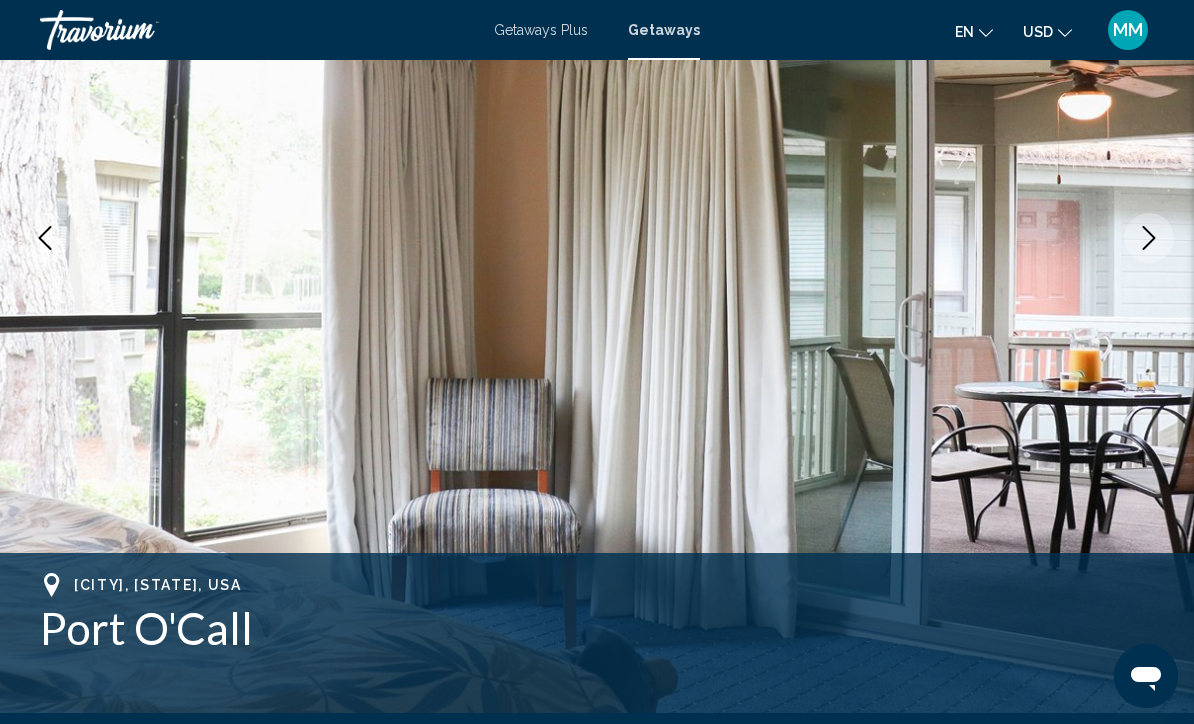 click at bounding box center (597, 238) 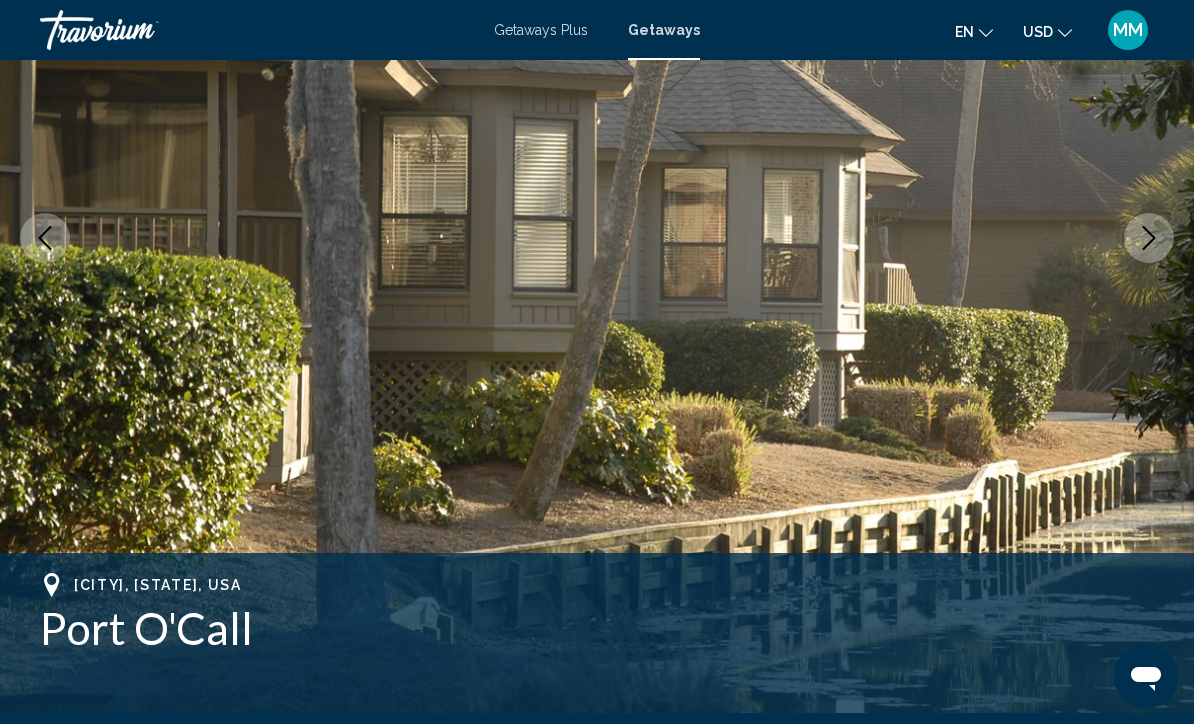 click 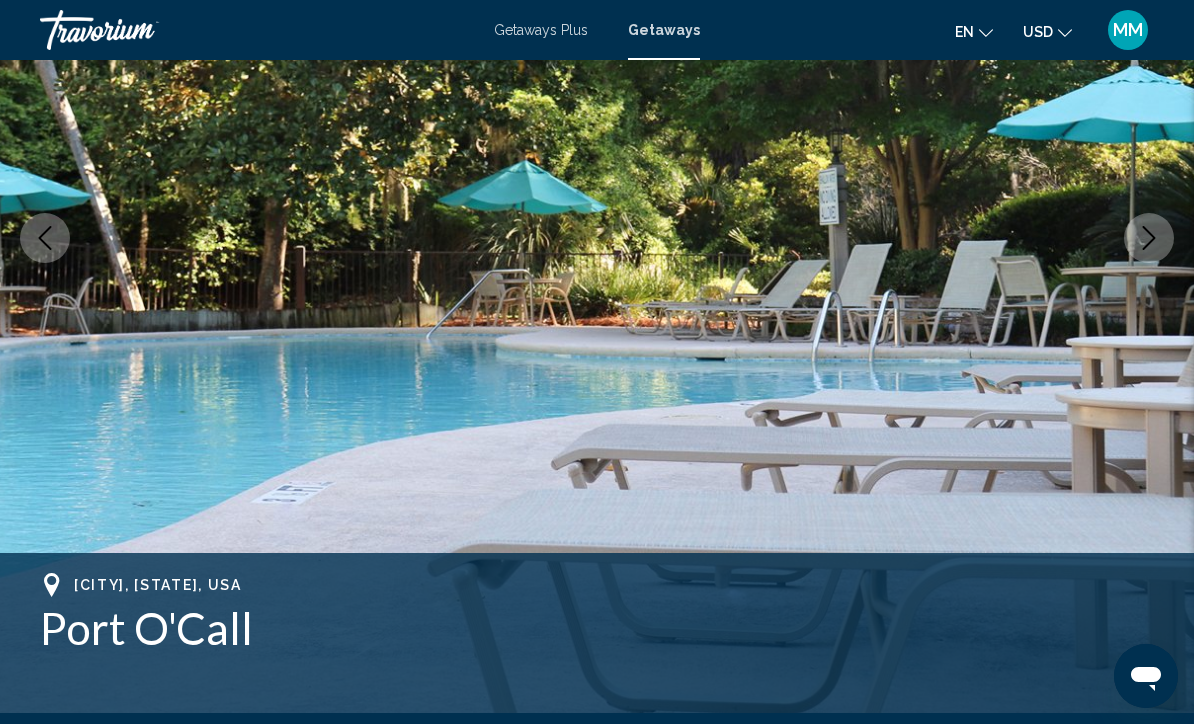 click 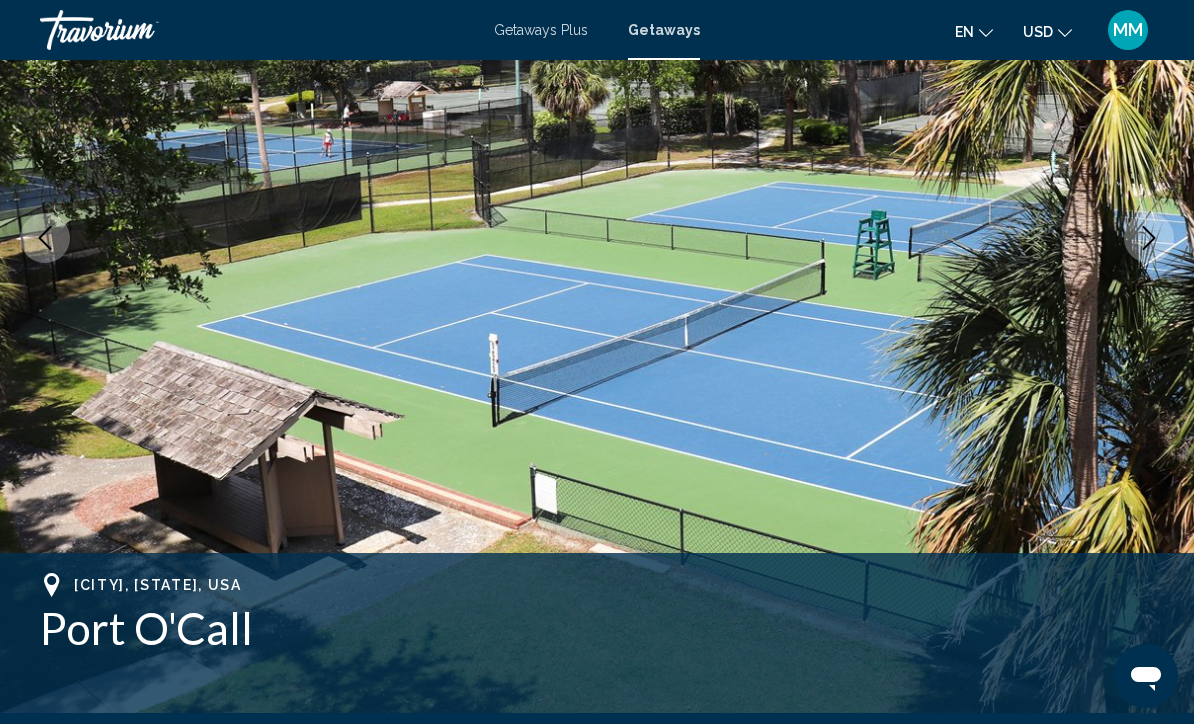 click 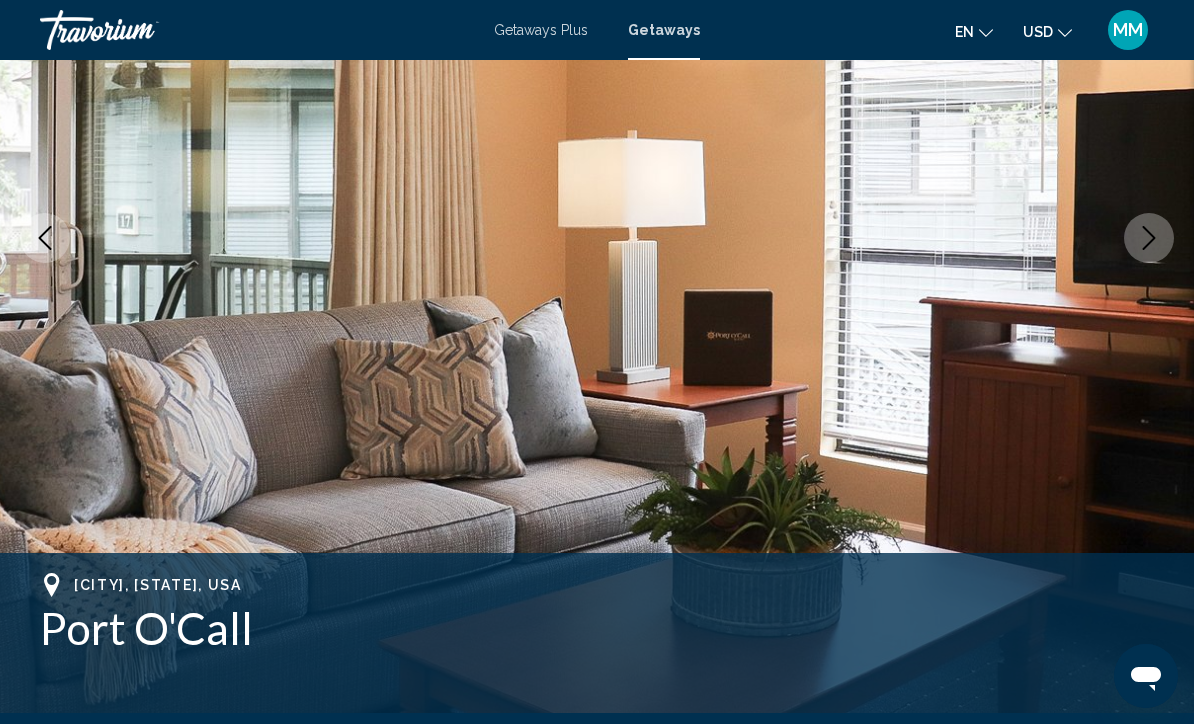 click 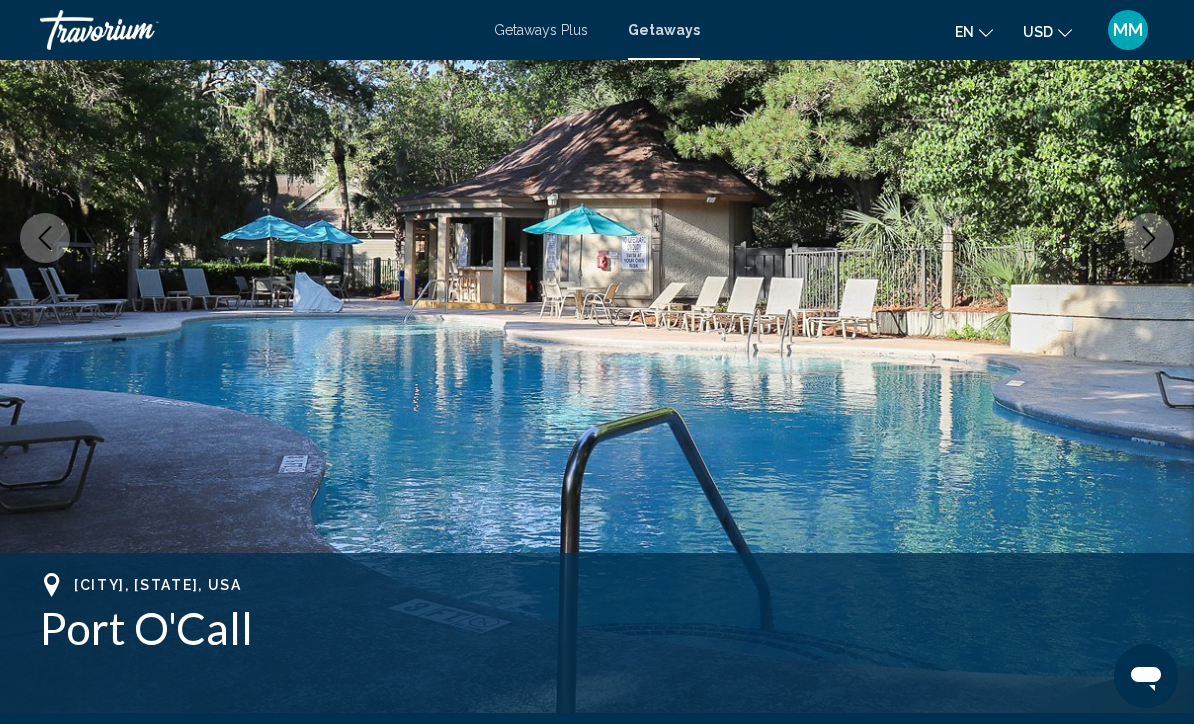click at bounding box center (1149, 238) 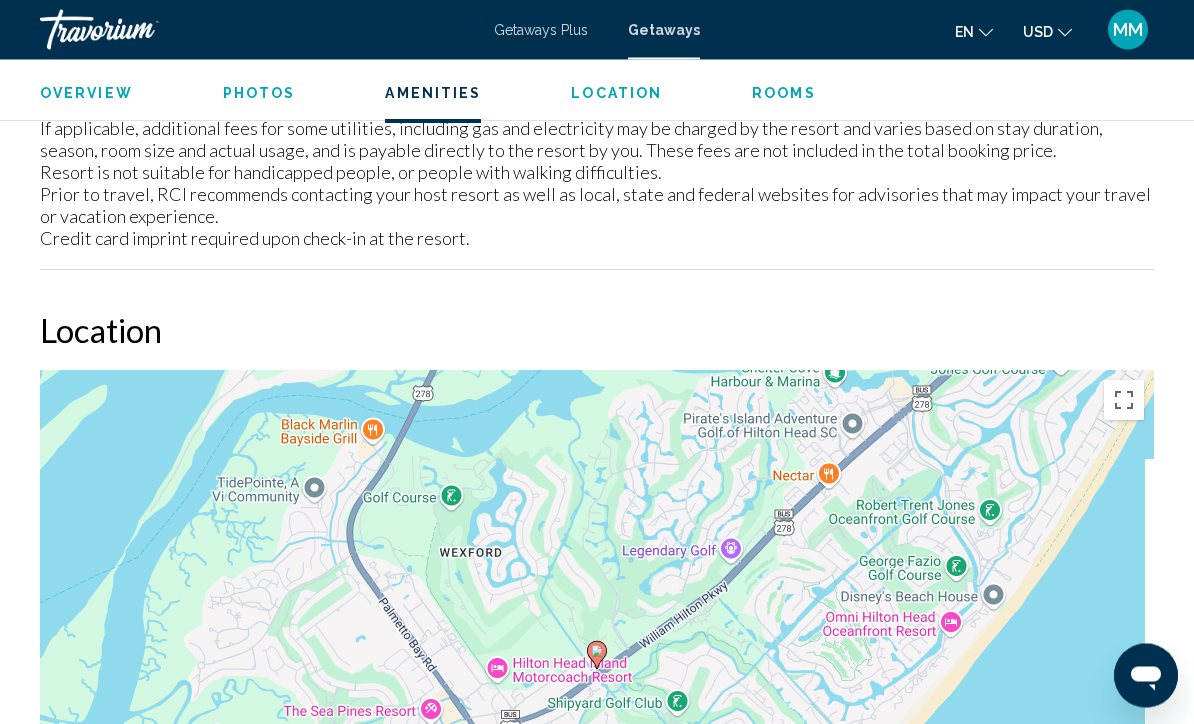 scroll, scrollTop: 3264, scrollLeft: 0, axis: vertical 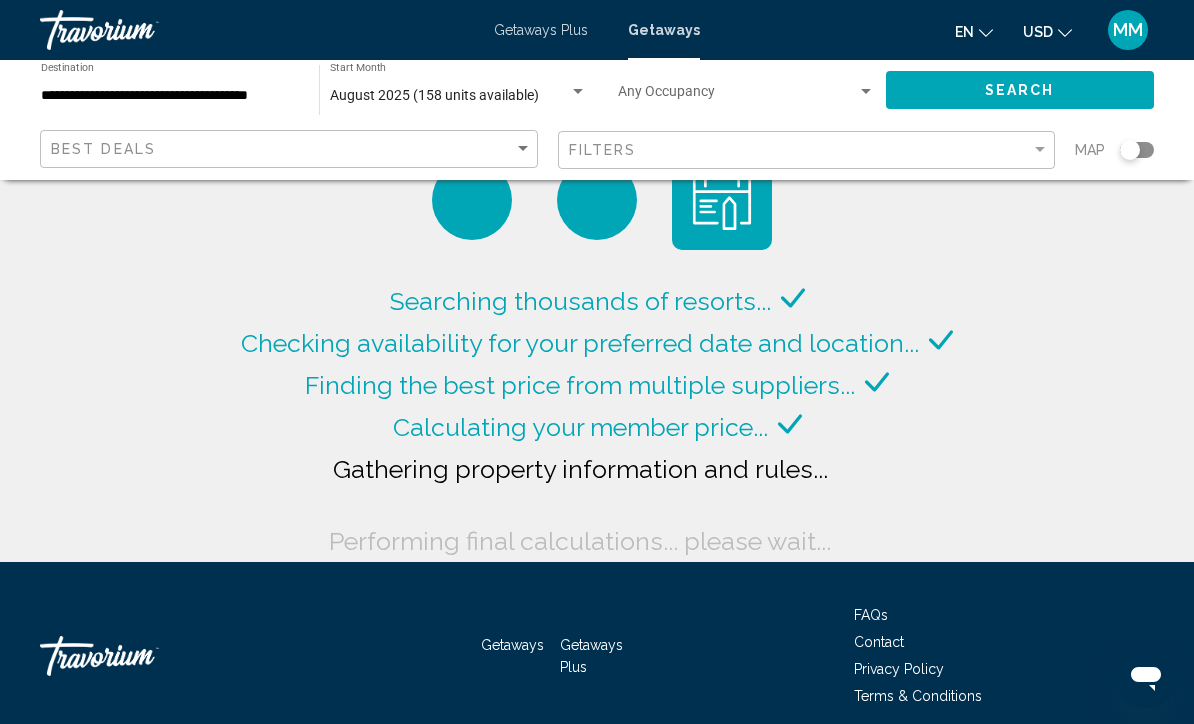 click on "**********" at bounding box center (170, 96) 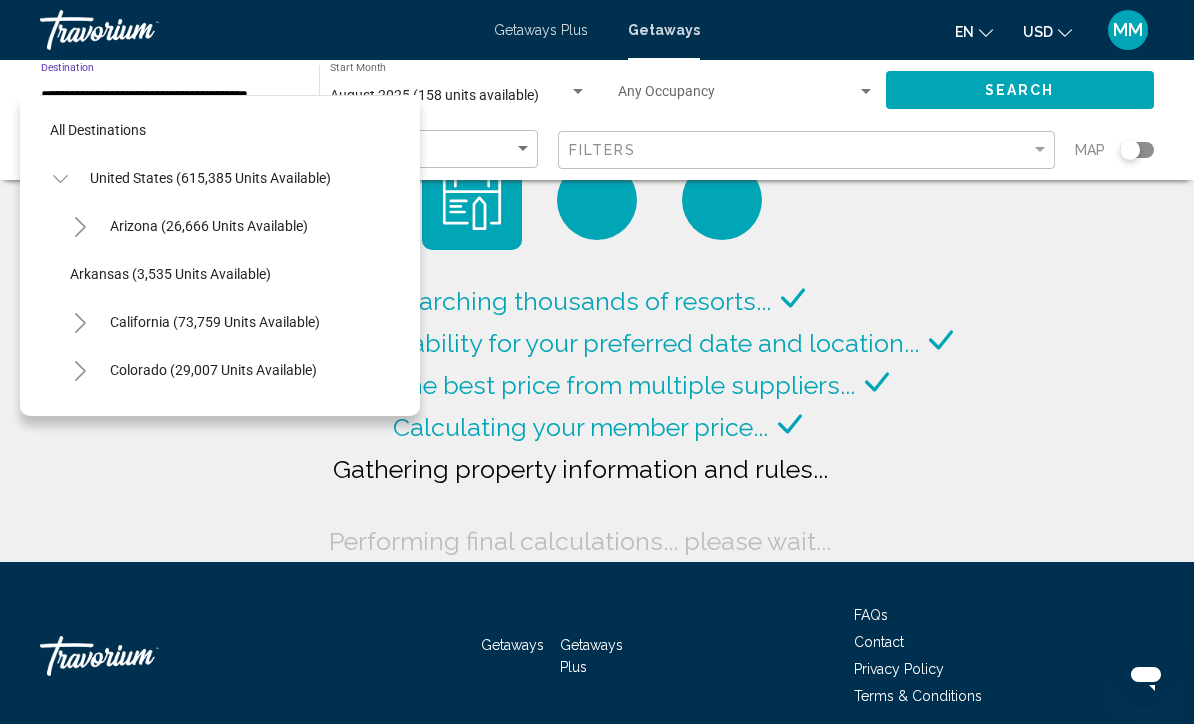 scroll, scrollTop: 1655, scrollLeft: 0, axis: vertical 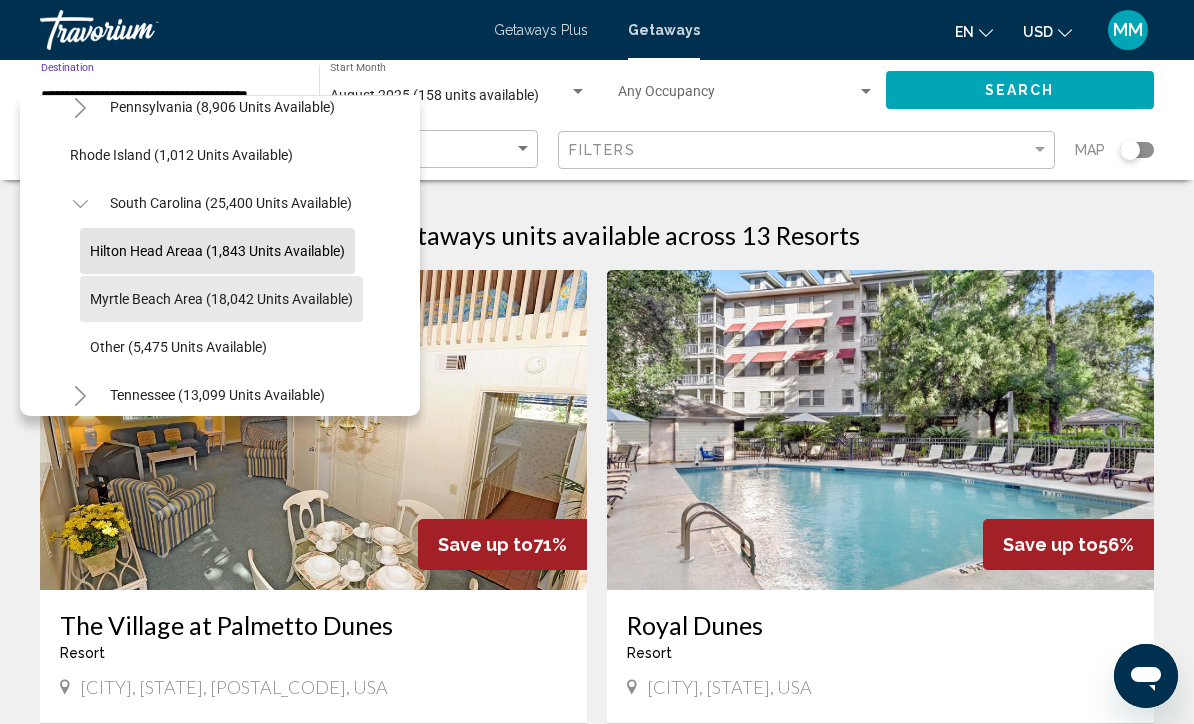 click on "Myrtle Beach Area (18,042 units available)" 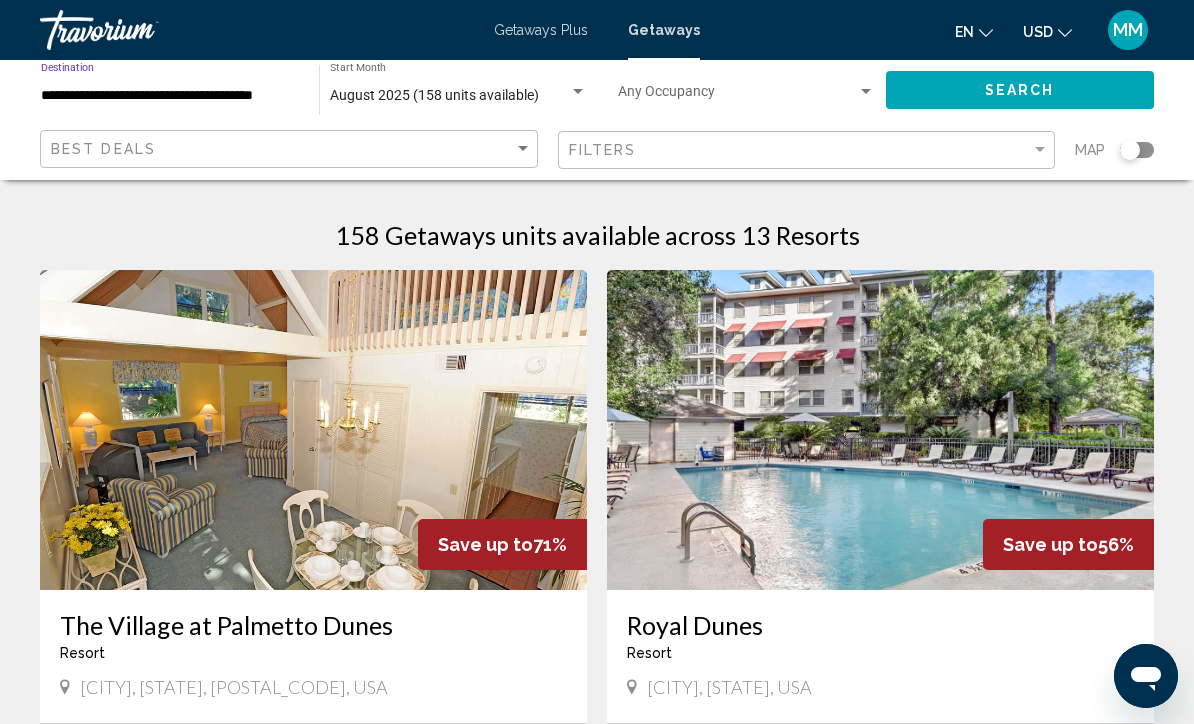 click on "Search" 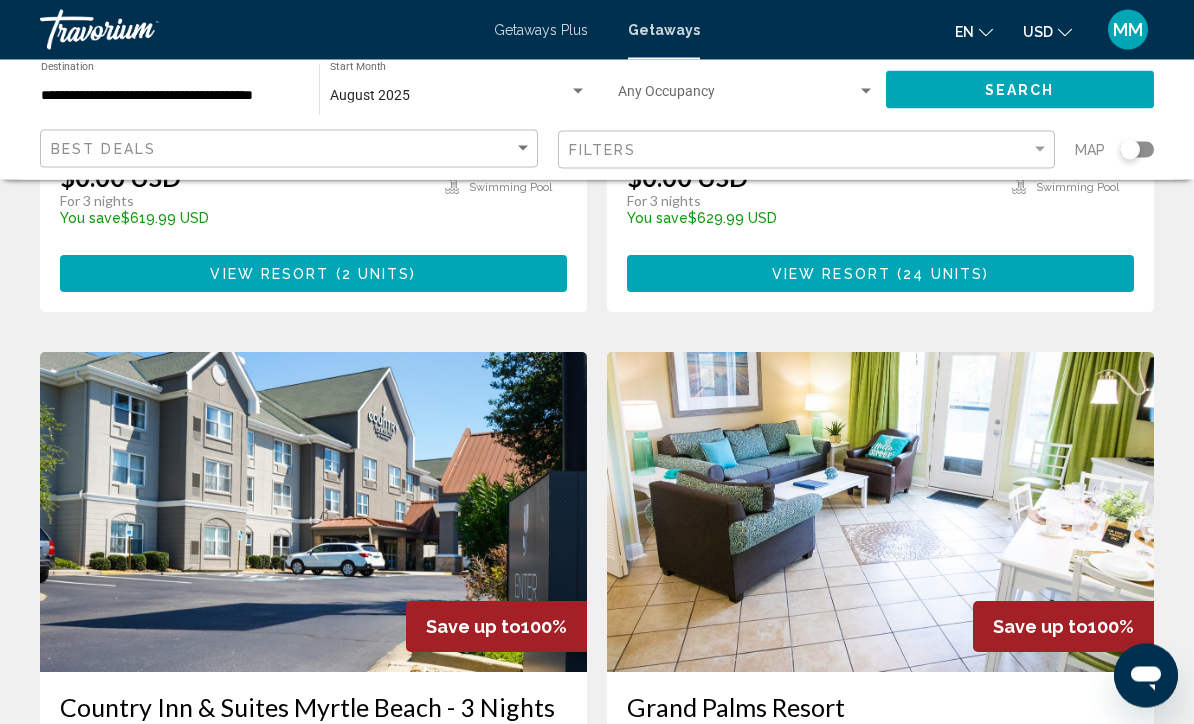 scroll, scrollTop: 1964, scrollLeft: 0, axis: vertical 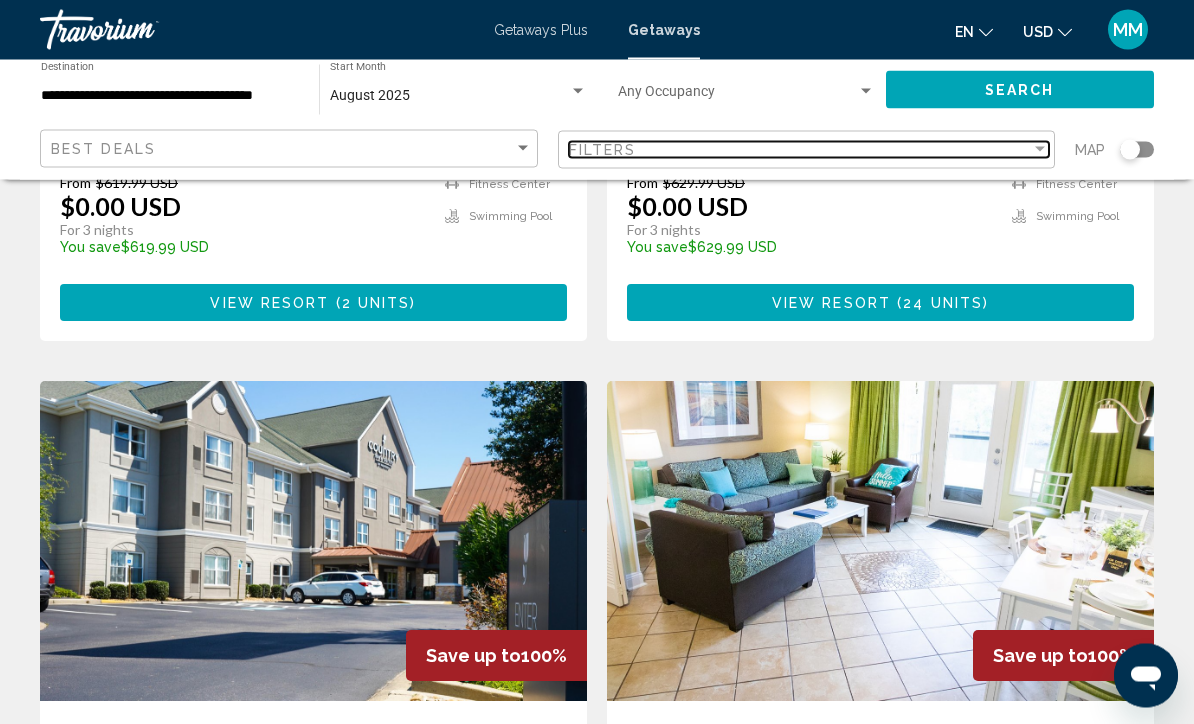 click on "Filters" at bounding box center [800, 150] 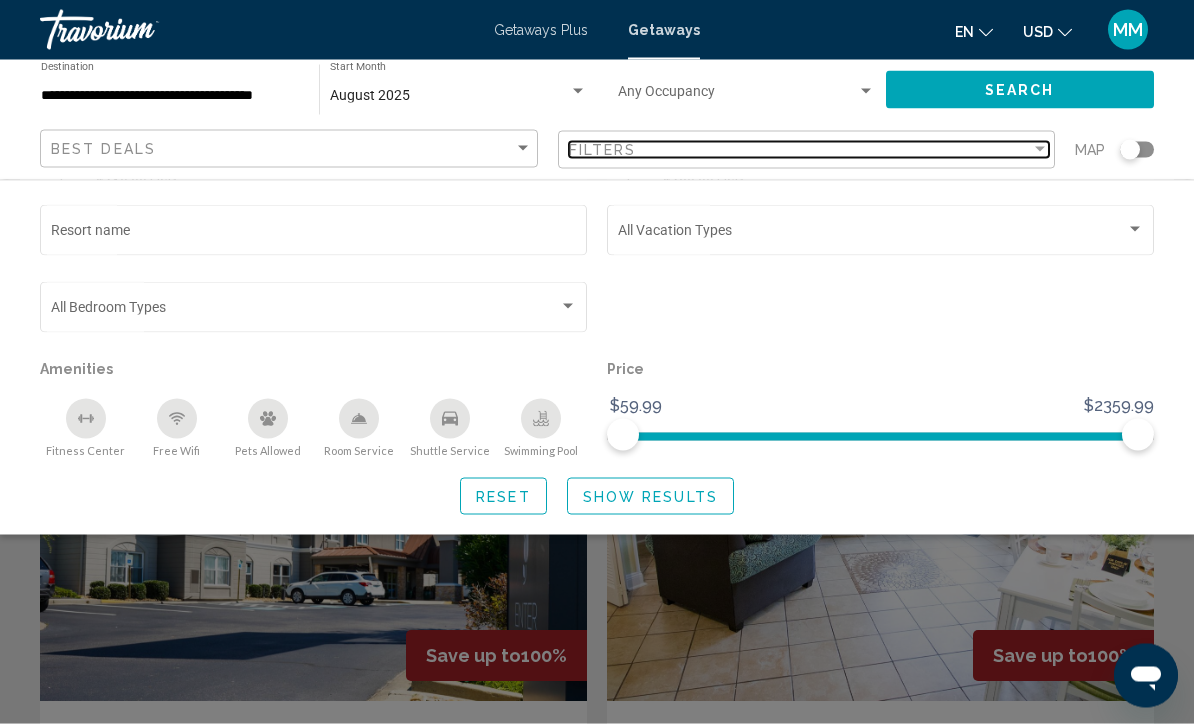 scroll, scrollTop: 1965, scrollLeft: 0, axis: vertical 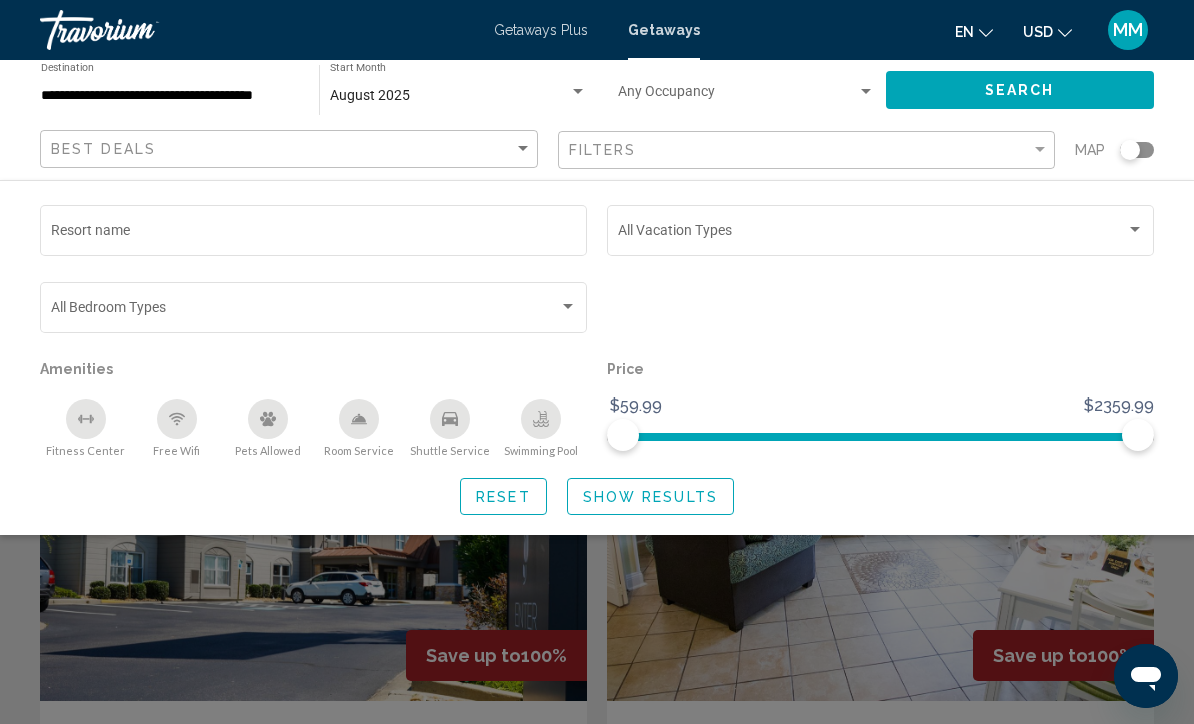click at bounding box center [872, 234] 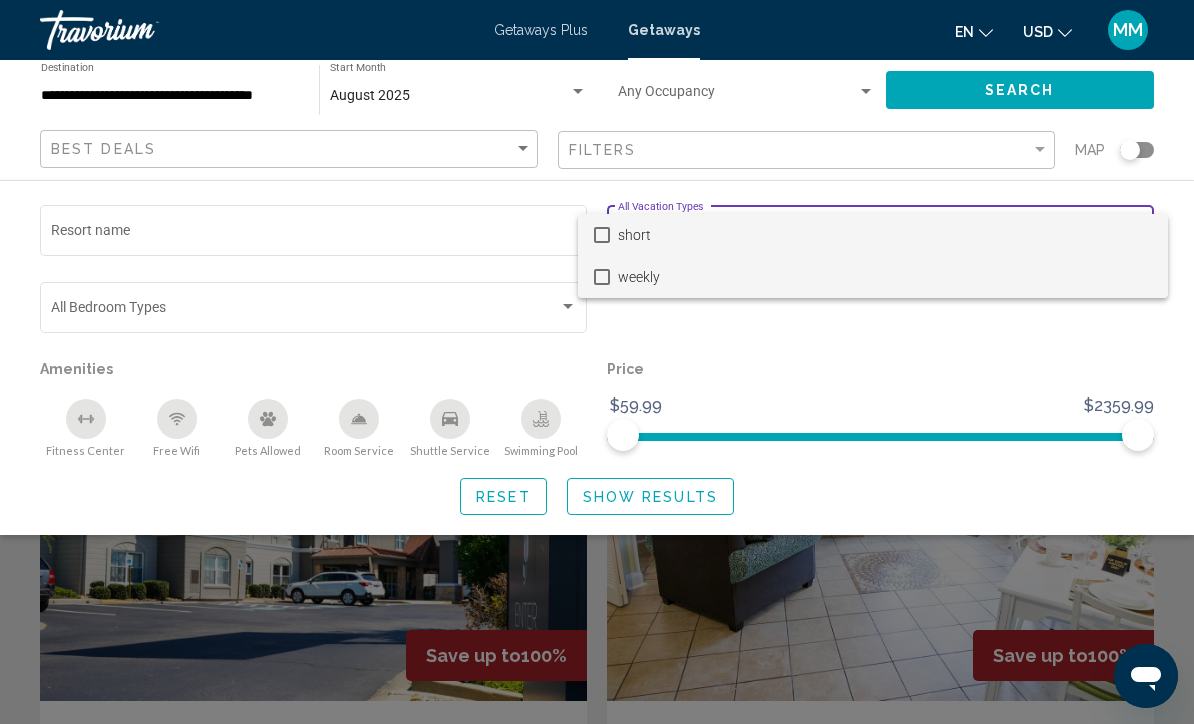 click on "weekly" at bounding box center [885, 277] 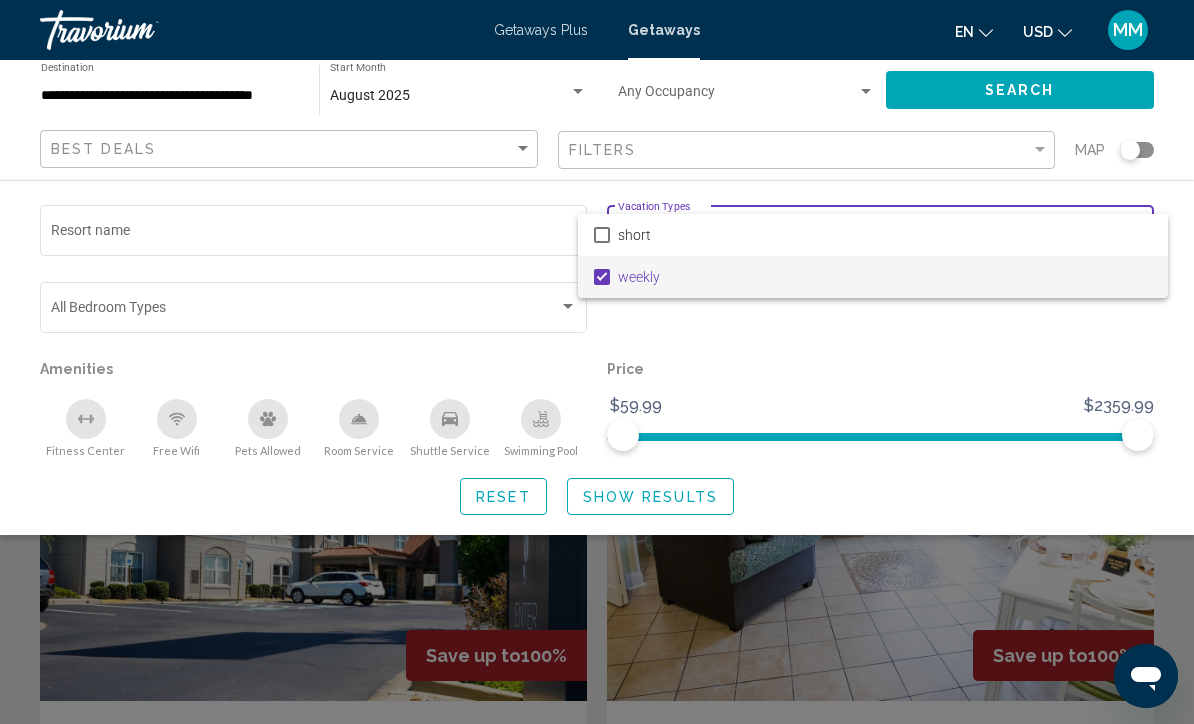 click at bounding box center (597, 362) 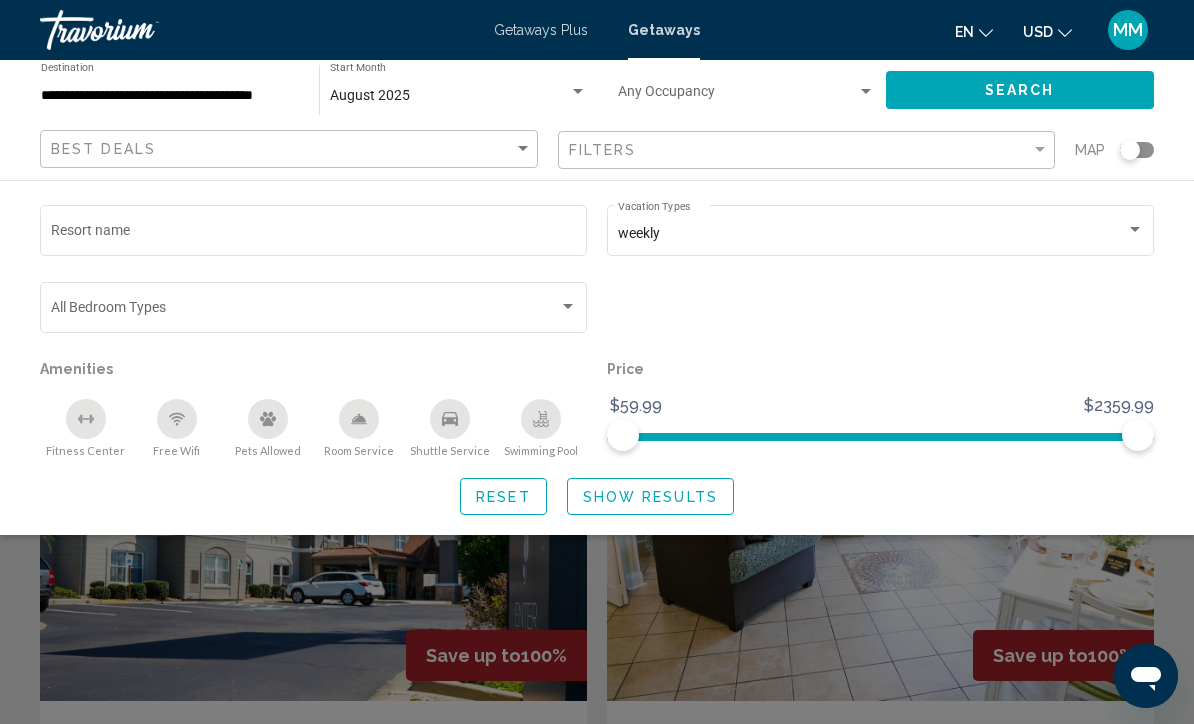 click on "Show Results" 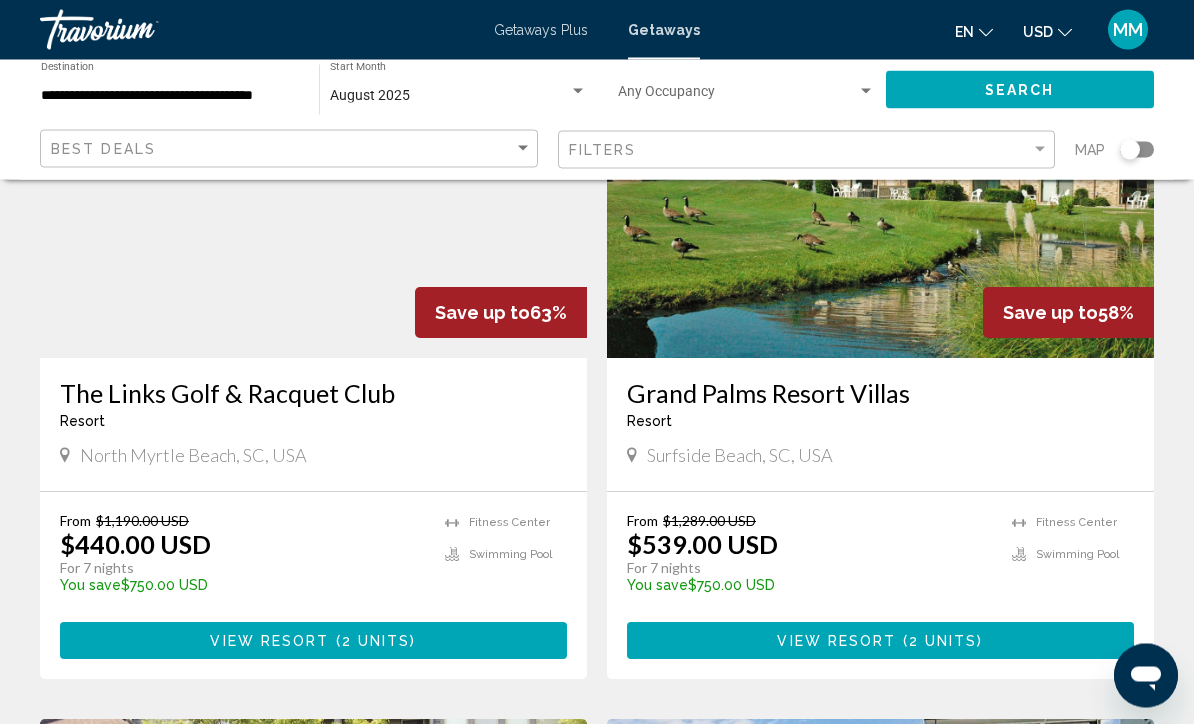 scroll, scrollTop: 1600, scrollLeft: 0, axis: vertical 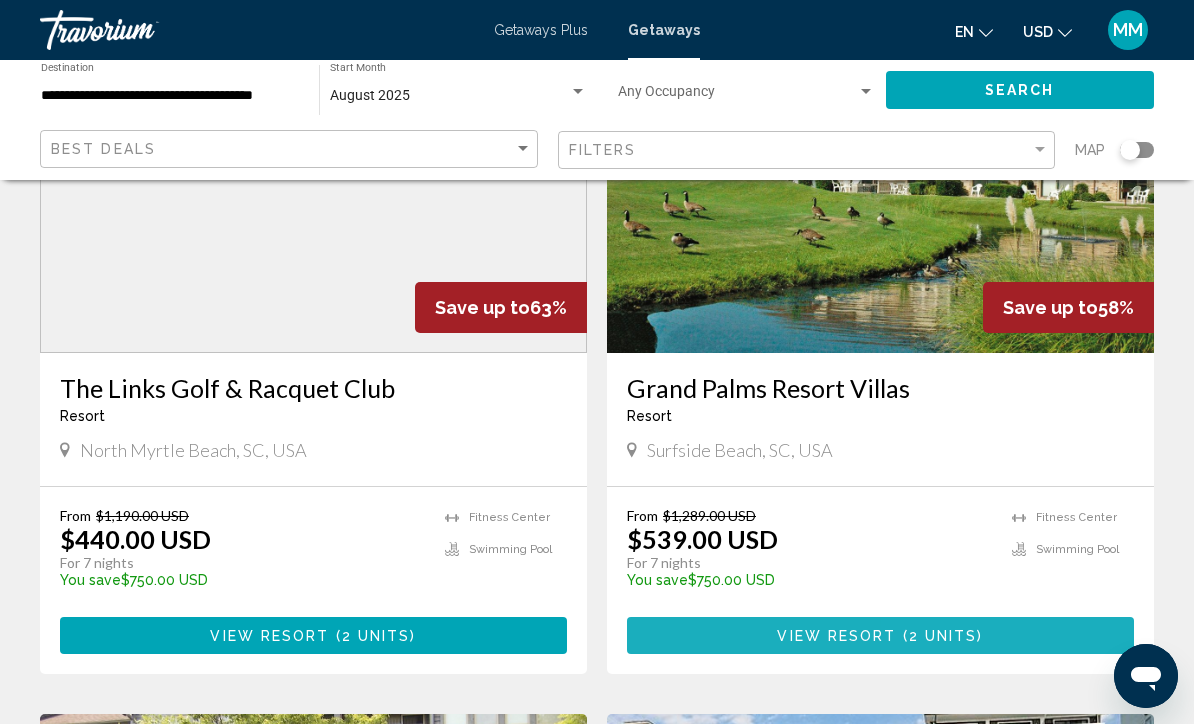 click on "View Resort    ( 2 units )" at bounding box center (880, 635) 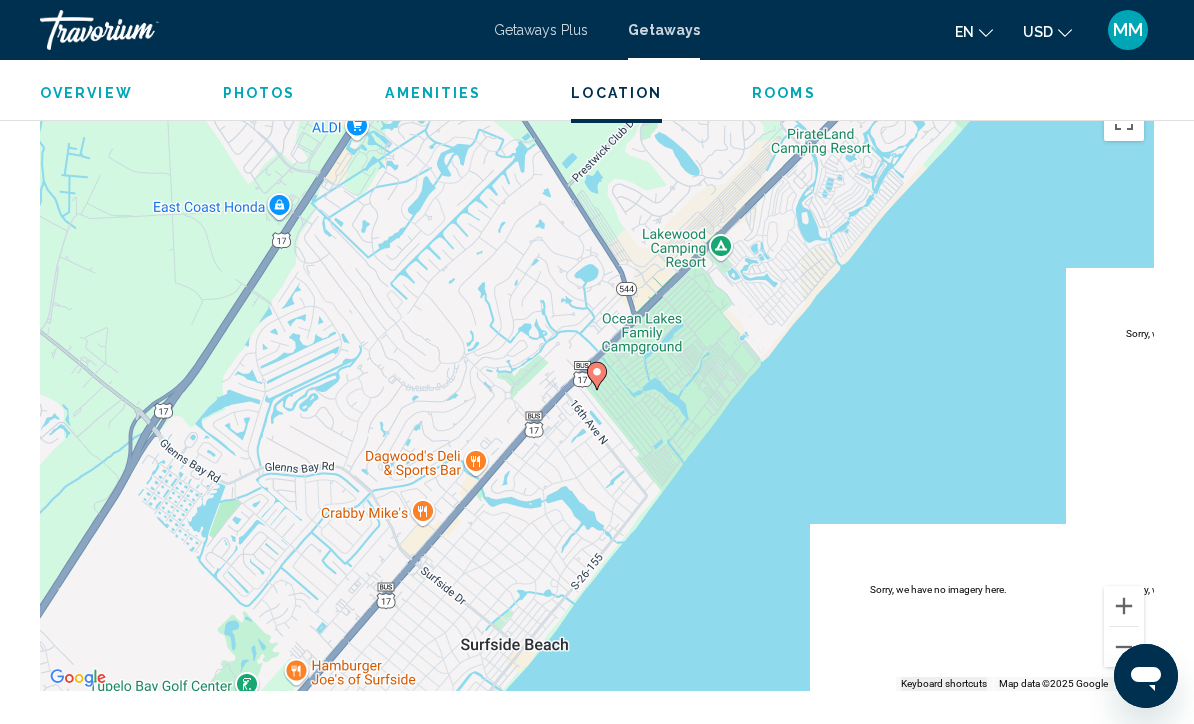 scroll, scrollTop: 3672, scrollLeft: 0, axis: vertical 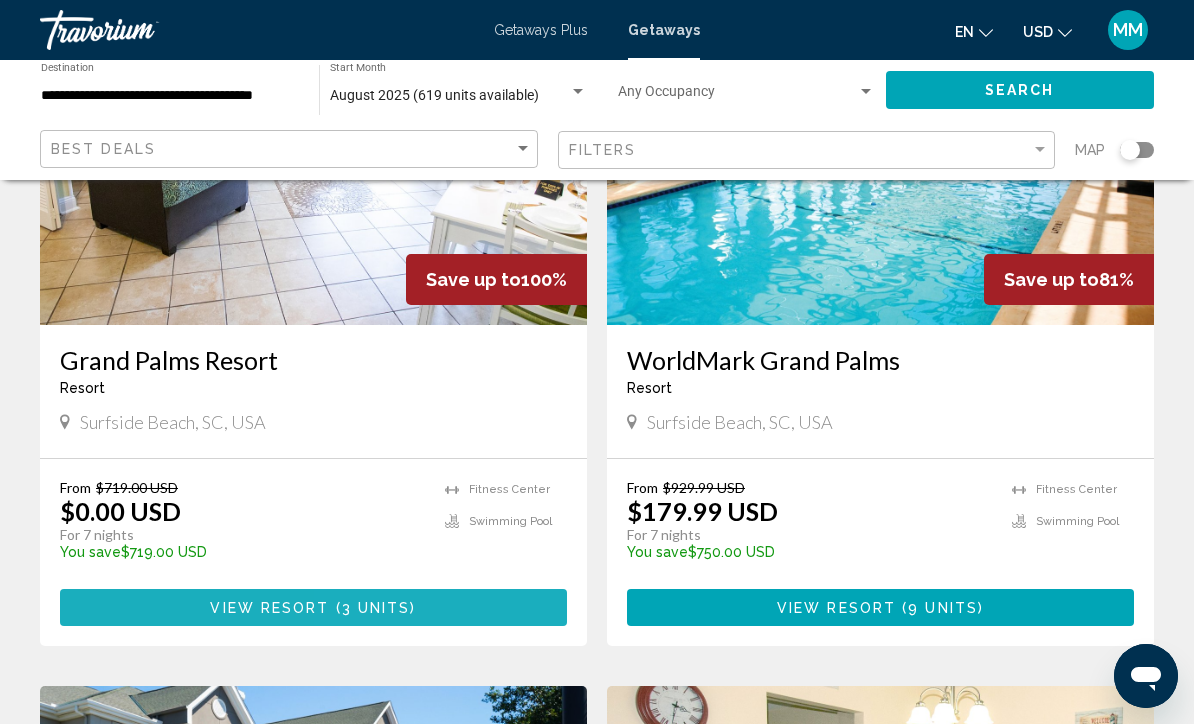 click on "3 units" at bounding box center (376, 608) 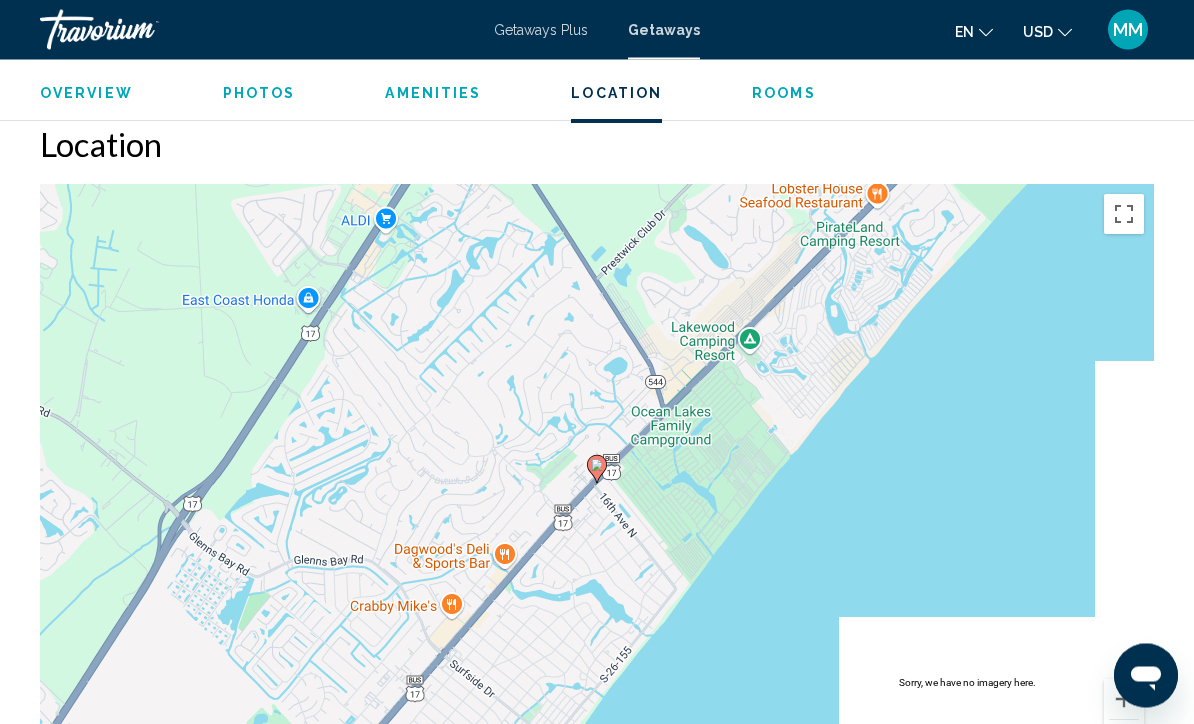 scroll, scrollTop: 3537, scrollLeft: 0, axis: vertical 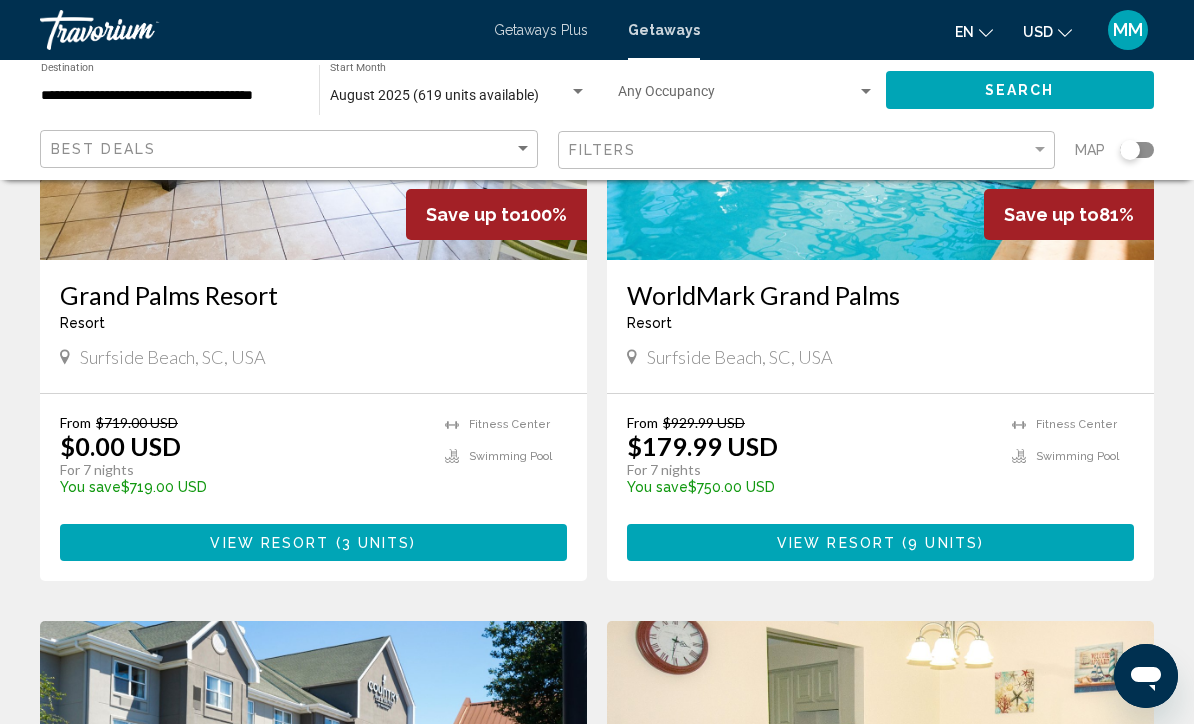 click on "View Resort    ( 9 units )" at bounding box center (880, 542) 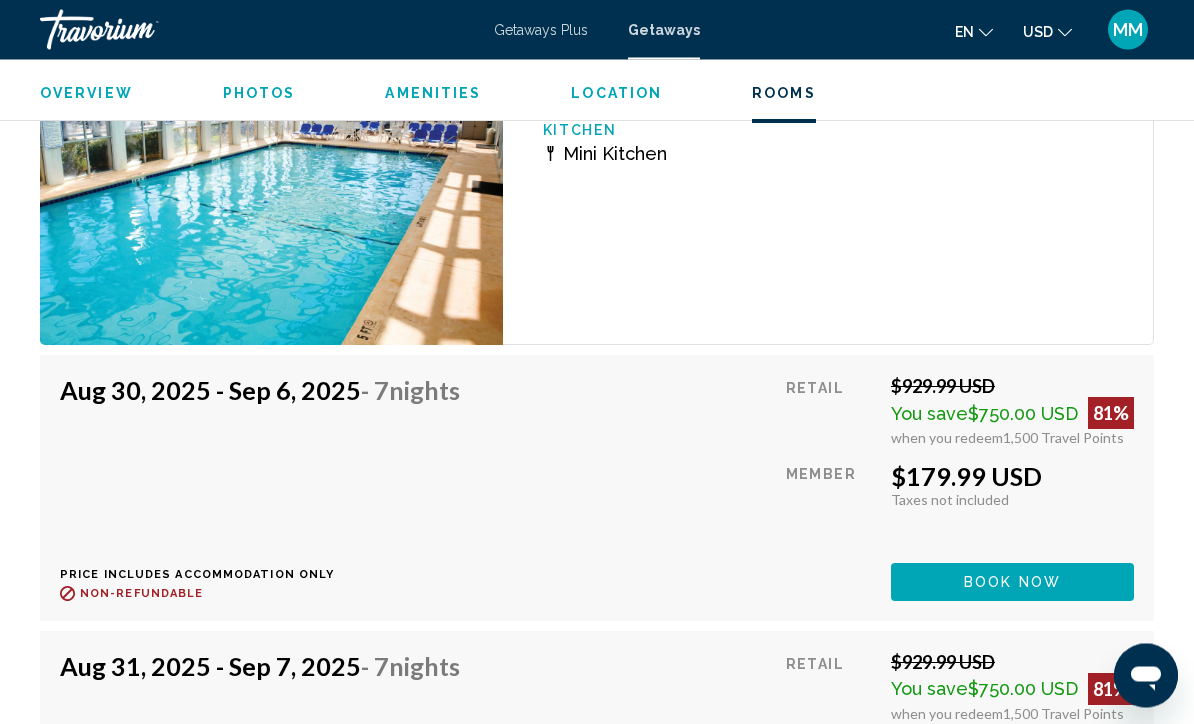 scroll, scrollTop: 3618, scrollLeft: 0, axis: vertical 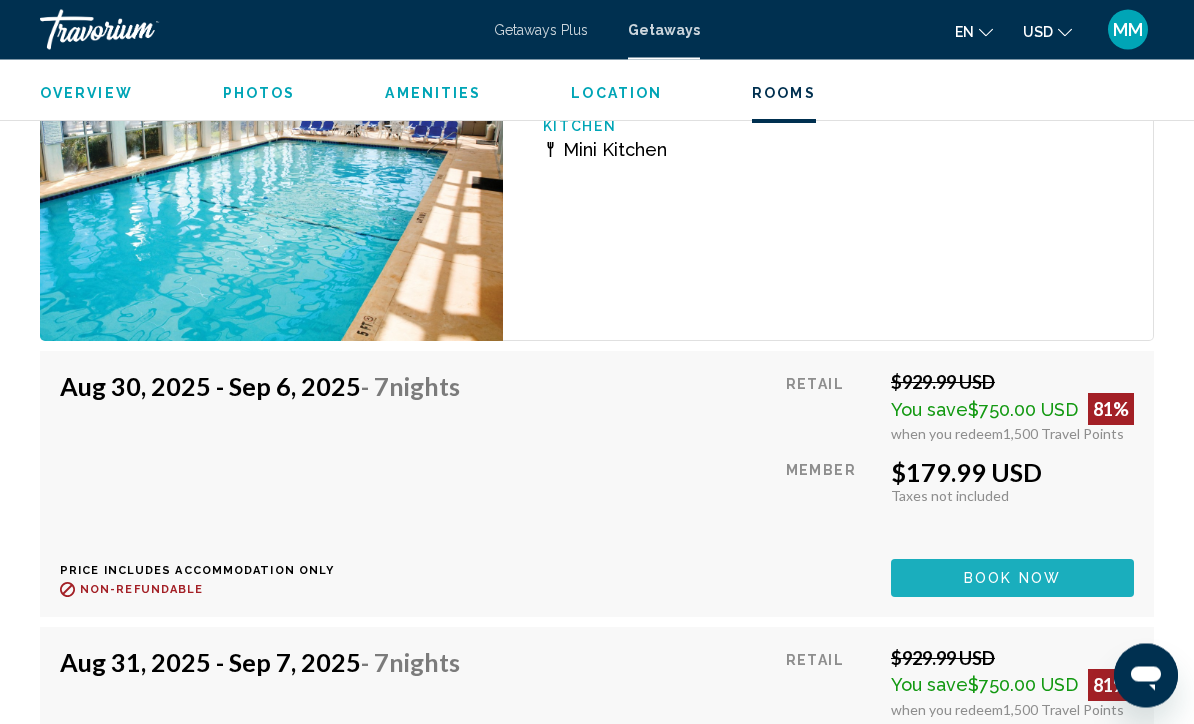 click on "Book now" at bounding box center (1012, 580) 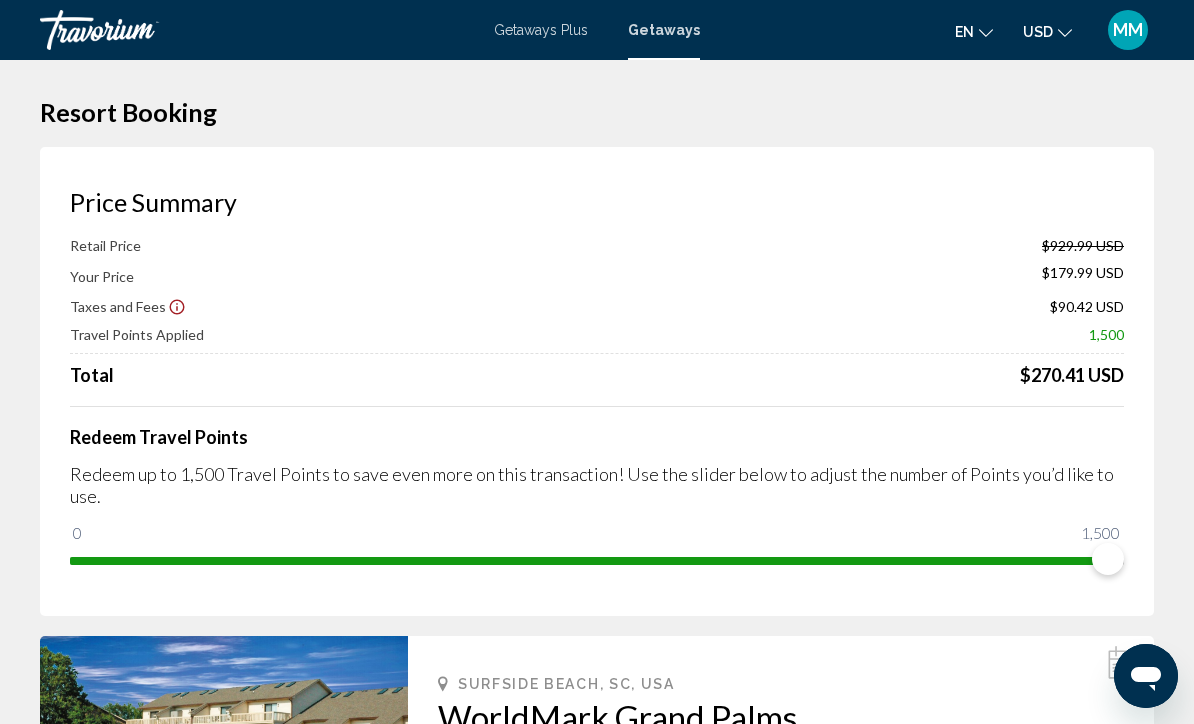 scroll, scrollTop: 0, scrollLeft: 0, axis: both 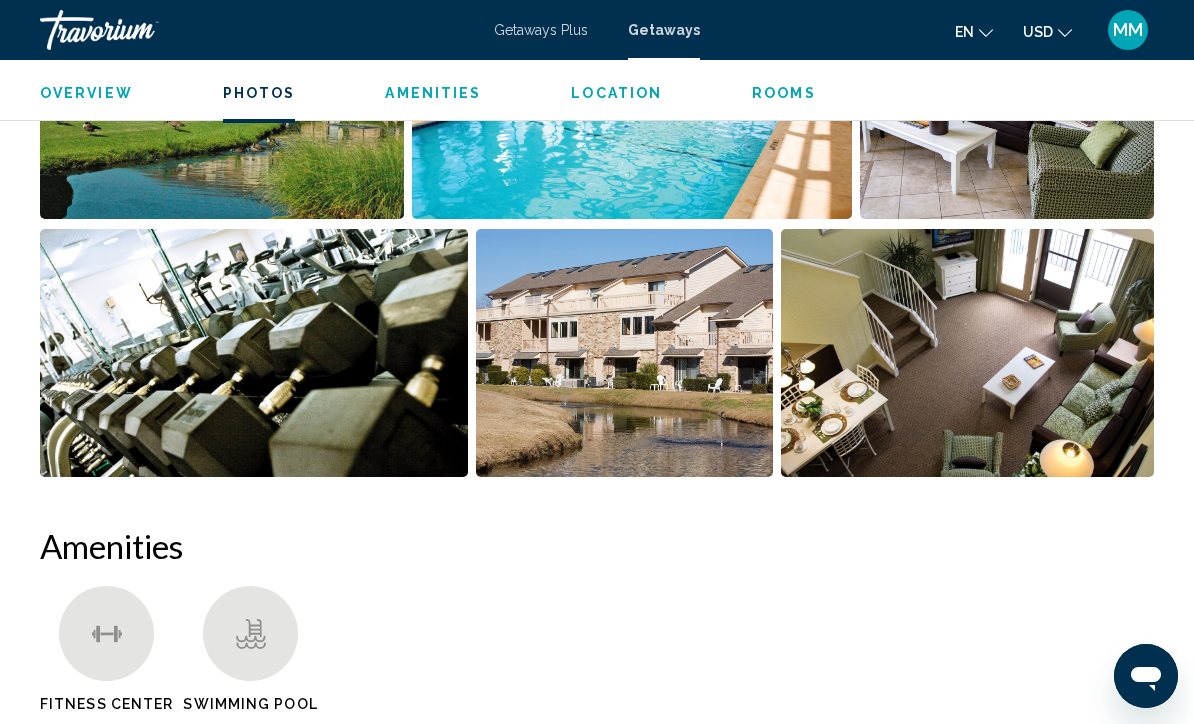 click at bounding box center [625, 353] 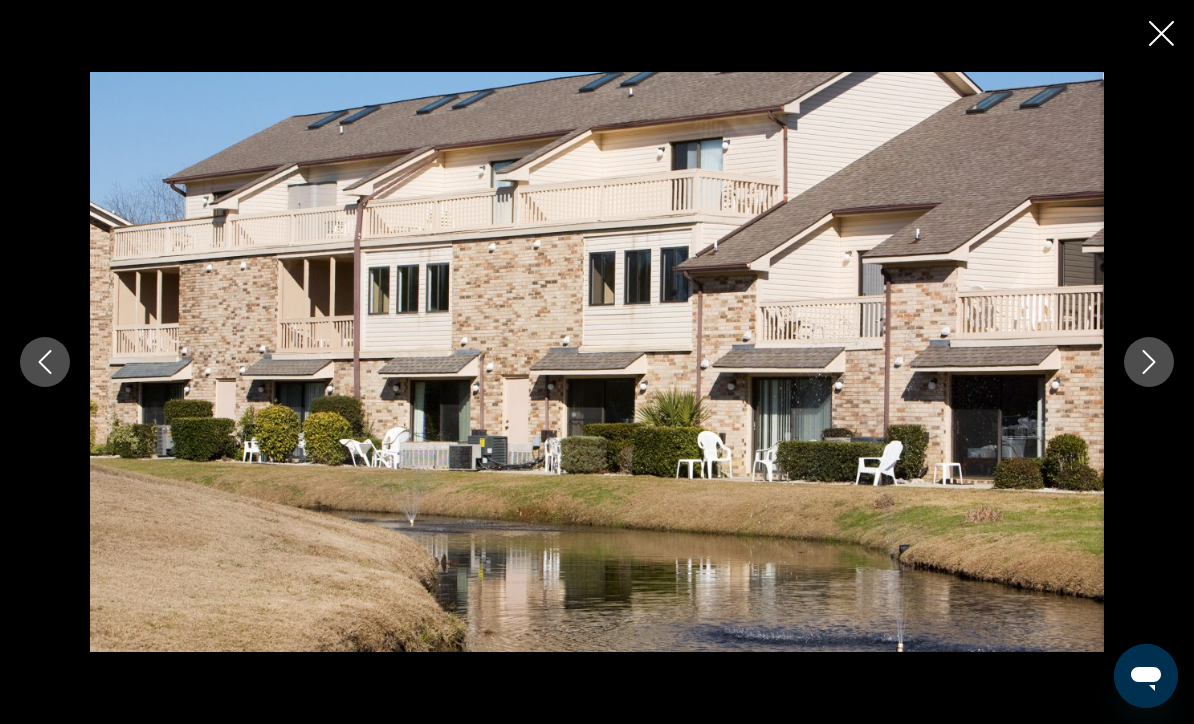 click 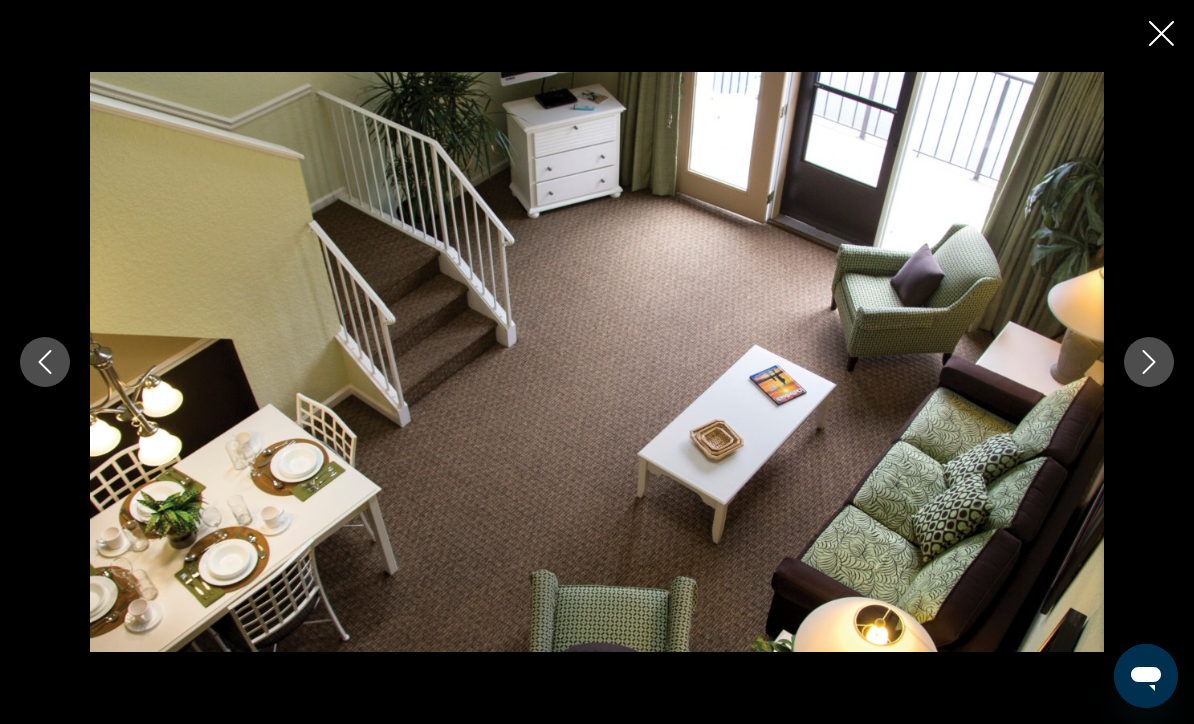click 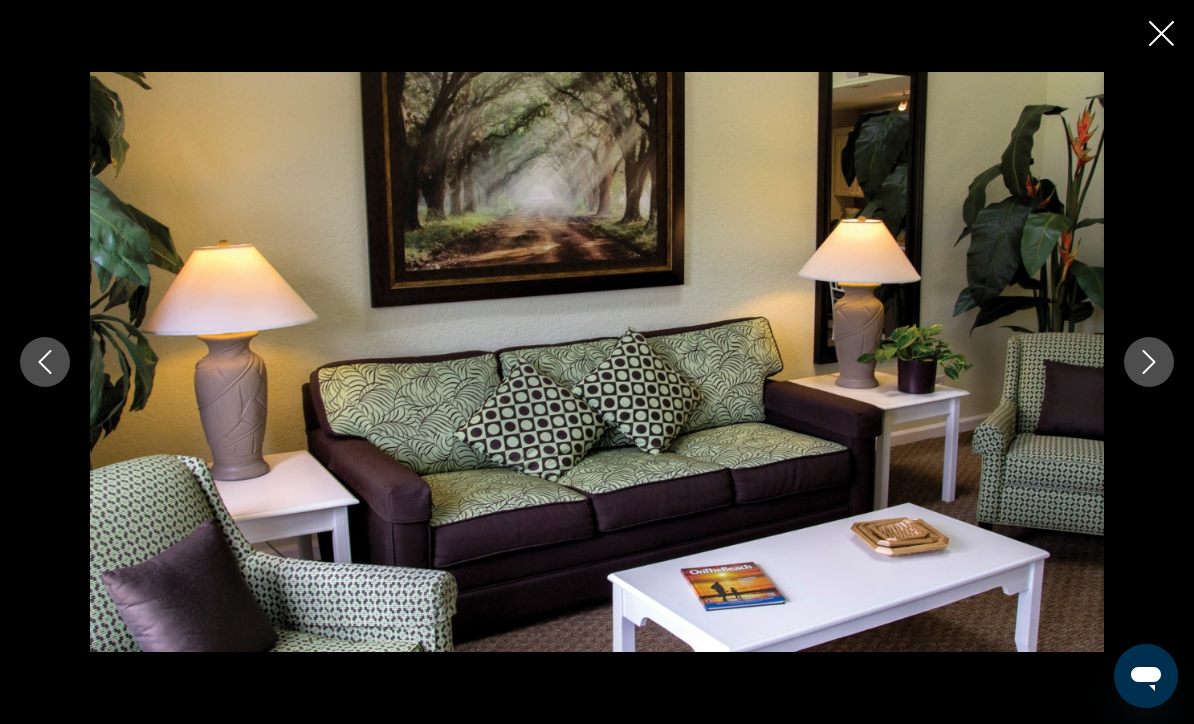 click 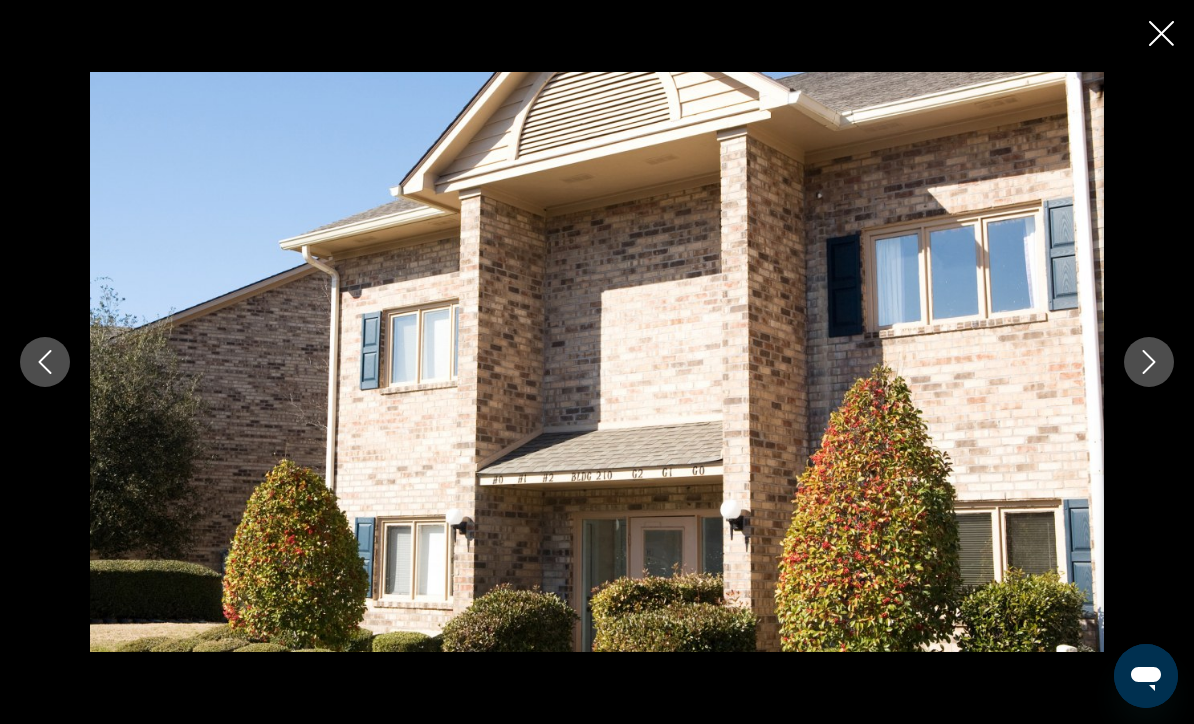 click 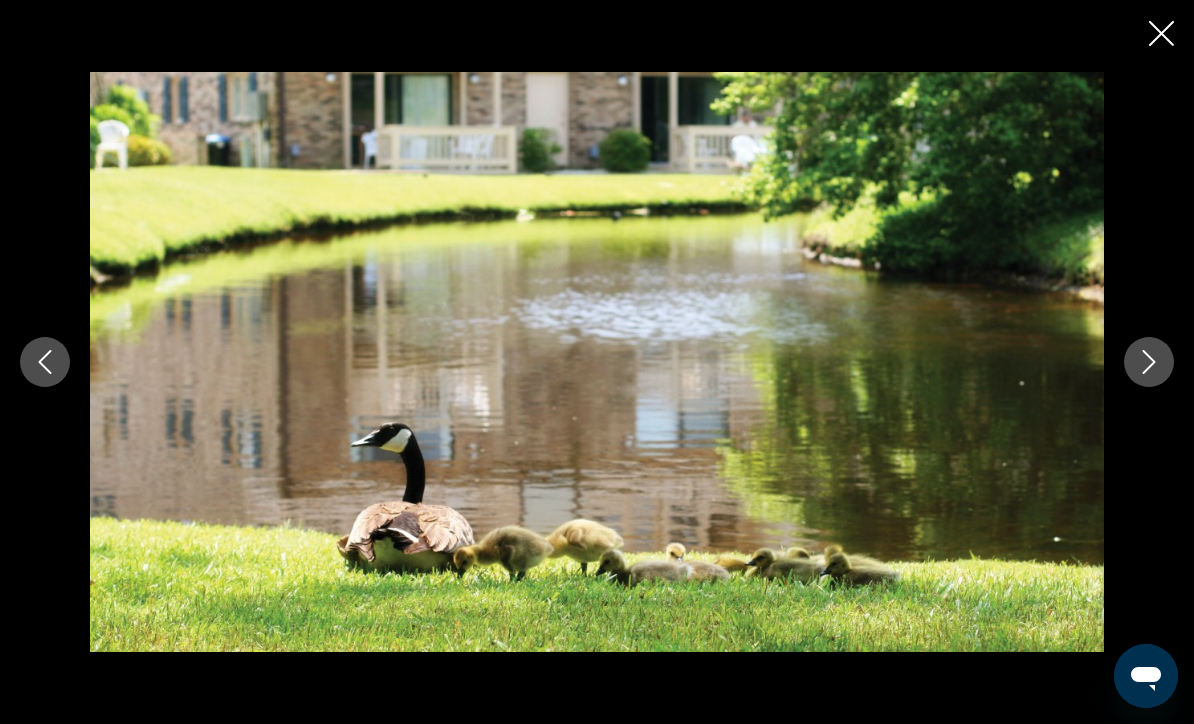 click at bounding box center (1149, 362) 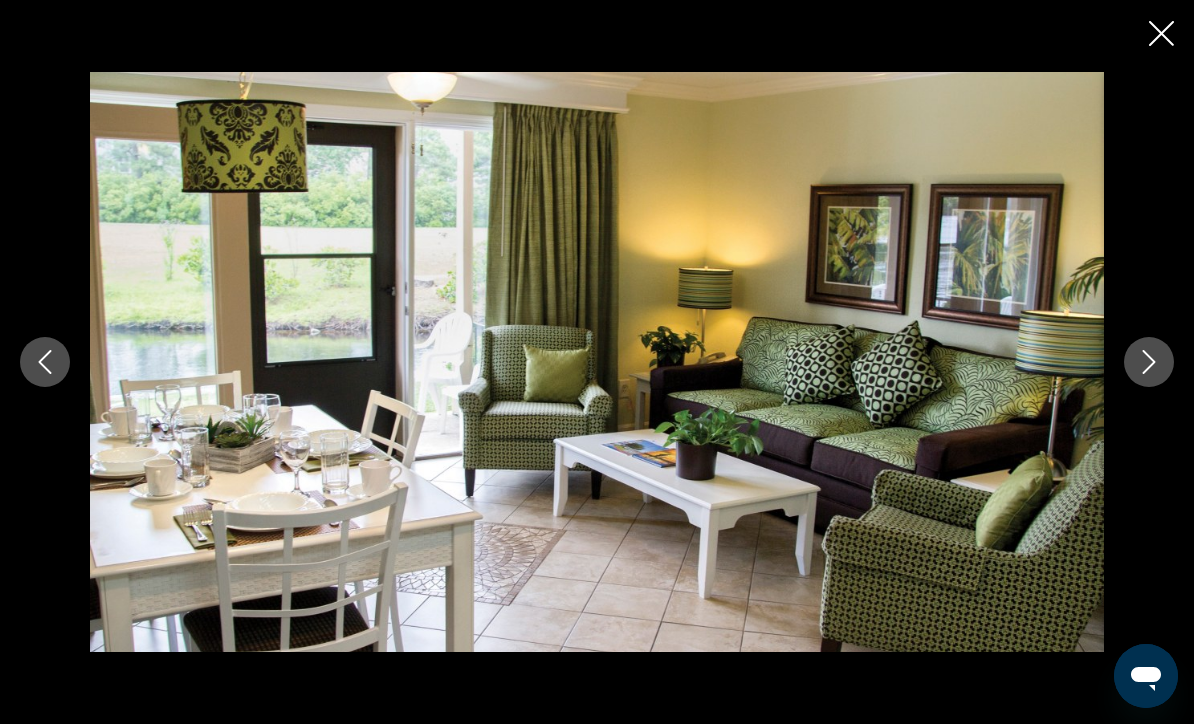 click 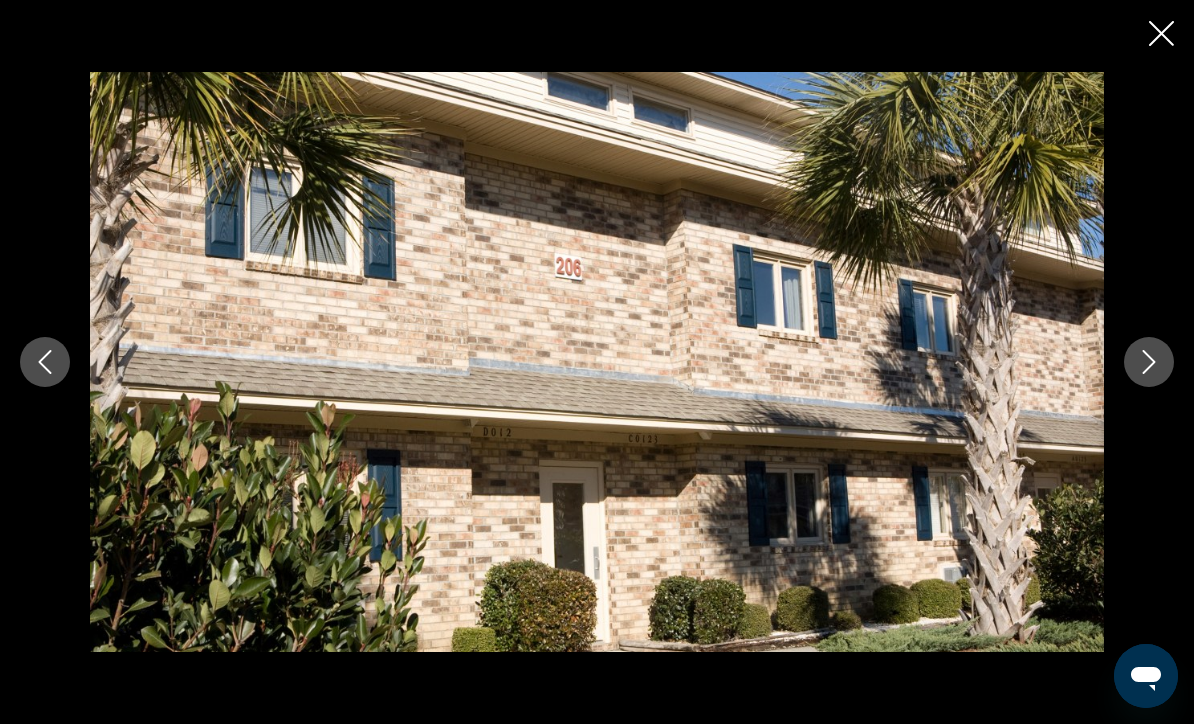 click at bounding box center (1149, 362) 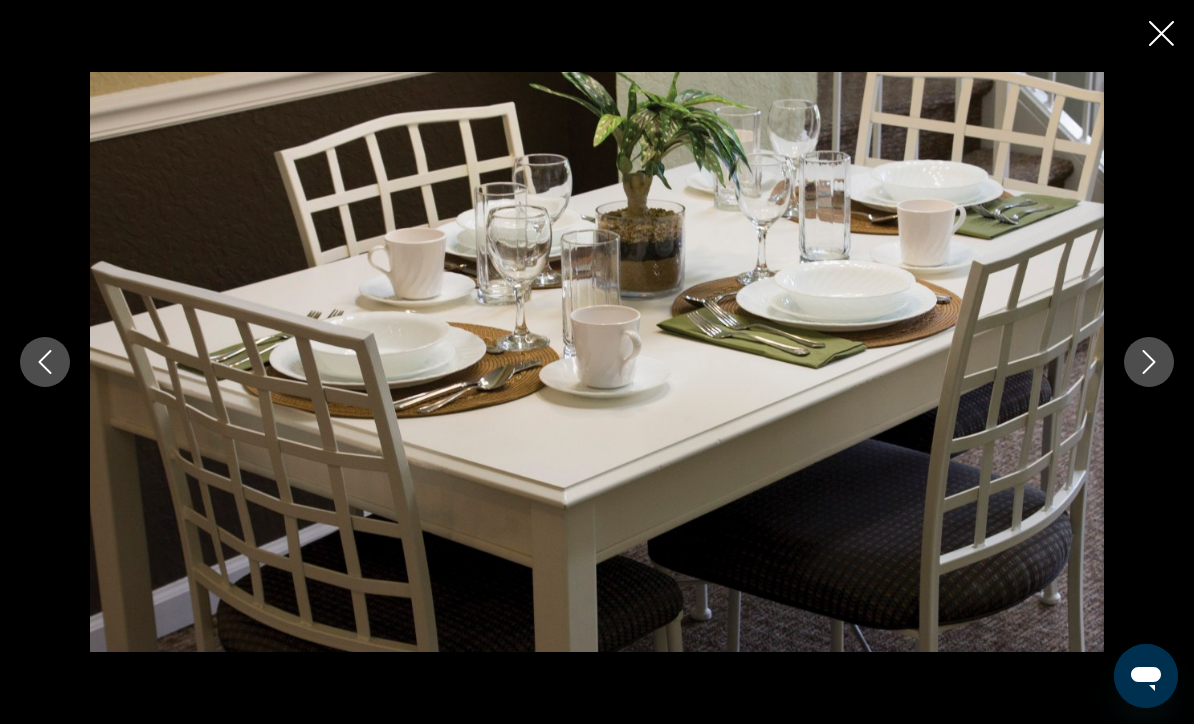 click at bounding box center (1149, 362) 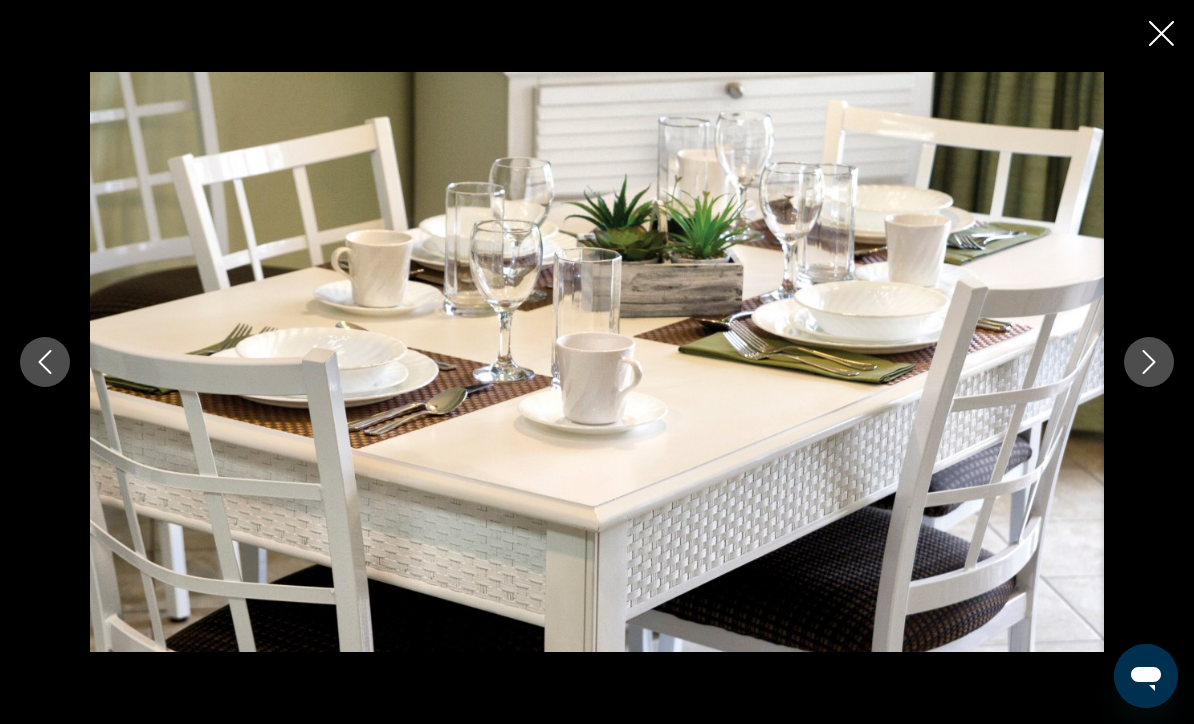 click 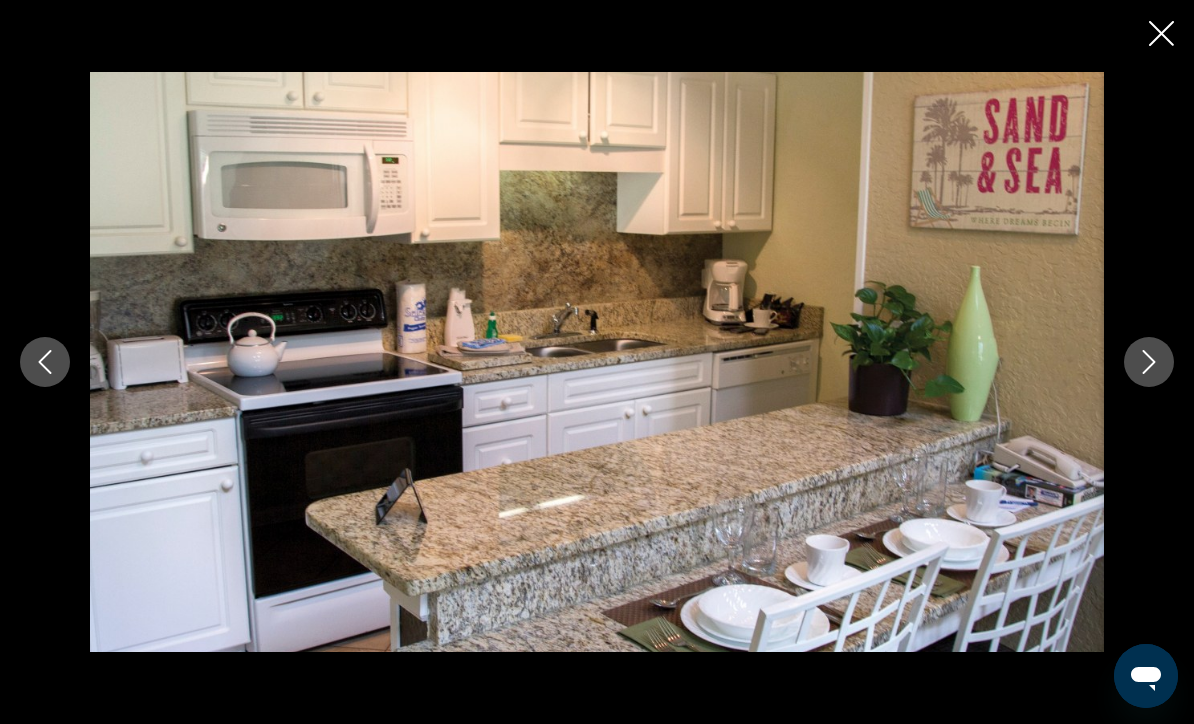 click at bounding box center [1149, 362] 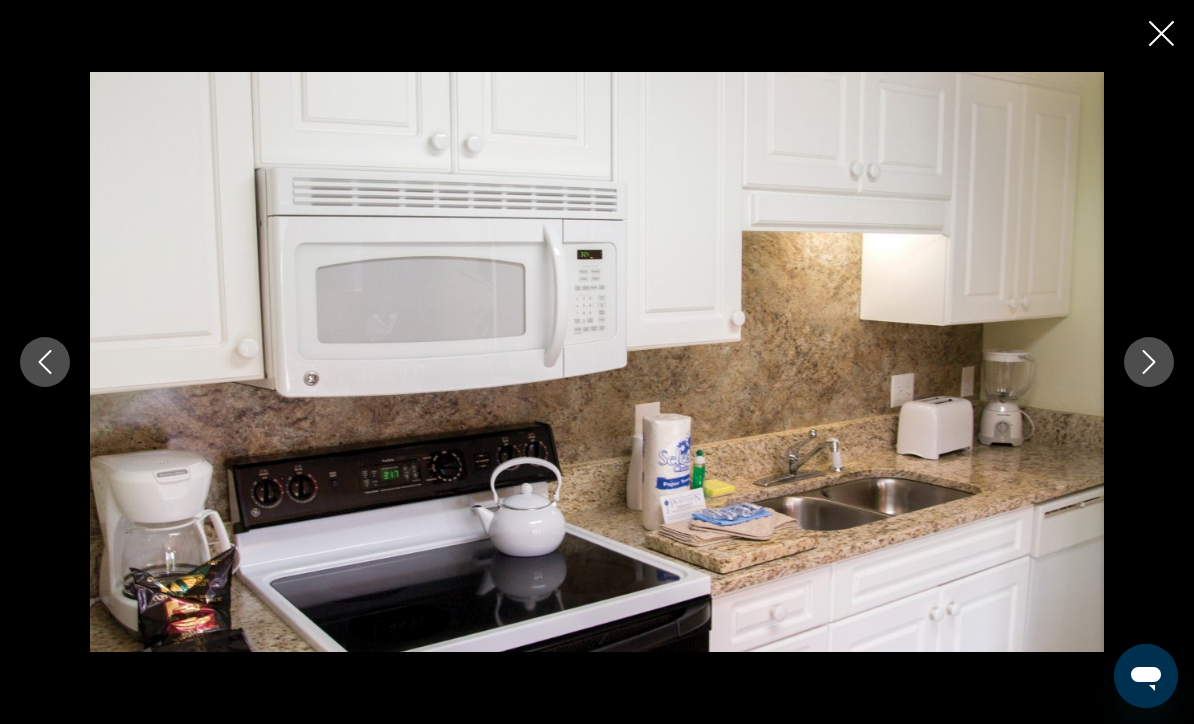 click 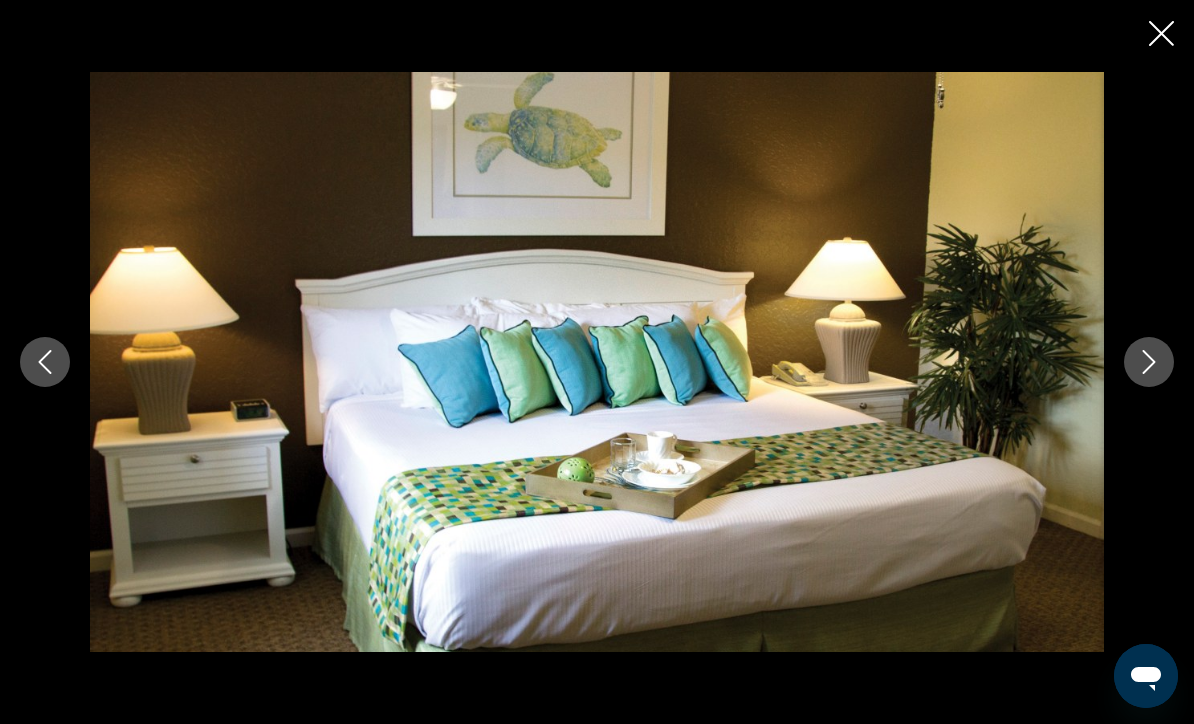 click 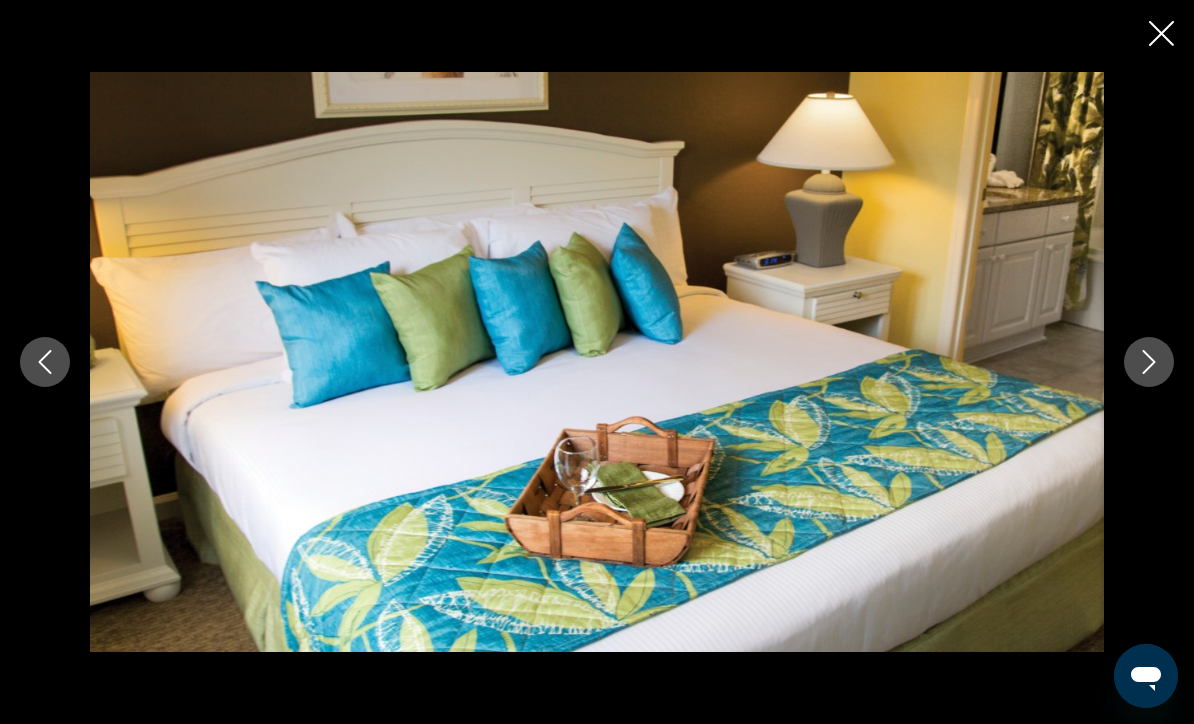 click 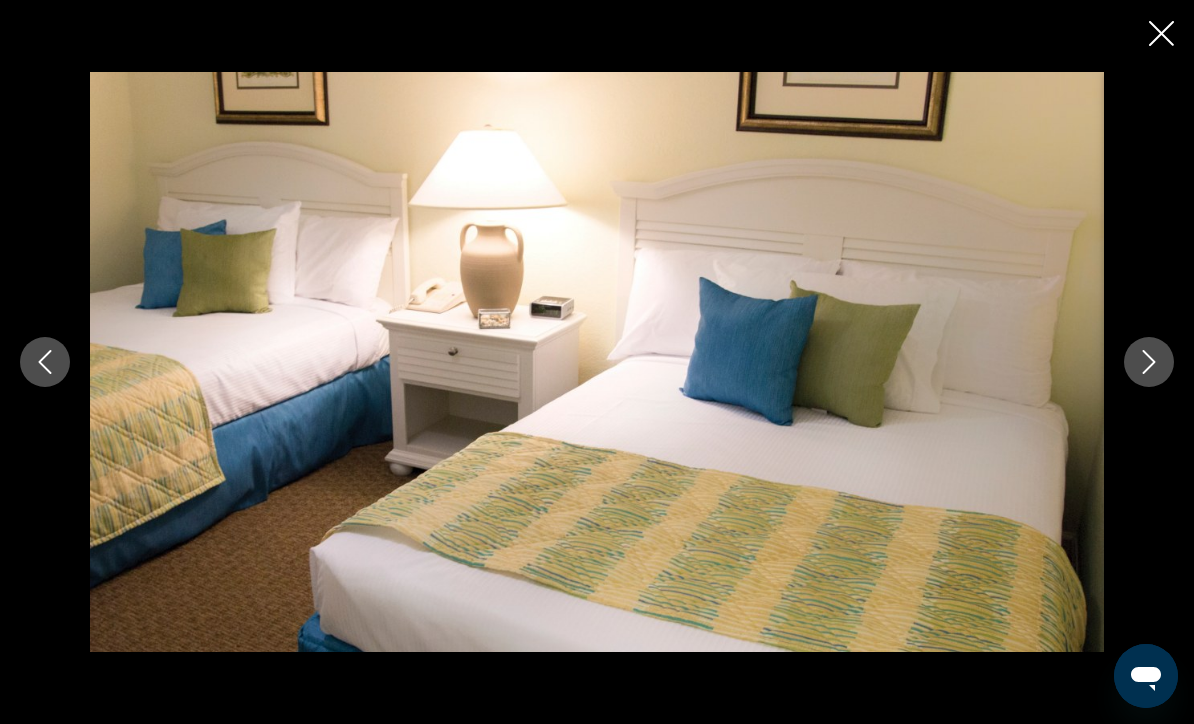 click at bounding box center (1149, 362) 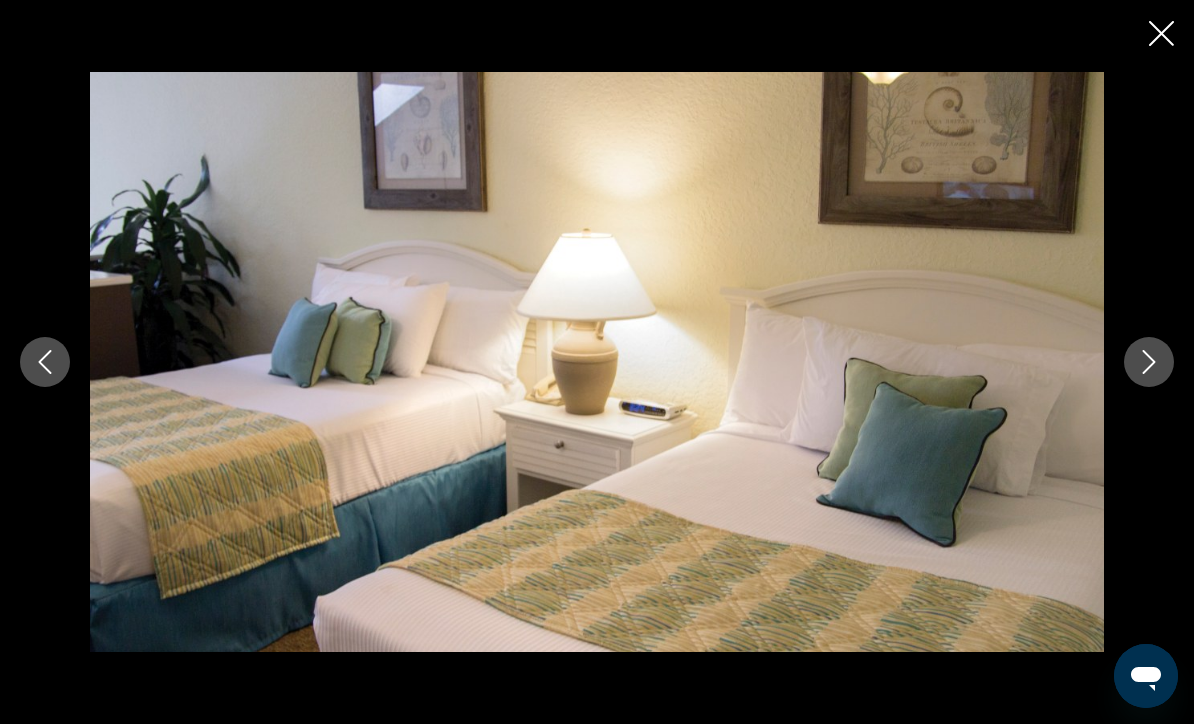 click at bounding box center [1149, 362] 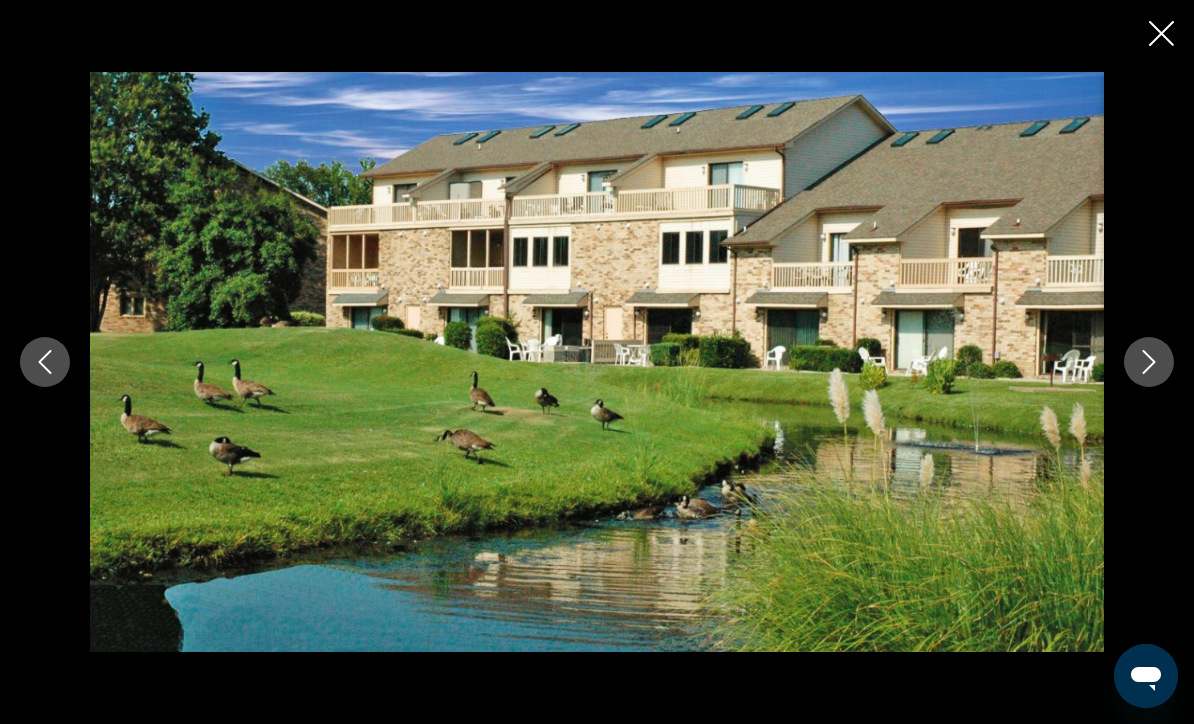 click at bounding box center [1149, 362] 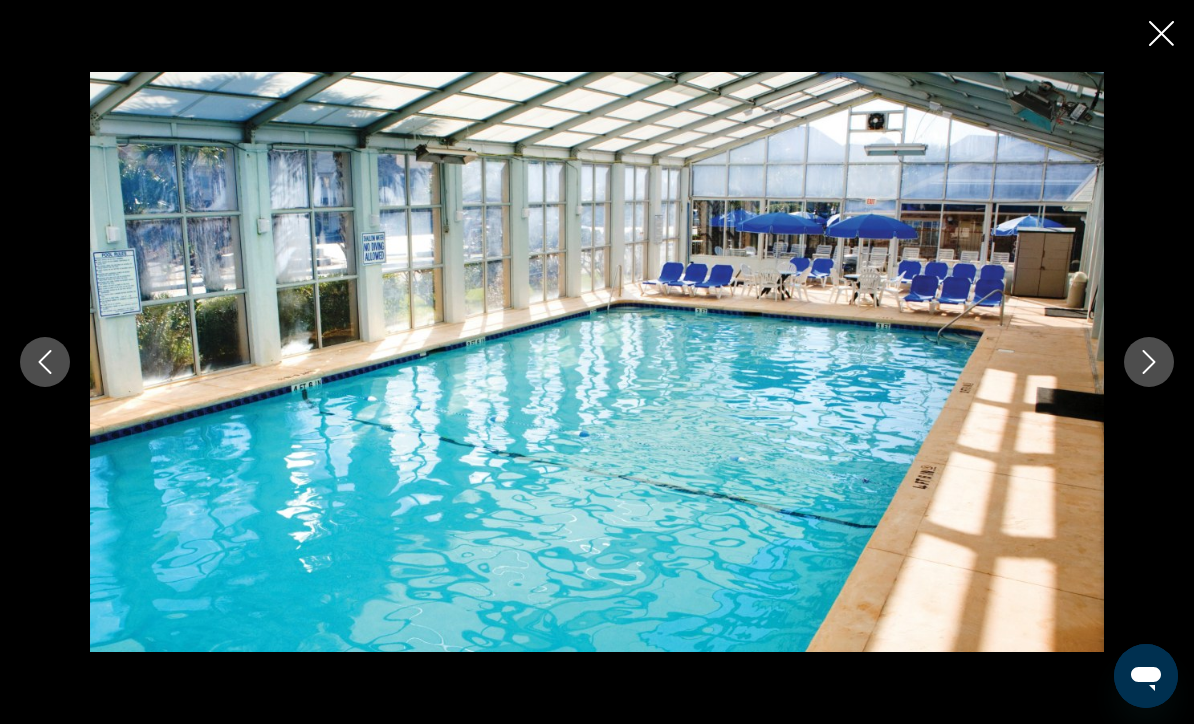 click at bounding box center [1149, 362] 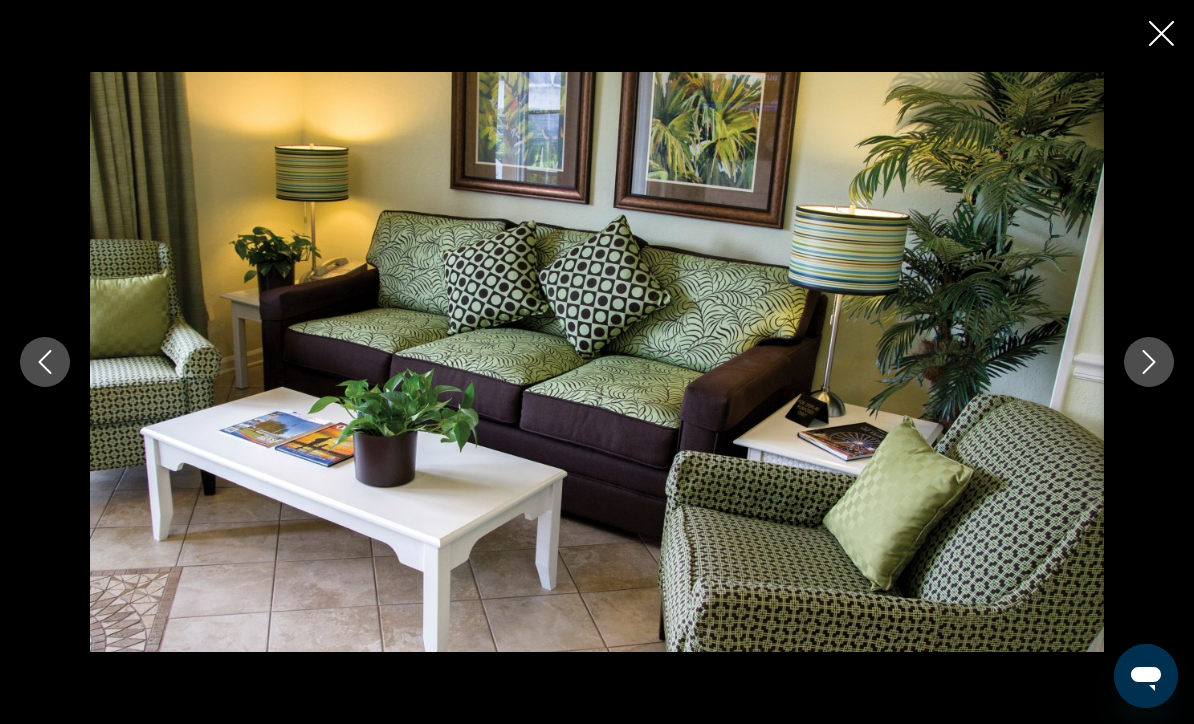 click at bounding box center [1149, 362] 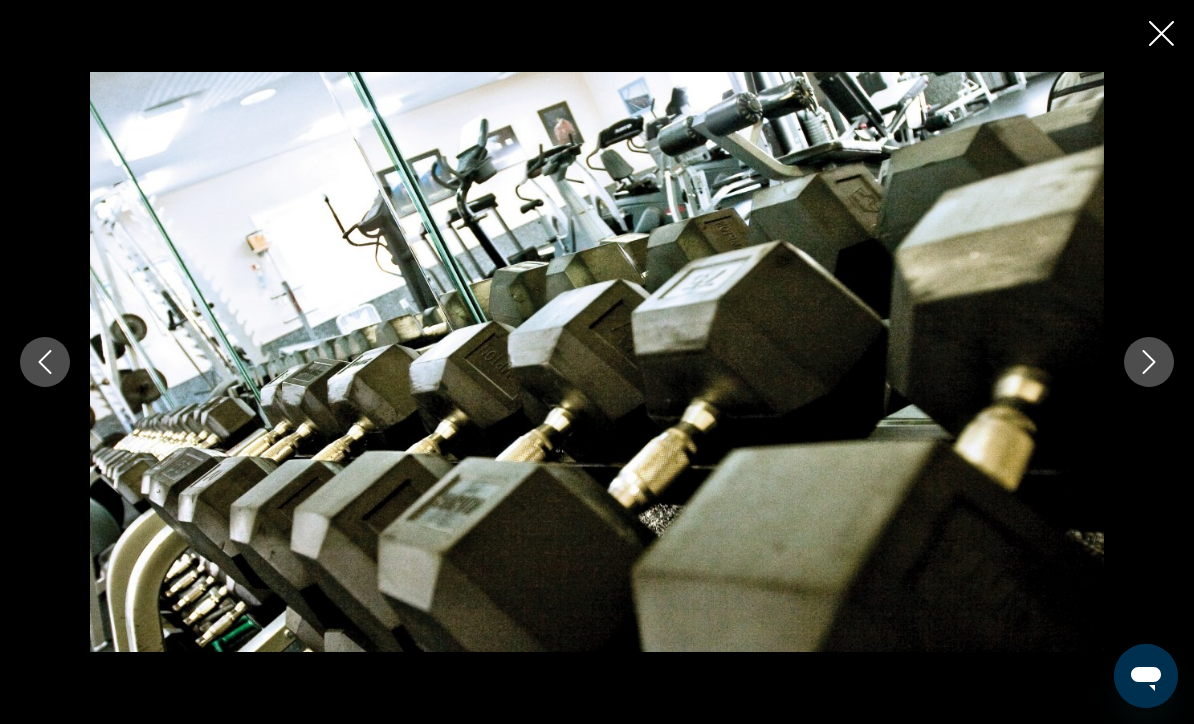 click 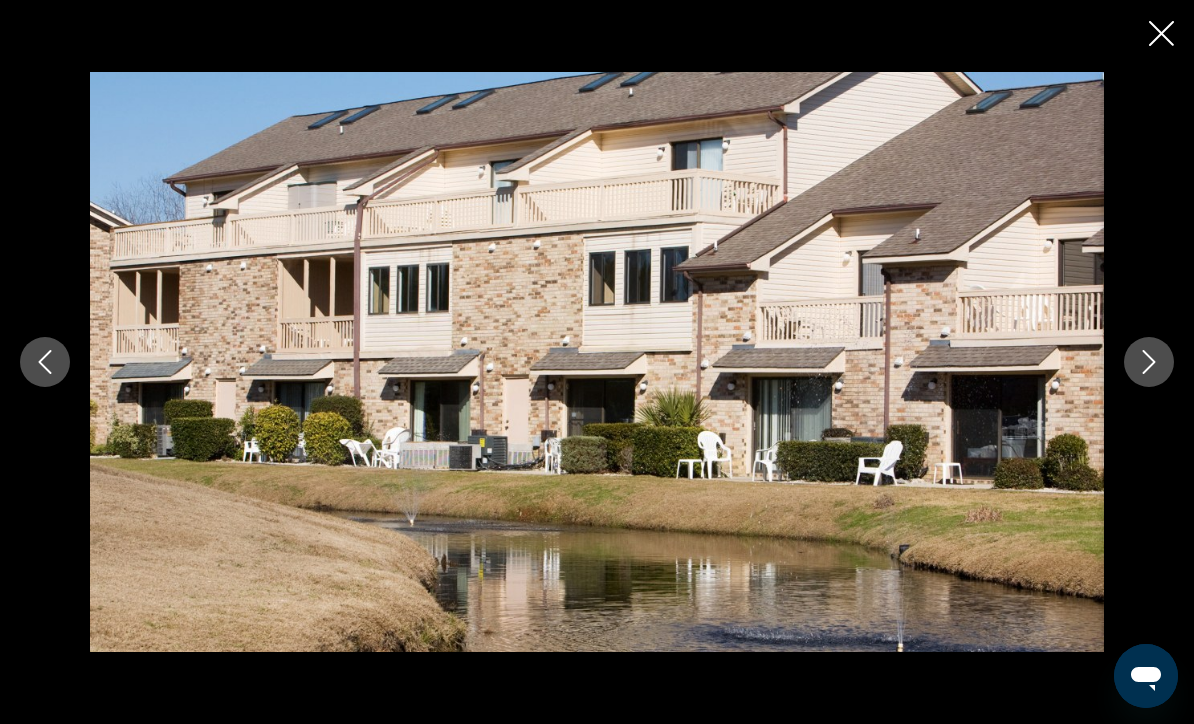 click 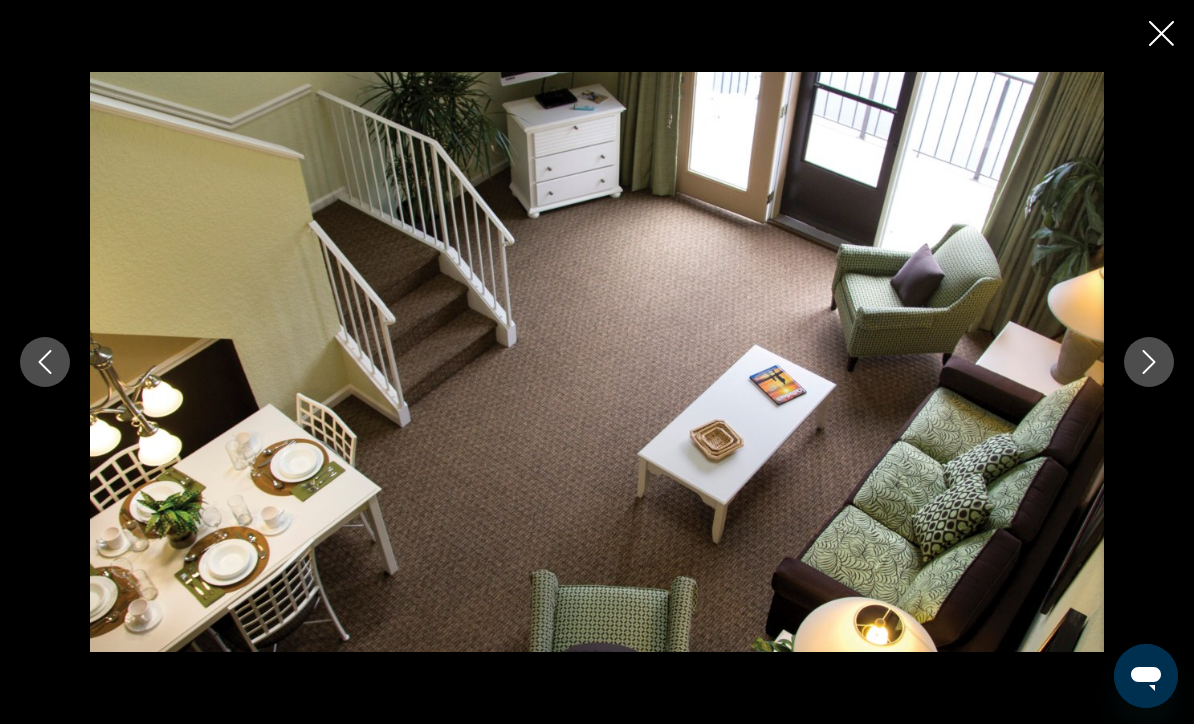 click at bounding box center (597, 362) 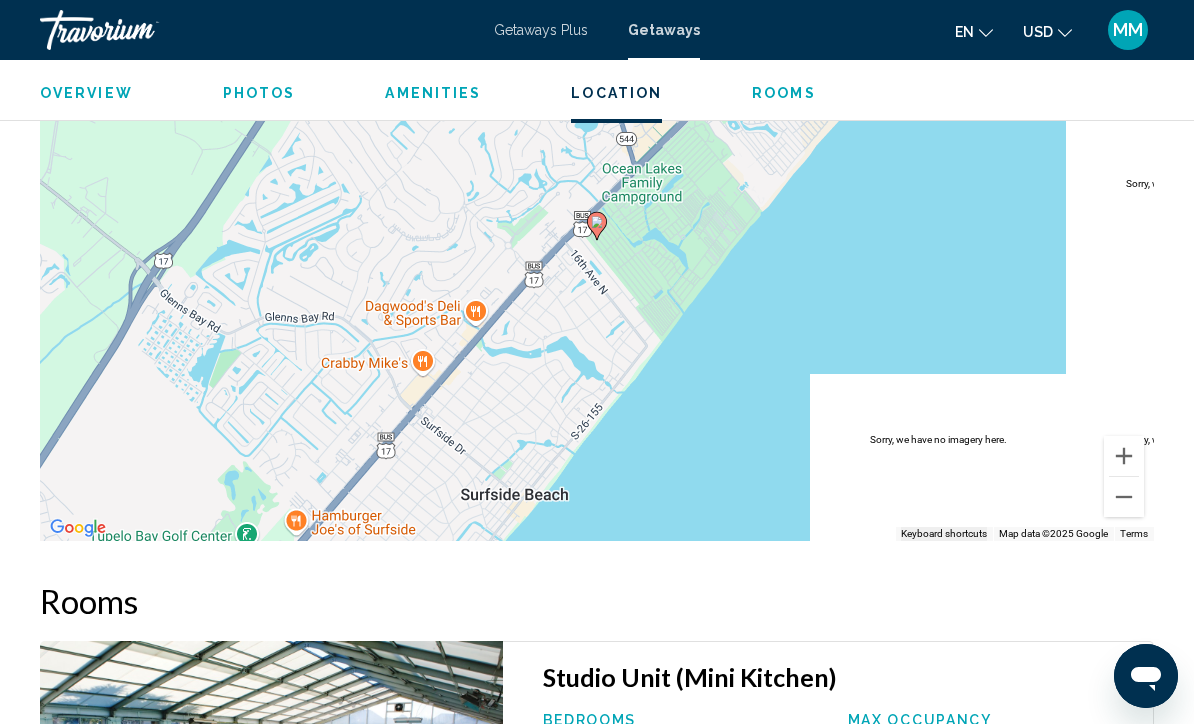 scroll, scrollTop: 2965, scrollLeft: 0, axis: vertical 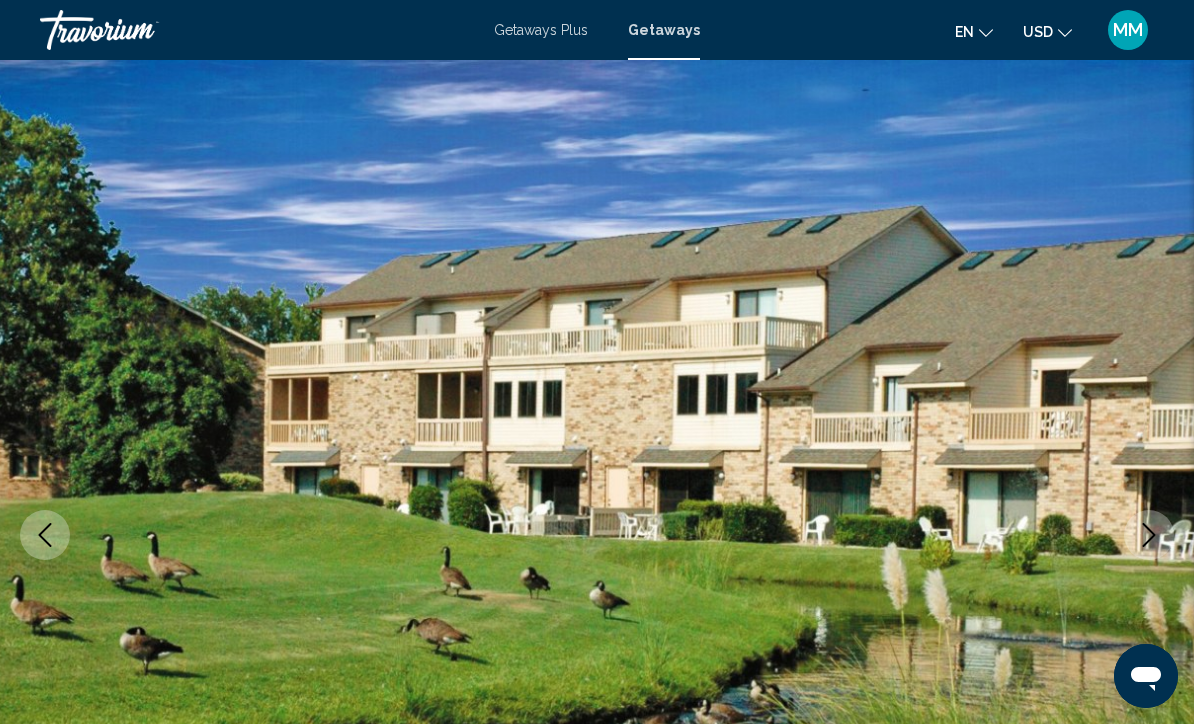 click on "Getaways" at bounding box center [664, 30] 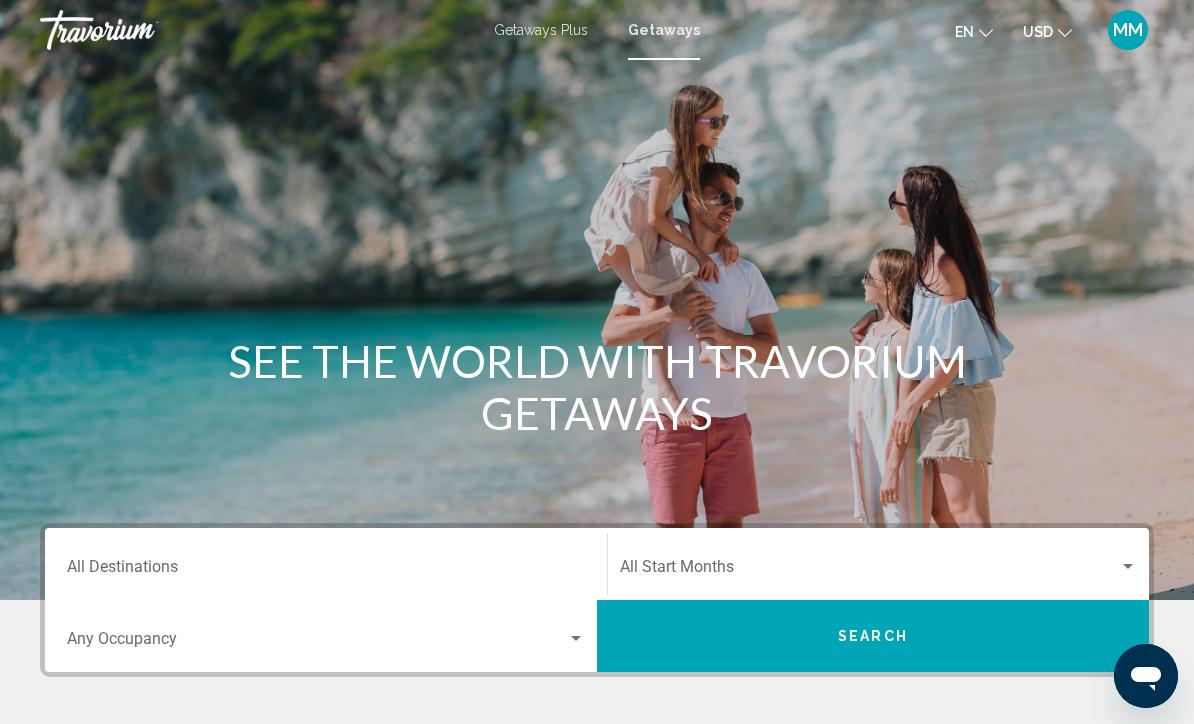 click on "Destination All Destinations" at bounding box center (326, 564) 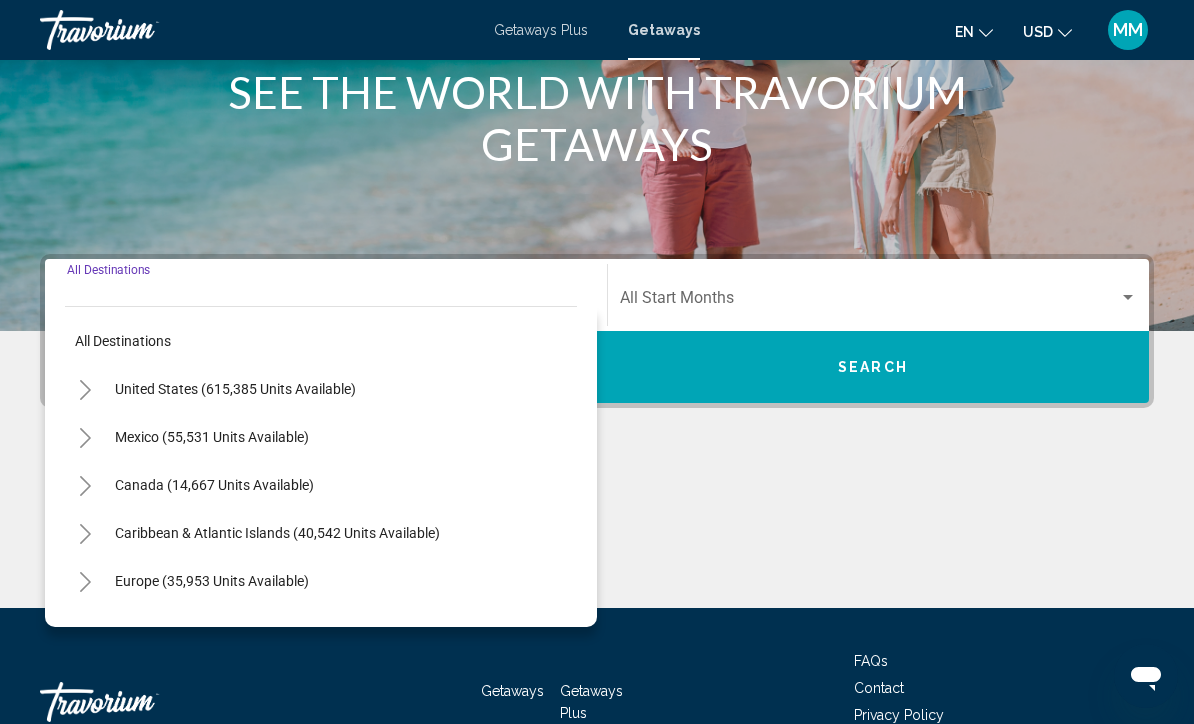 scroll, scrollTop: 398, scrollLeft: 0, axis: vertical 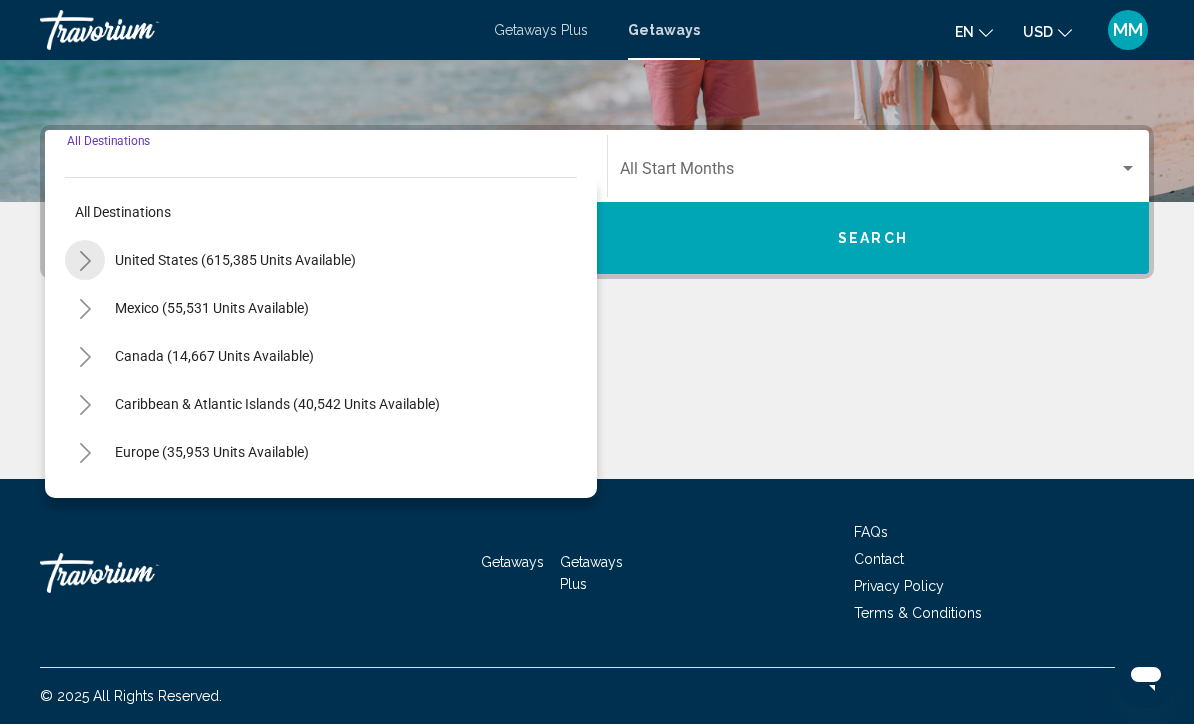 click 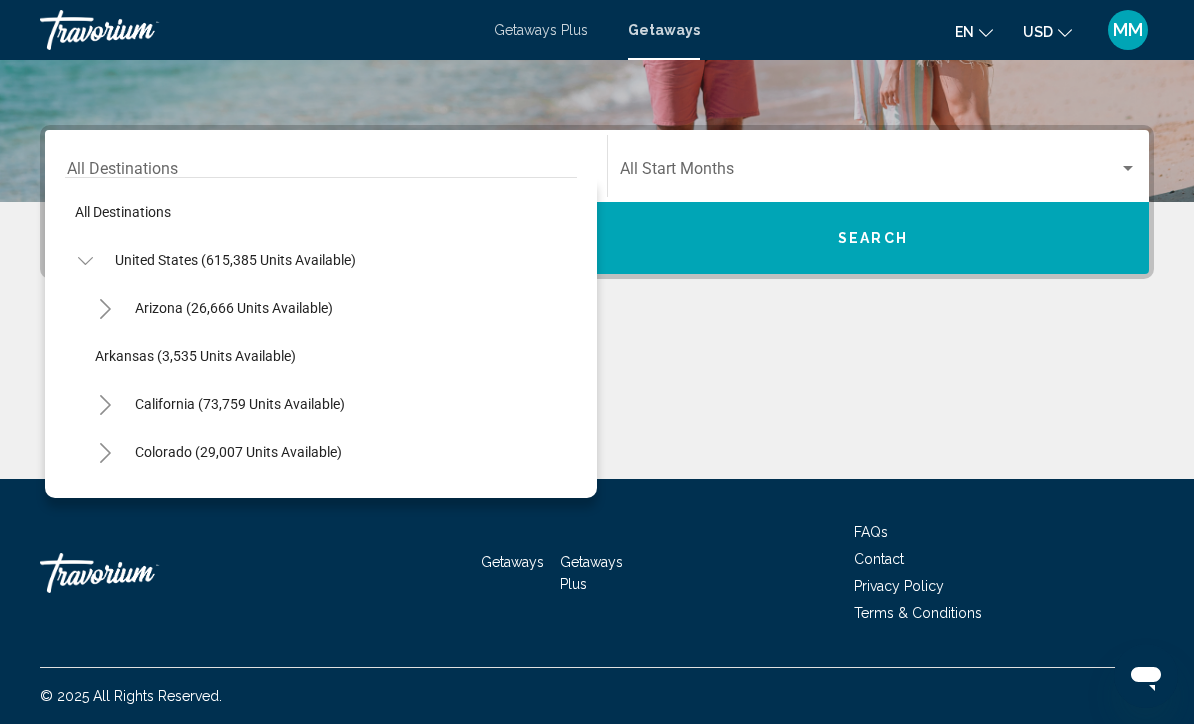 click on "United States (615,385 units available)" at bounding box center (212, 2468) 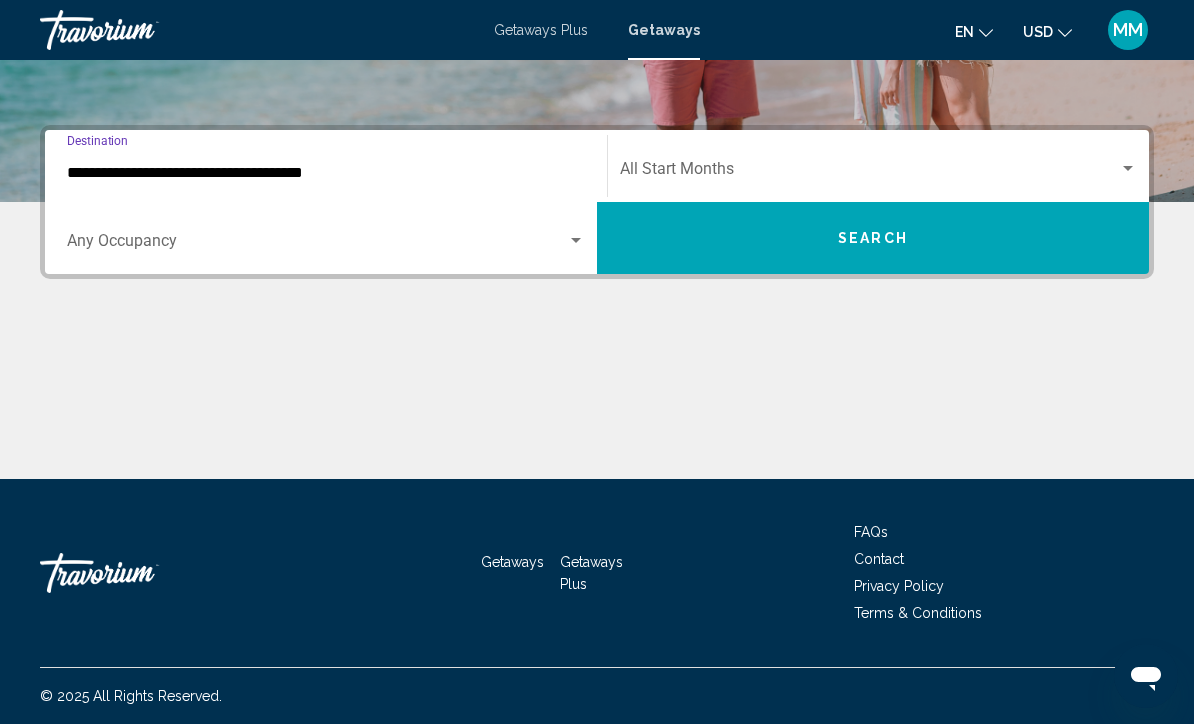 click on "**********" at bounding box center [326, 173] 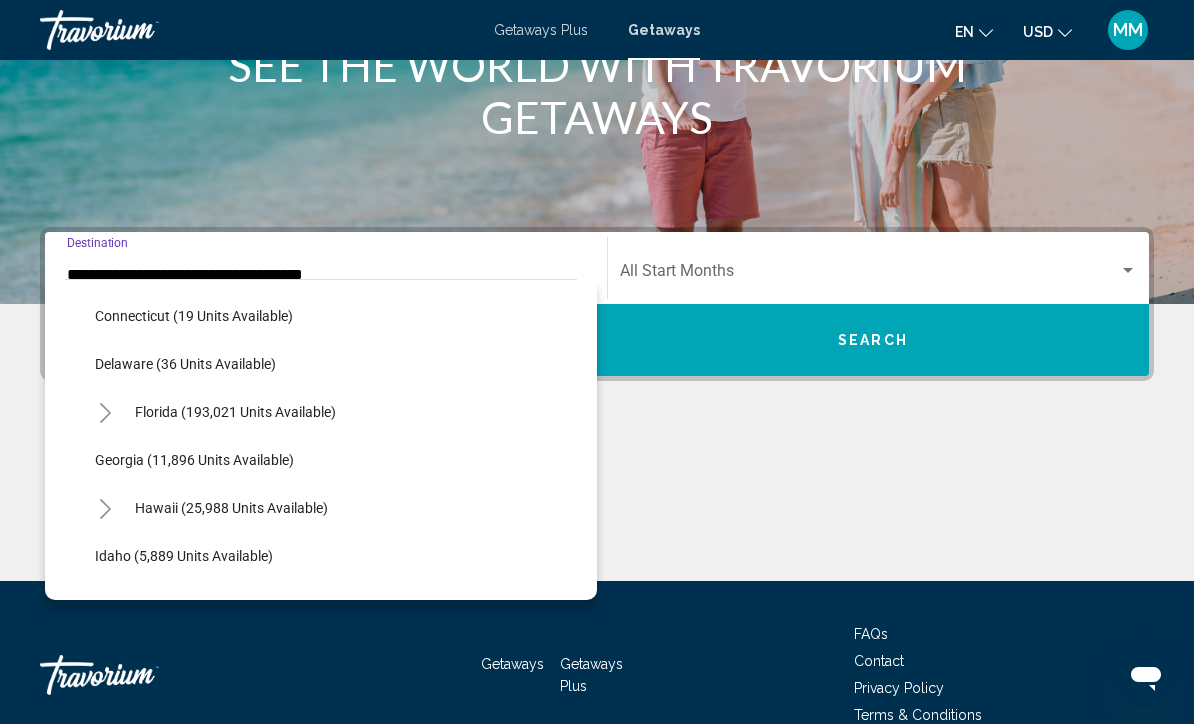 scroll, scrollTop: 283, scrollLeft: 0, axis: vertical 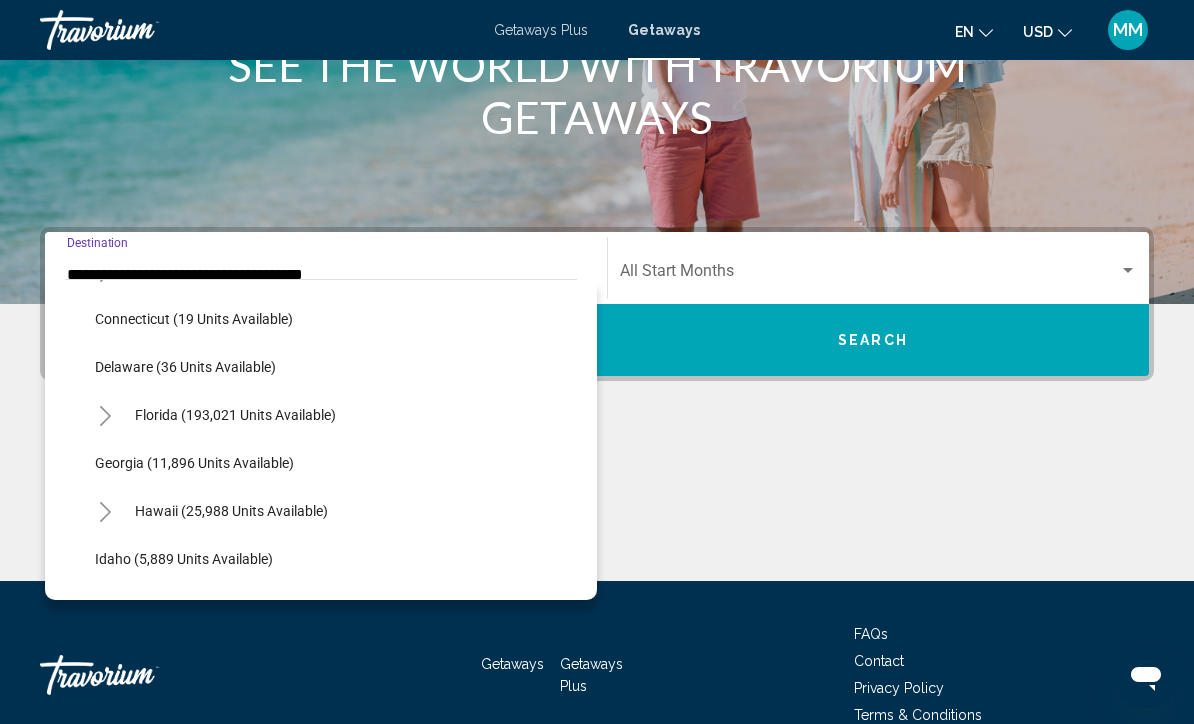 click 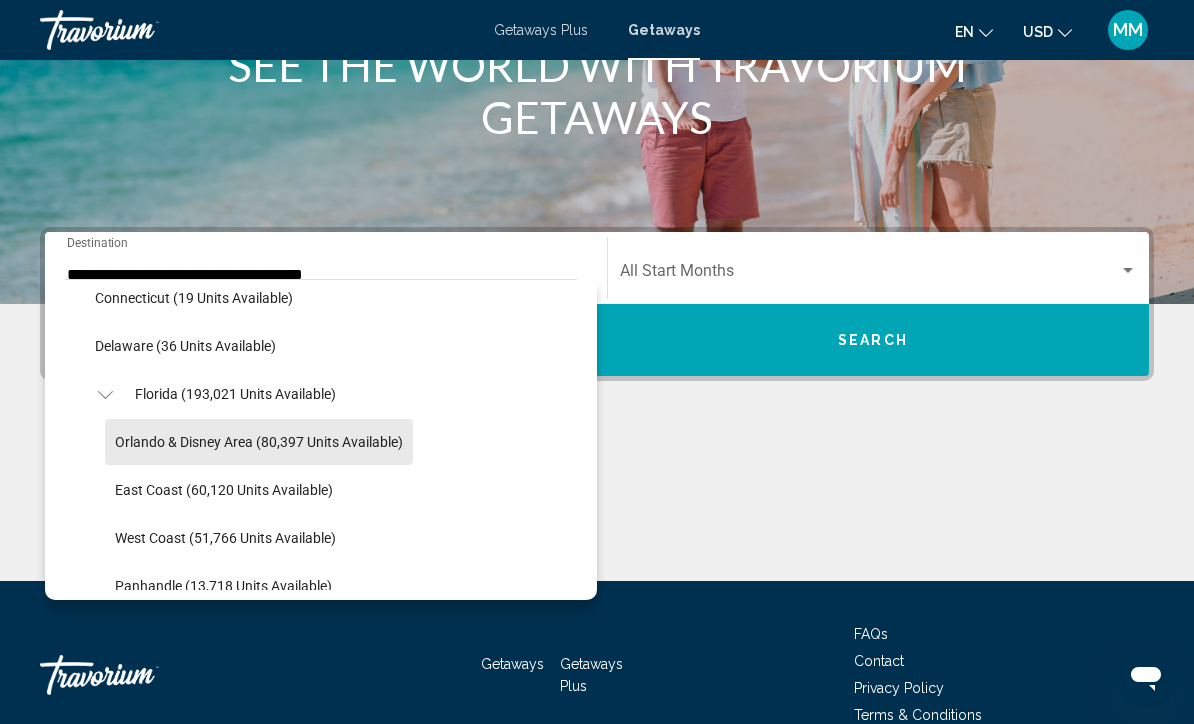 scroll, scrollTop: 304, scrollLeft: 0, axis: vertical 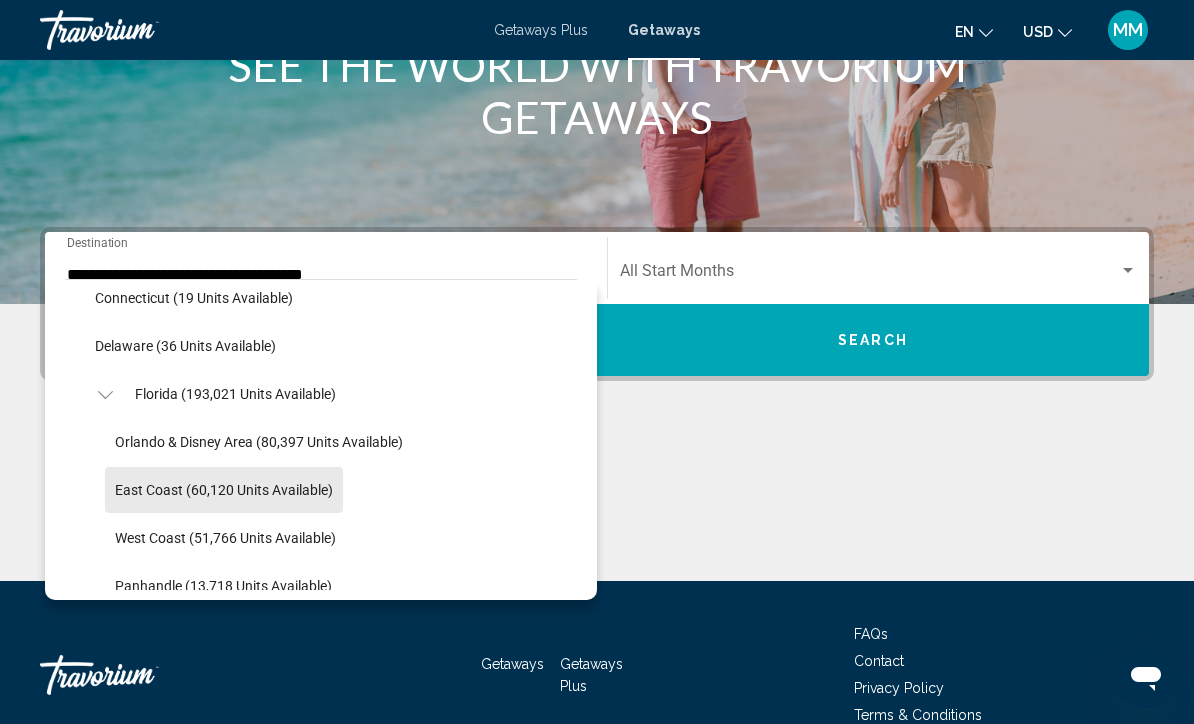 click on "East Coast (60,120 units available)" 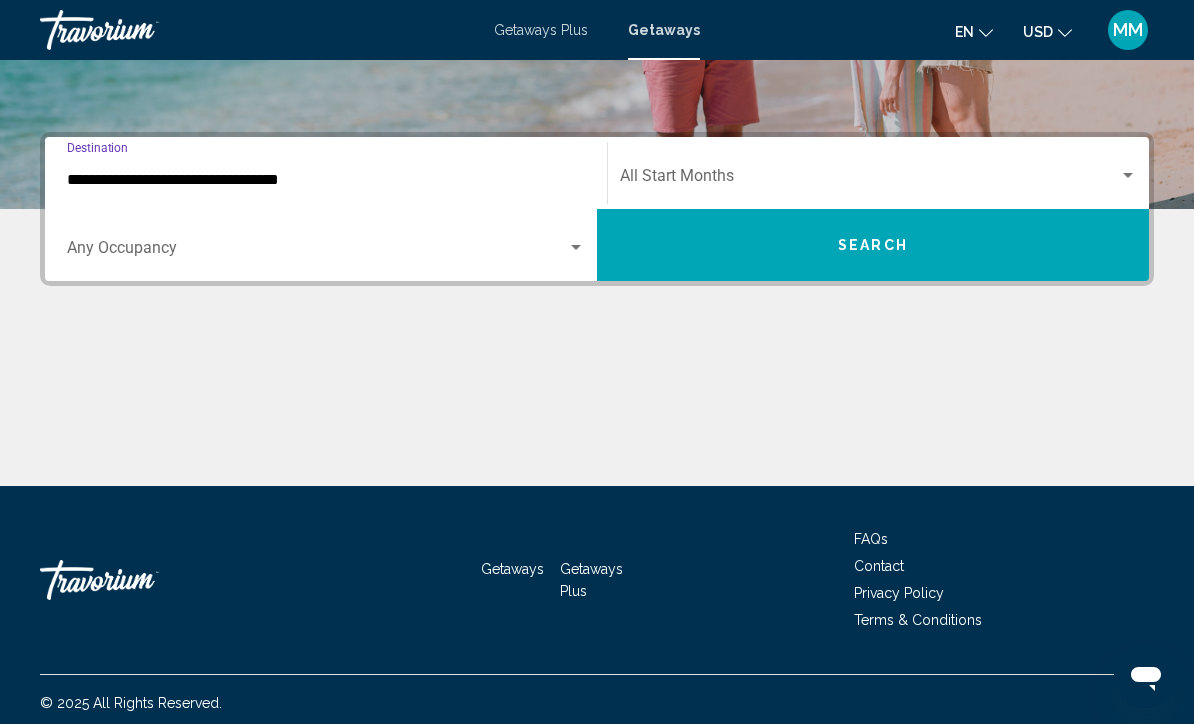 scroll, scrollTop: 398, scrollLeft: 0, axis: vertical 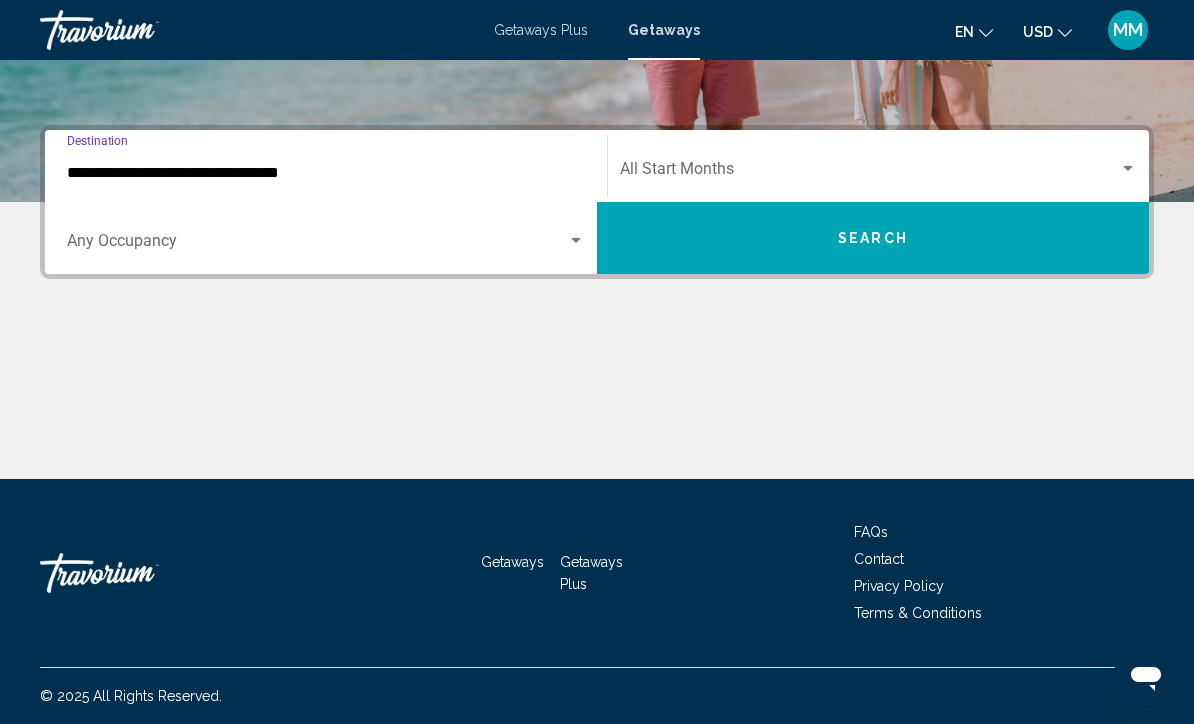 click at bounding box center [869, 173] 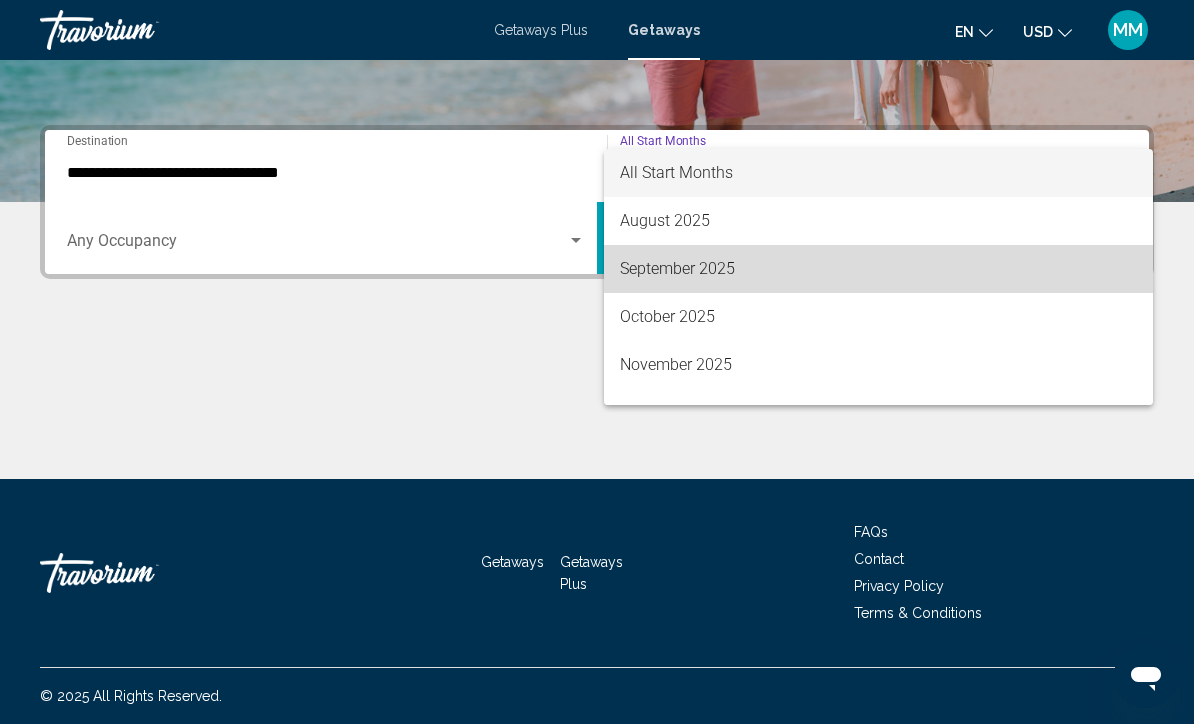 click on "September 2025" at bounding box center [878, 269] 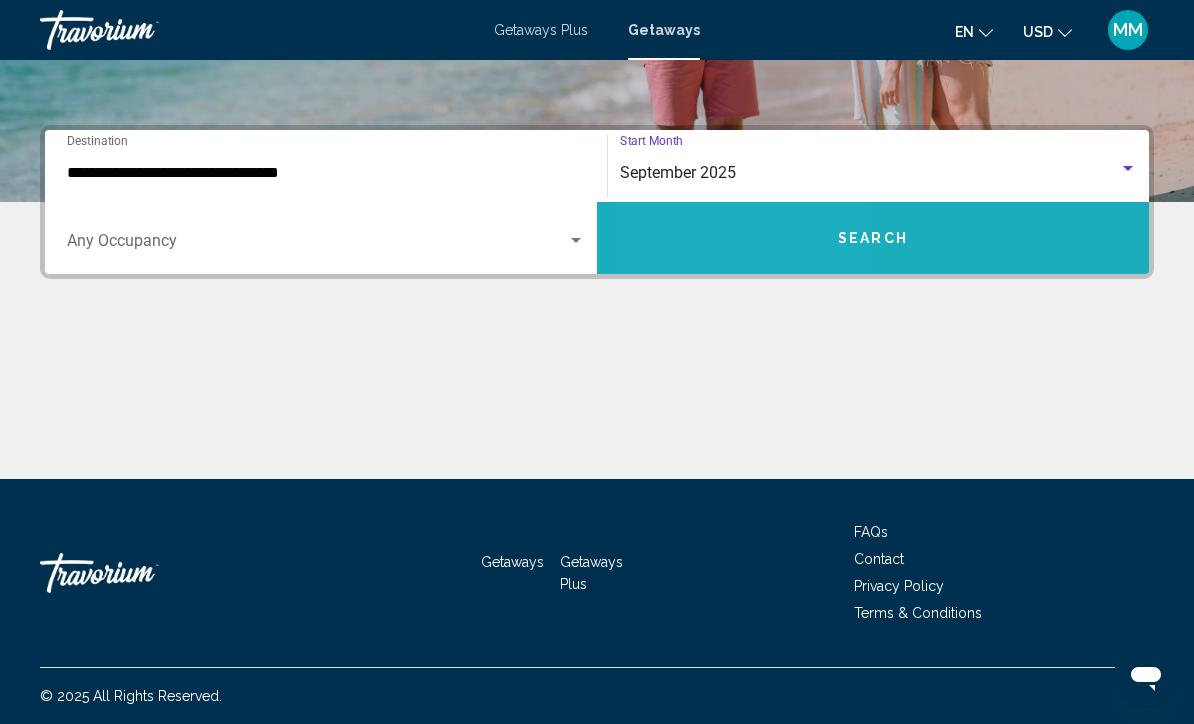 click on "Search" at bounding box center (873, 238) 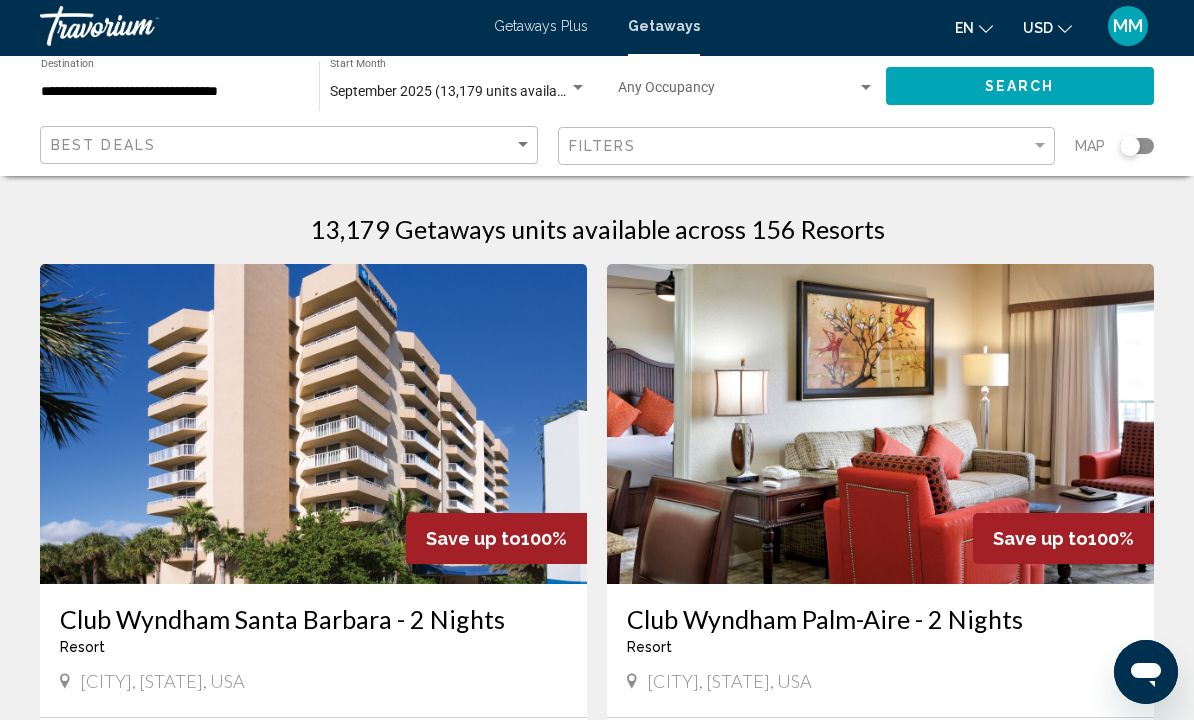 scroll, scrollTop: 19, scrollLeft: 0, axis: vertical 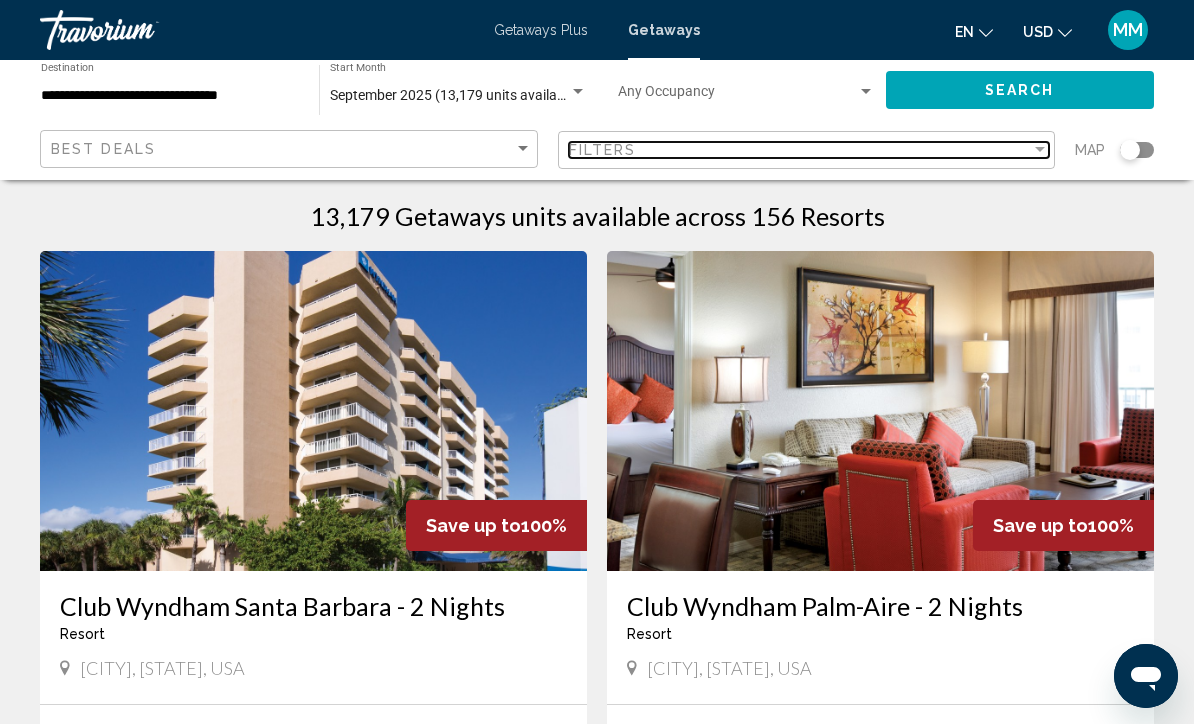 click on "Filters" at bounding box center (800, 150) 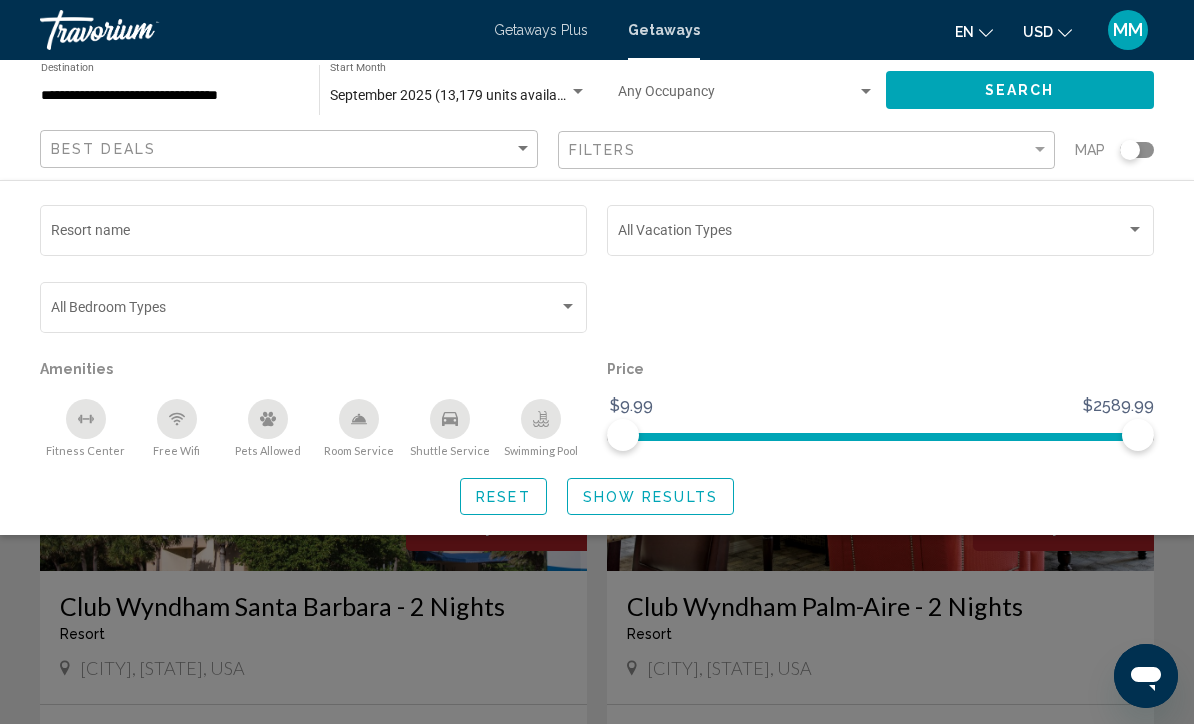 click at bounding box center [872, 234] 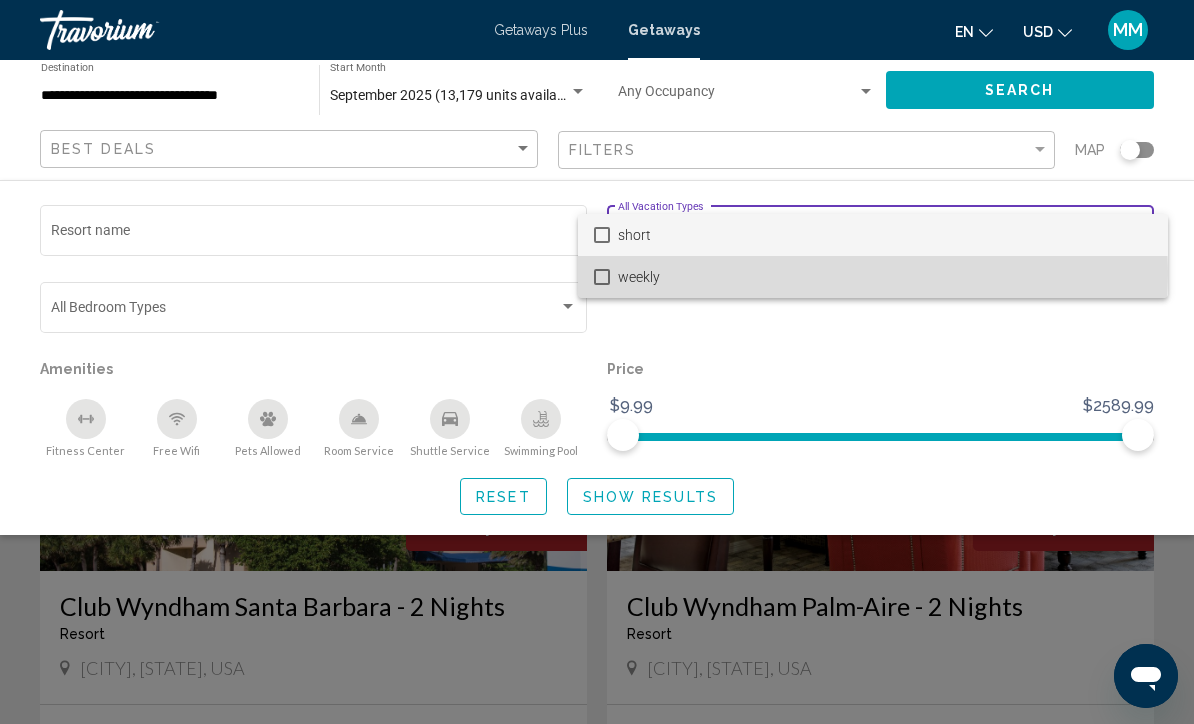click on "weekly" at bounding box center (885, 277) 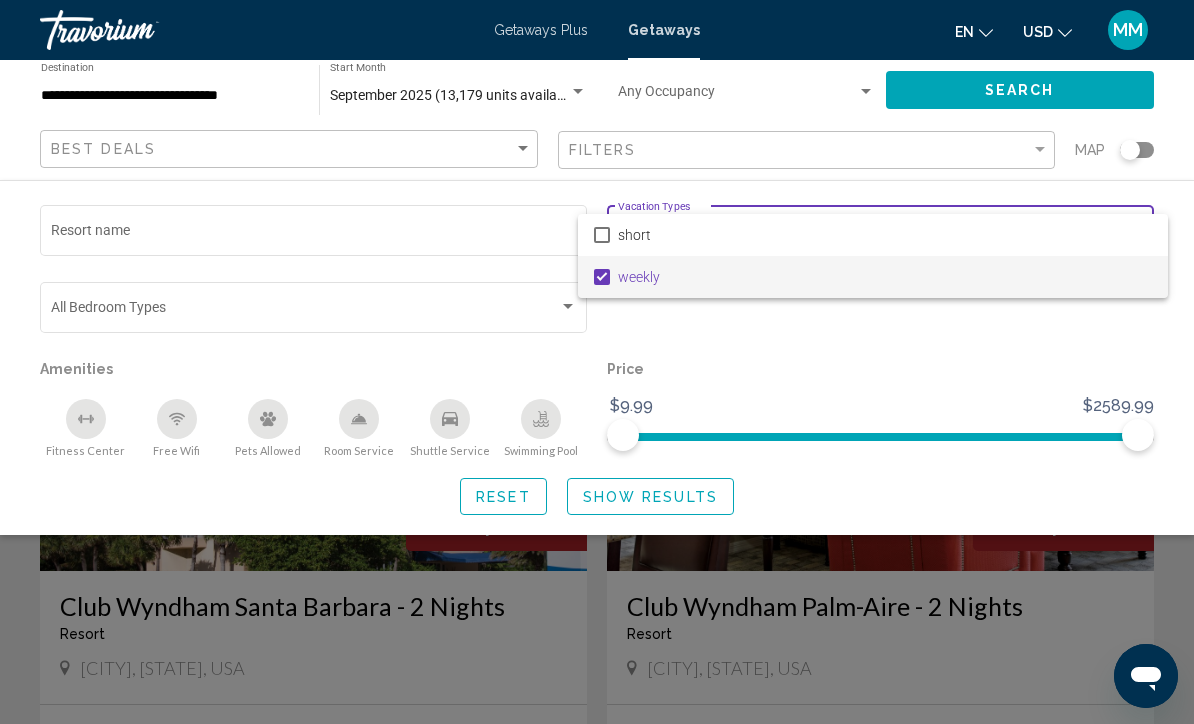 click at bounding box center (597, 362) 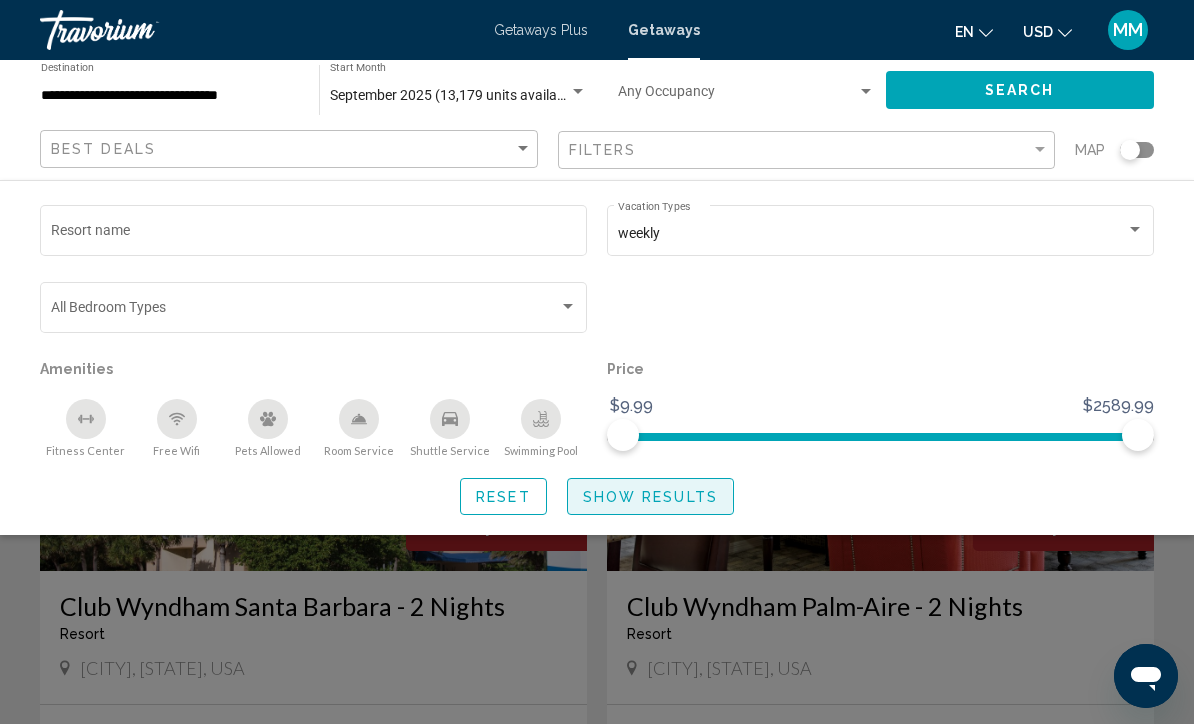 click on "Show Results" 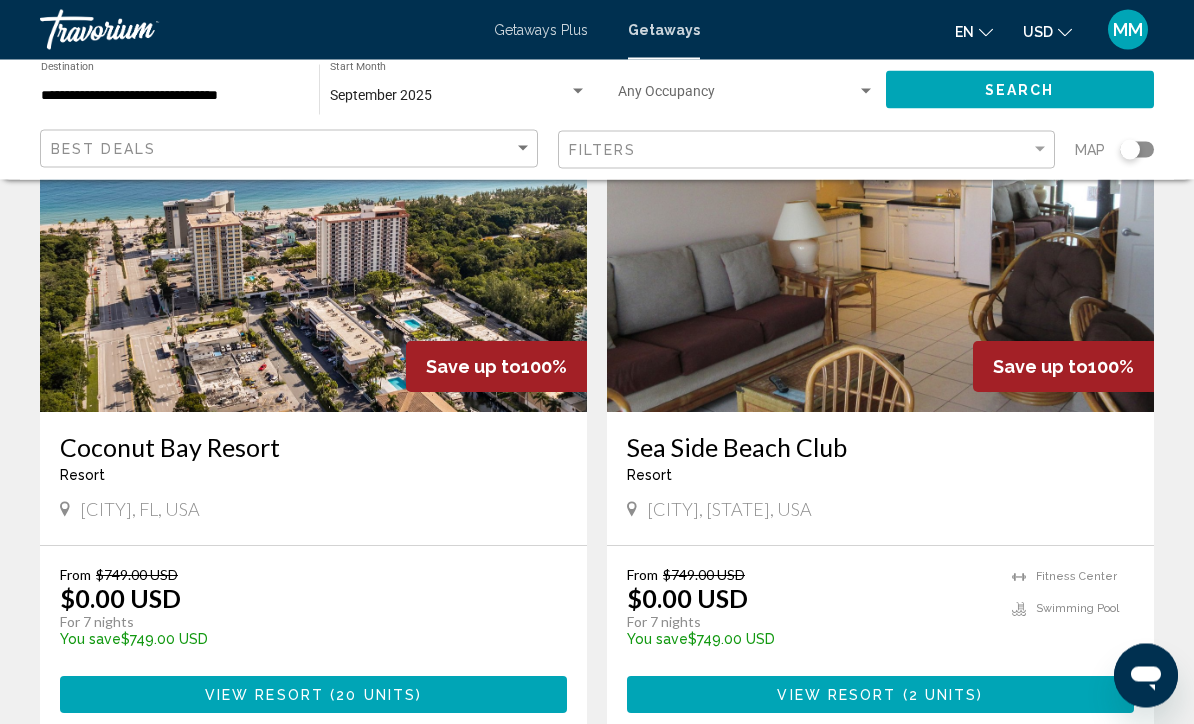 scroll, scrollTop: 2222, scrollLeft: 0, axis: vertical 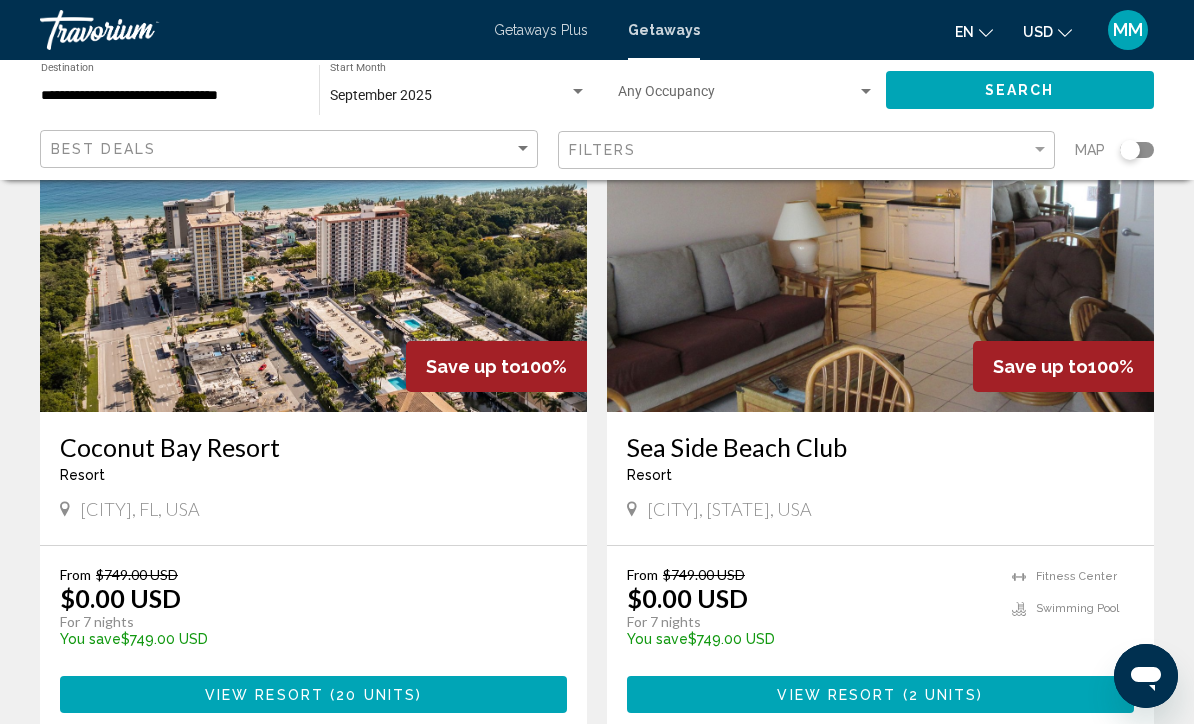 click on "View Resort    ( 20 units )" at bounding box center (313, 694) 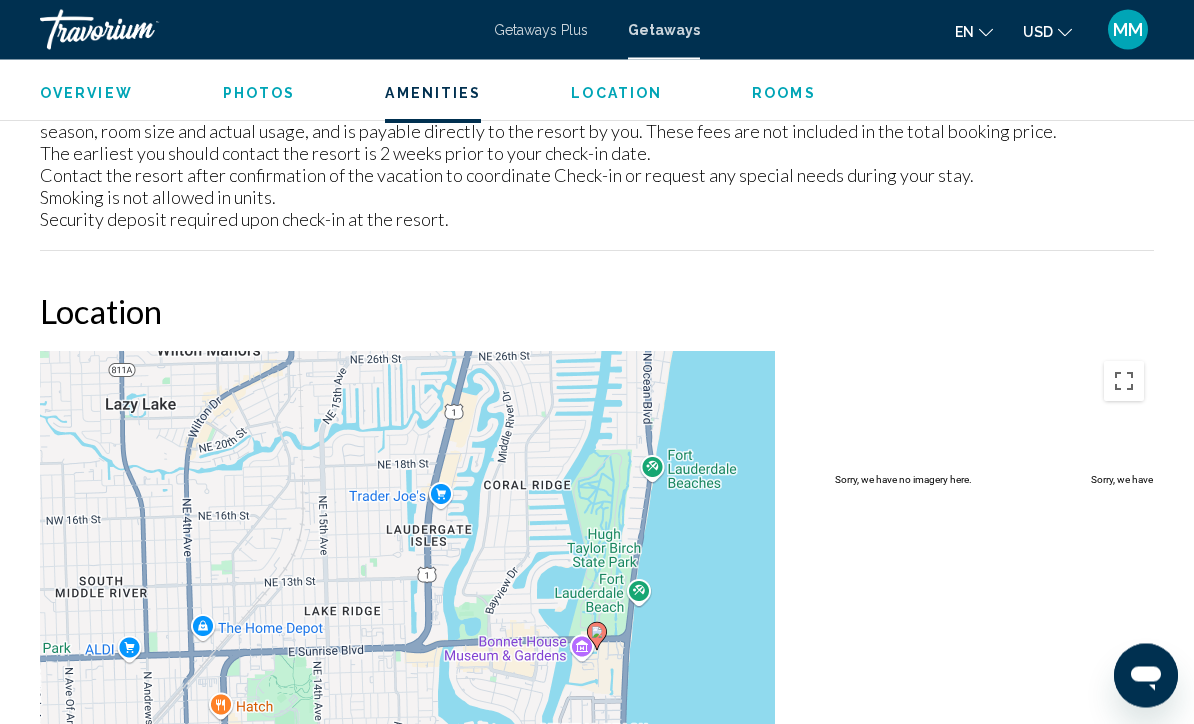 scroll, scrollTop: 3190, scrollLeft: 0, axis: vertical 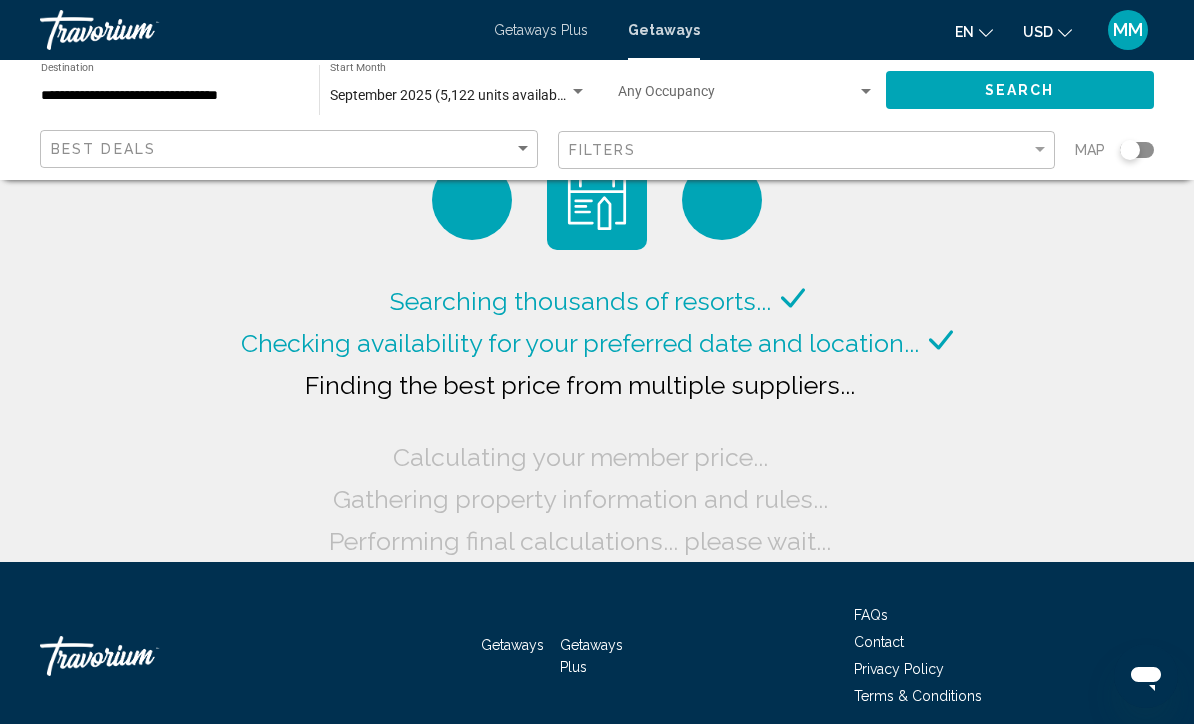 click on "September 2025 (5,122 units available)" at bounding box center [451, 95] 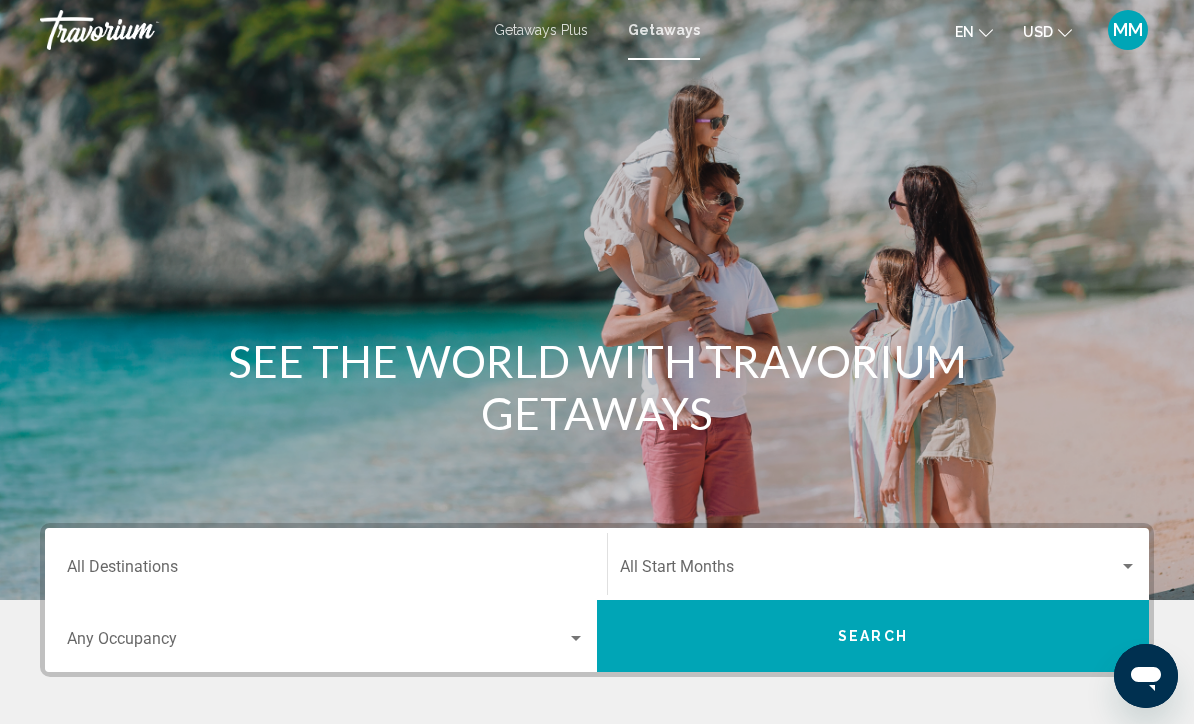 click on "Destination All Destinations" at bounding box center (326, 571) 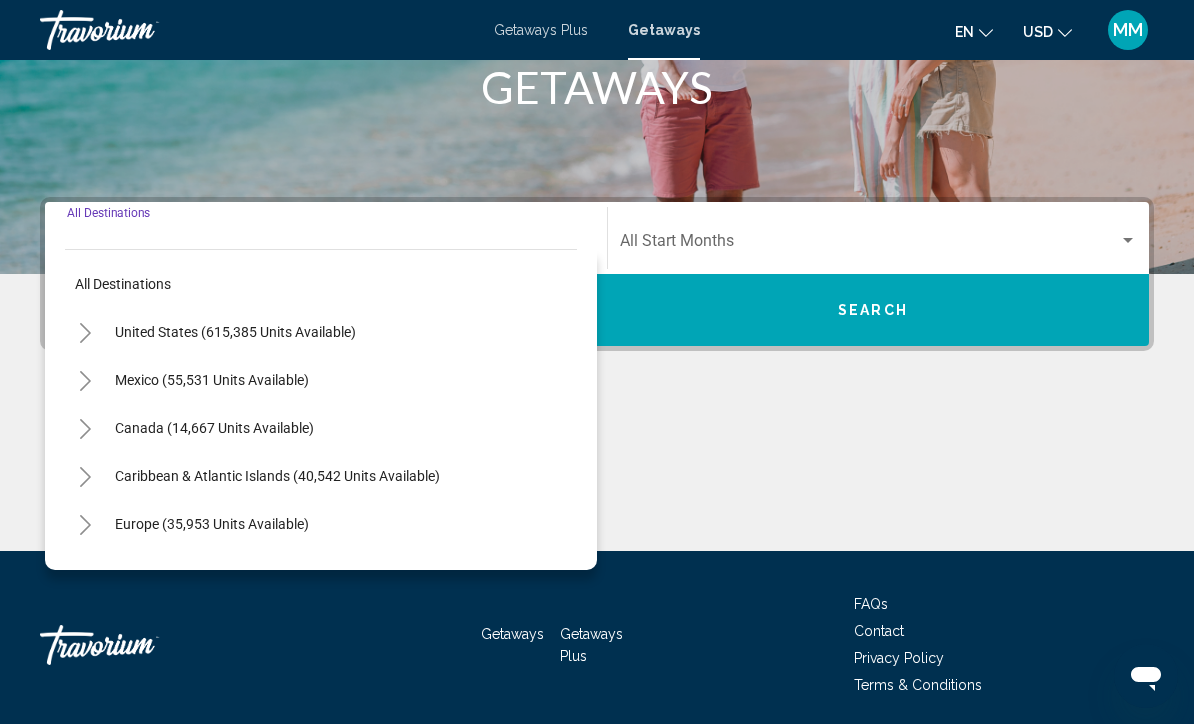 scroll, scrollTop: 398, scrollLeft: 0, axis: vertical 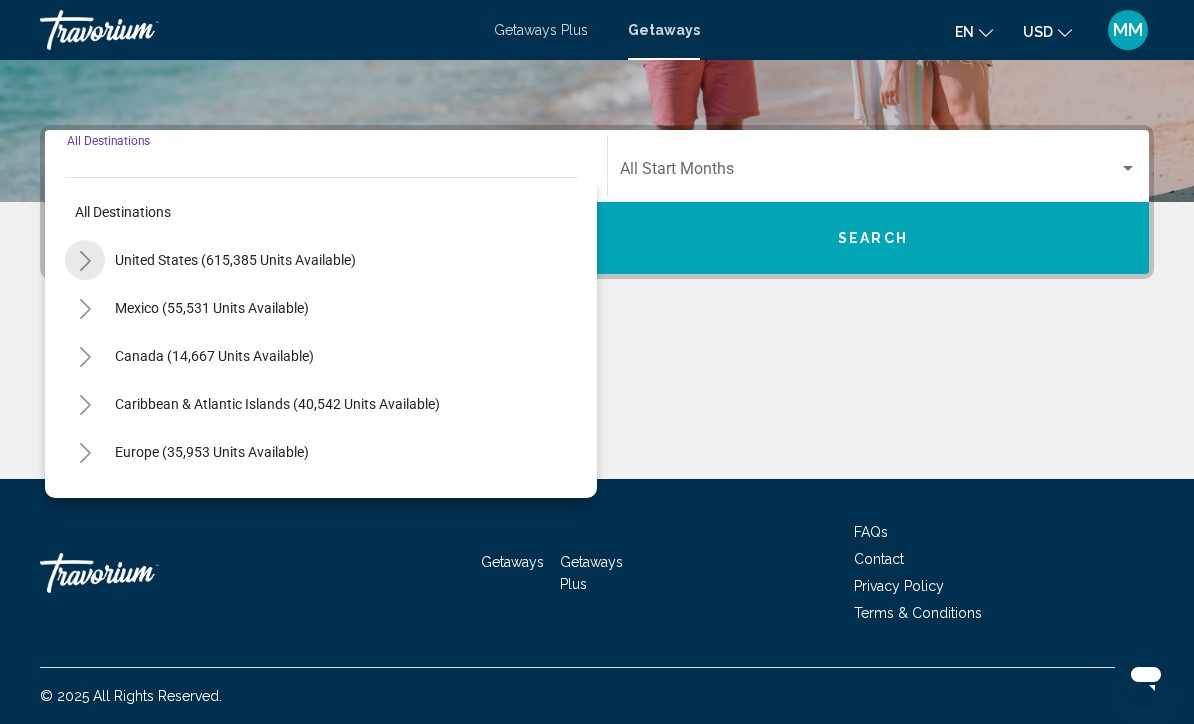 click 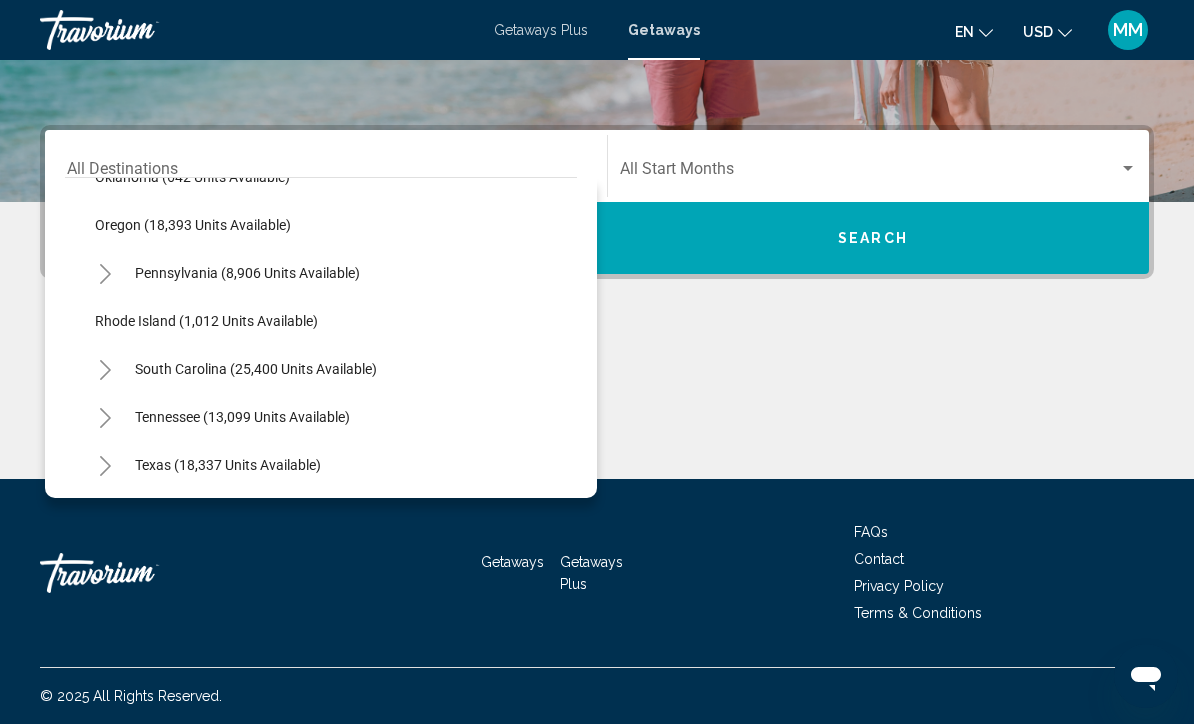scroll, scrollTop: 1573, scrollLeft: 0, axis: vertical 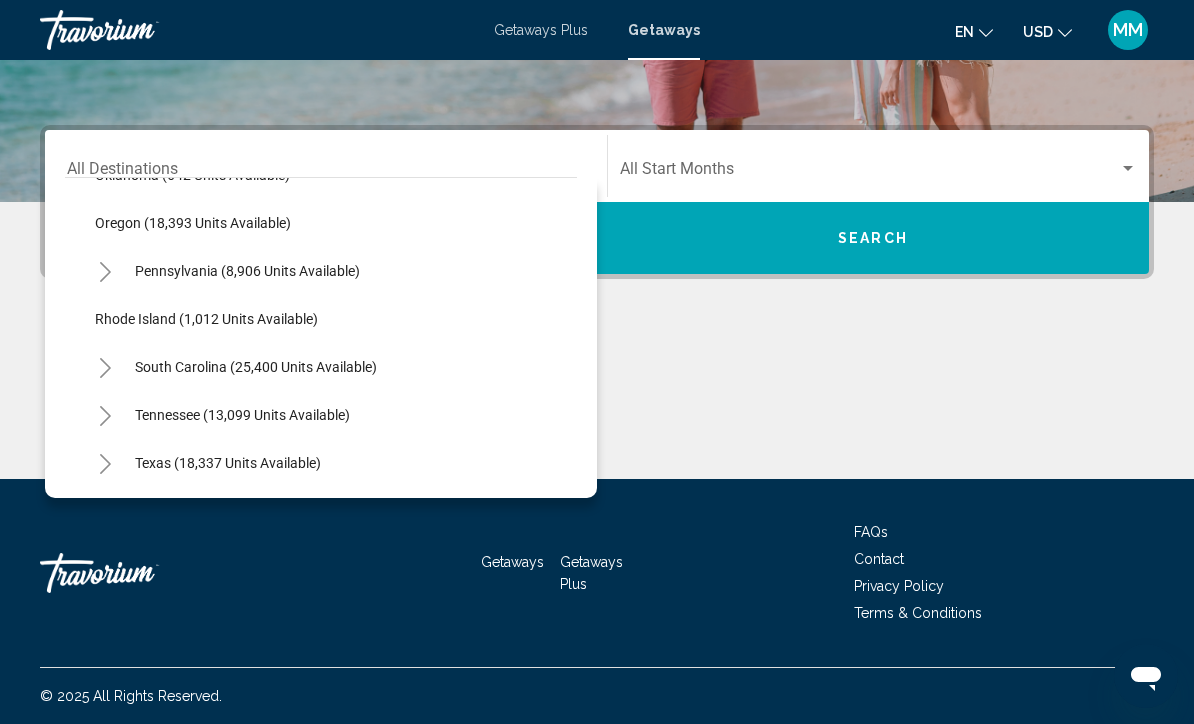 click 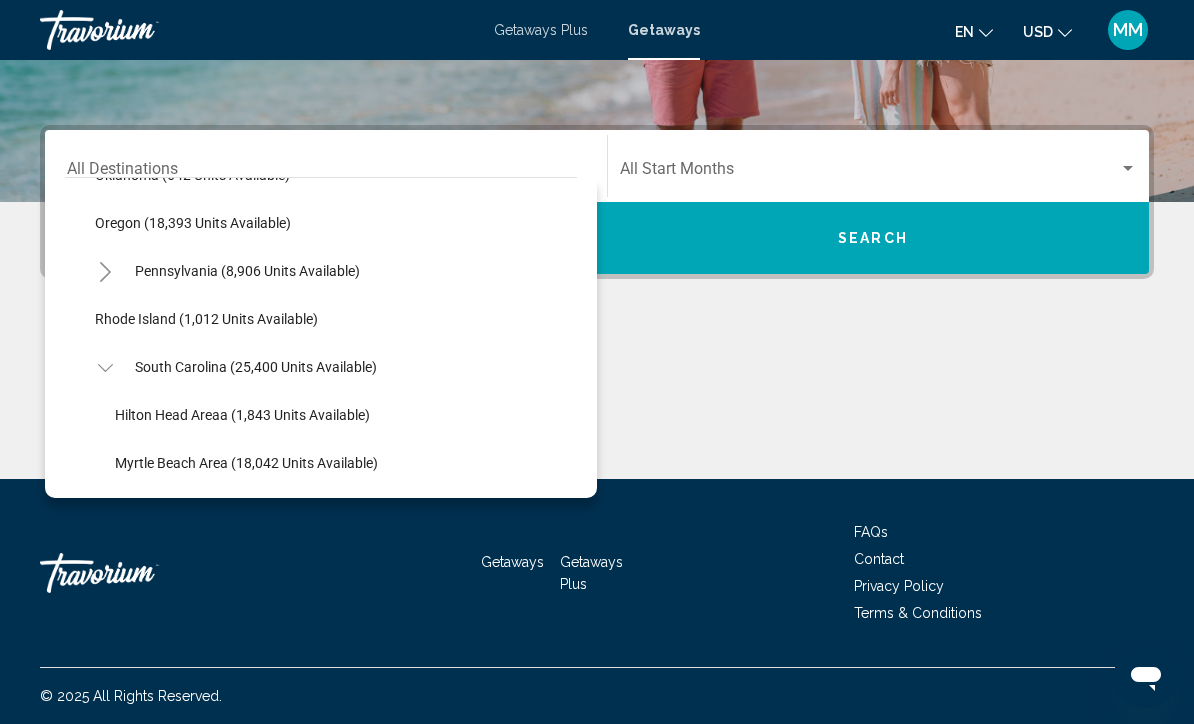 click on "Myrtle Beach Area (18,042 units available)" 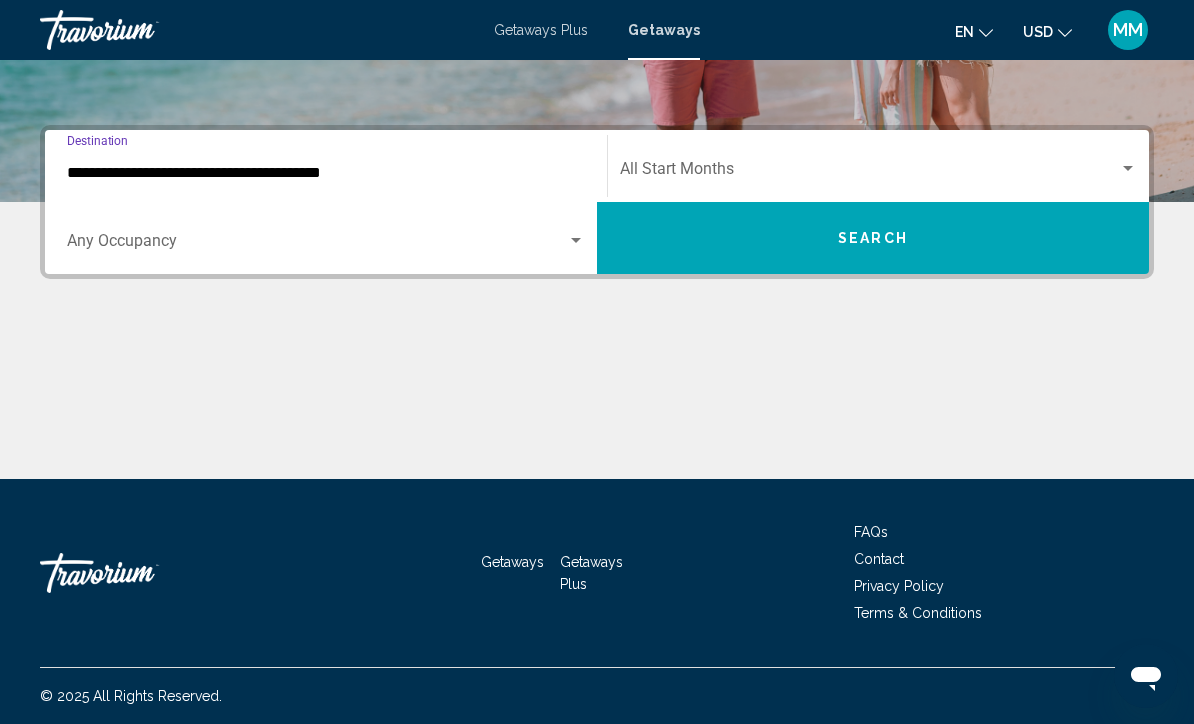 click at bounding box center (869, 173) 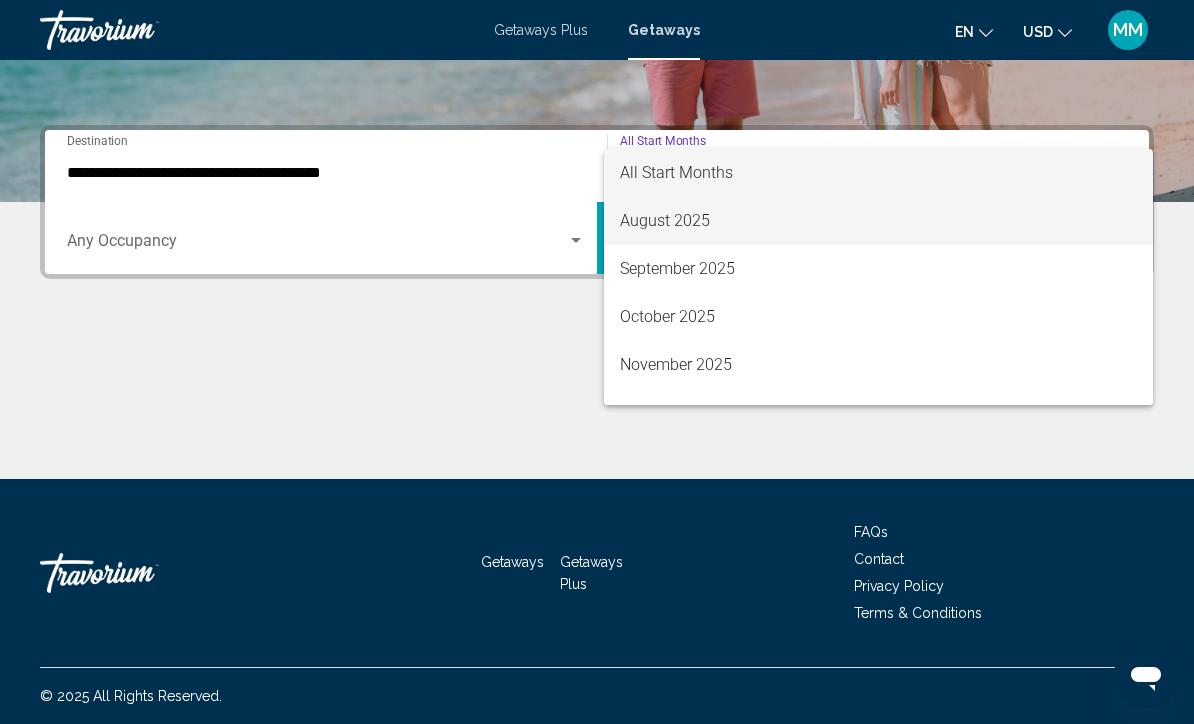 click on "August 2025" at bounding box center [878, 221] 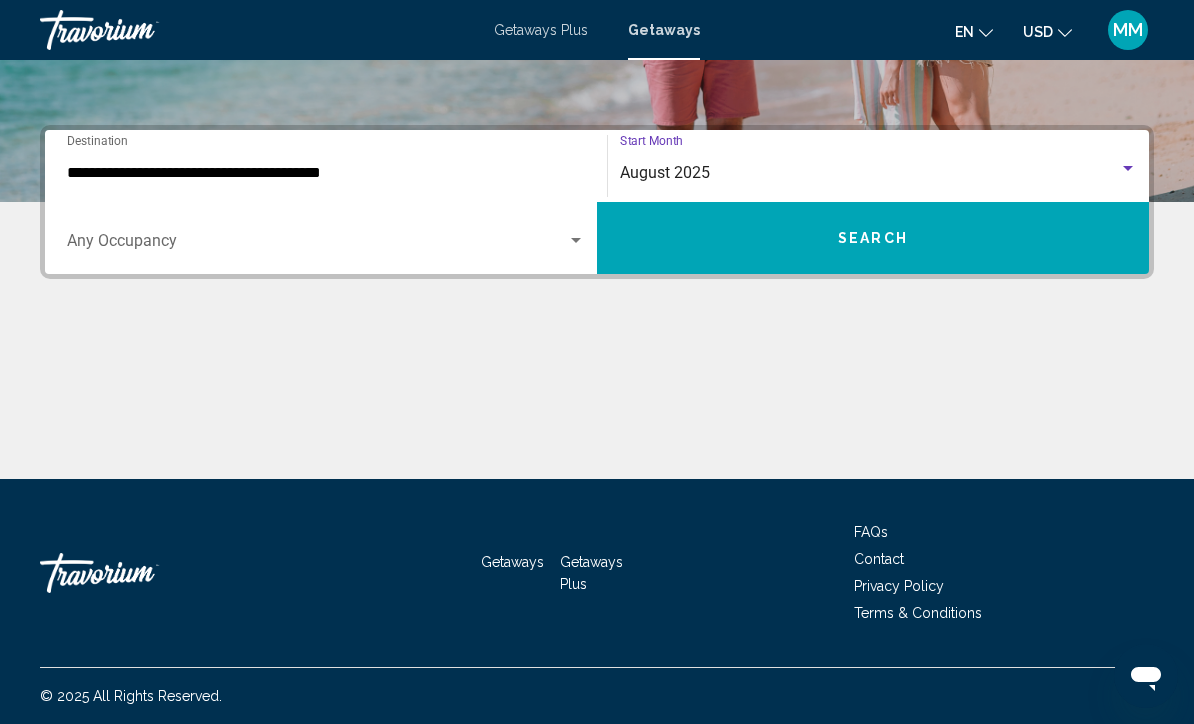 click on "Search" at bounding box center [873, 238] 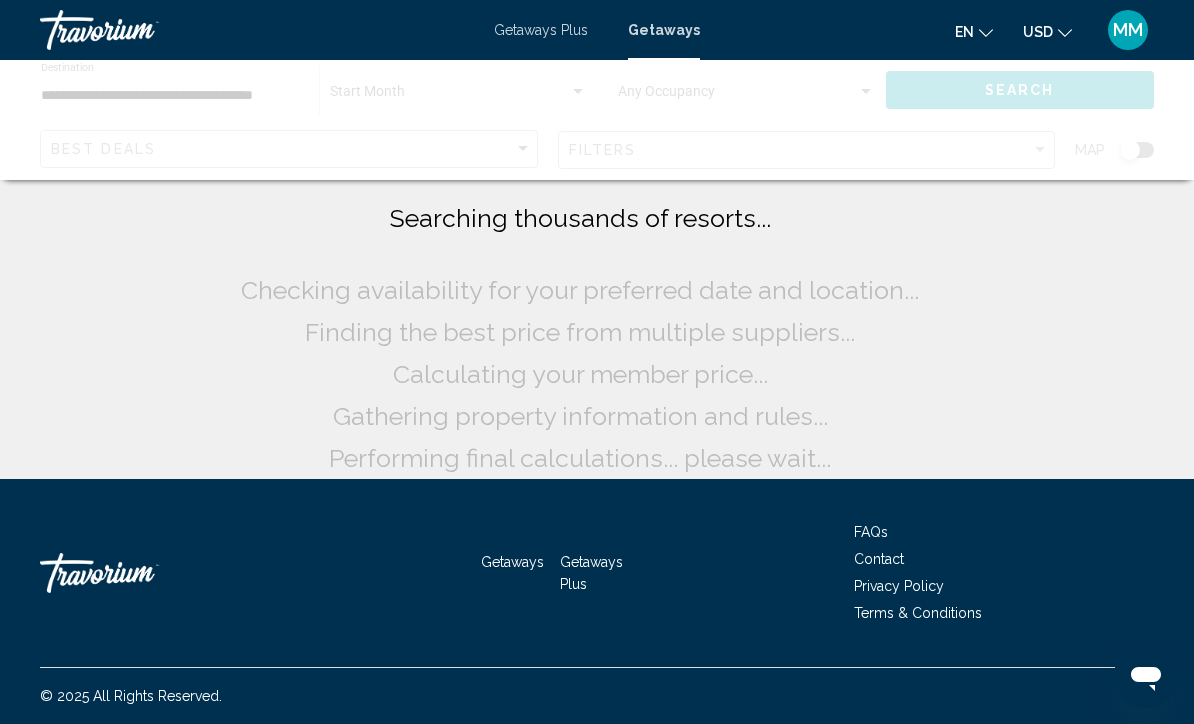 scroll, scrollTop: 0, scrollLeft: 0, axis: both 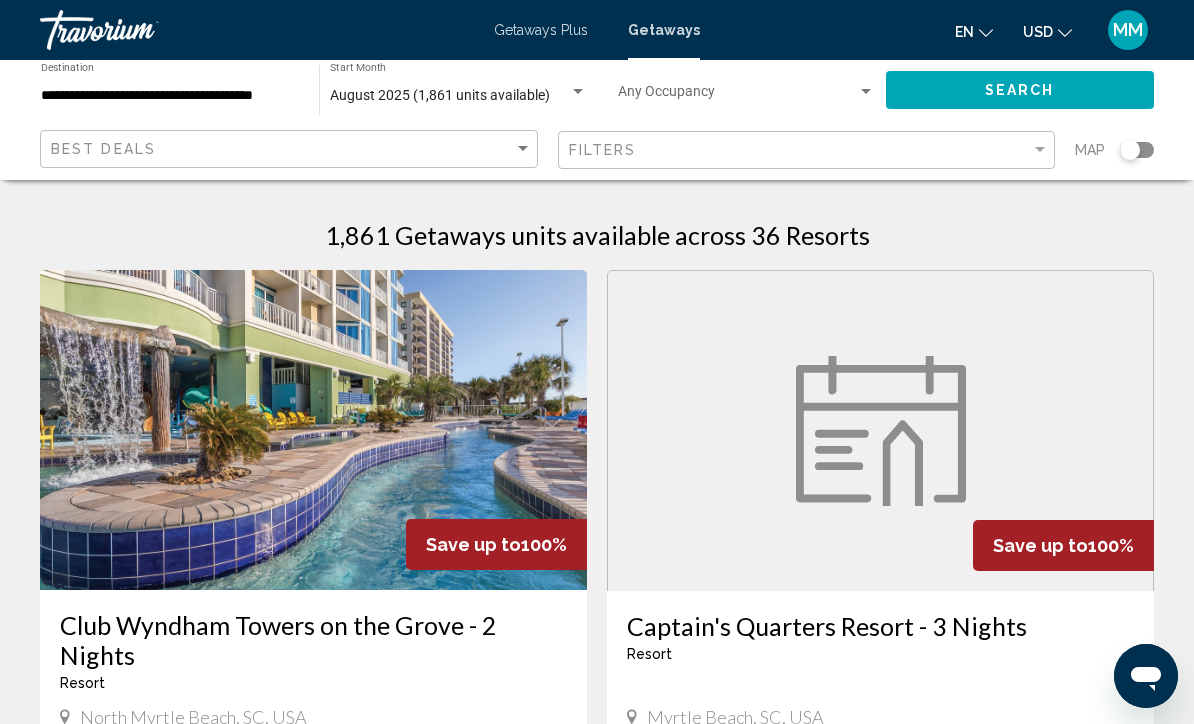 click on "**********" 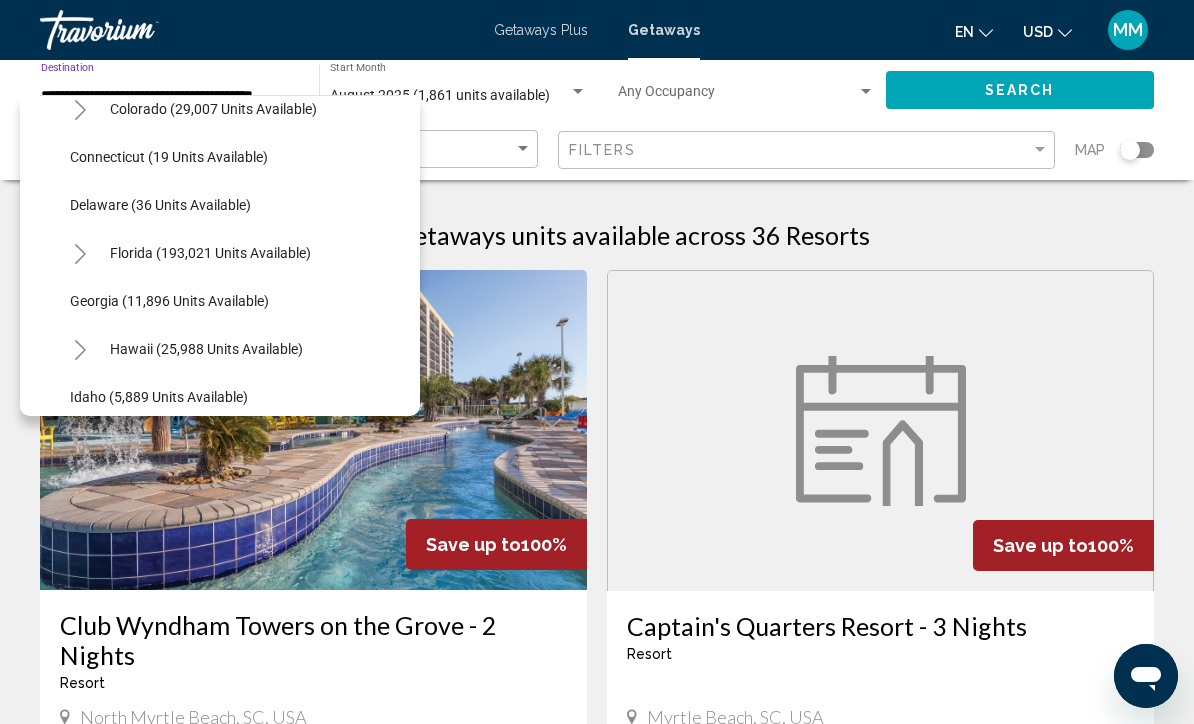 scroll, scrollTop: 259, scrollLeft: 0, axis: vertical 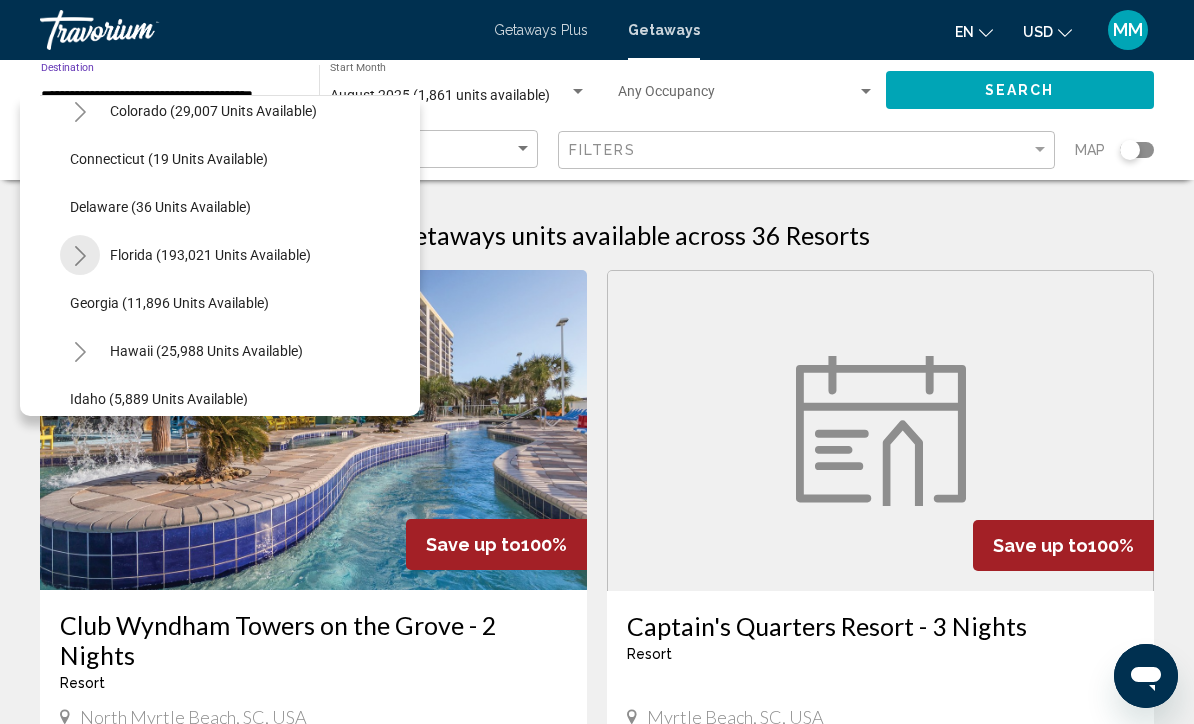 click 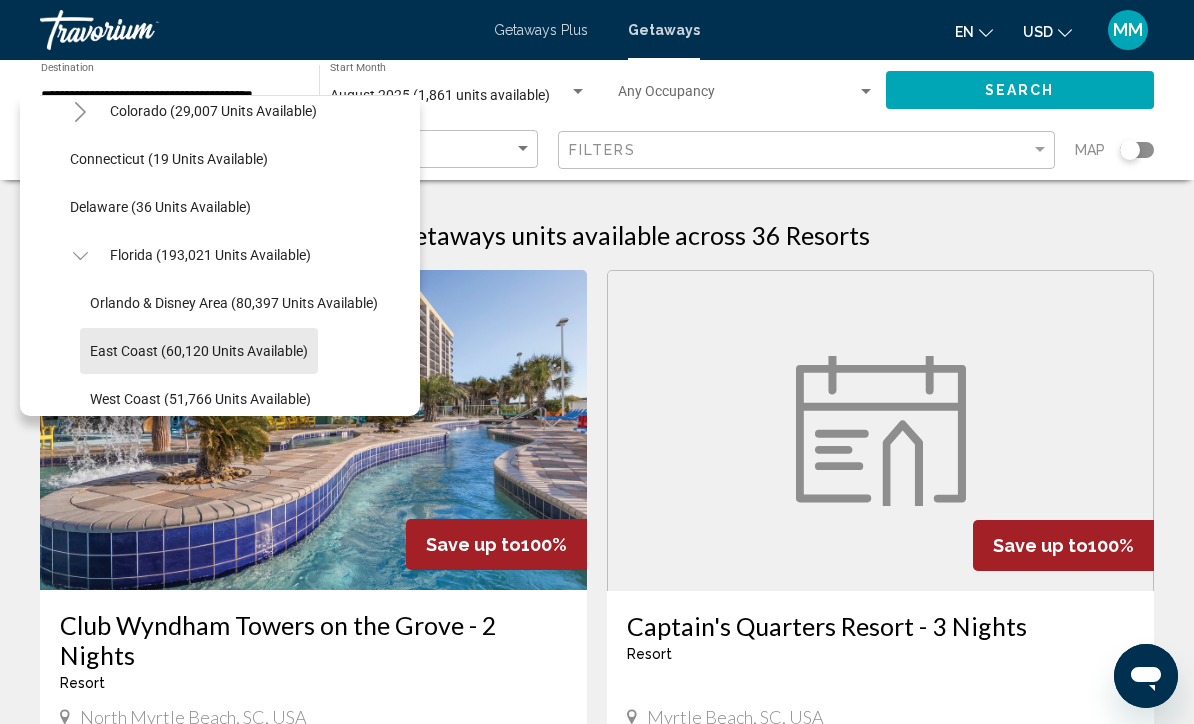 click on "East Coast (60,120 units available)" 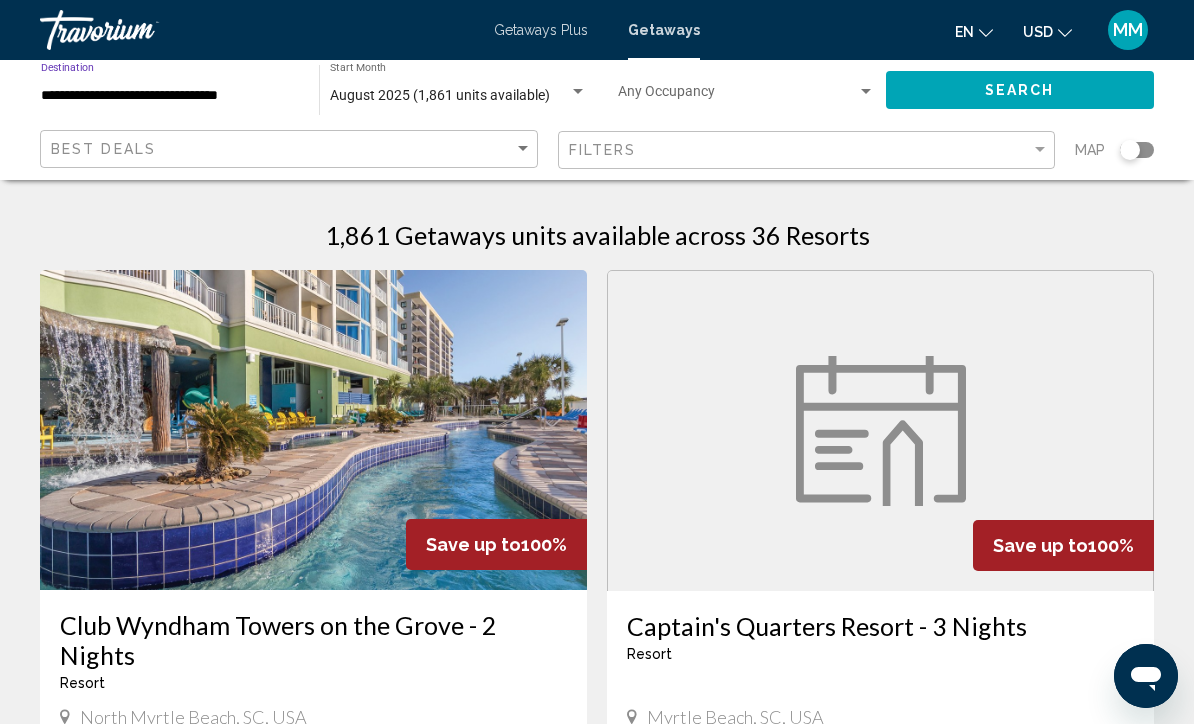 click on "Search" 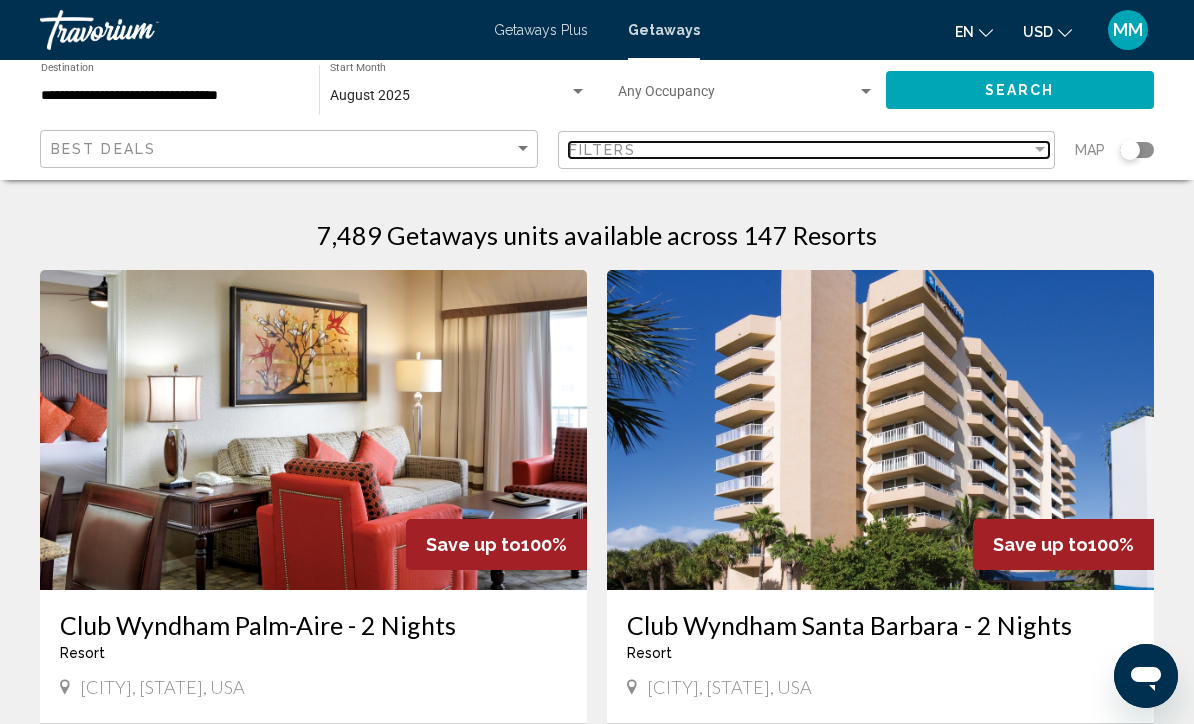 click on "Filters" at bounding box center [800, 150] 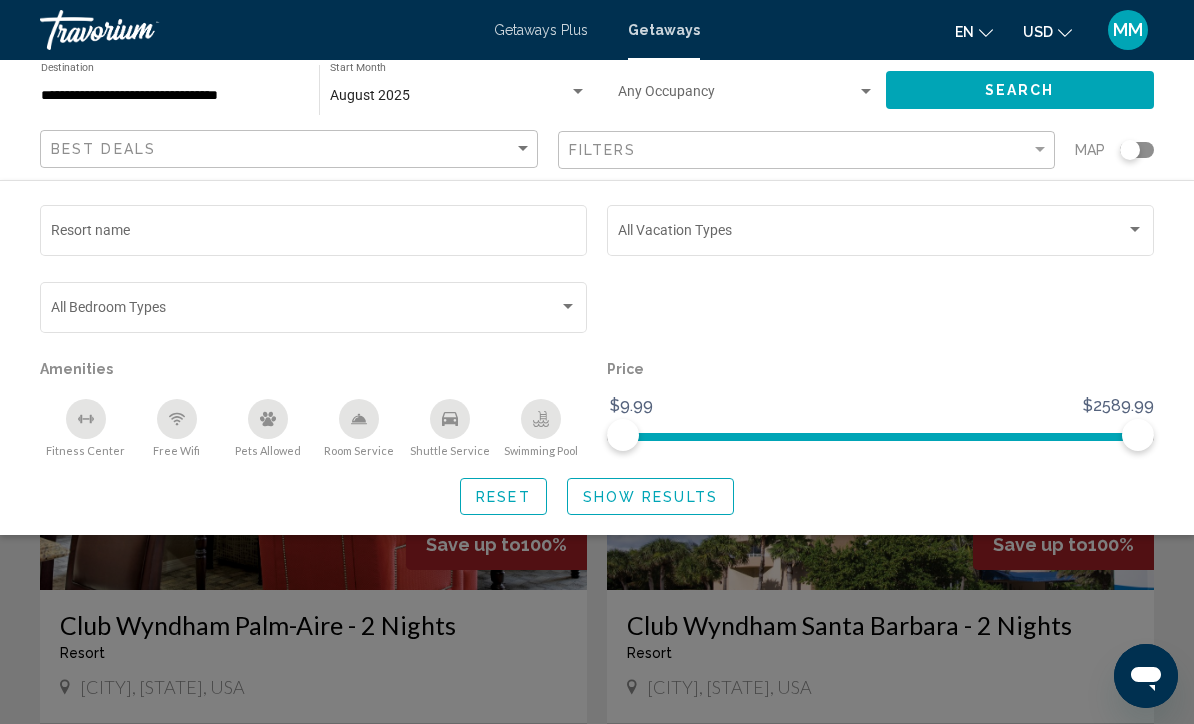 click at bounding box center (872, 234) 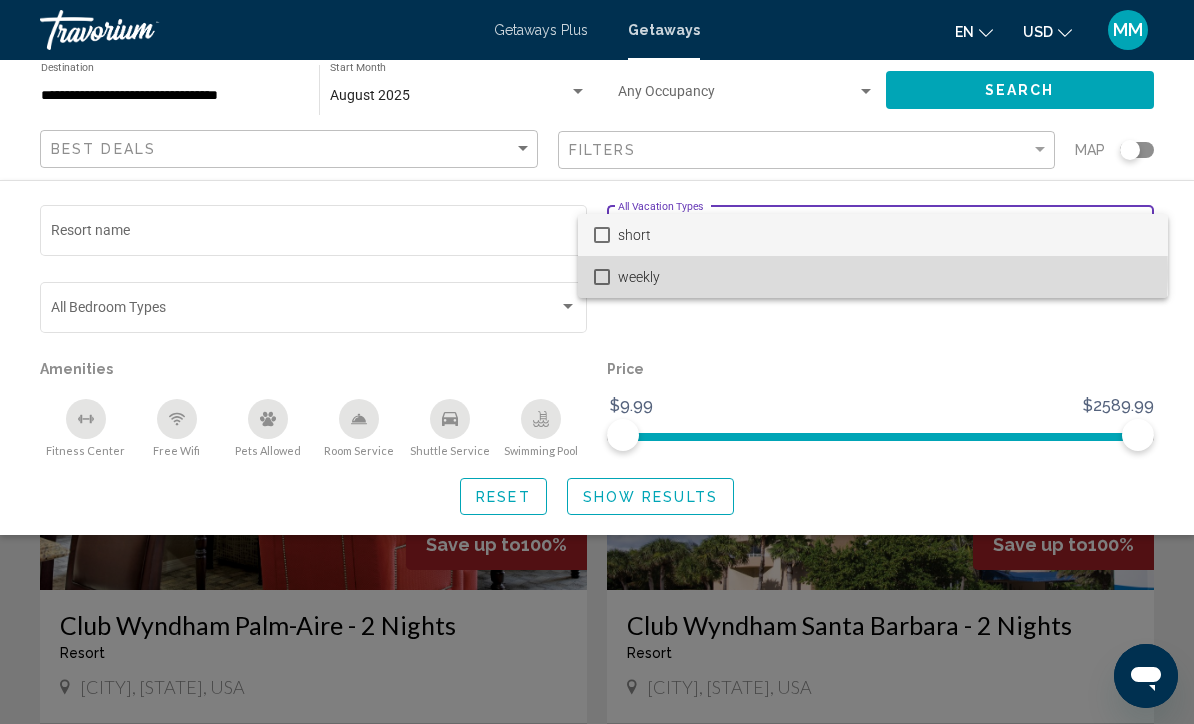 click on "weekly" at bounding box center (885, 277) 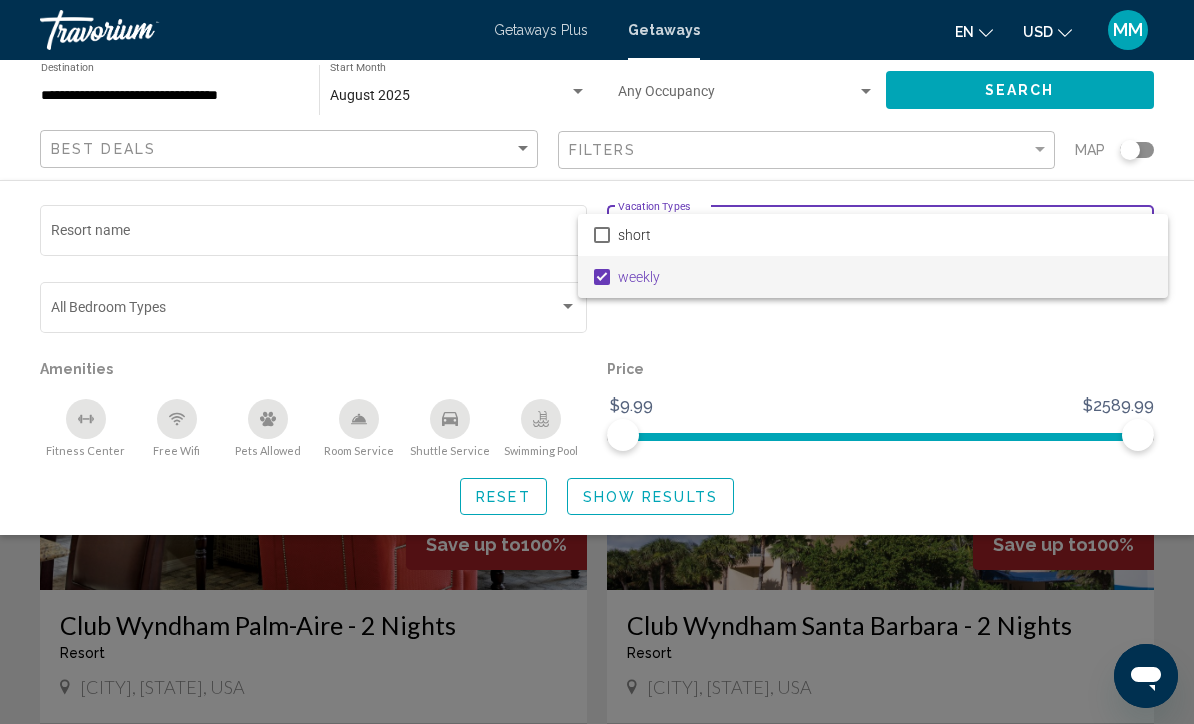 click at bounding box center (597, 362) 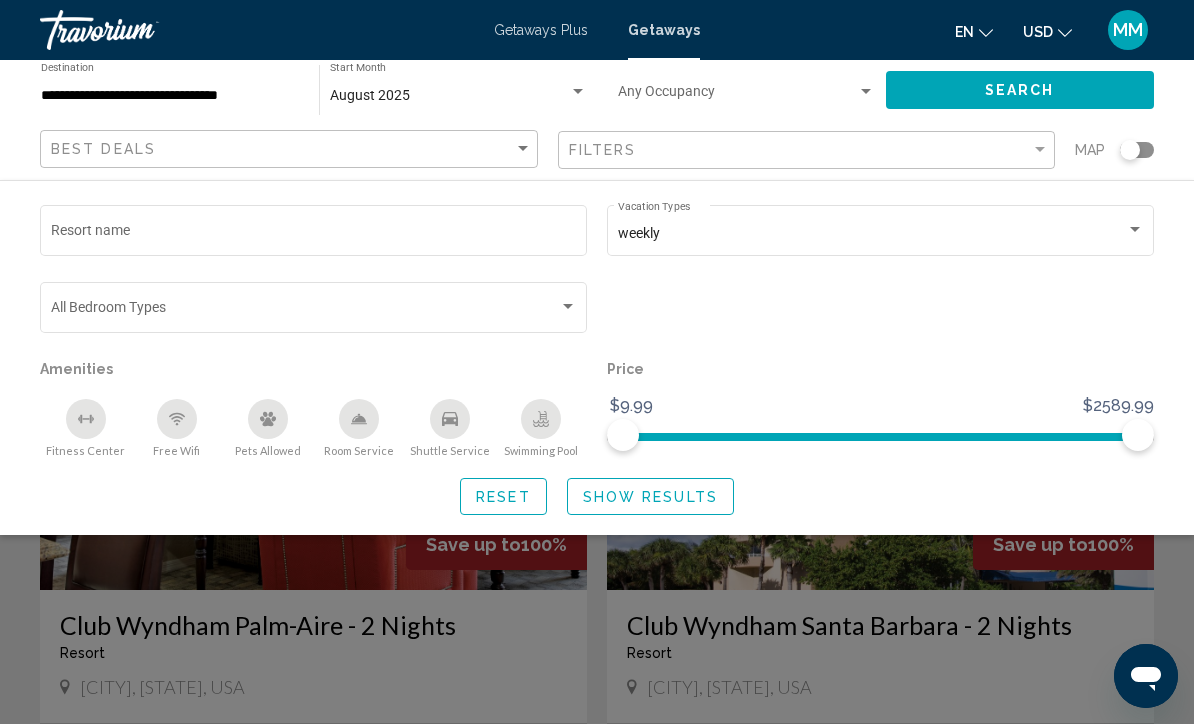 click on "Show Results" 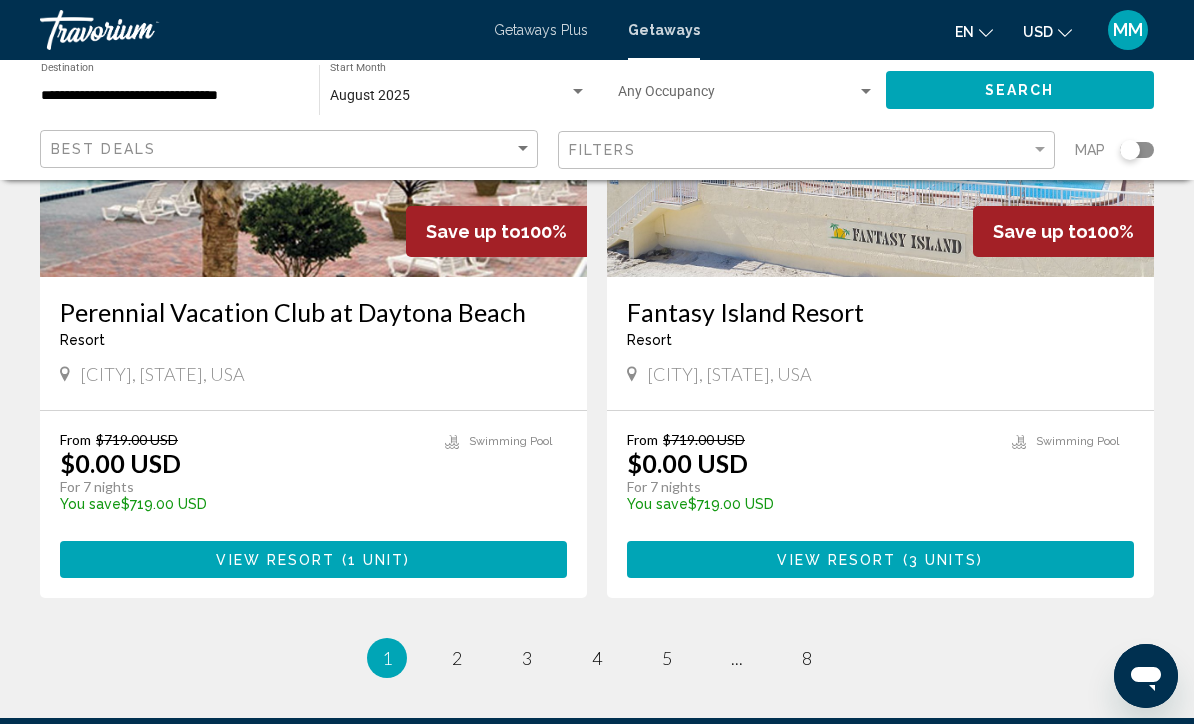 scroll, scrollTop: 3878, scrollLeft: 0, axis: vertical 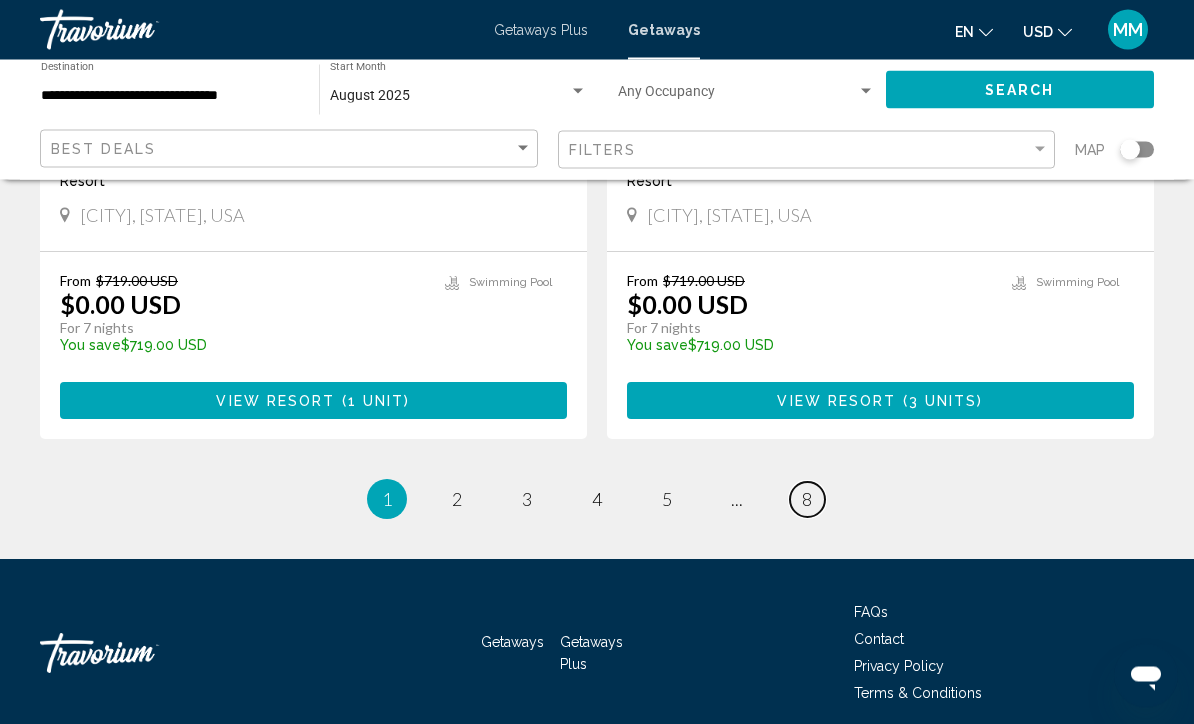 click on "page  8" at bounding box center [807, 500] 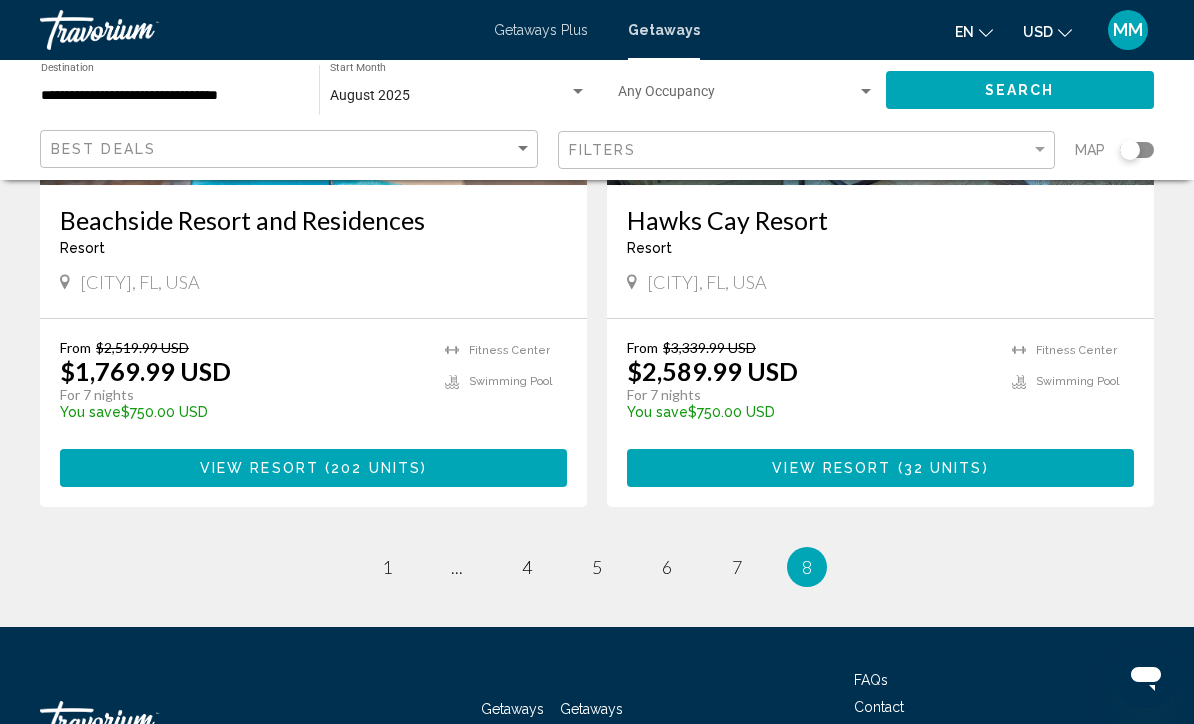 scroll, scrollTop: 1116, scrollLeft: 0, axis: vertical 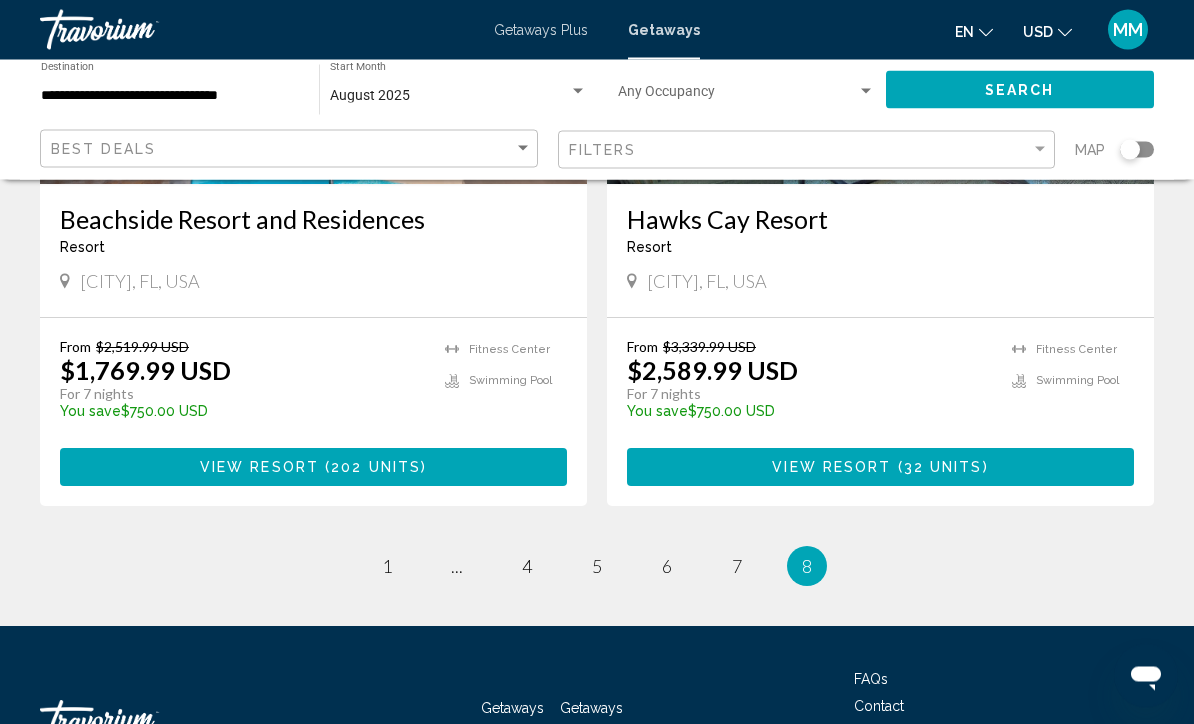 click on "Beachside Resort and Residences  Resort  -  This is an adults only resort" at bounding box center [313, 238] 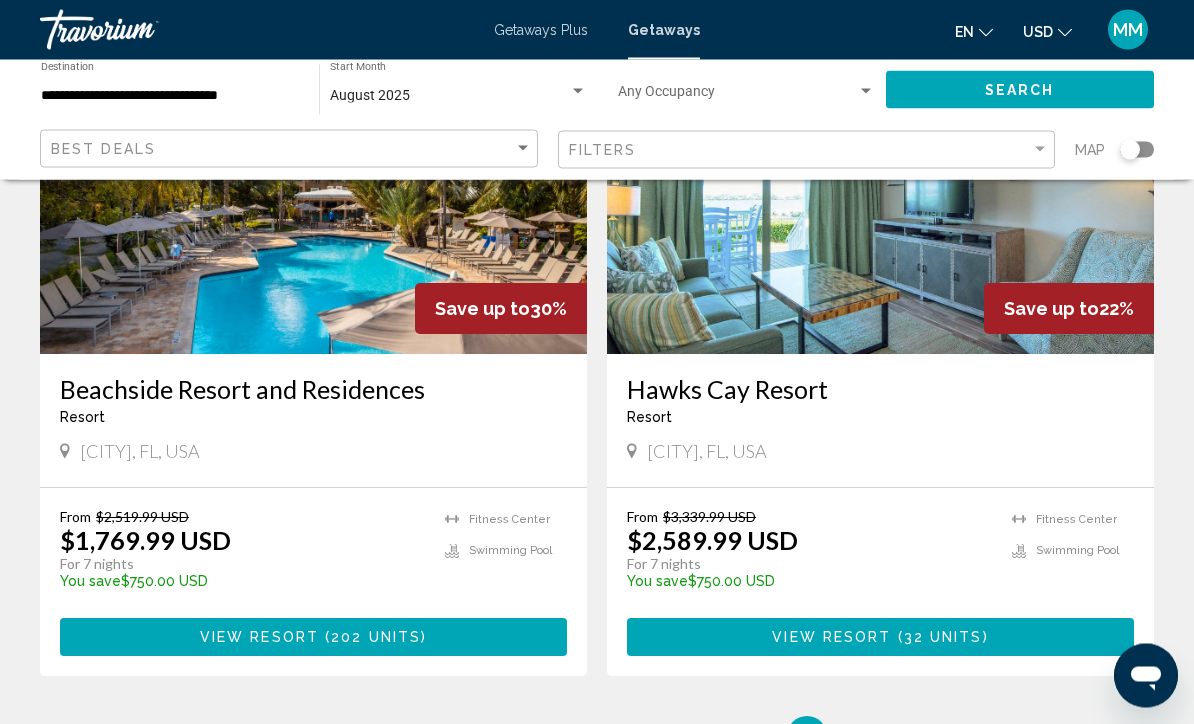 click at bounding box center [313, 195] 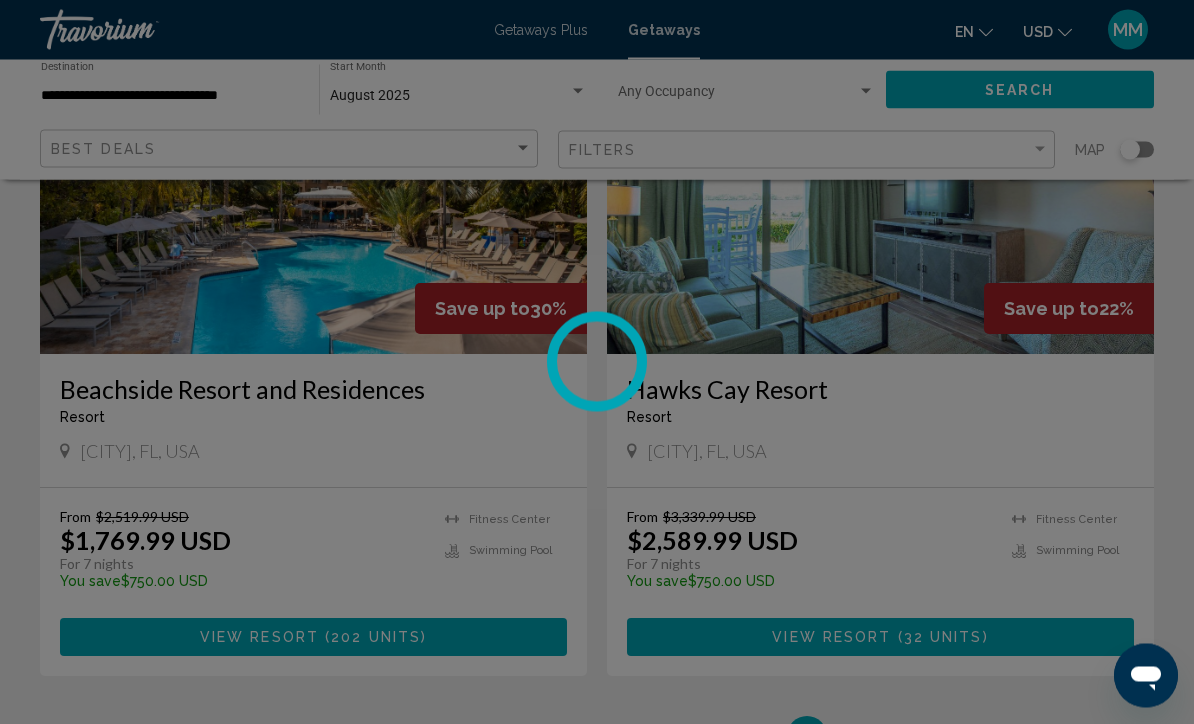 scroll, scrollTop: 947, scrollLeft: 0, axis: vertical 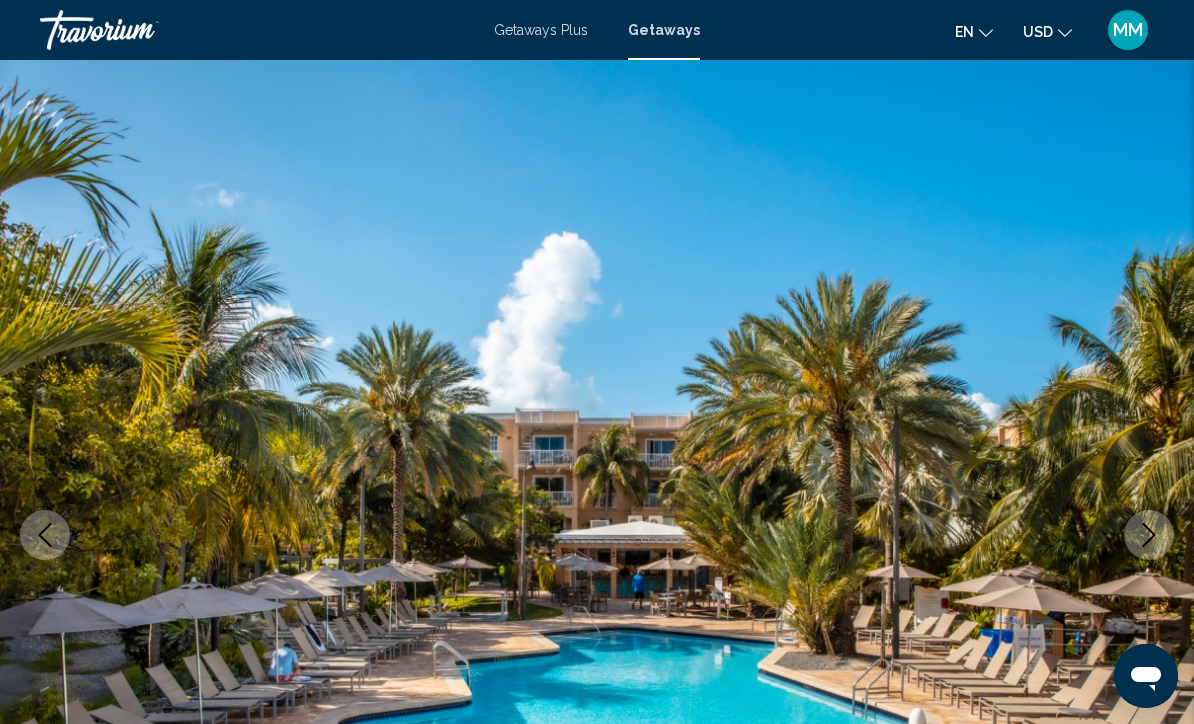 click 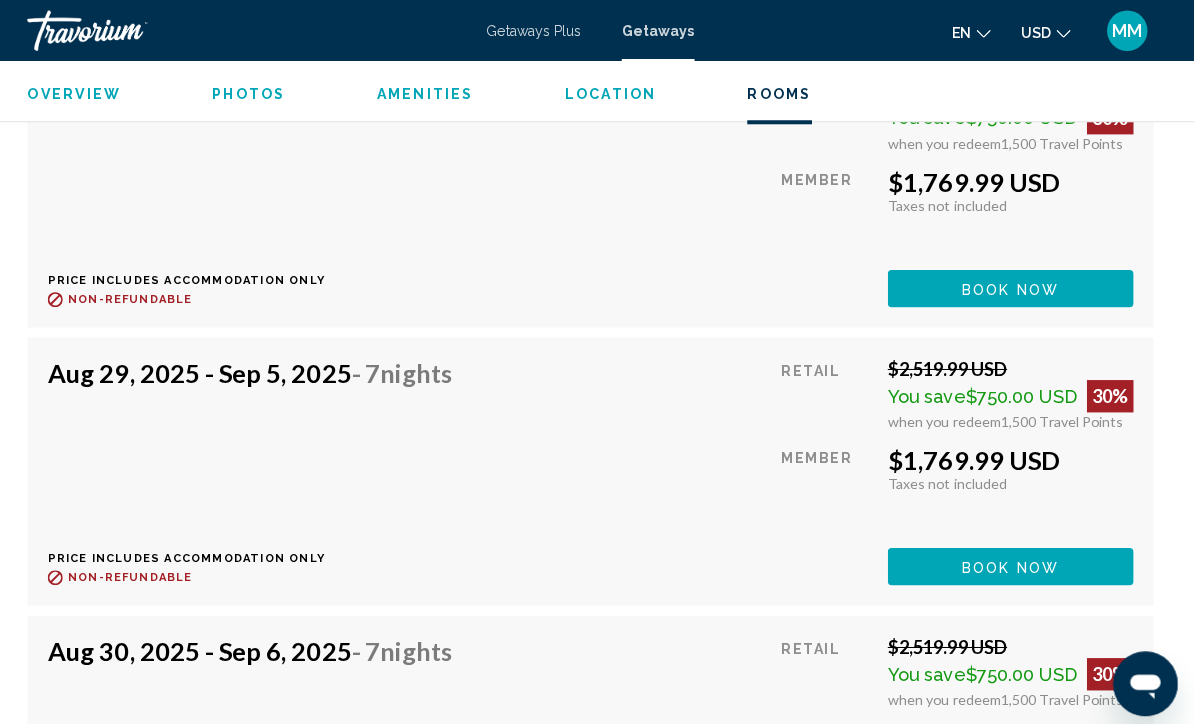 scroll, scrollTop: 7130, scrollLeft: 0, axis: vertical 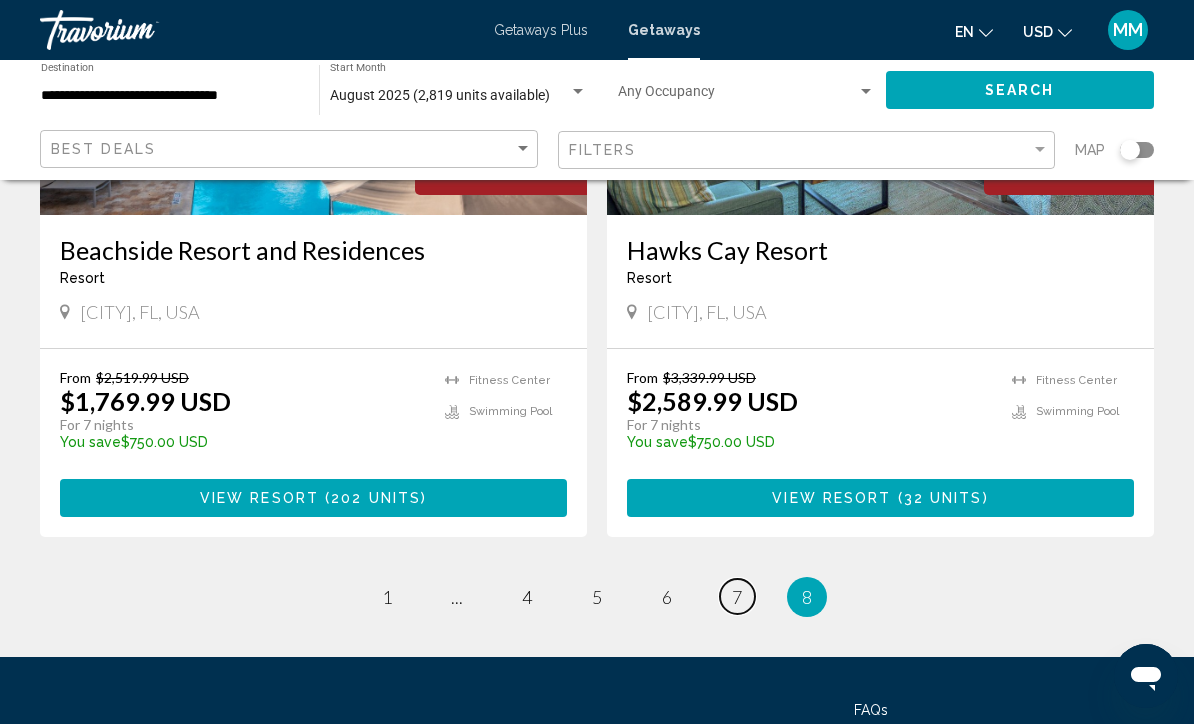 click on "page  7" at bounding box center [737, 596] 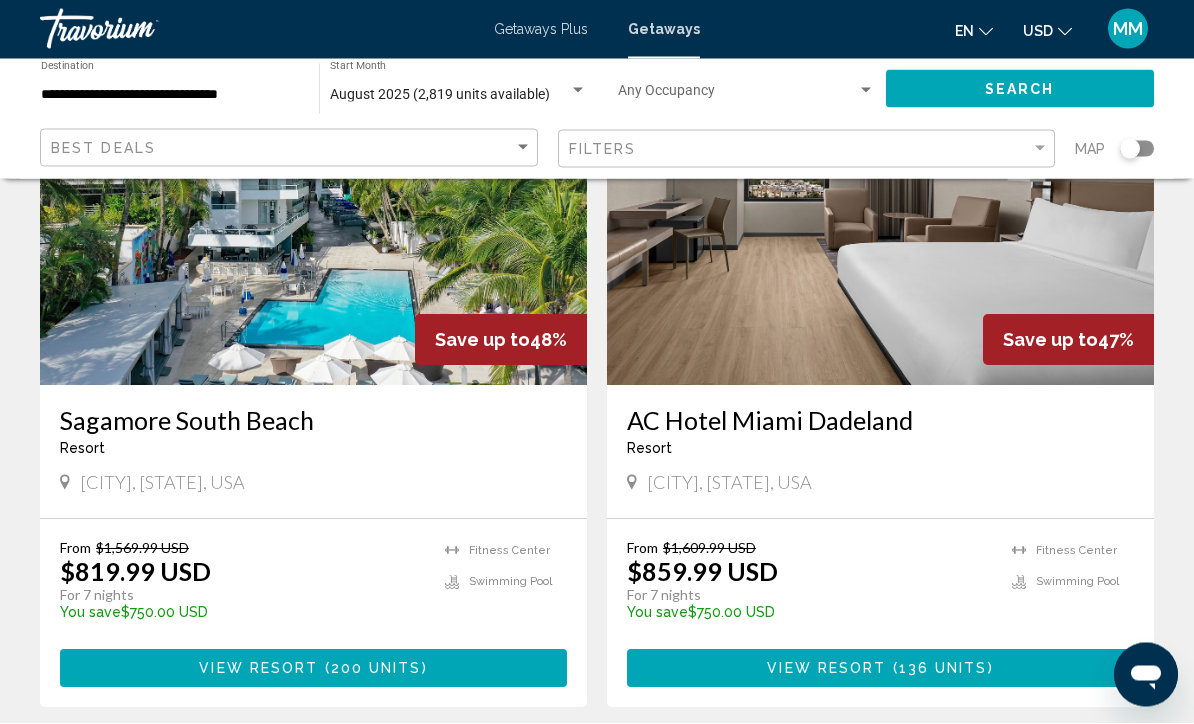 scroll, scrollTop: 913, scrollLeft: 0, axis: vertical 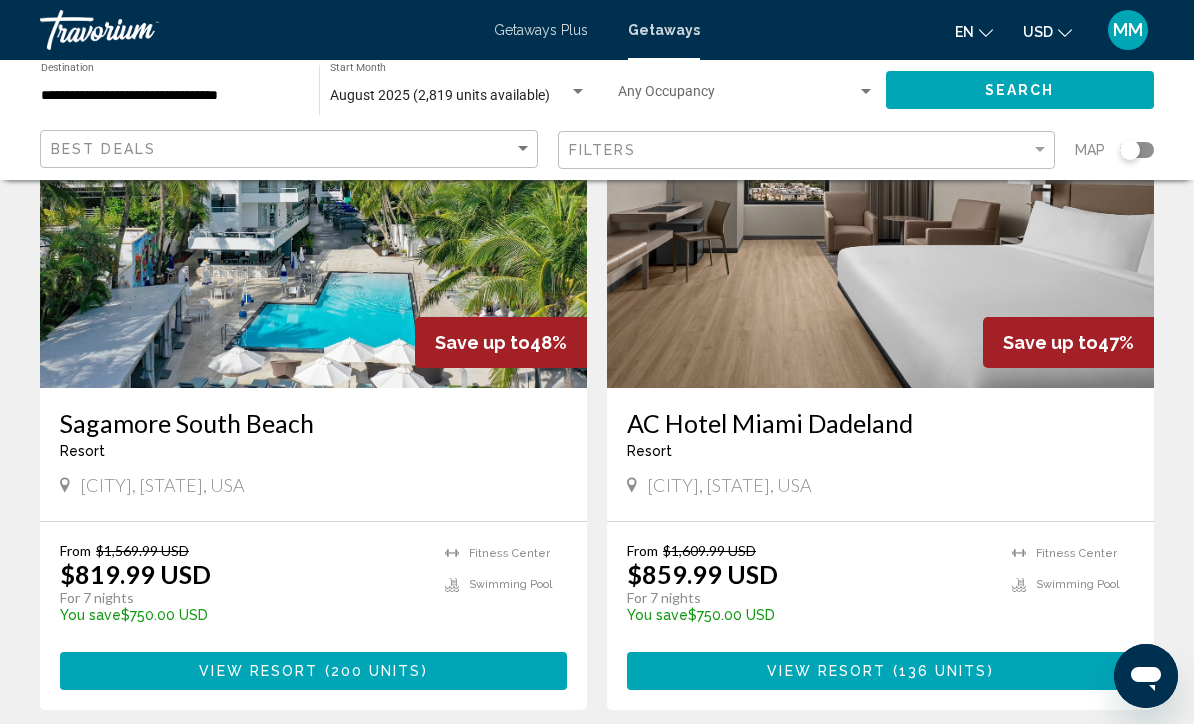 click at bounding box center (880, 228) 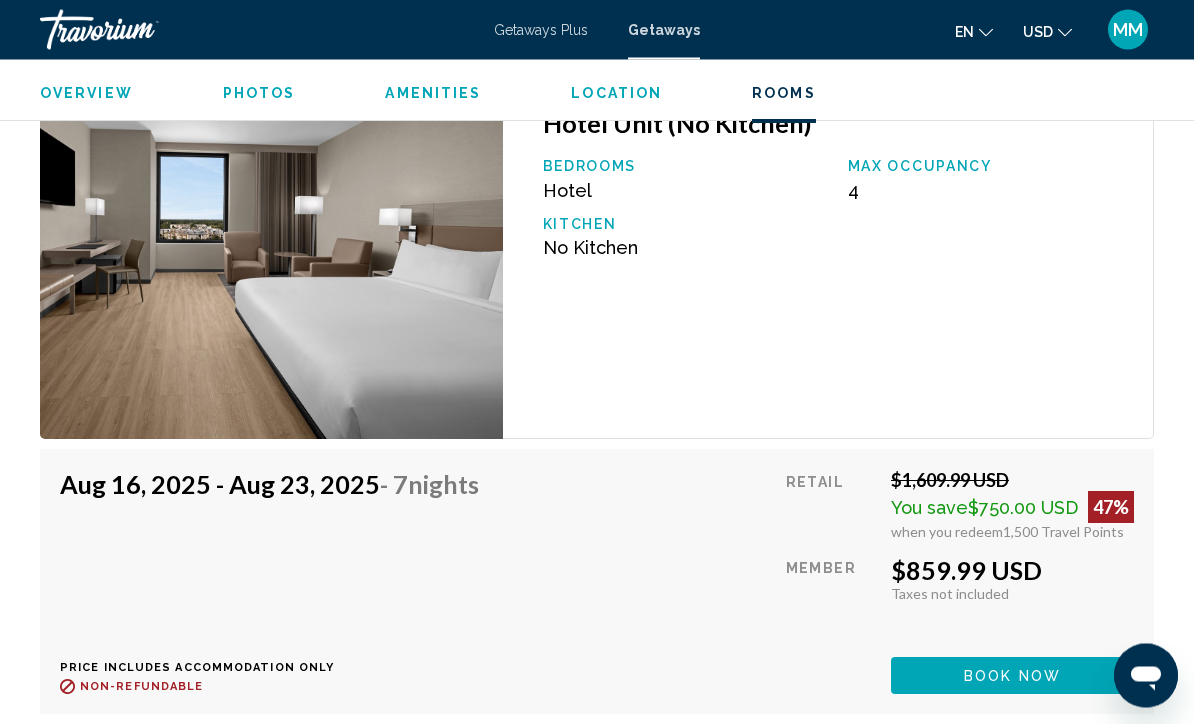 scroll, scrollTop: 3161, scrollLeft: 0, axis: vertical 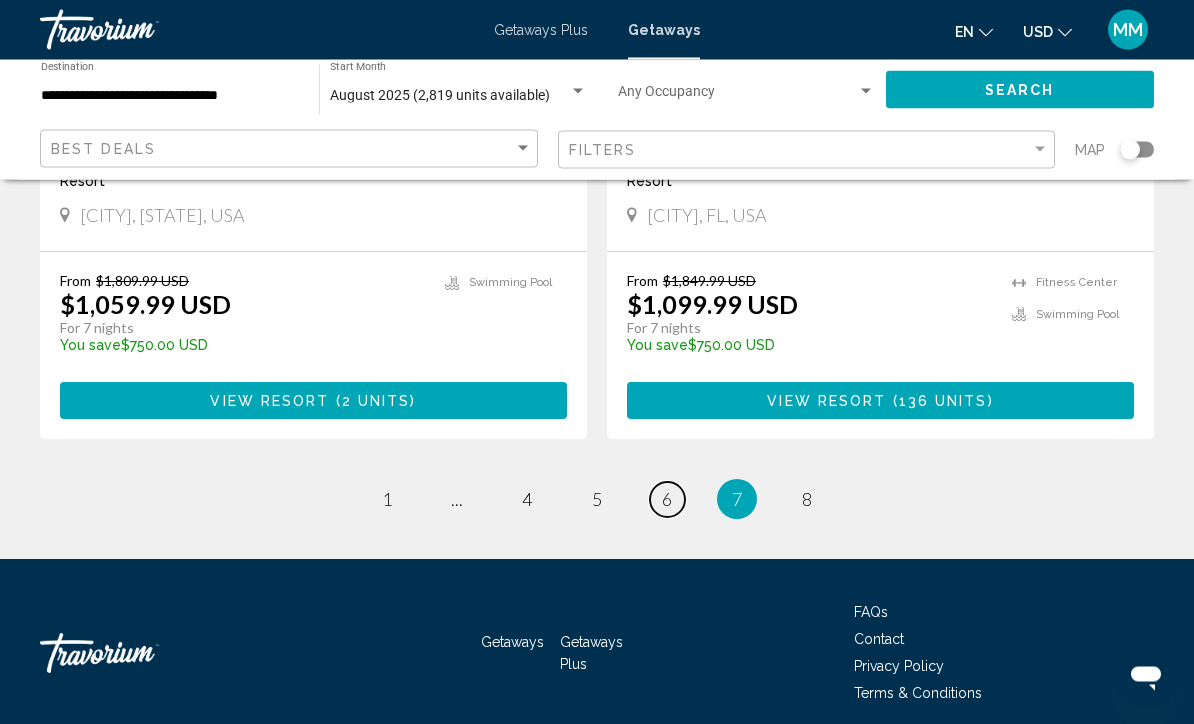 click on "6" at bounding box center [667, 500] 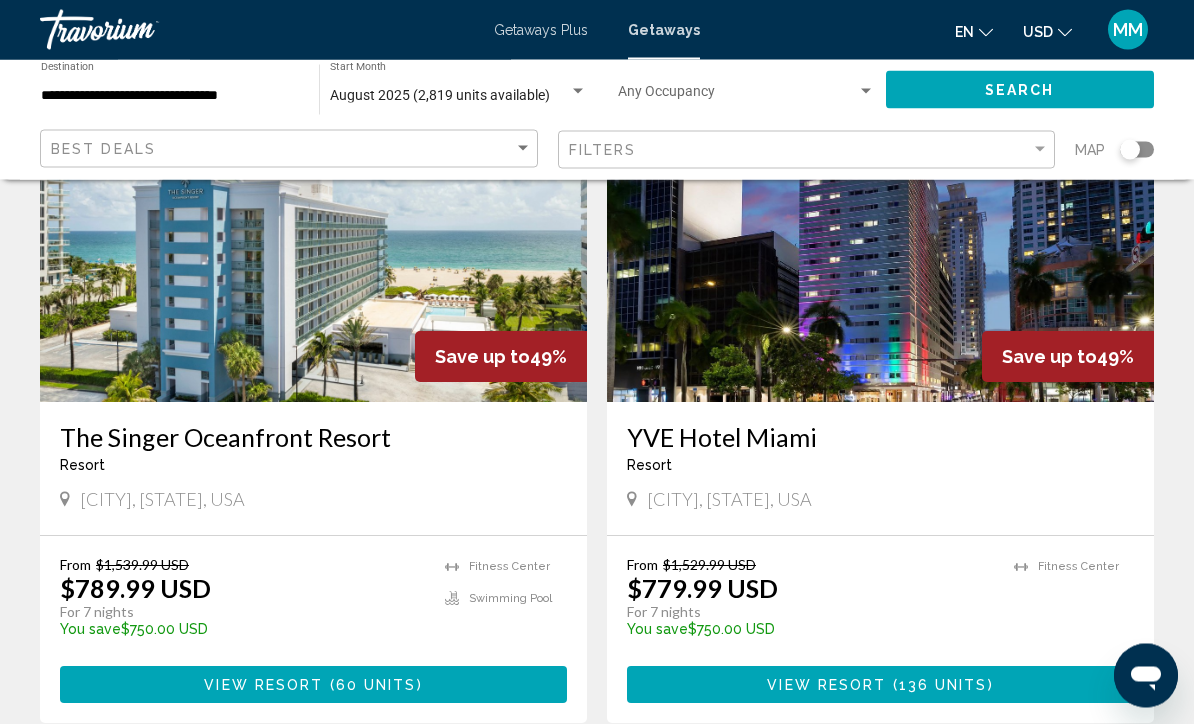 scroll, scrollTop: 3655, scrollLeft: 0, axis: vertical 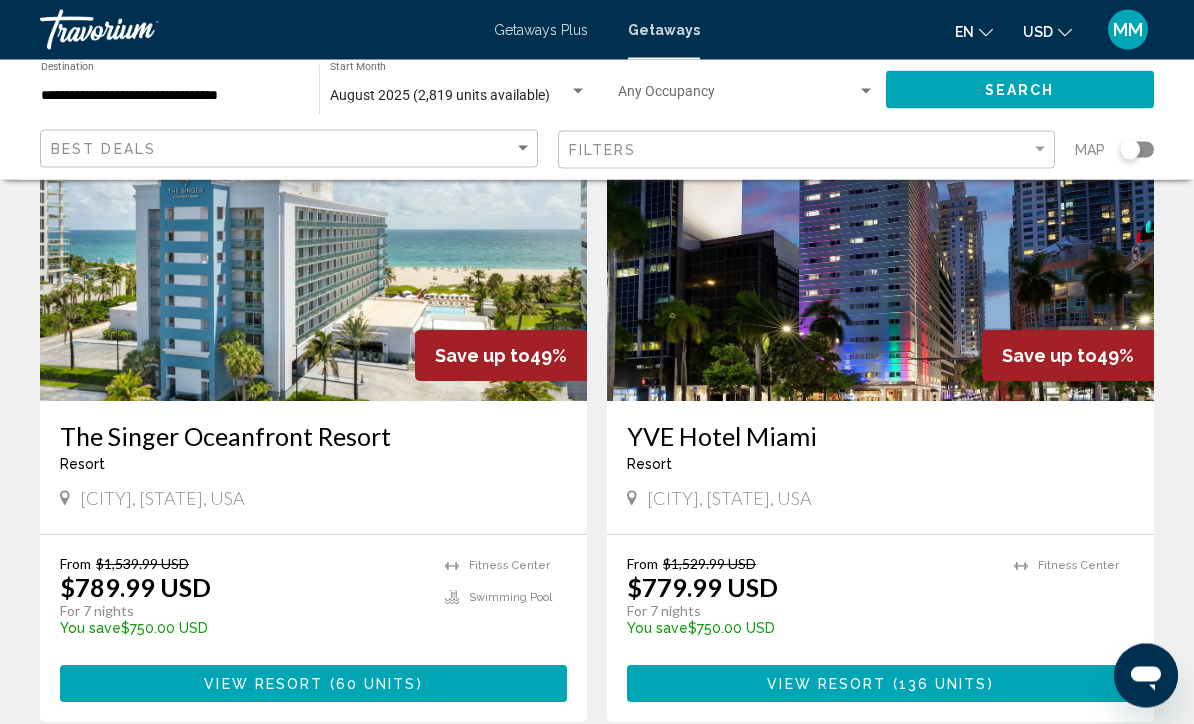 click at bounding box center [313, 242] 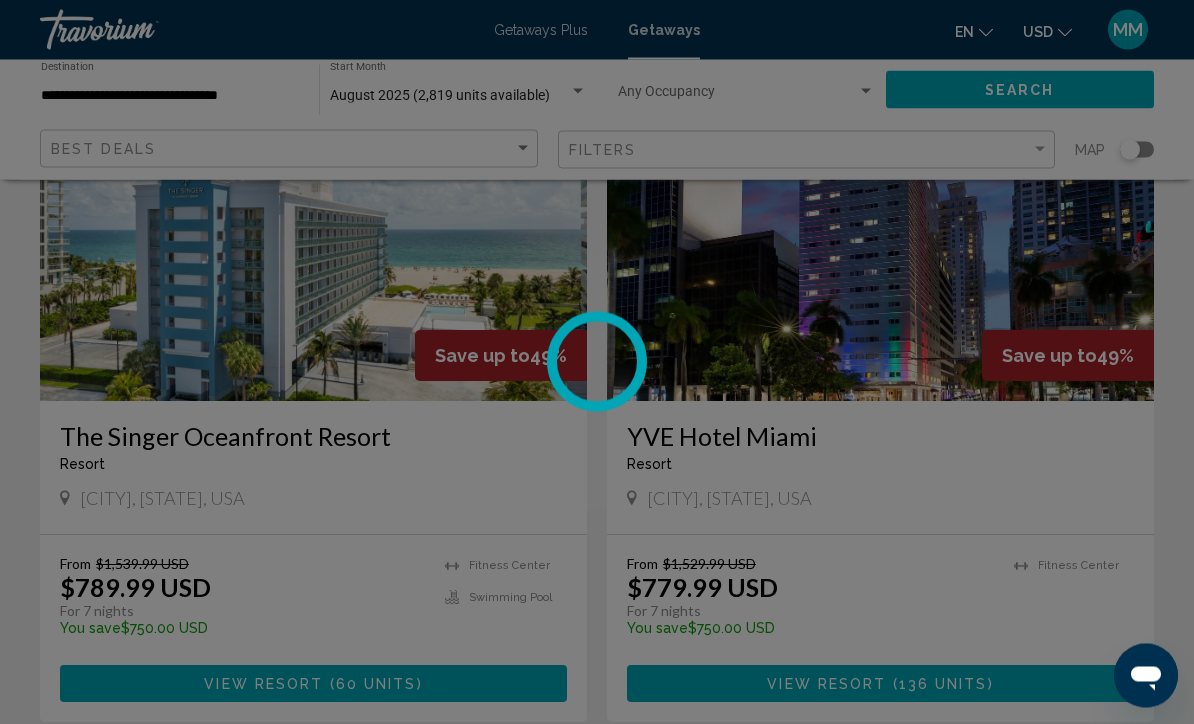 scroll, scrollTop: 3656, scrollLeft: 0, axis: vertical 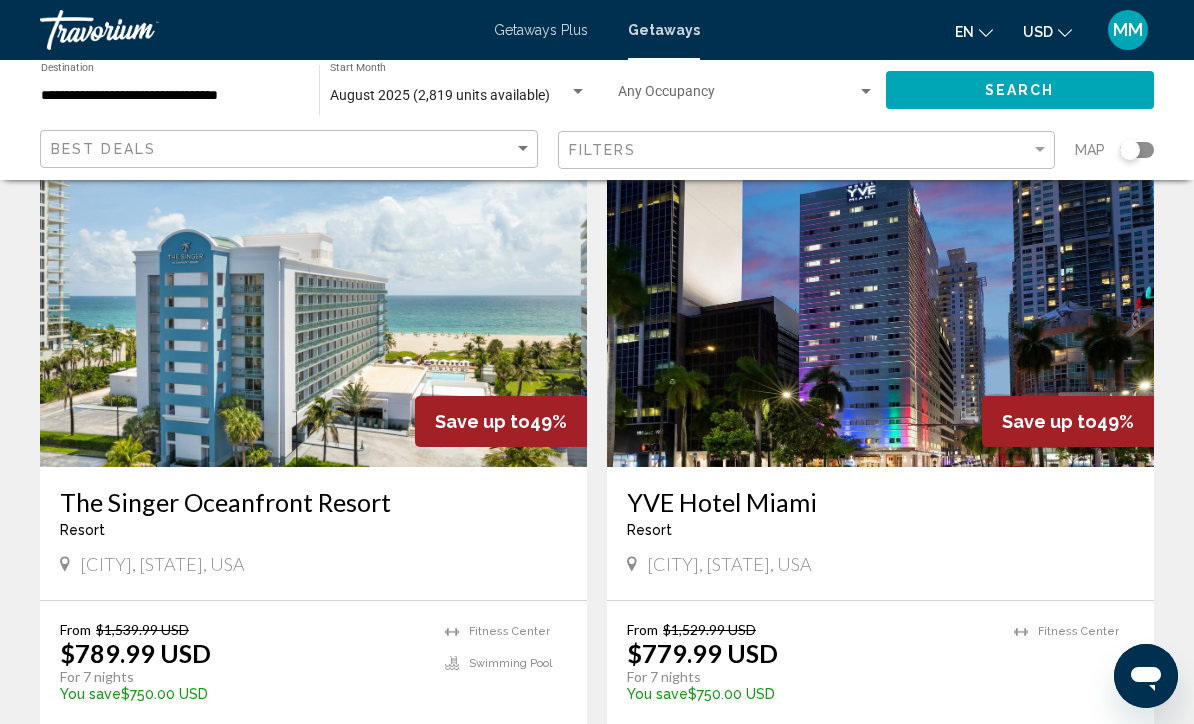 click at bounding box center (880, 307) 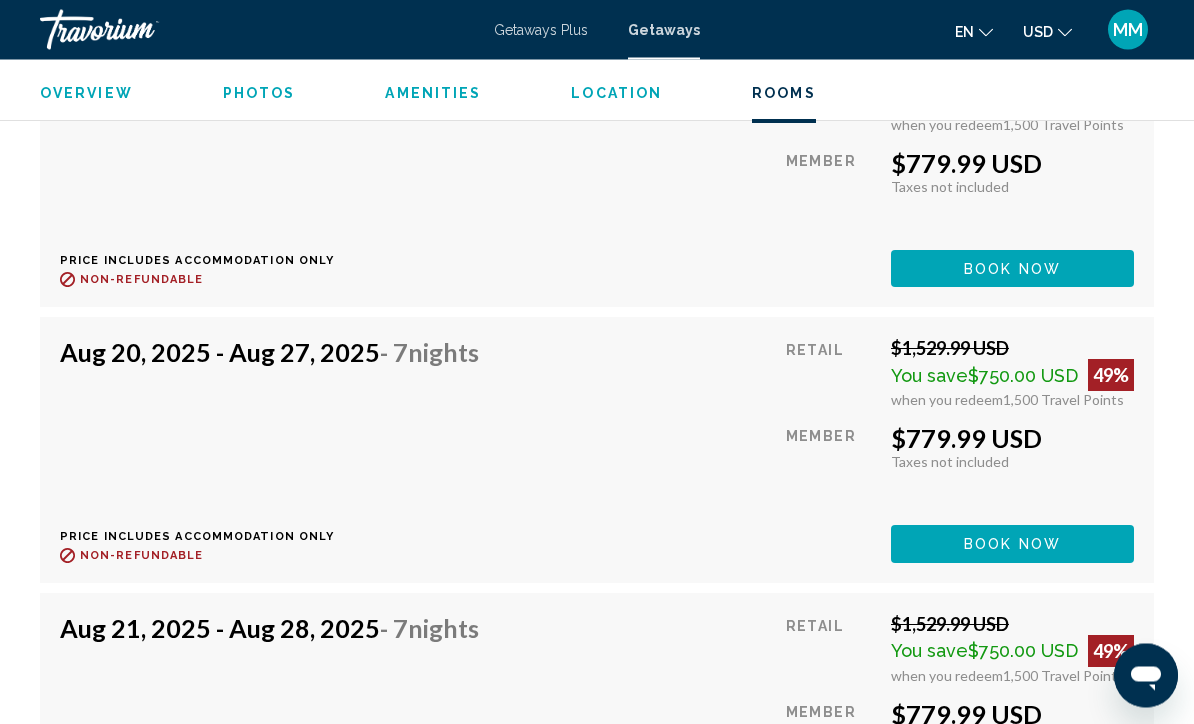 scroll, scrollTop: 0, scrollLeft: 0, axis: both 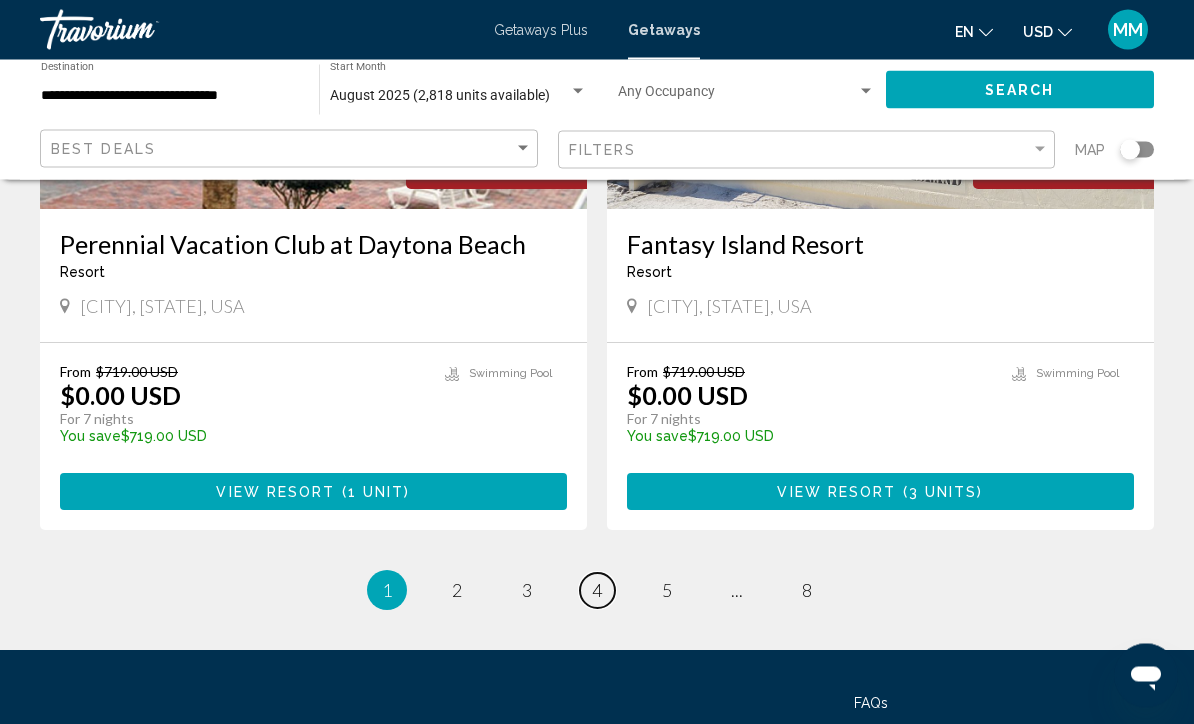 click on "page  4" at bounding box center [597, 591] 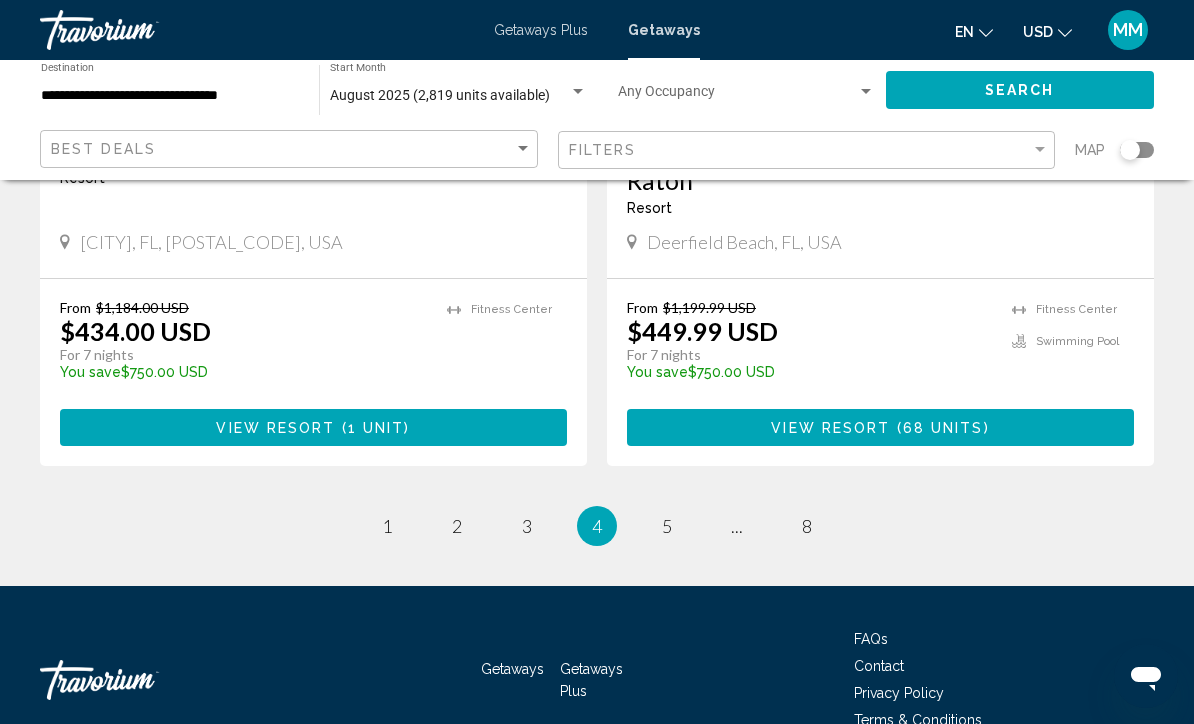 scroll, scrollTop: 3911, scrollLeft: 0, axis: vertical 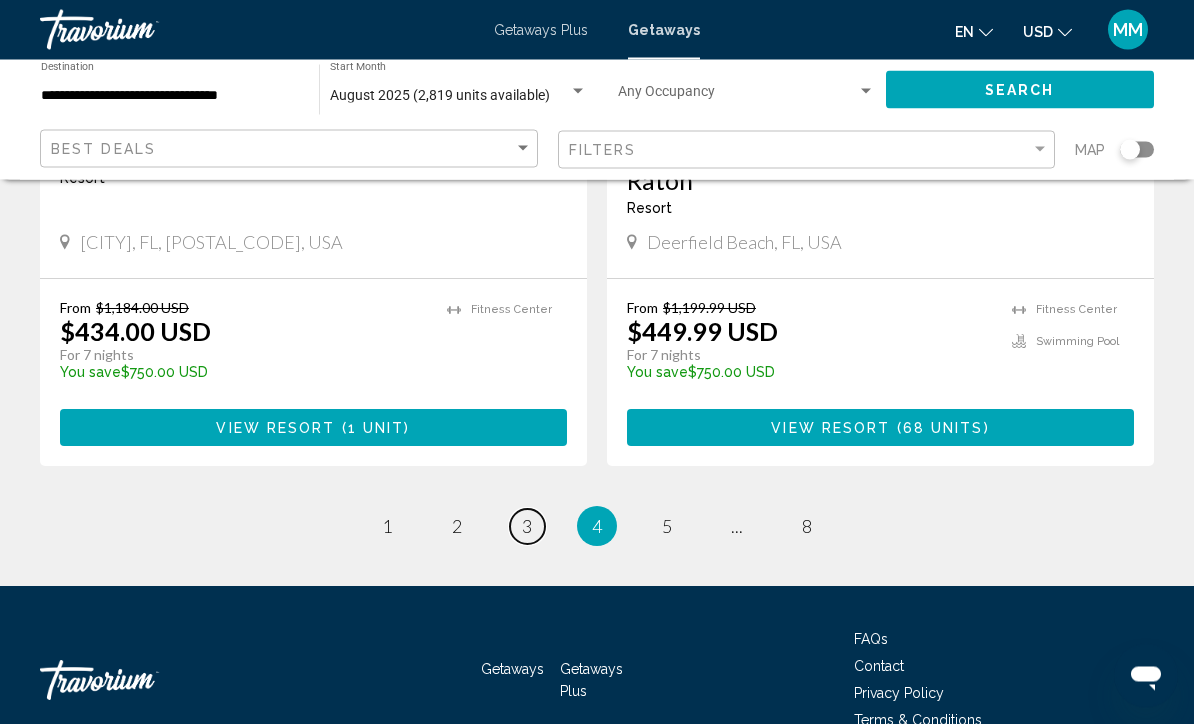 click on "3" at bounding box center (527, 527) 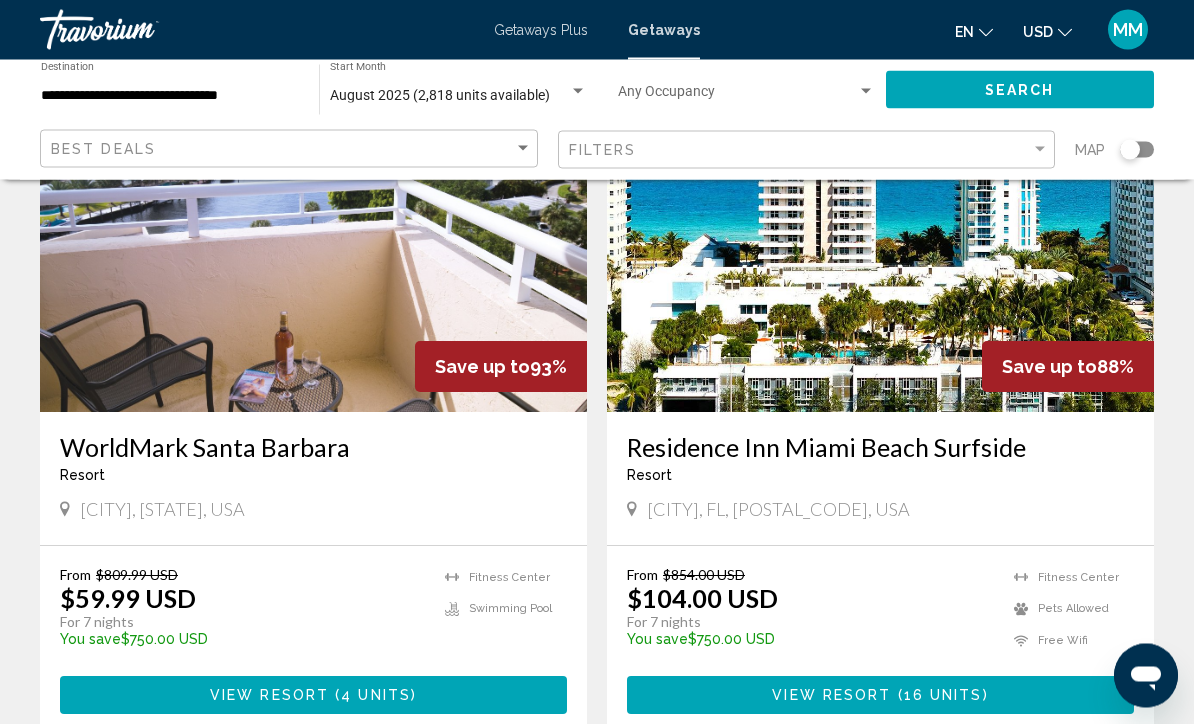 scroll, scrollTop: 860, scrollLeft: 0, axis: vertical 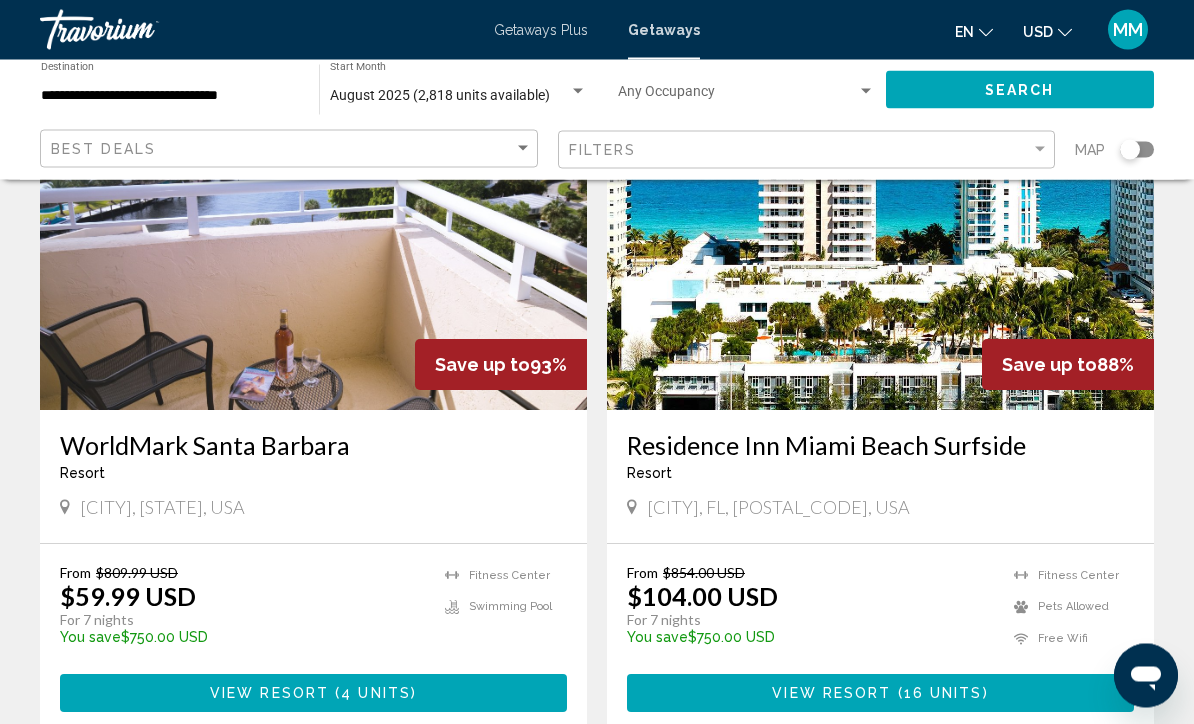 click at bounding box center [894, 695] 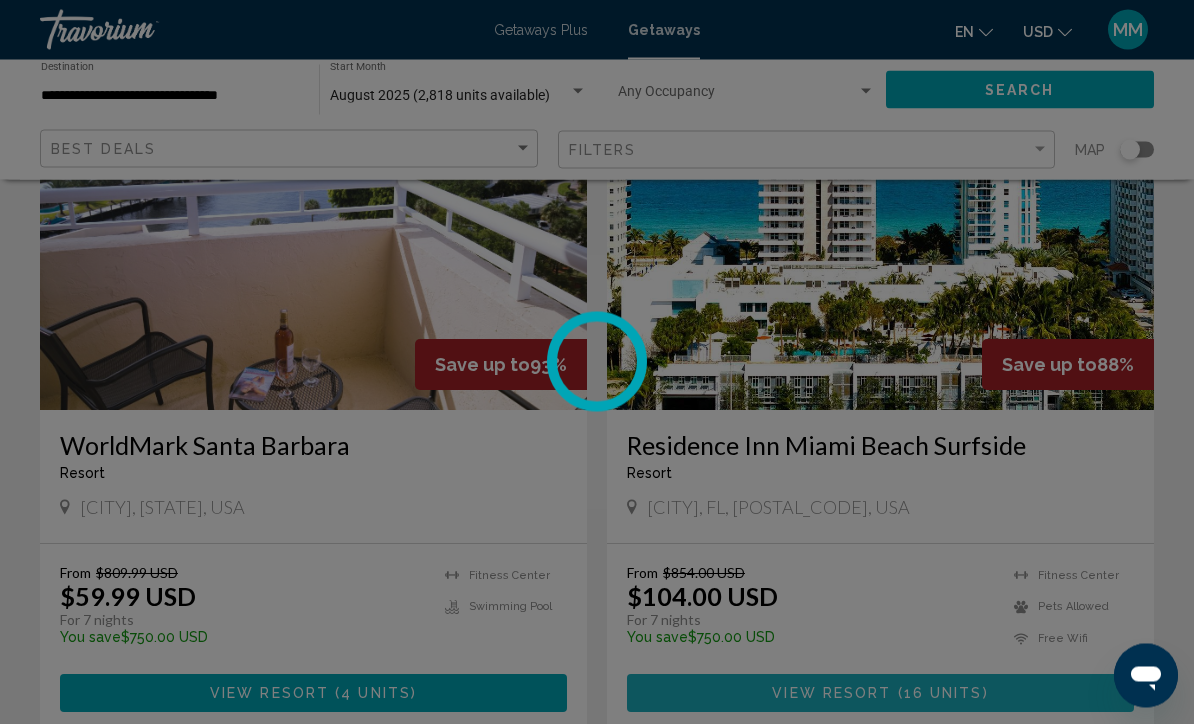 scroll, scrollTop: 861, scrollLeft: 0, axis: vertical 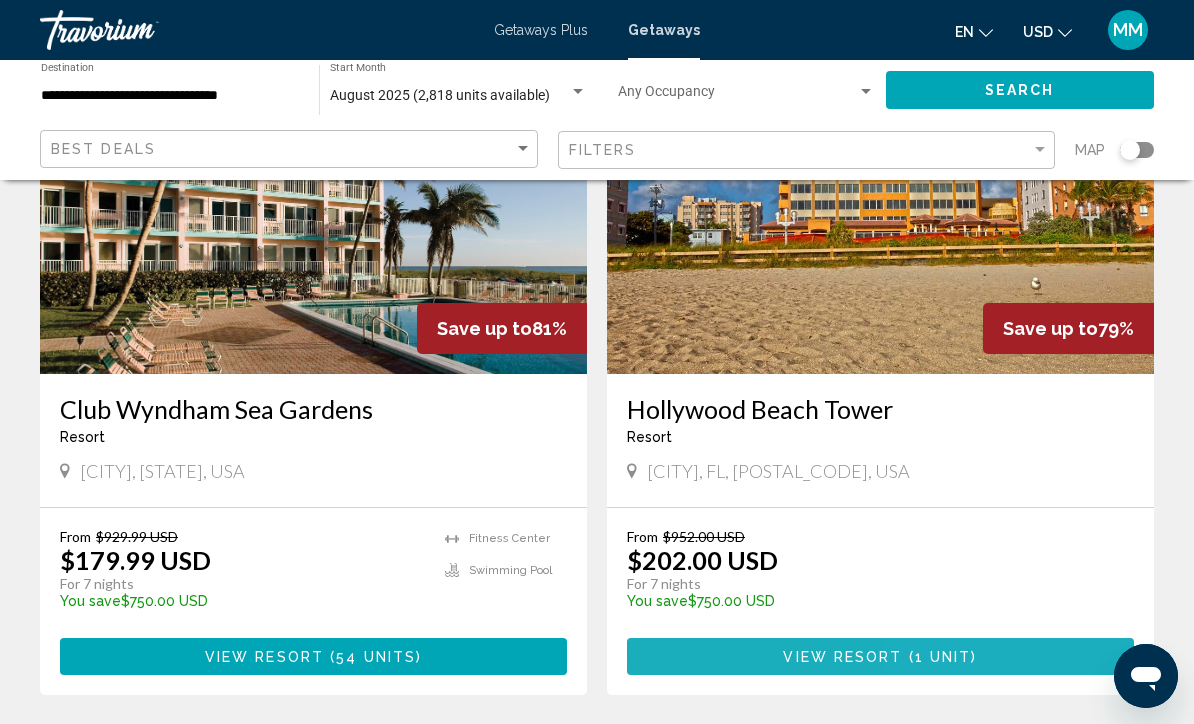 click on "View Resort    ( 1 unit )" at bounding box center [880, 656] 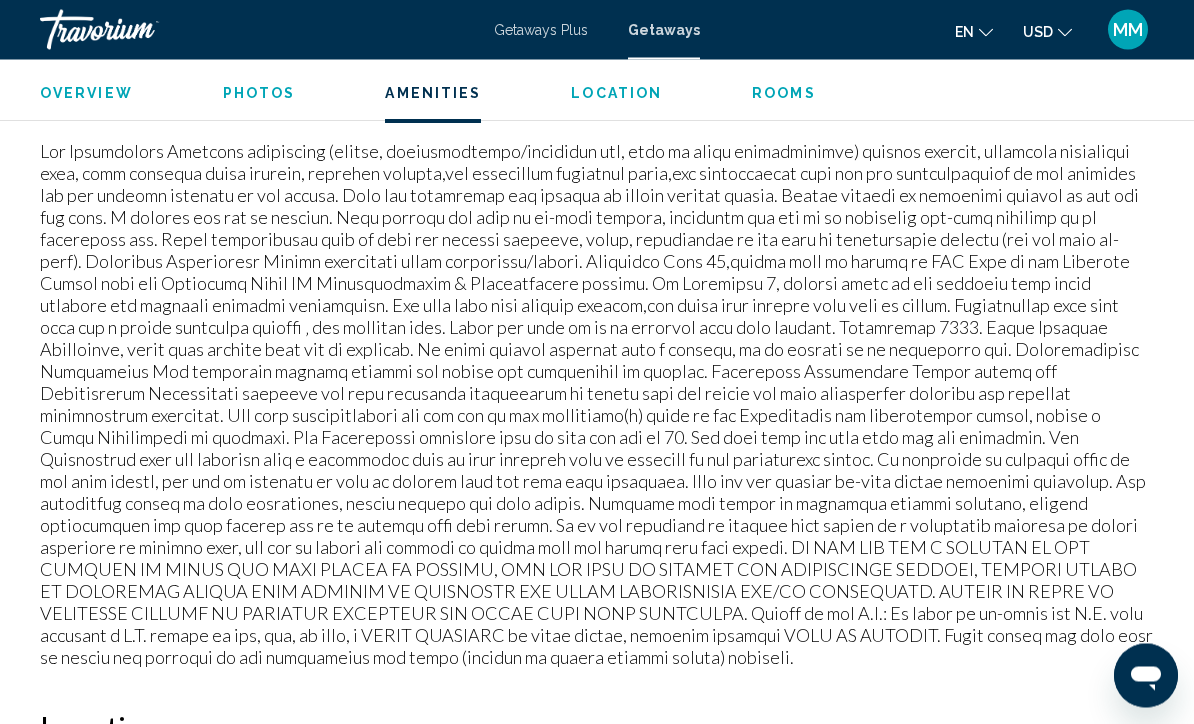 scroll, scrollTop: 2037, scrollLeft: 0, axis: vertical 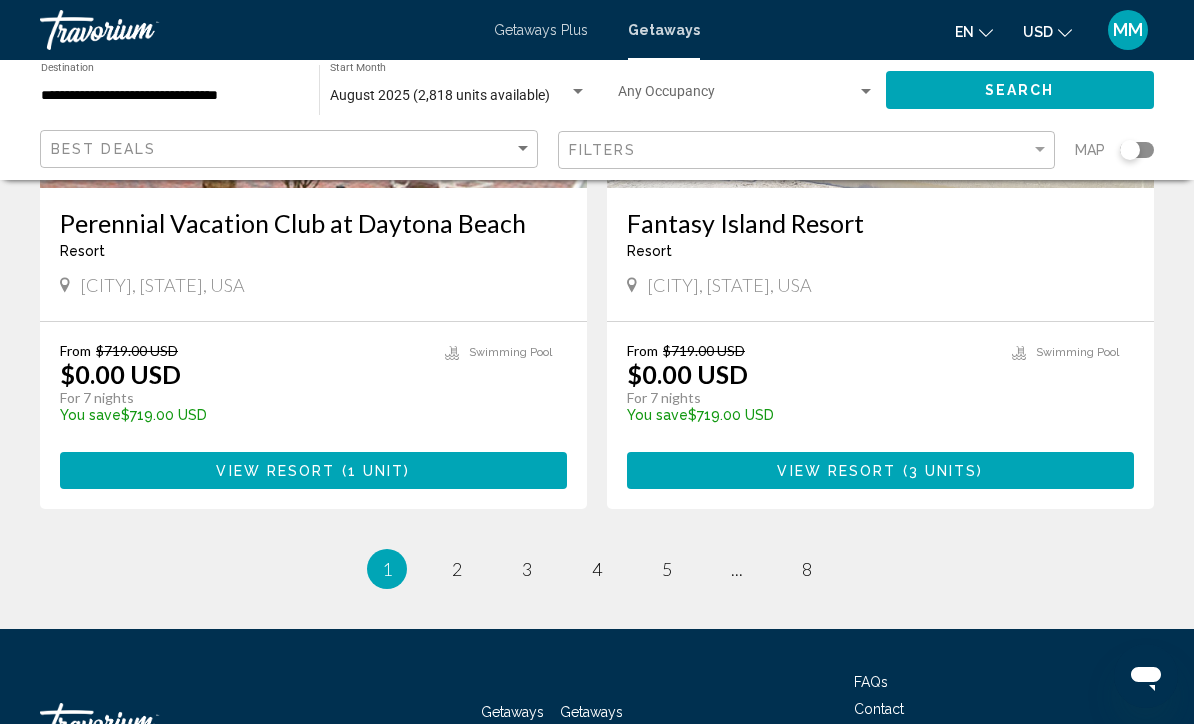click on "**********" at bounding box center (170, 96) 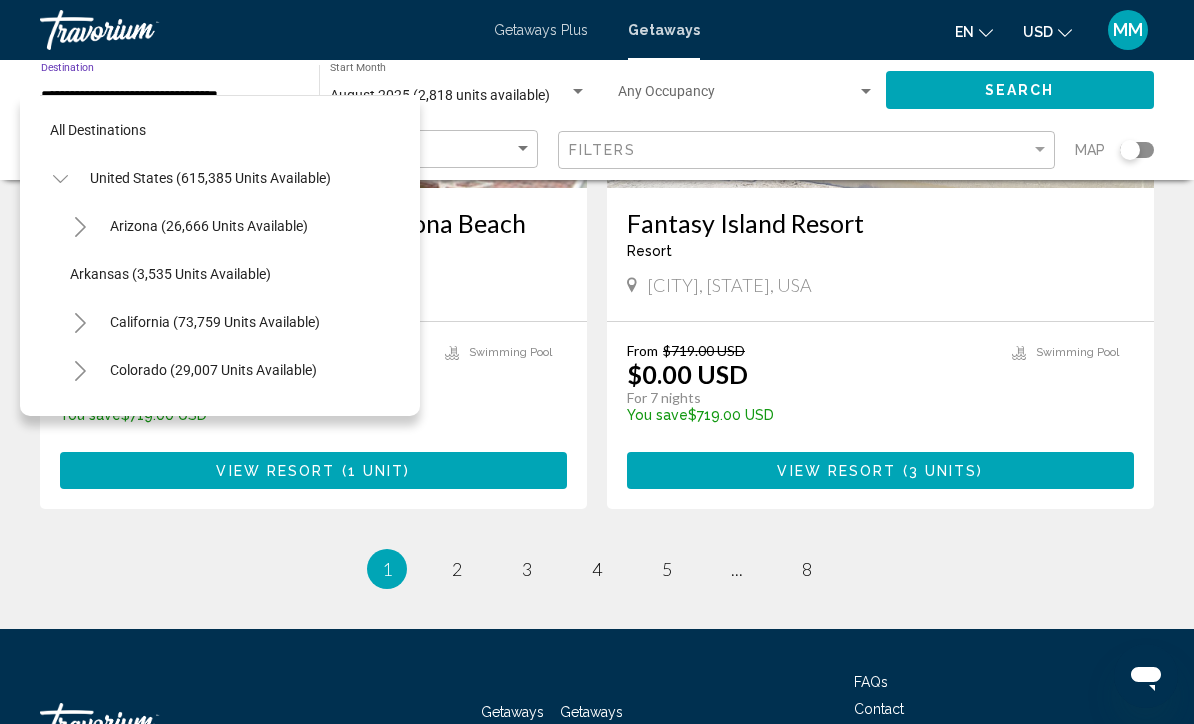 scroll, scrollTop: 359, scrollLeft: 0, axis: vertical 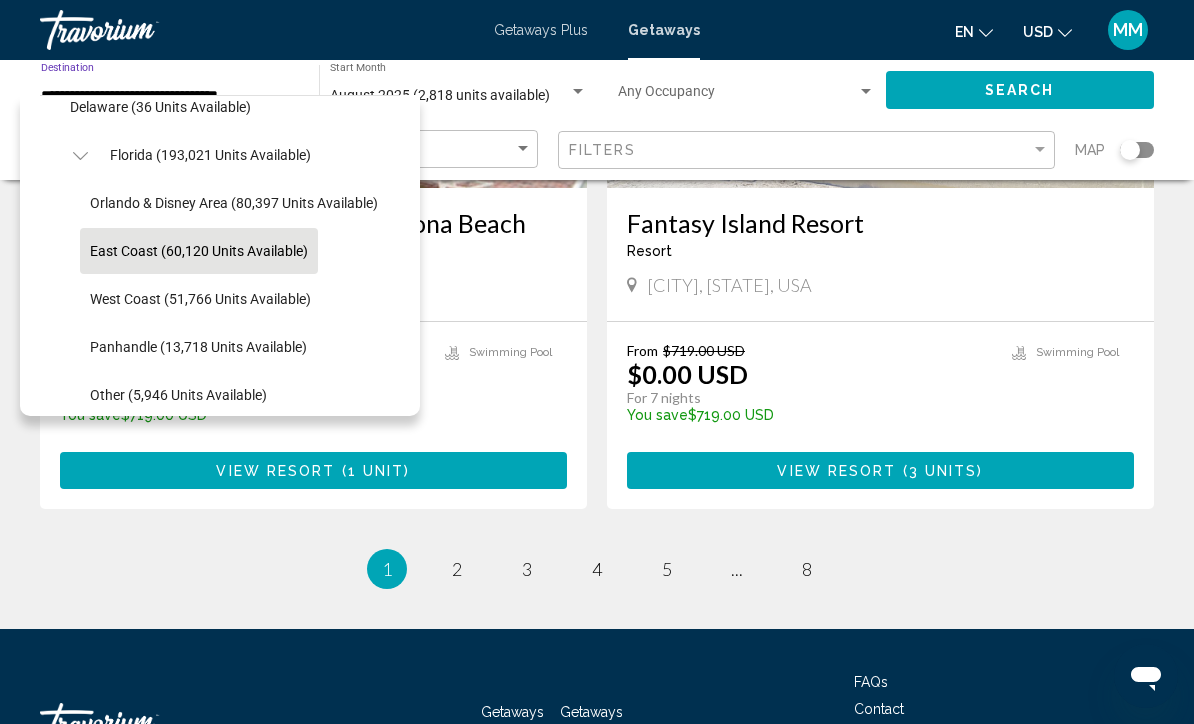 click on "West Coast (51,766 units available)" 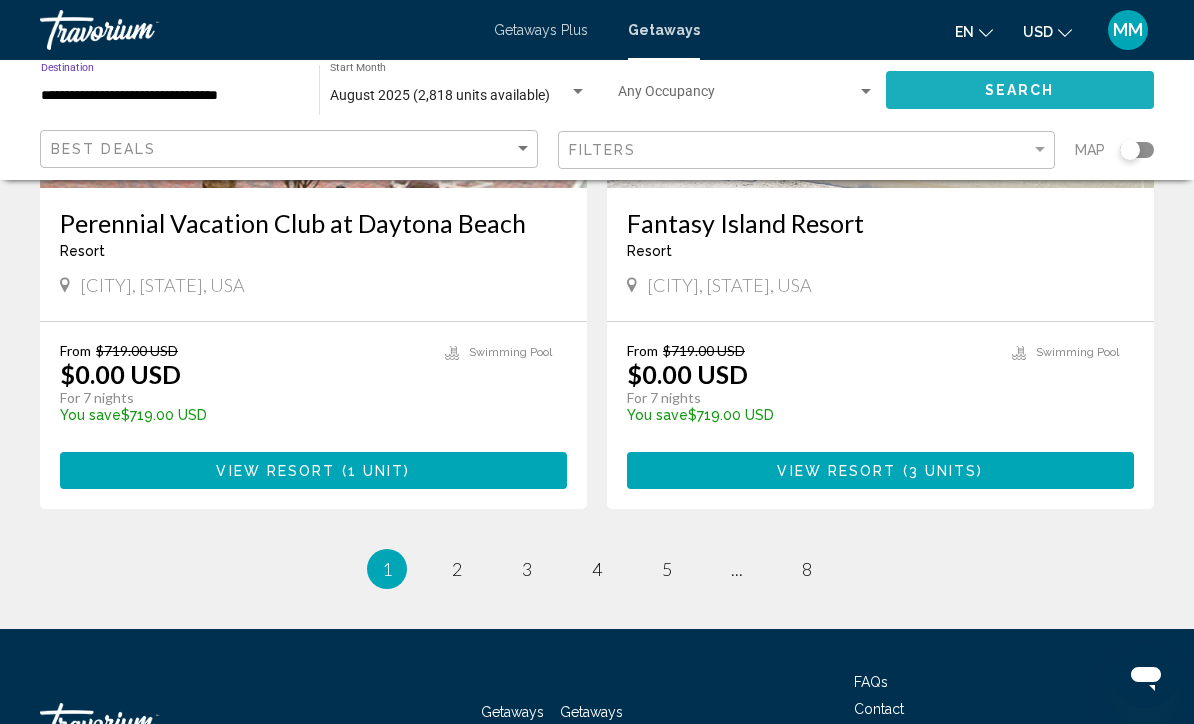 click on "Search" 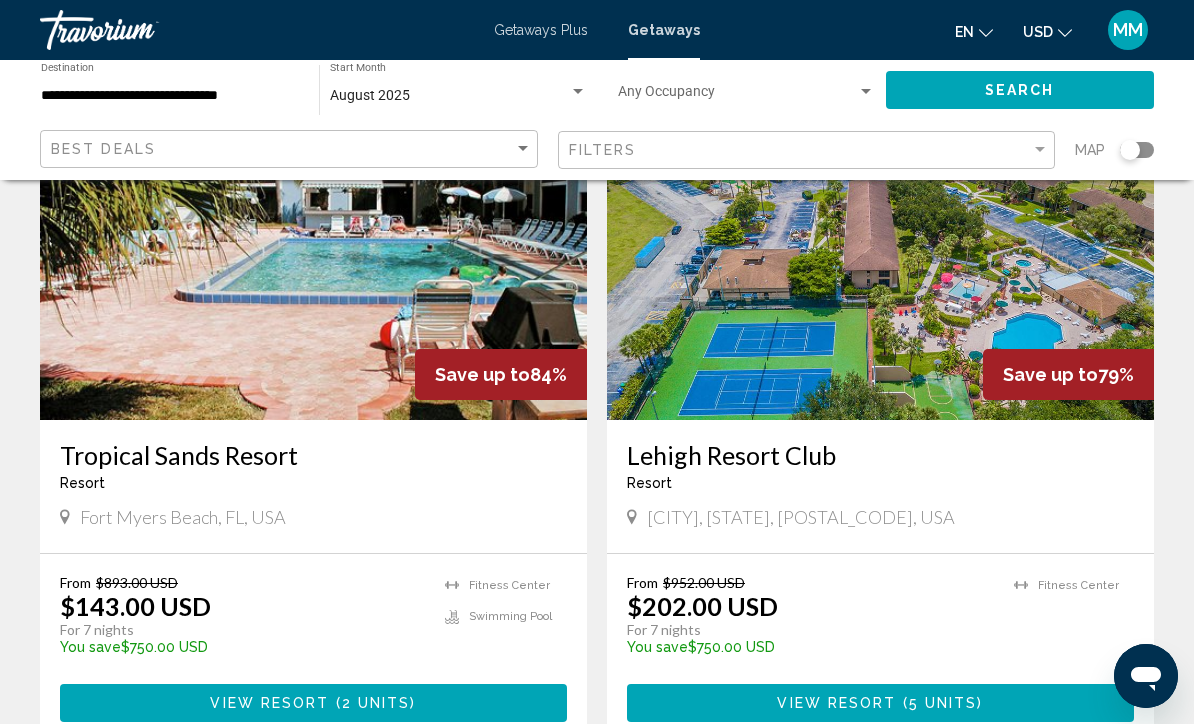 scroll, scrollTop: 846, scrollLeft: 0, axis: vertical 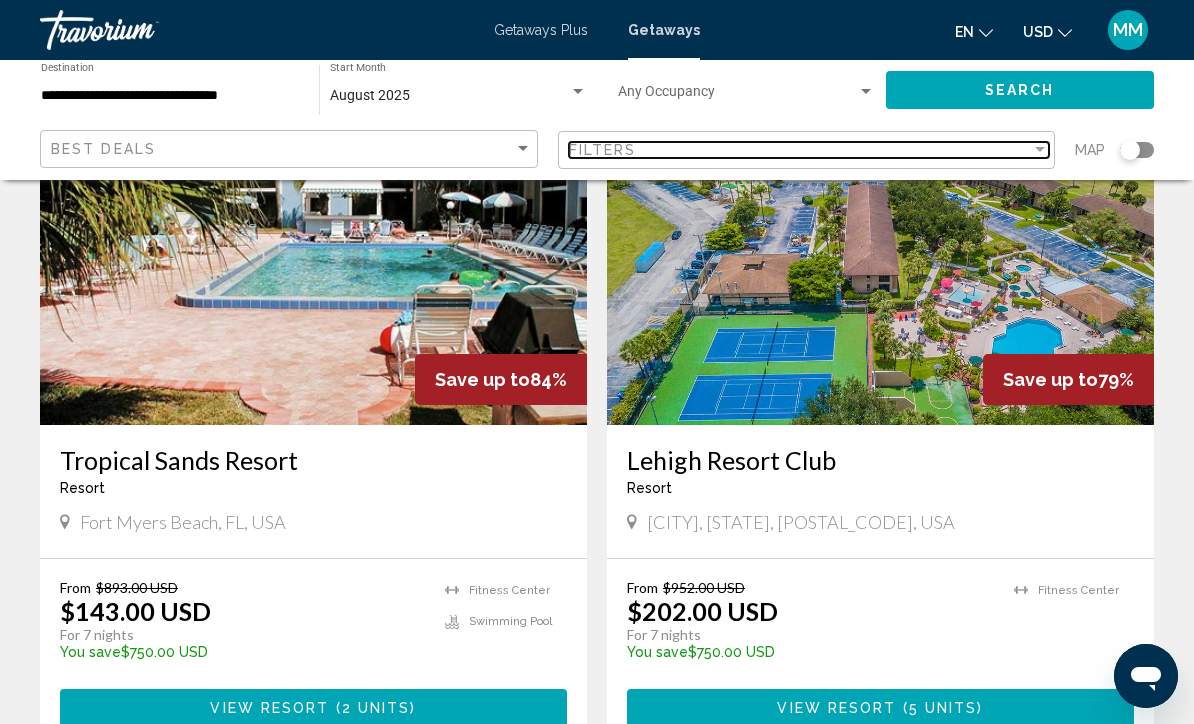 click on "Filters" at bounding box center [800, 150] 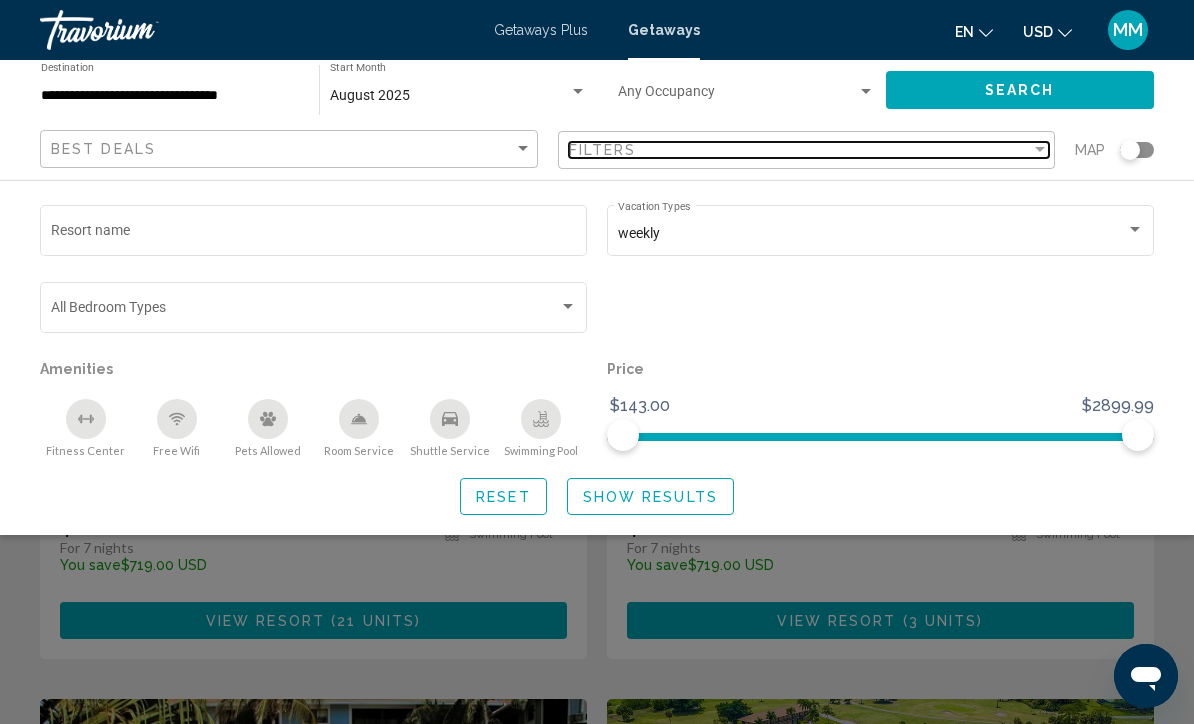 scroll, scrollTop: 251, scrollLeft: 0, axis: vertical 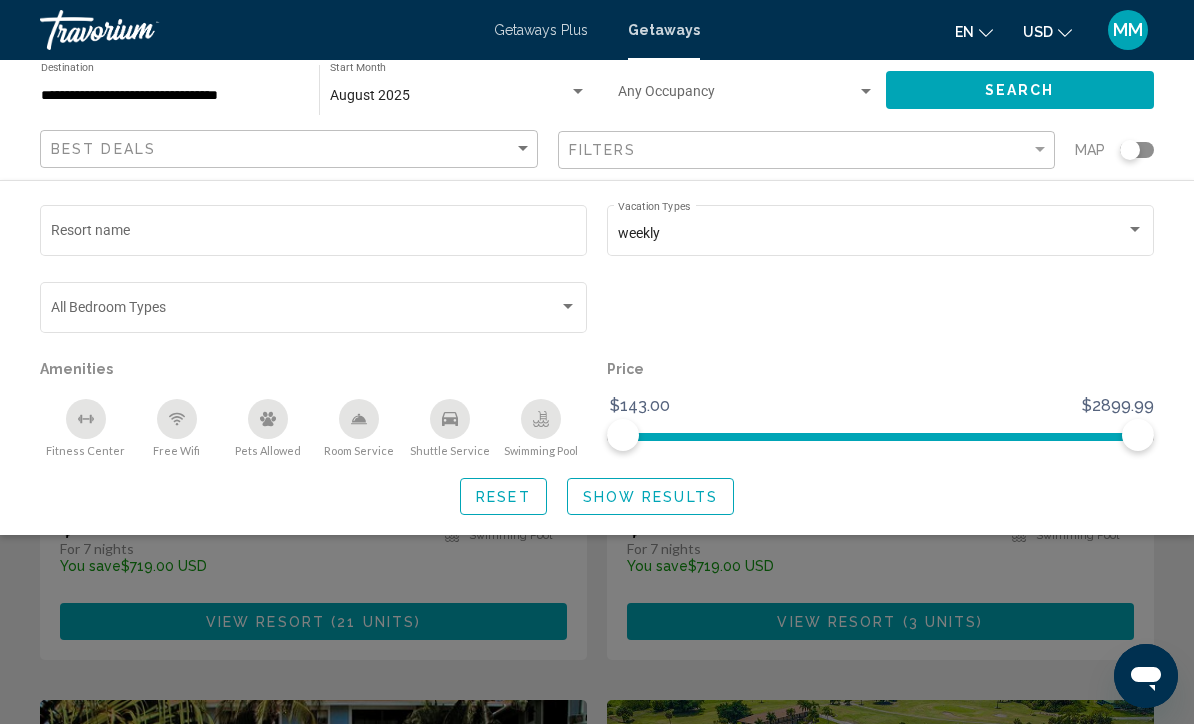 click on "Show Results" 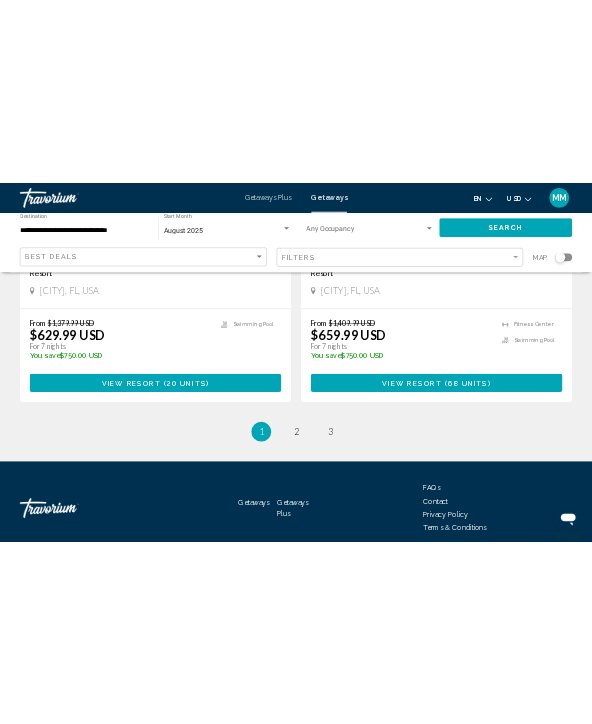 scroll, scrollTop: 7698, scrollLeft: 0, axis: vertical 